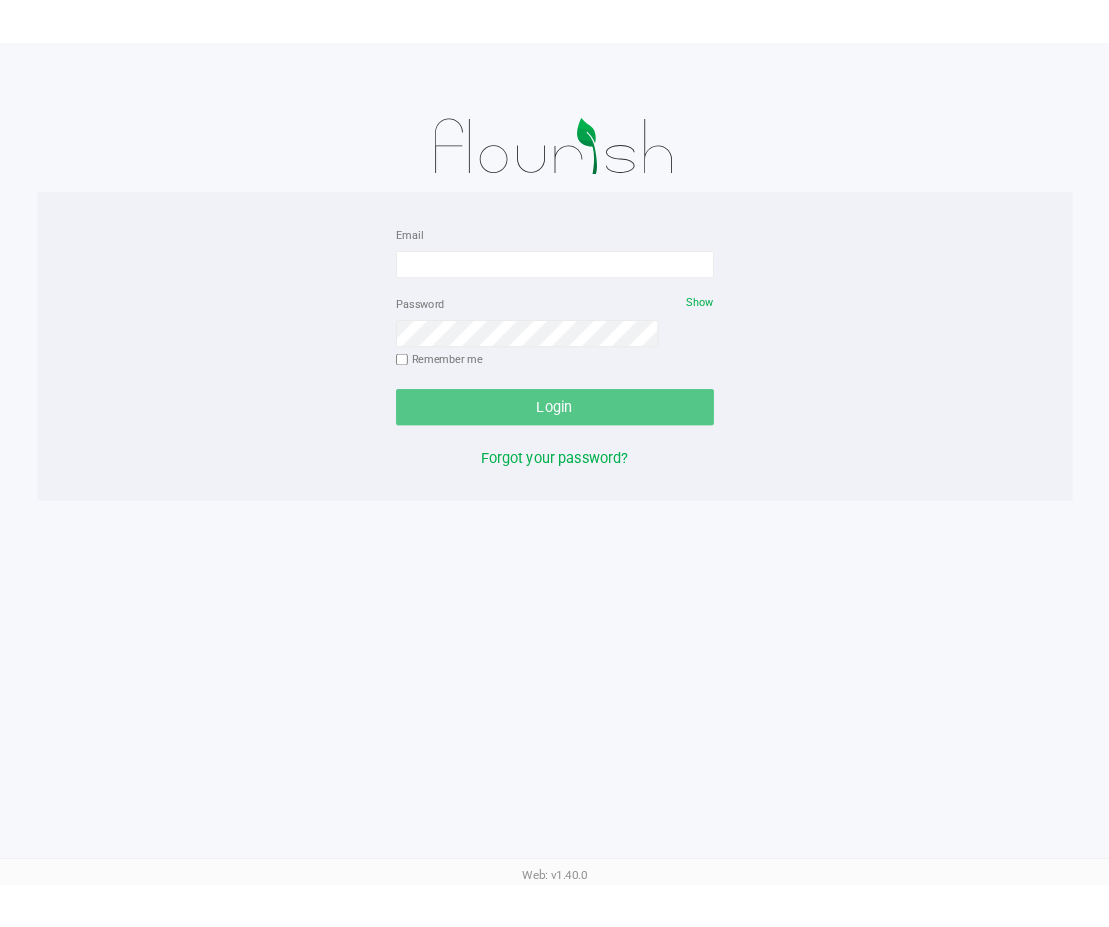scroll, scrollTop: 0, scrollLeft: 0, axis: both 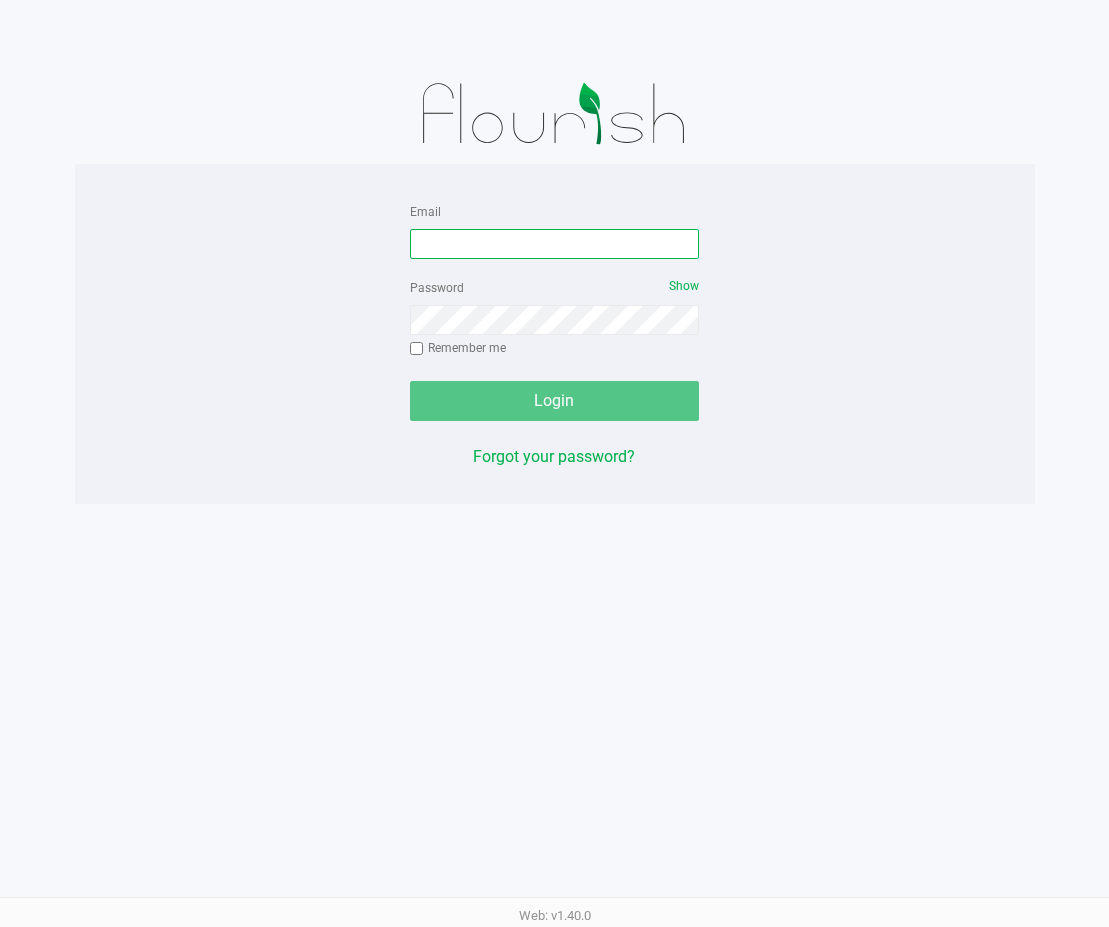 click on "Email" at bounding box center [555, 244] 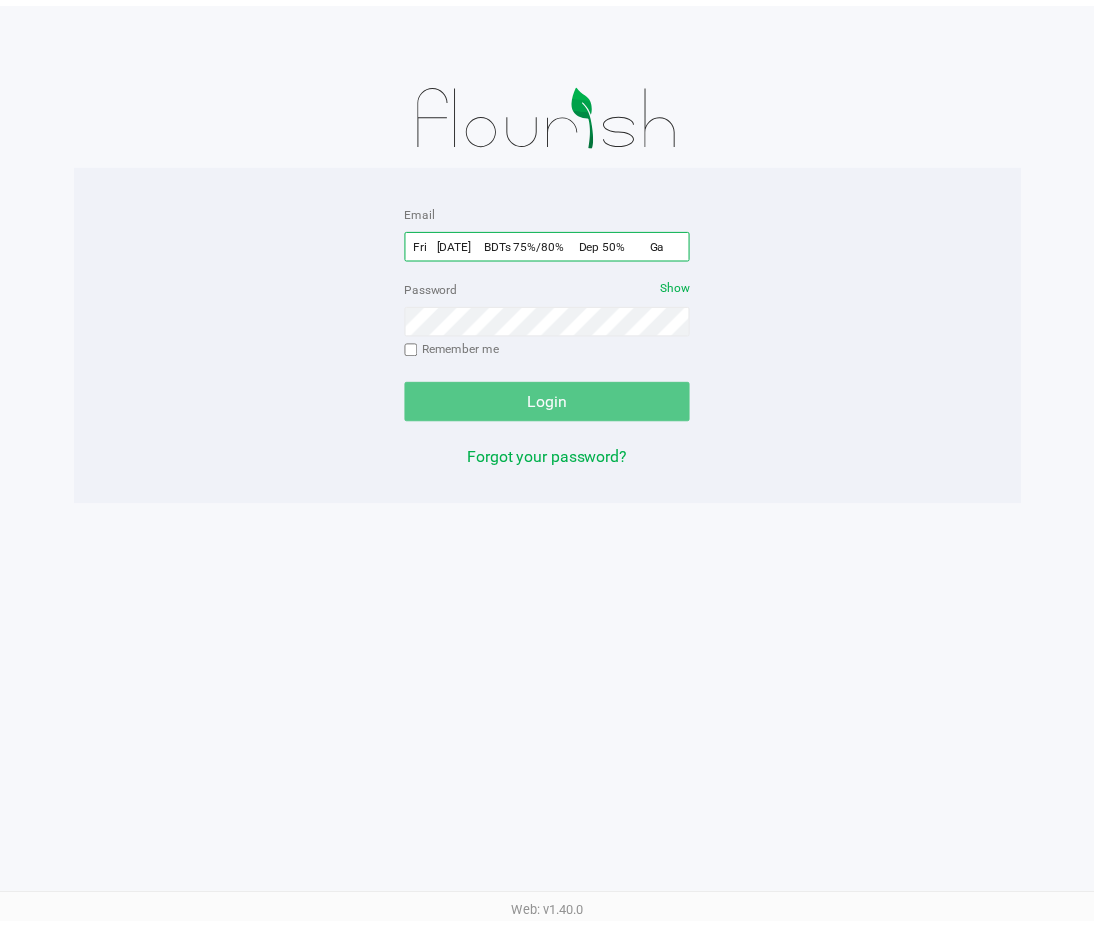 scroll, scrollTop: 0, scrollLeft: 0, axis: both 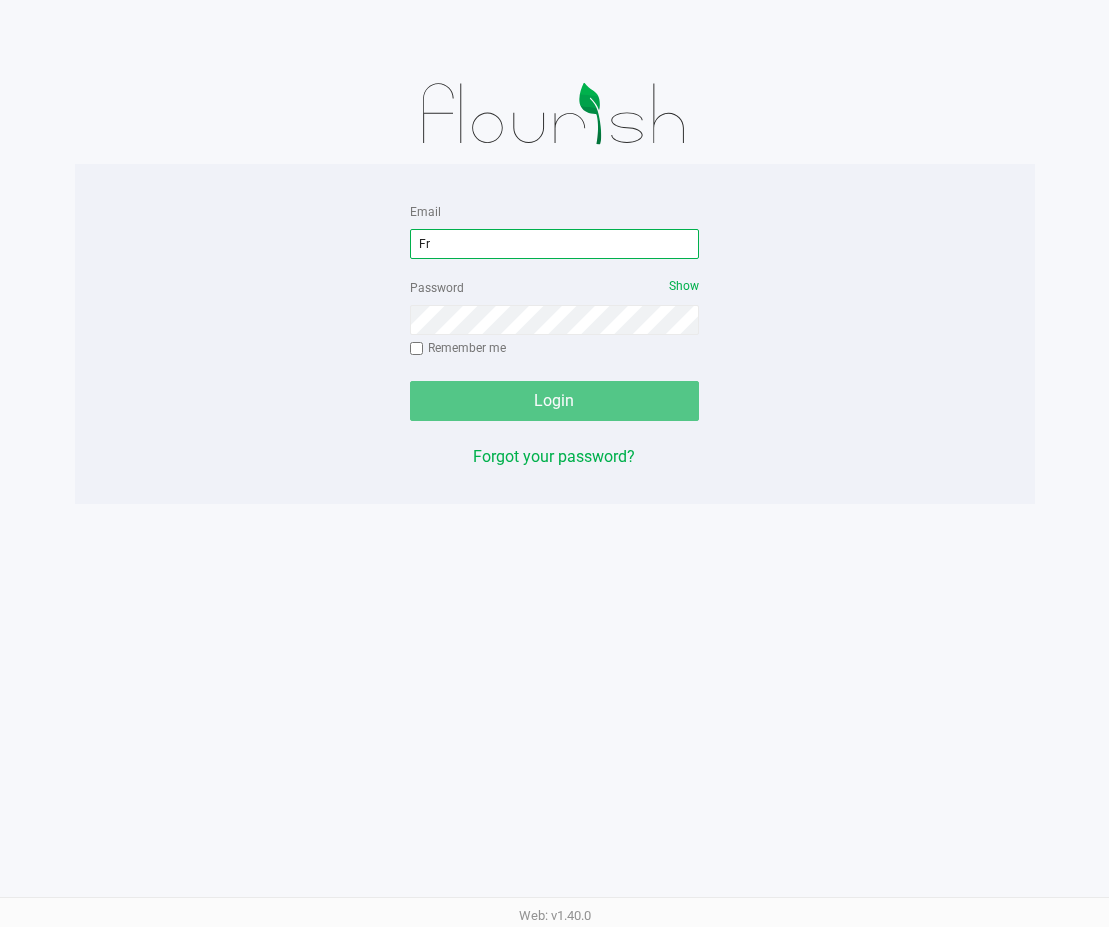 type on "F" 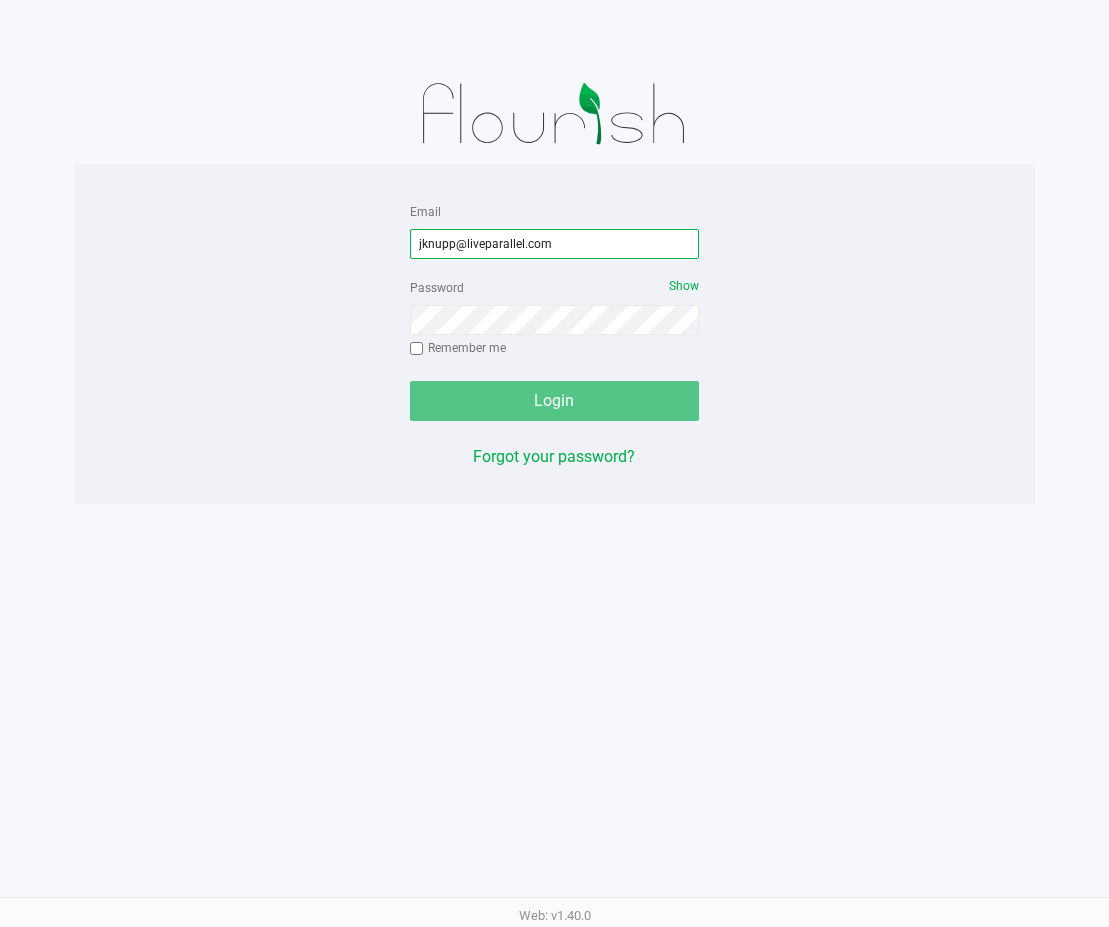 type on "jknupp@liveparallel.com" 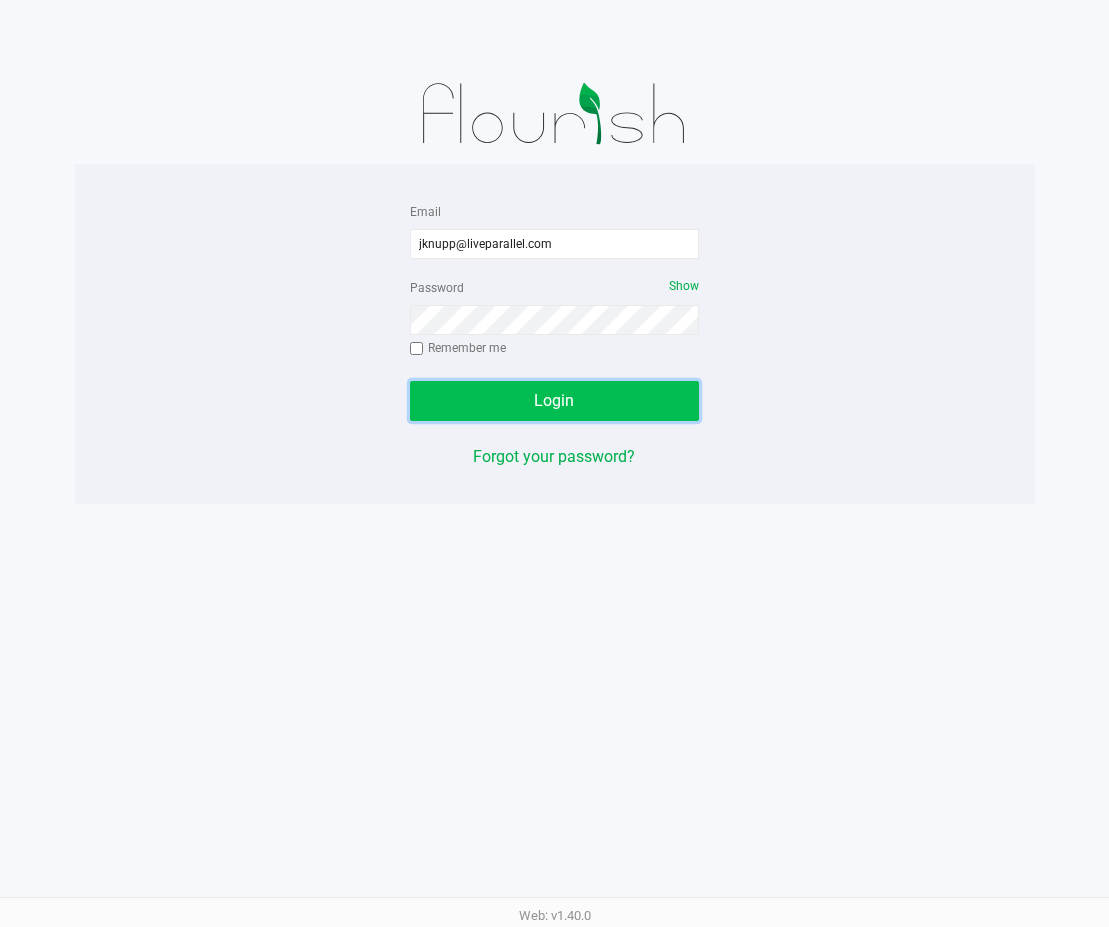 click on "Login" 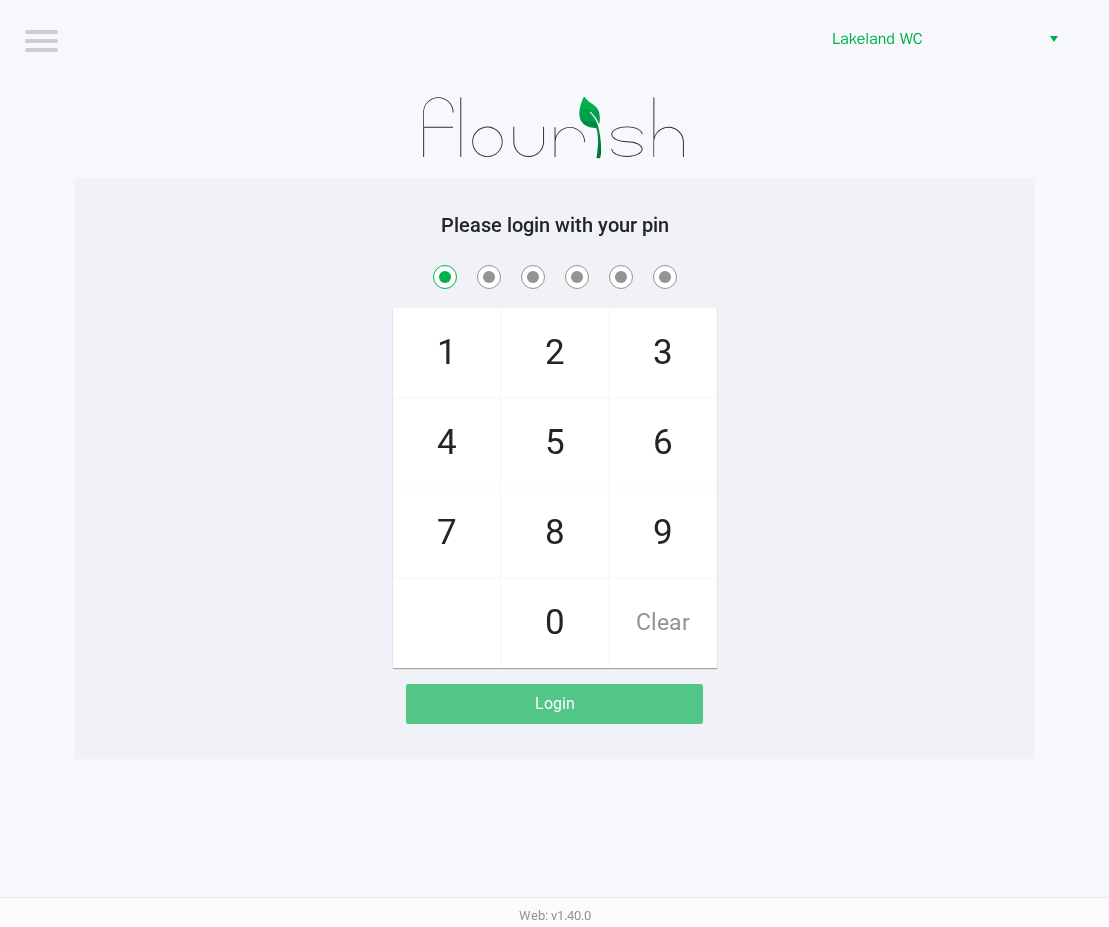 checkbox on "true" 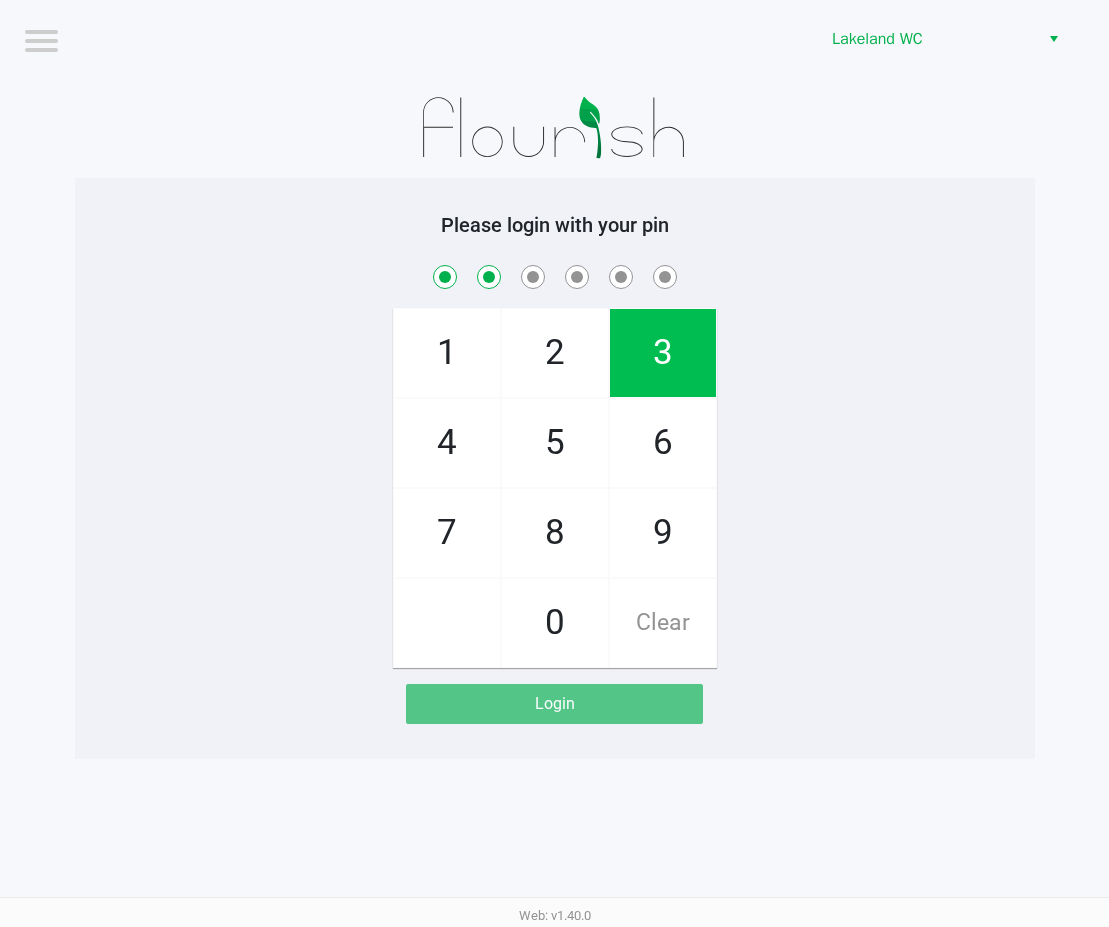 checkbox on "true" 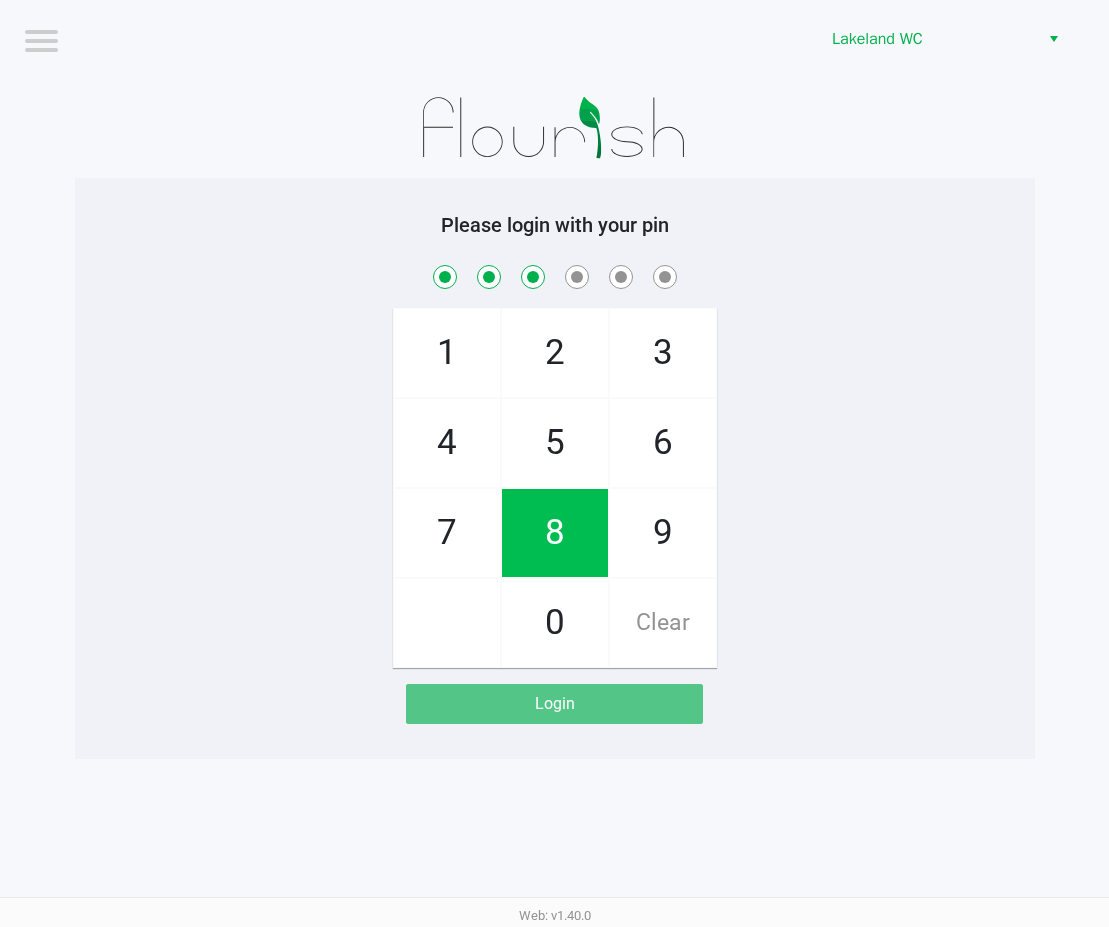 checkbox on "true" 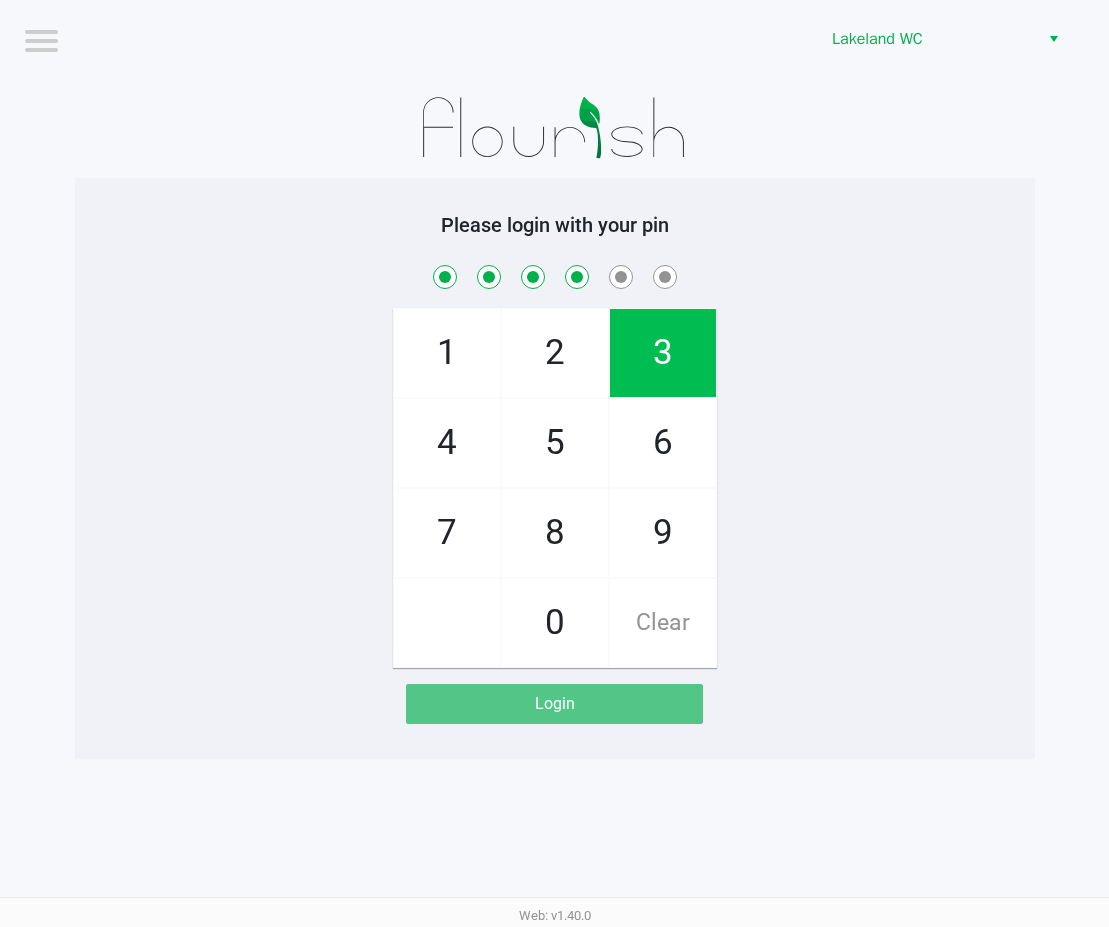 checkbox on "true" 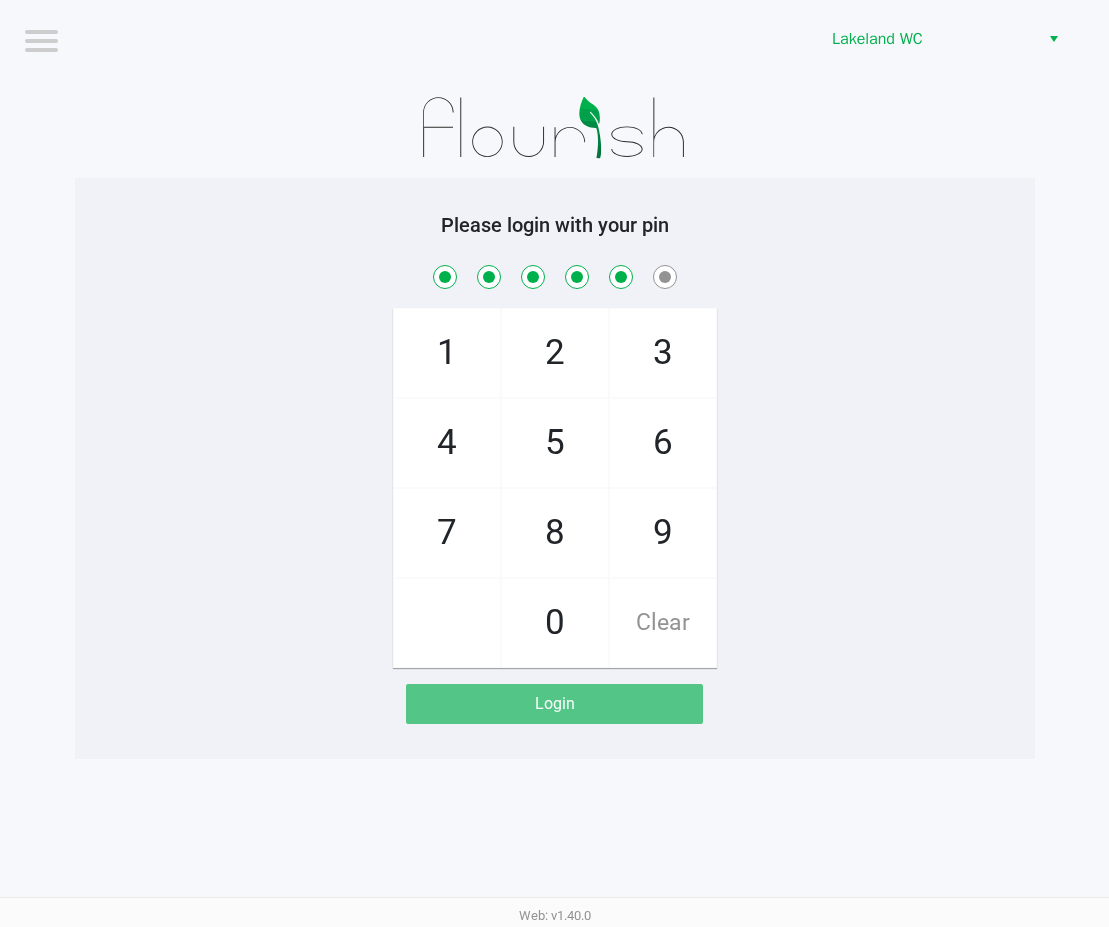 checkbox on "true" 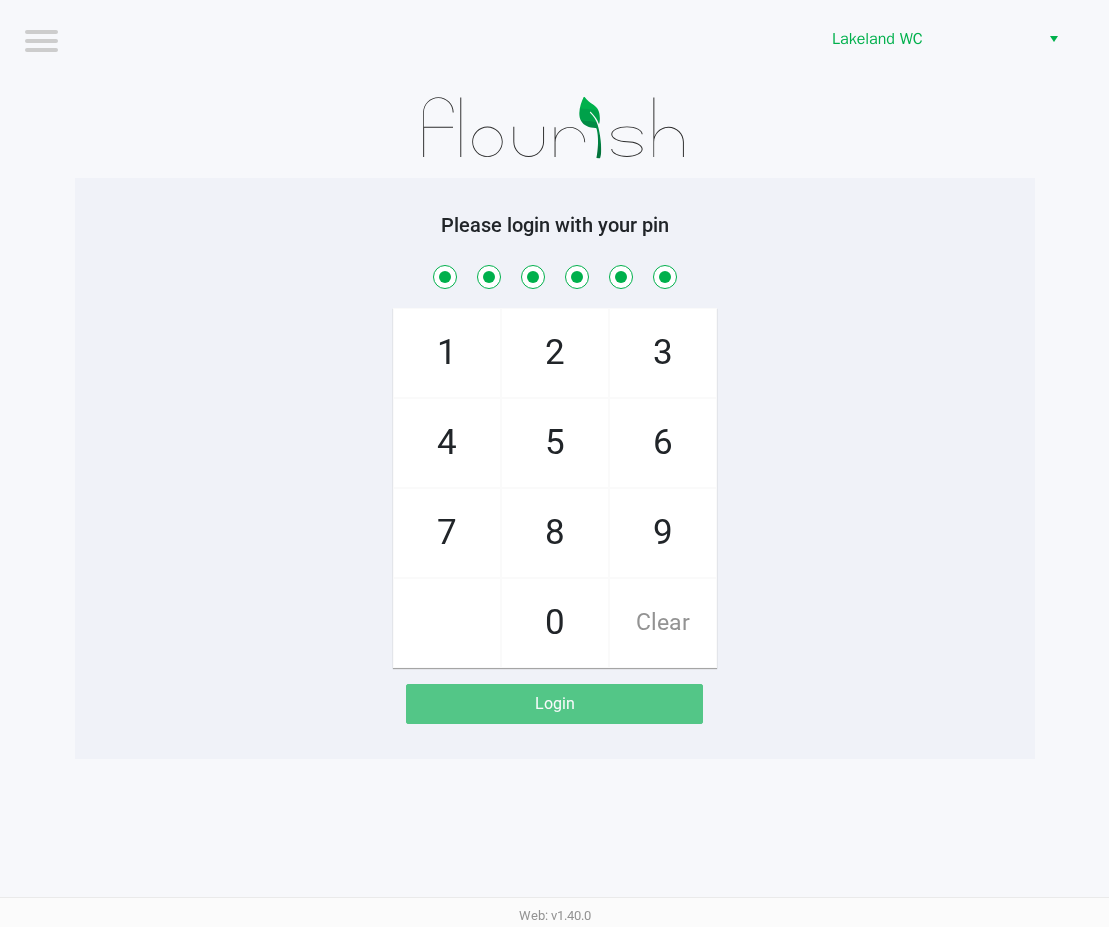 checkbox on "true" 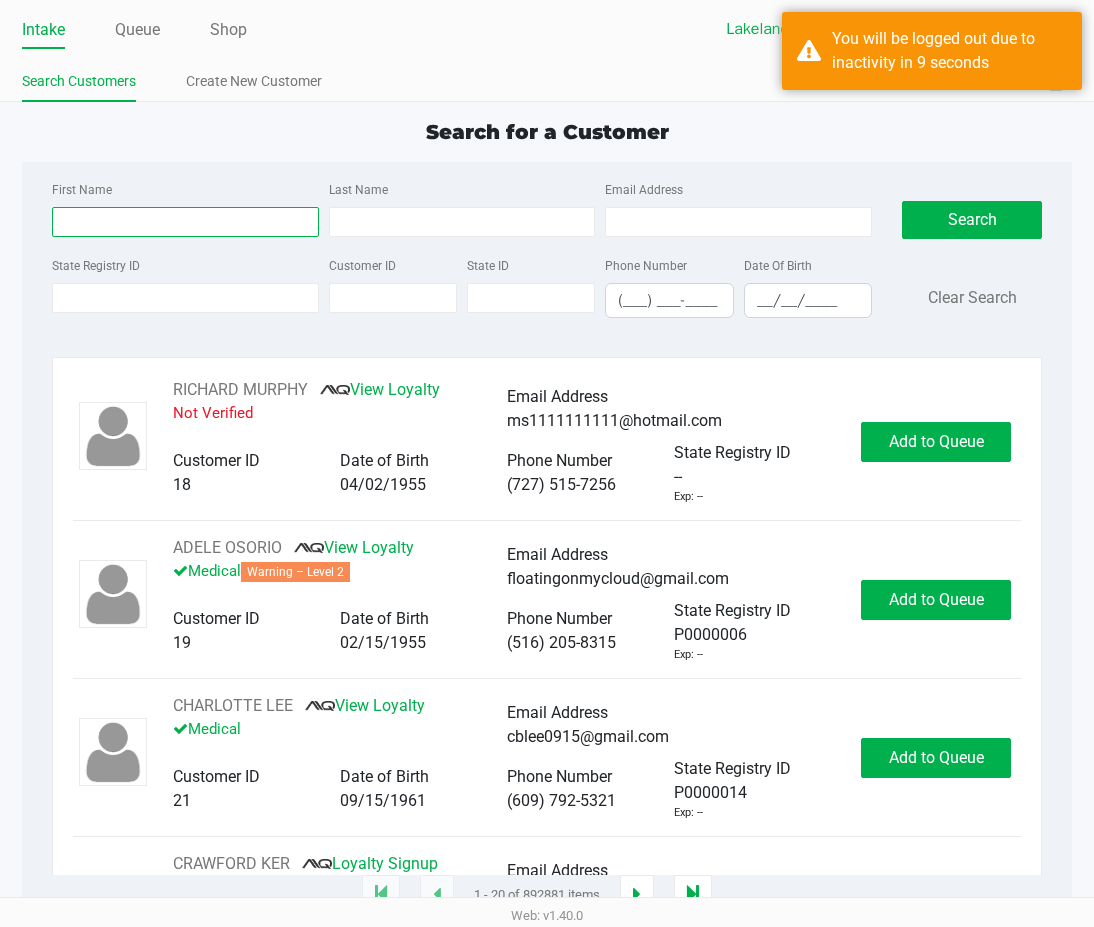 click on "First Name" at bounding box center (185, 222) 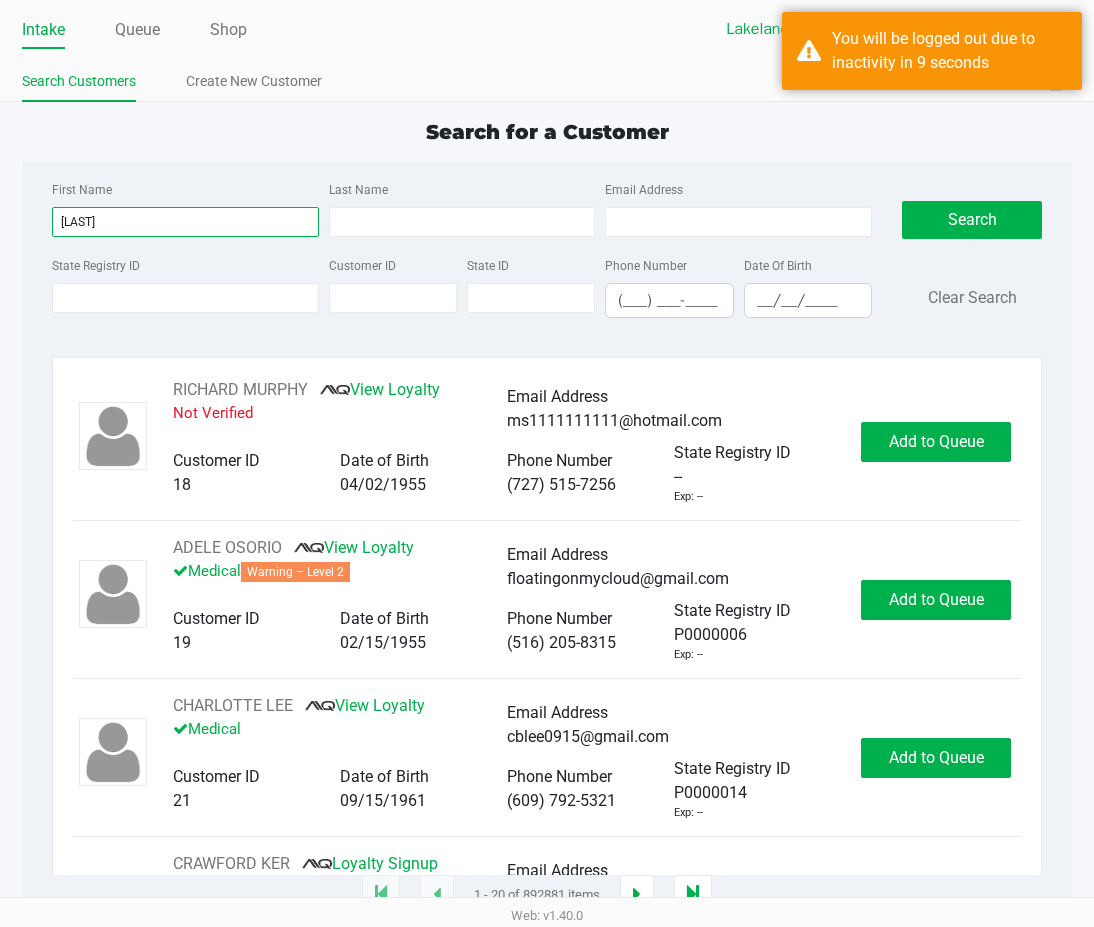 type on "[LAST]" 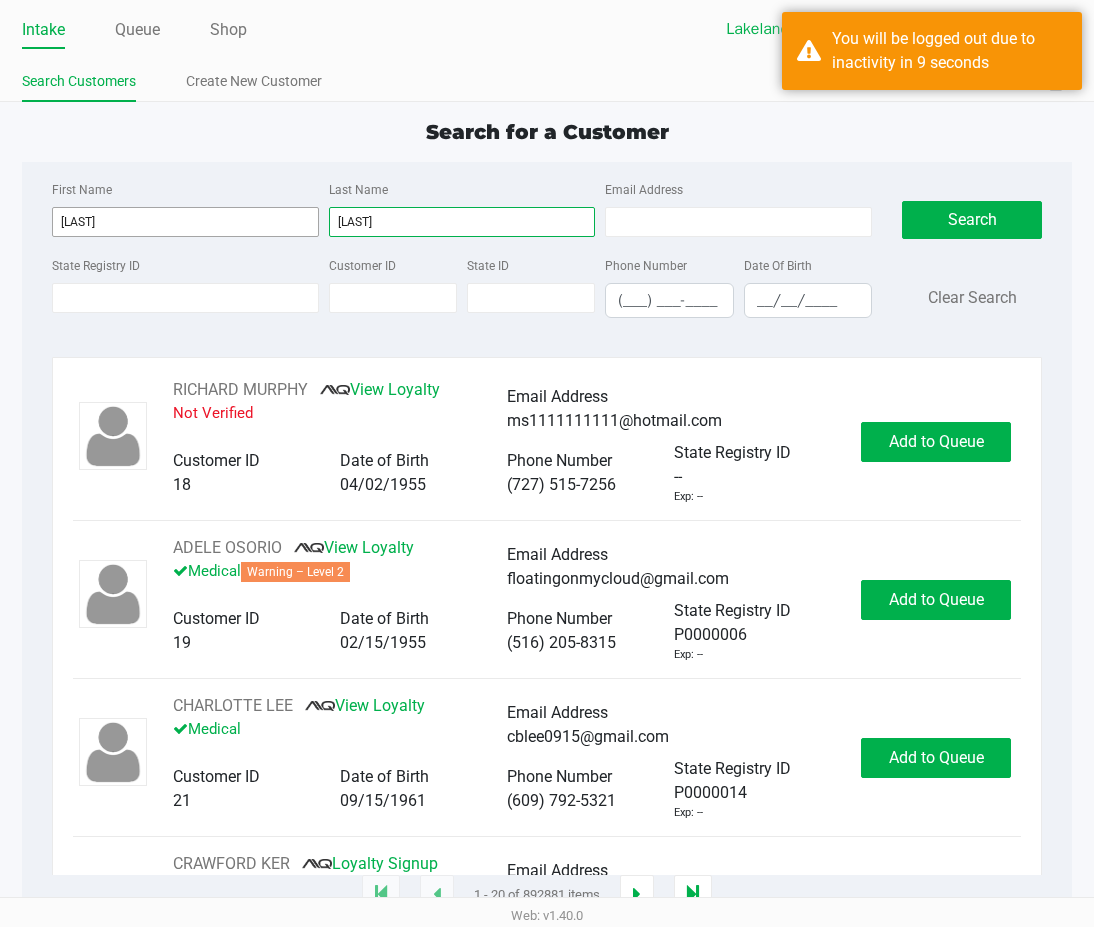 type on "[LAST]" 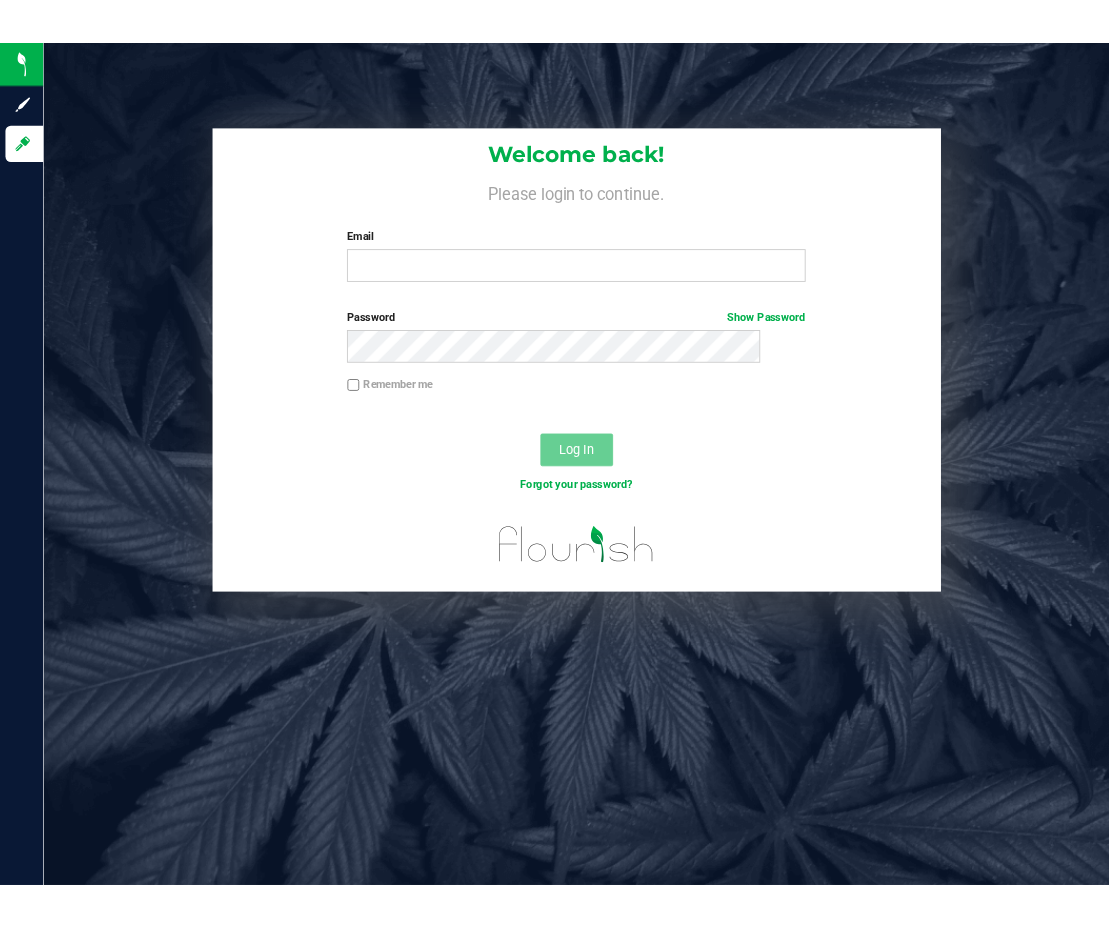 scroll, scrollTop: 0, scrollLeft: 0, axis: both 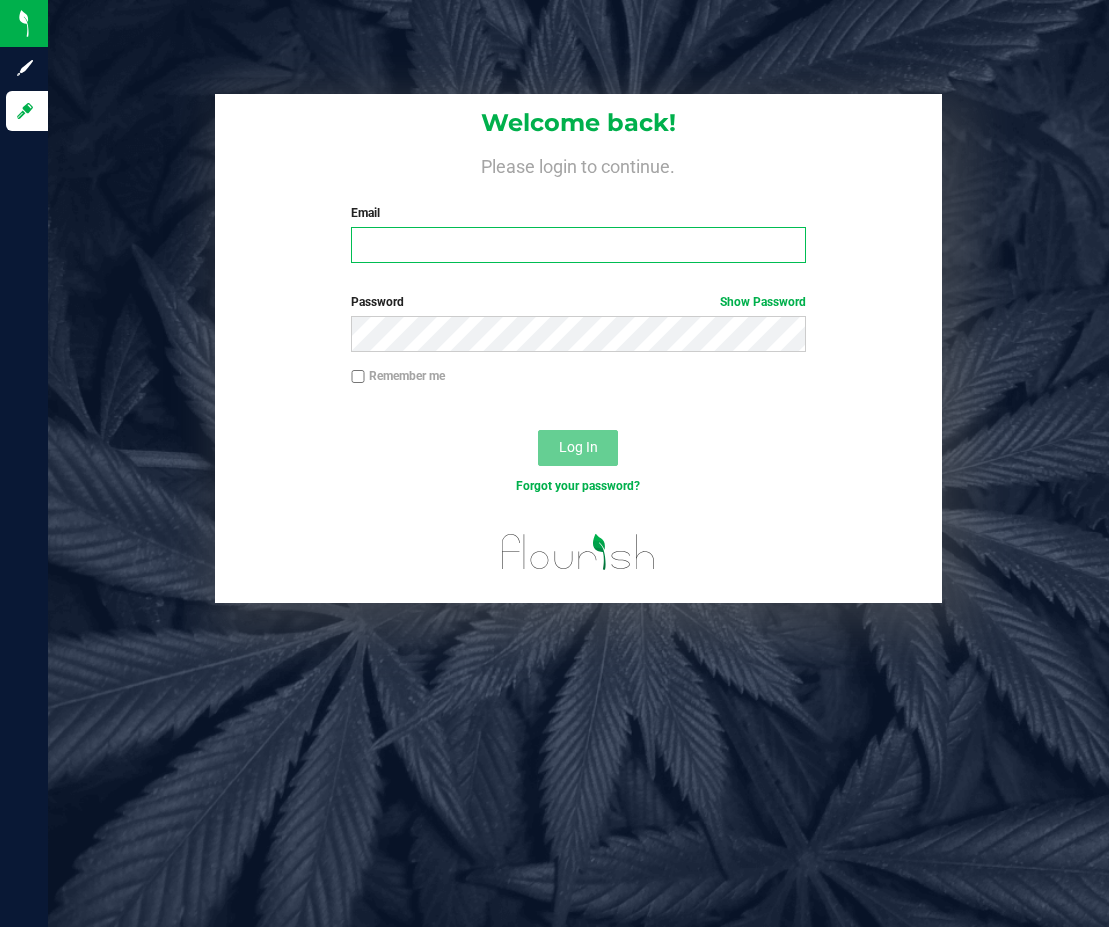 click on "Email" at bounding box center [578, 245] 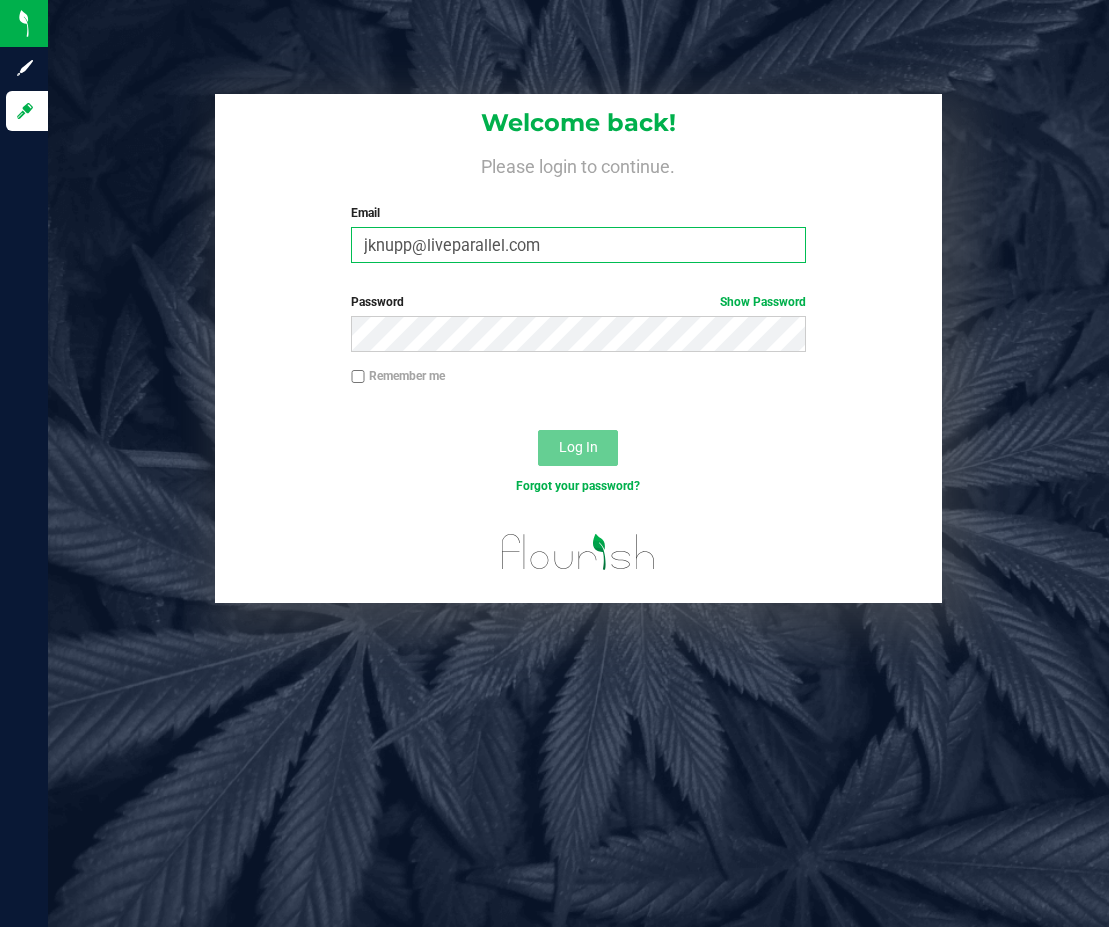 type on "jknupp@liveparallel.com" 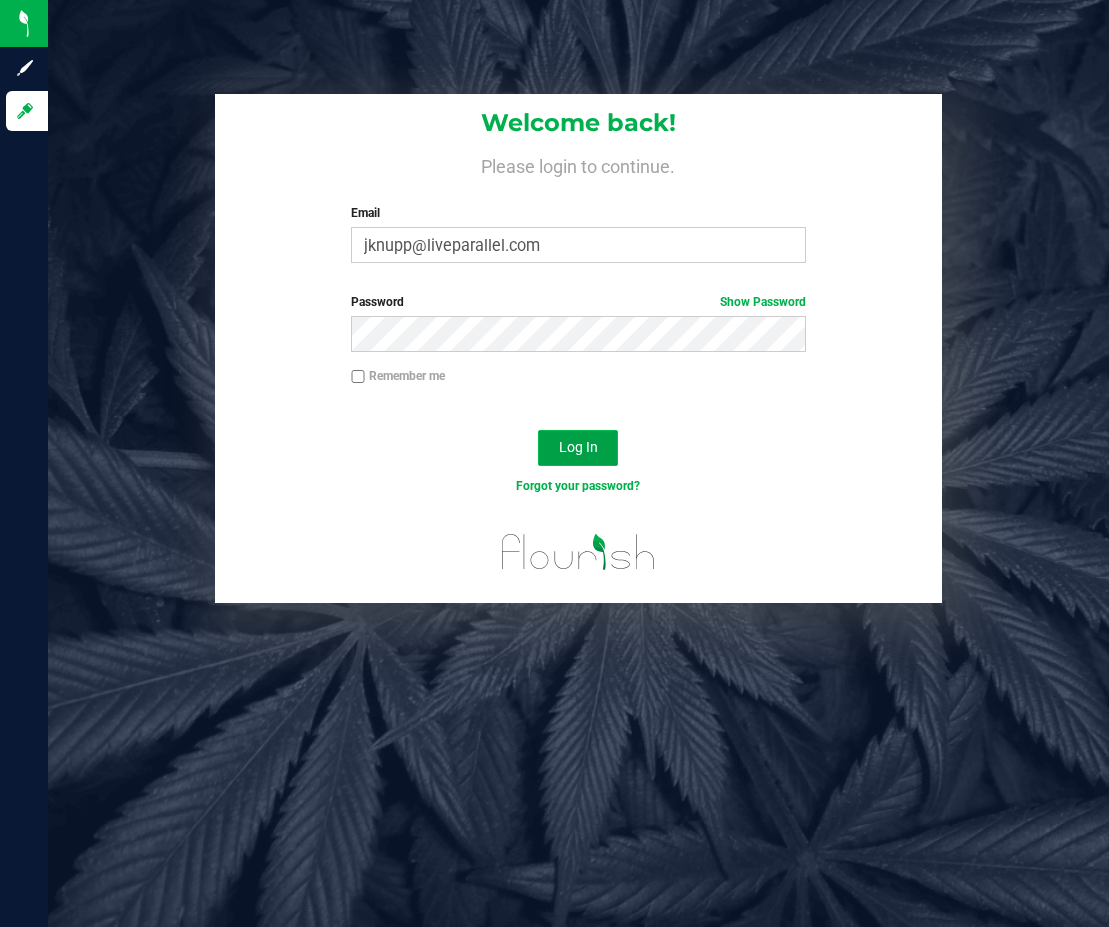 click on "Log In" at bounding box center (578, 447) 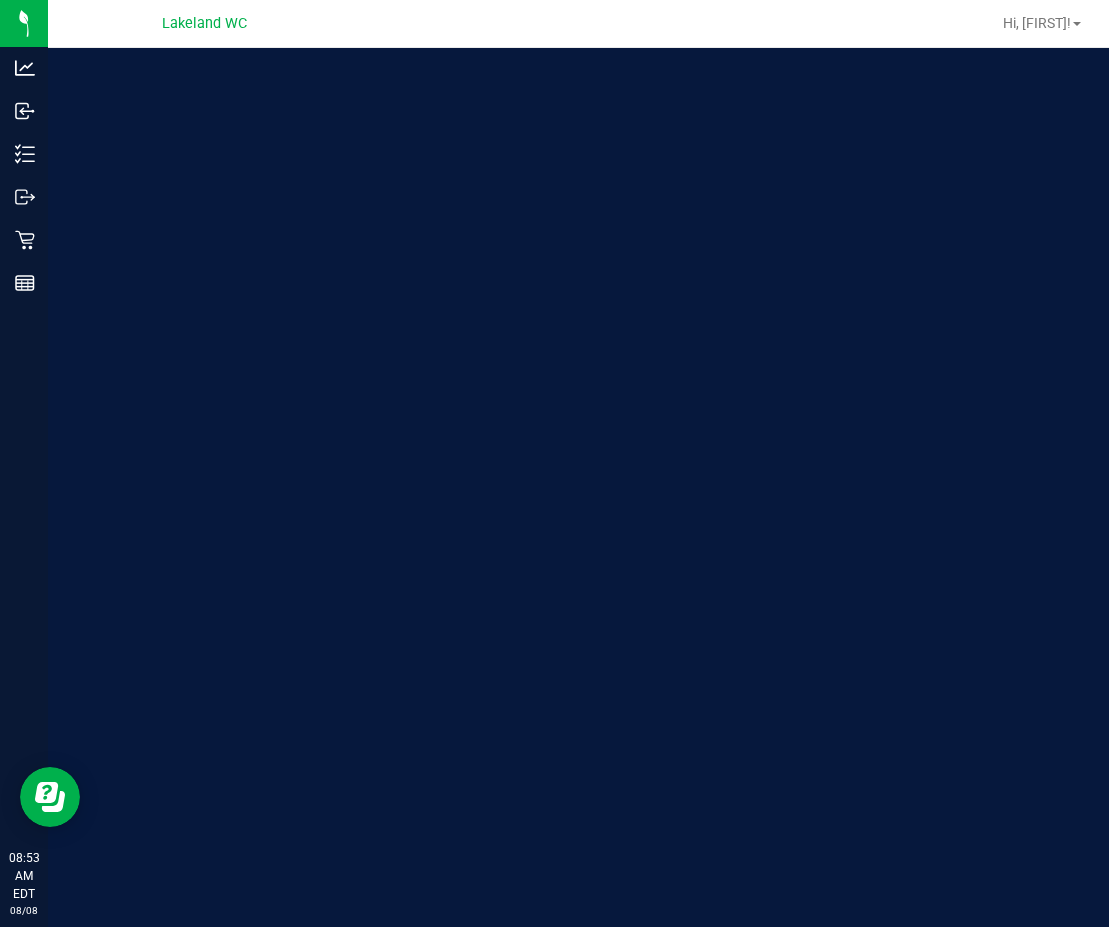 scroll, scrollTop: 0, scrollLeft: 0, axis: both 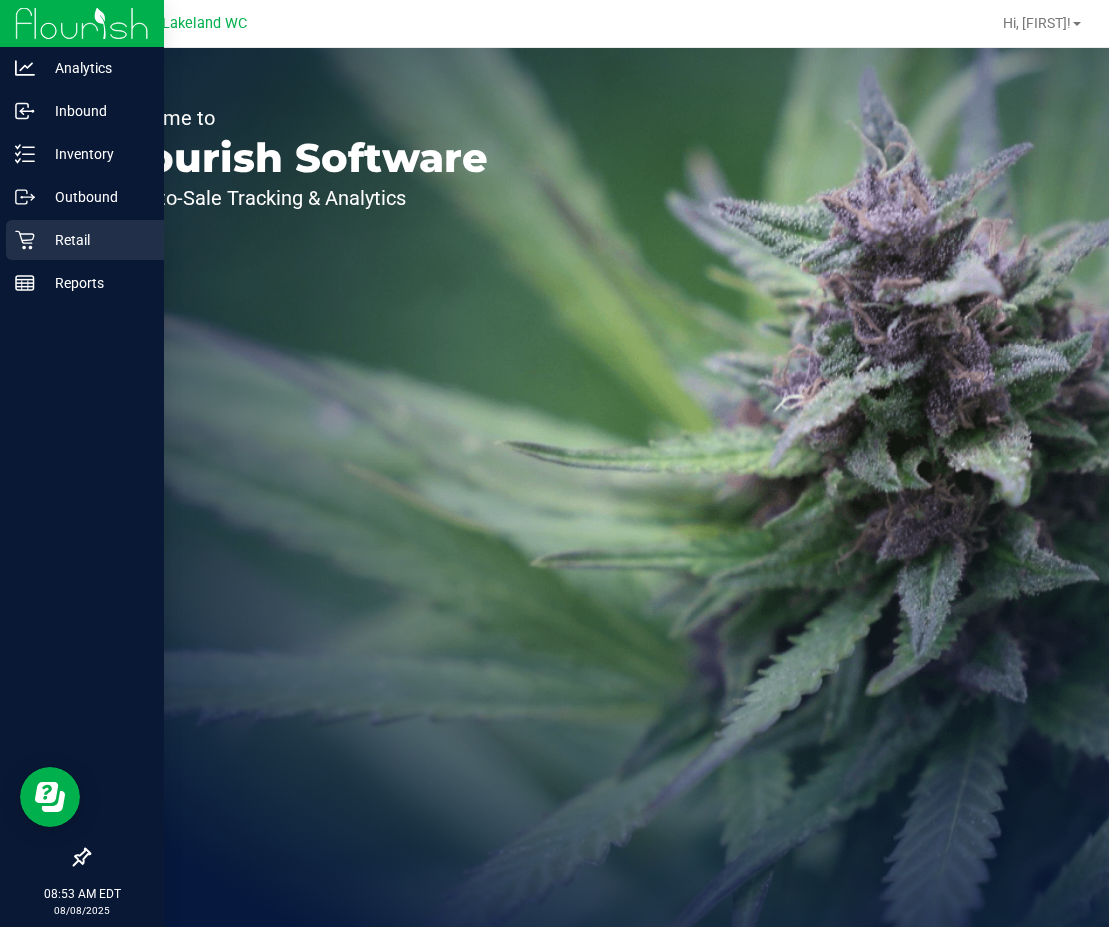 click 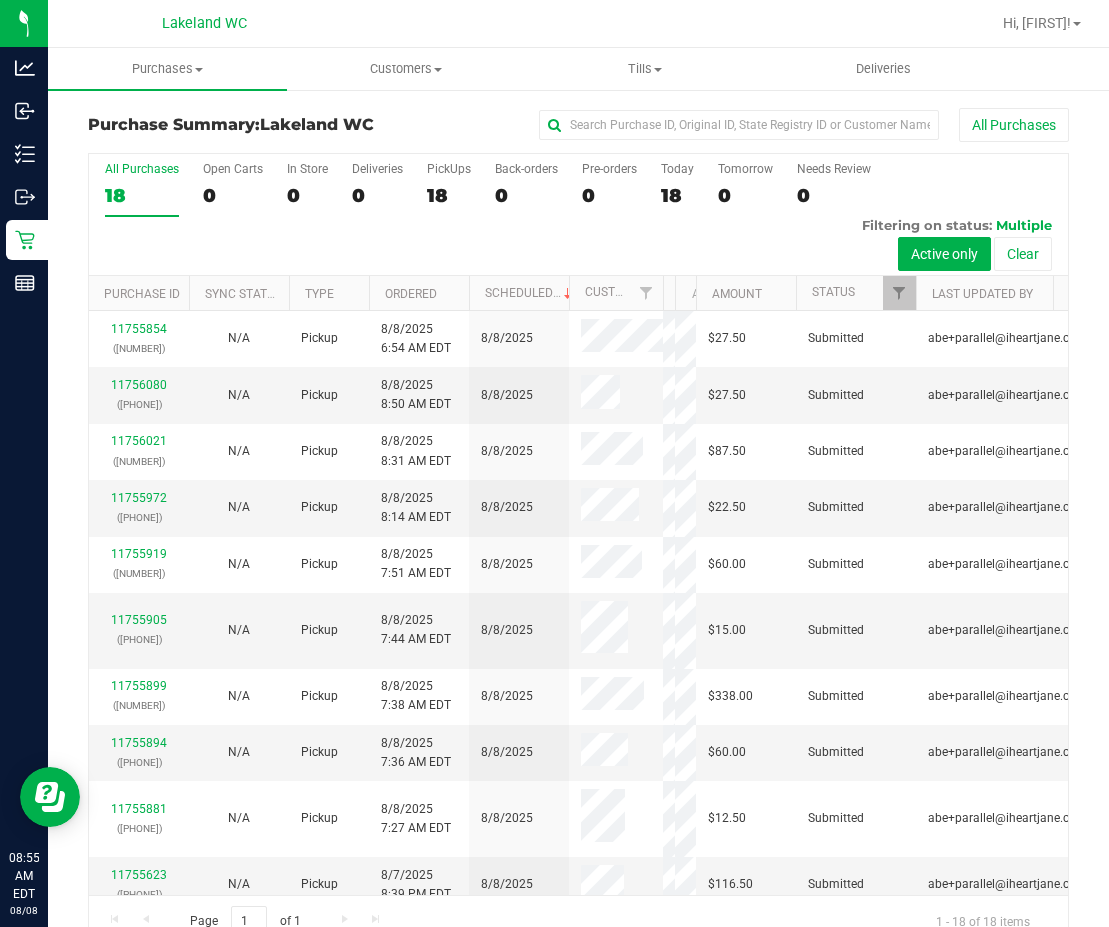 drag, startPoint x: 584, startPoint y: 302, endPoint x: 664, endPoint y: 299, distance: 80.05623 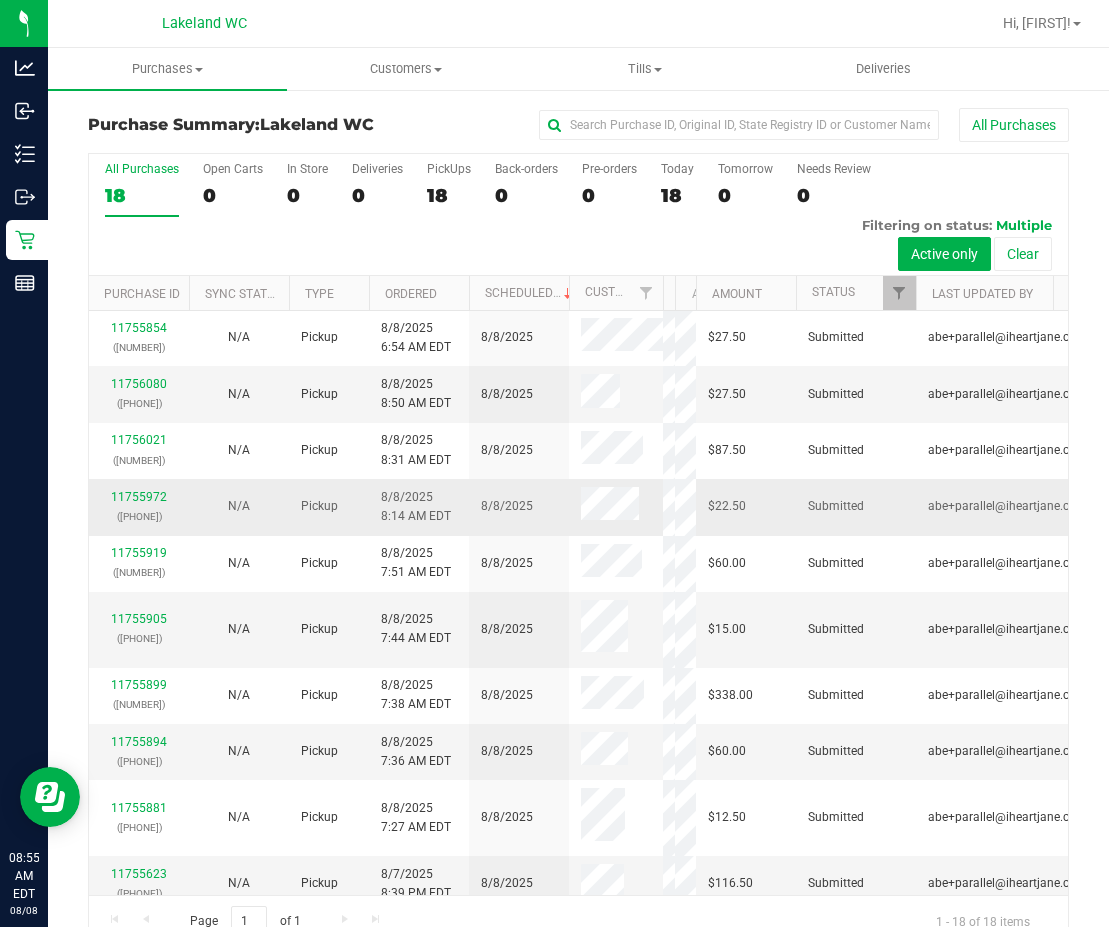 scroll, scrollTop: 0, scrollLeft: 0, axis: both 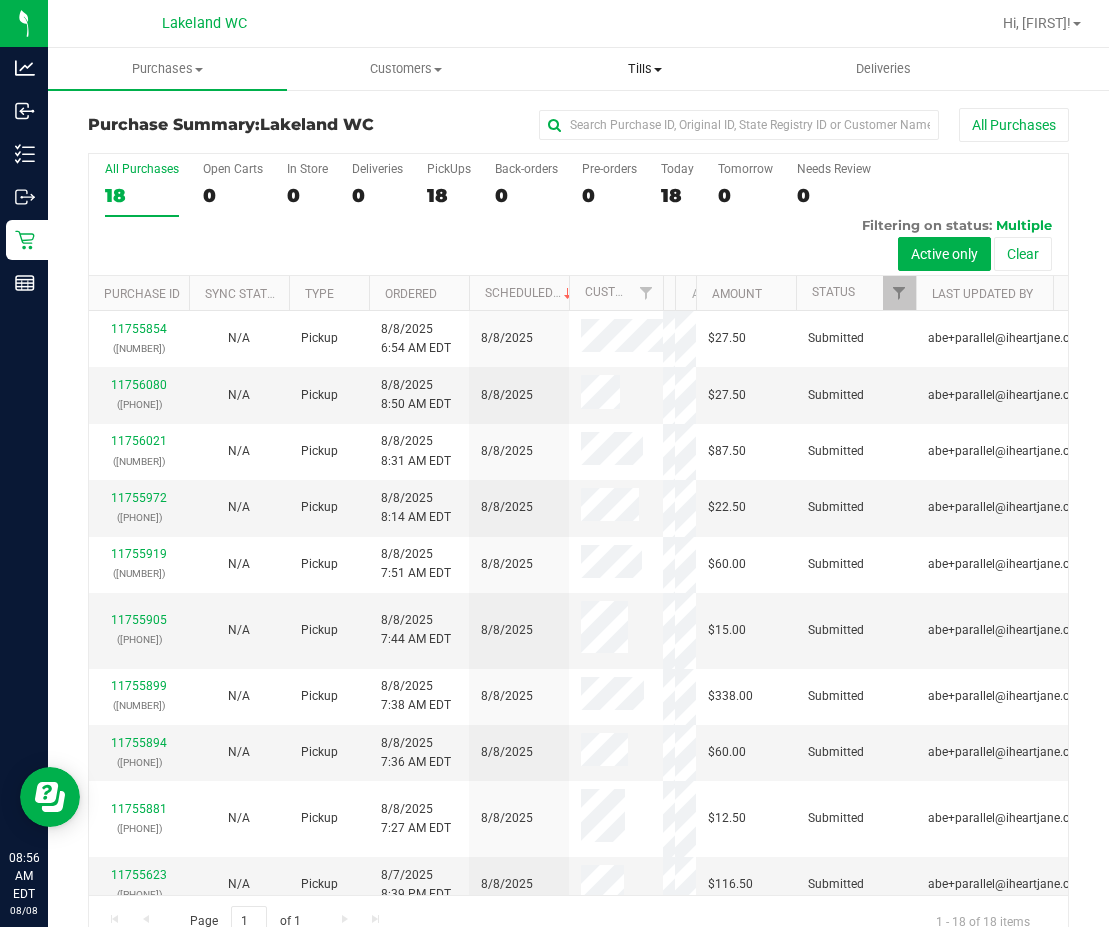 click on "Tills" at bounding box center [644, 69] 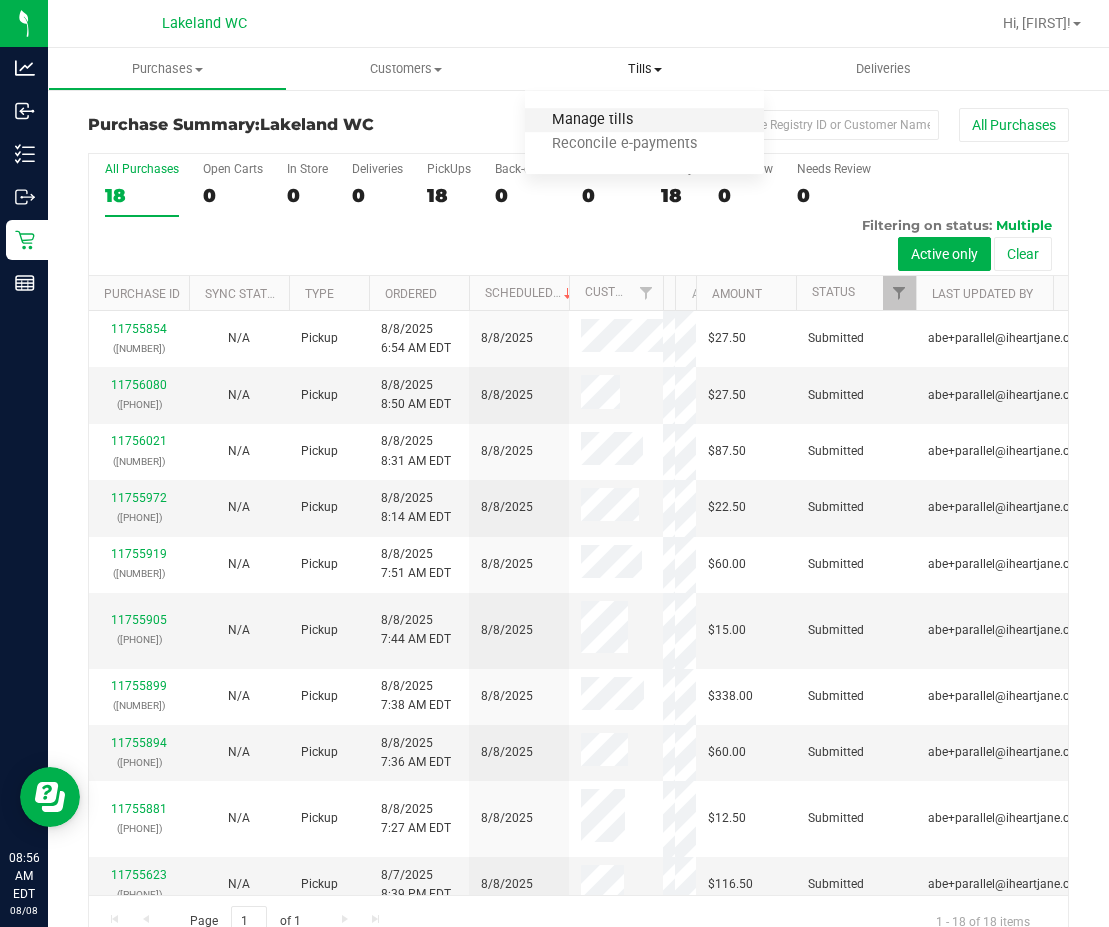 click on "Manage tills" at bounding box center [592, 120] 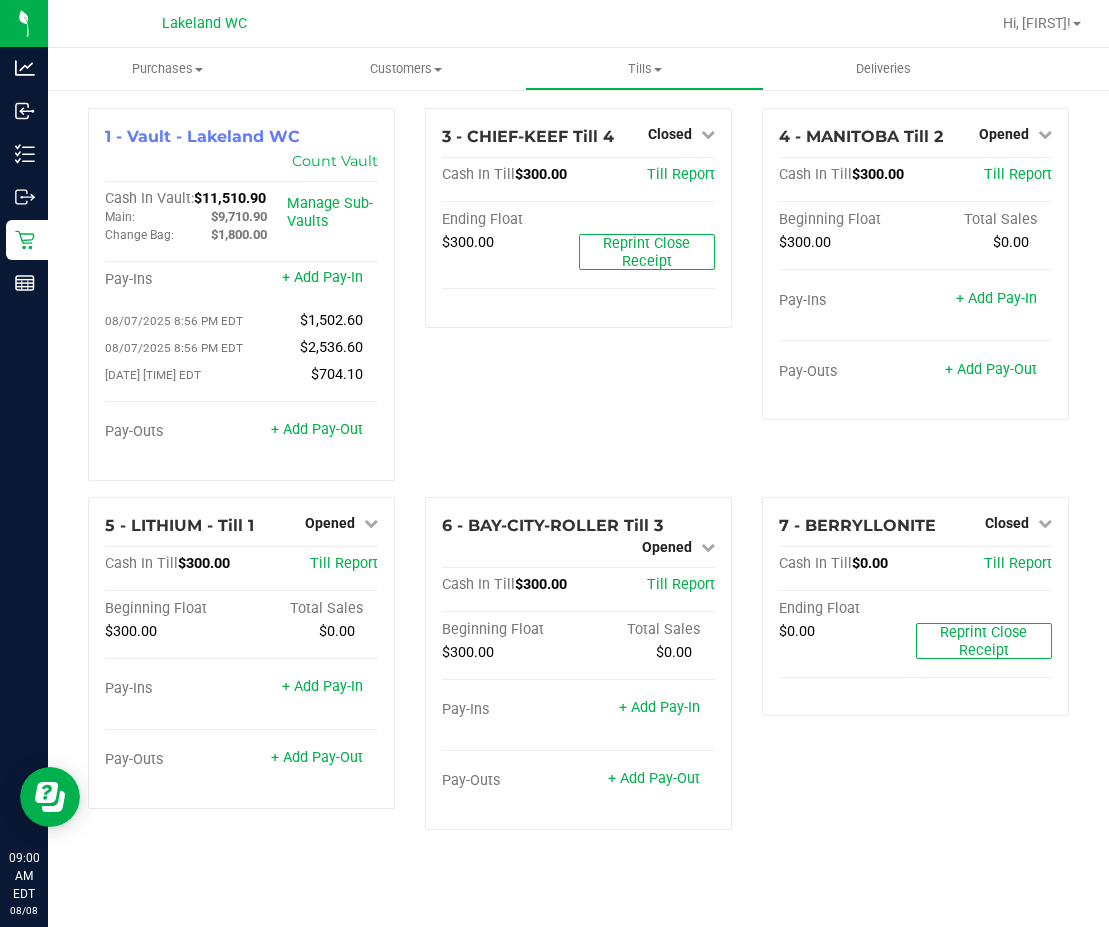 click on "1 - Vault - Lakeland WC   Count Vault   Cash In Vault:   $11,510.90   Main:   $9,710.90   Change Bag:   $1,800.00   Manage Sub-Vaults   Pay-Ins   + Add Pay-In   08/07/2025 8:56 PM EDT   $1,502.60   08/07/2025 8:56 PM EDT   $2,536.60   08/07/2025 8:50 PM EDT   $704.10   Pay-Outs   + Add Pay-Out   3 - CHIEF-KEEF Till 4  Closed  Open Till   Cash In Till   $300.00   Till Report   Ending Float   $300.00       Reprint Close Receipt   4 - MANITOBA Till 2  Opened  Close Till   Cash In Till   $300.00   Till Report   Beginning Float   Total Sales   $300.00       $0.00       Pay-Ins   + Add Pay-In   Pay-Outs   + Add Pay-Out   5 - LITHIUM - Till 1  Opened  Close Till   Cash In Till   $300.00   Till Report   Beginning Float   Total Sales   $300.00       $0.00       Pay-Ins   + Add Pay-In   Pay-Outs   + Add Pay-Out   6 - BAY-CITY-ROLLER Till 3  Opened  Close Till   Cash In Till   $300.00   Till Report   Beginning Float   Total Sales   $300.00       $0.00       Pay-Ins  Closed" at bounding box center (578, 477) 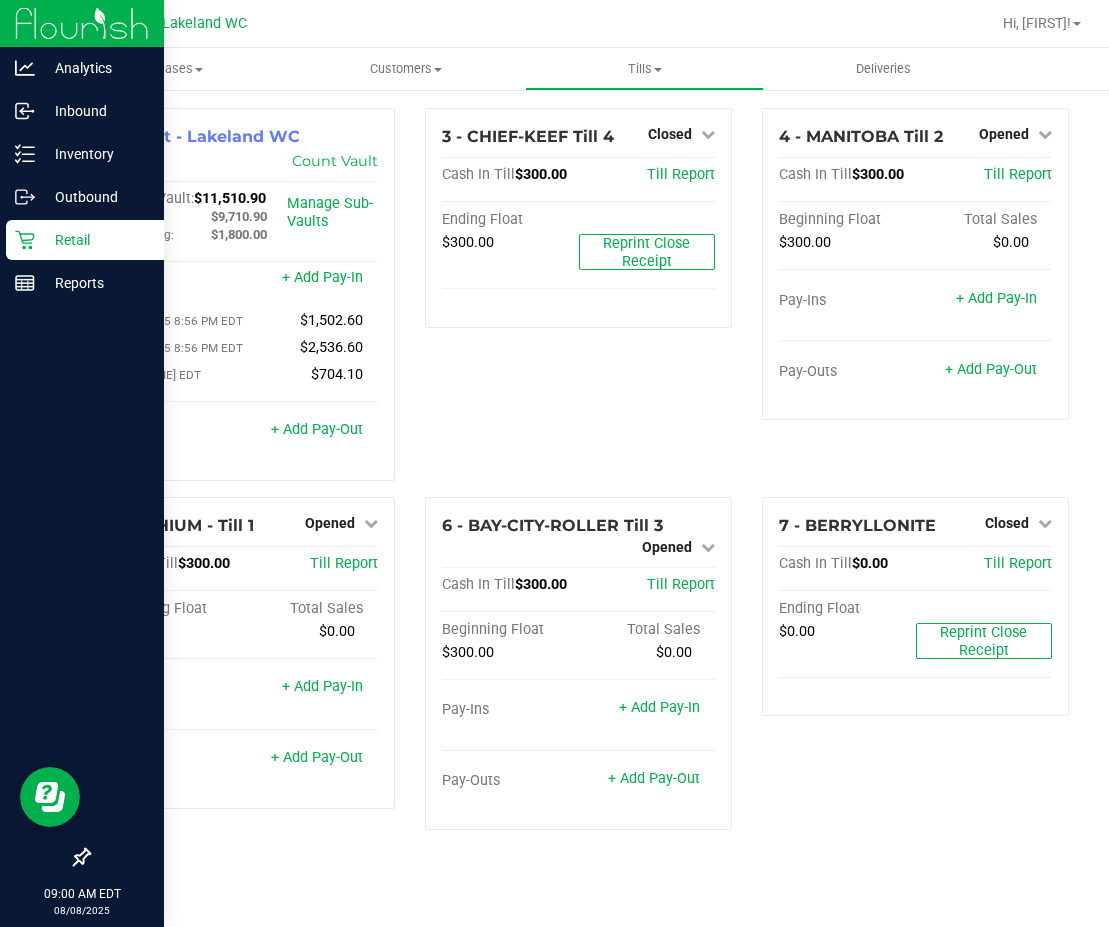 click on "Retail" at bounding box center [95, 240] 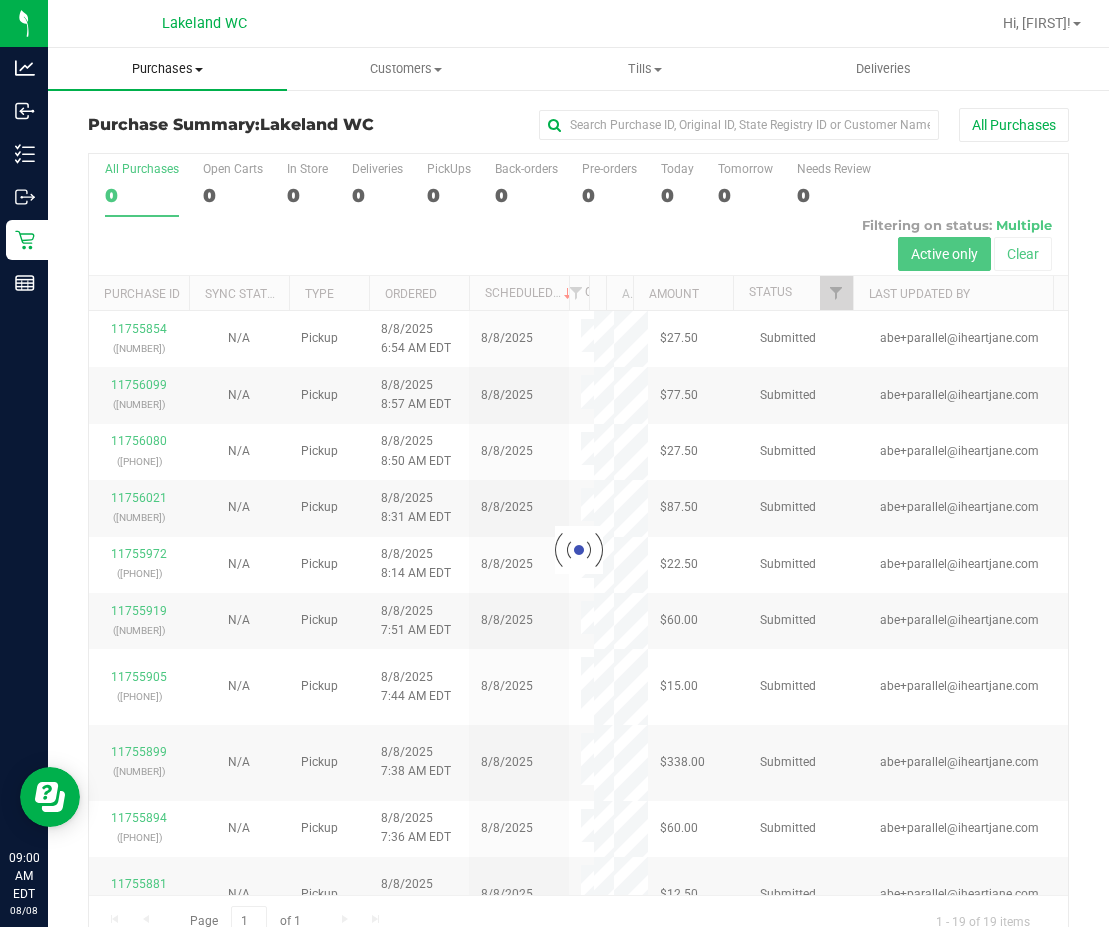 click on "Purchases" at bounding box center (167, 69) 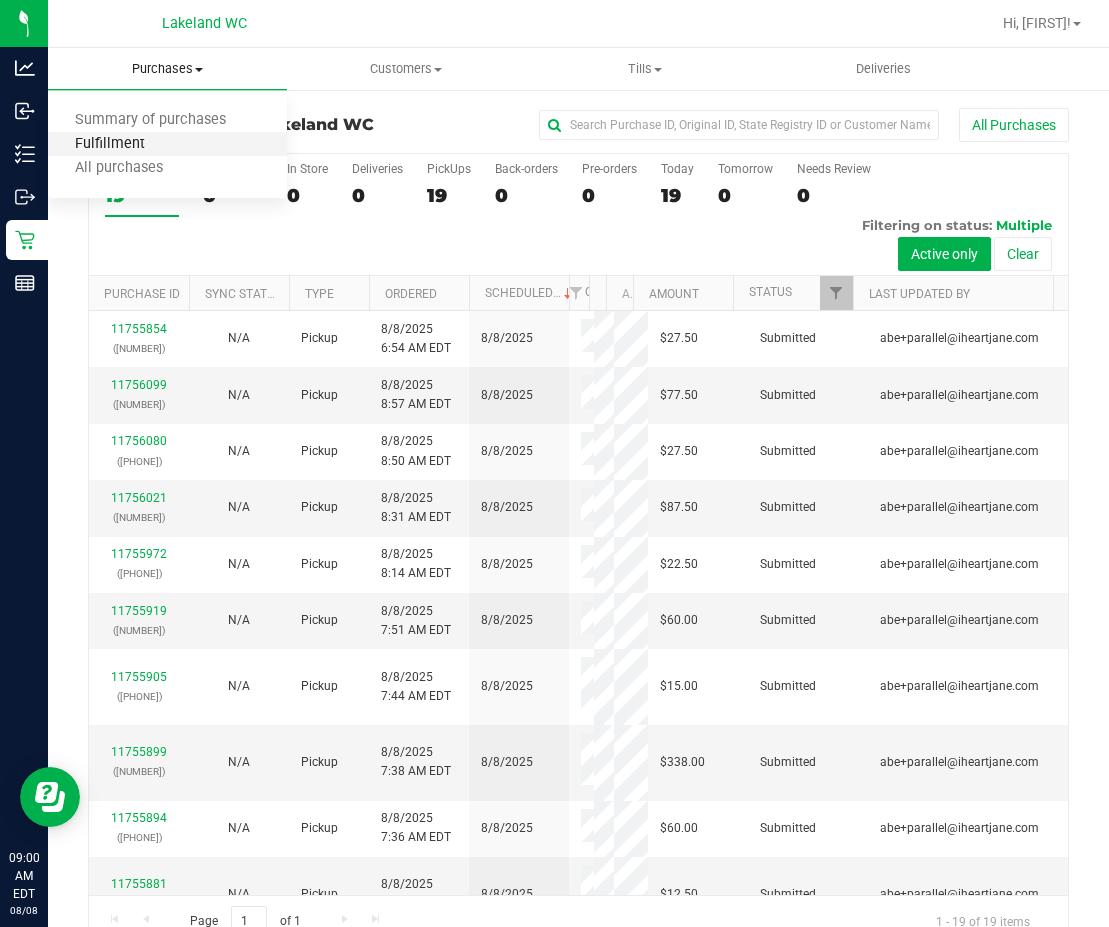 click on "Fulfillment" at bounding box center [110, 144] 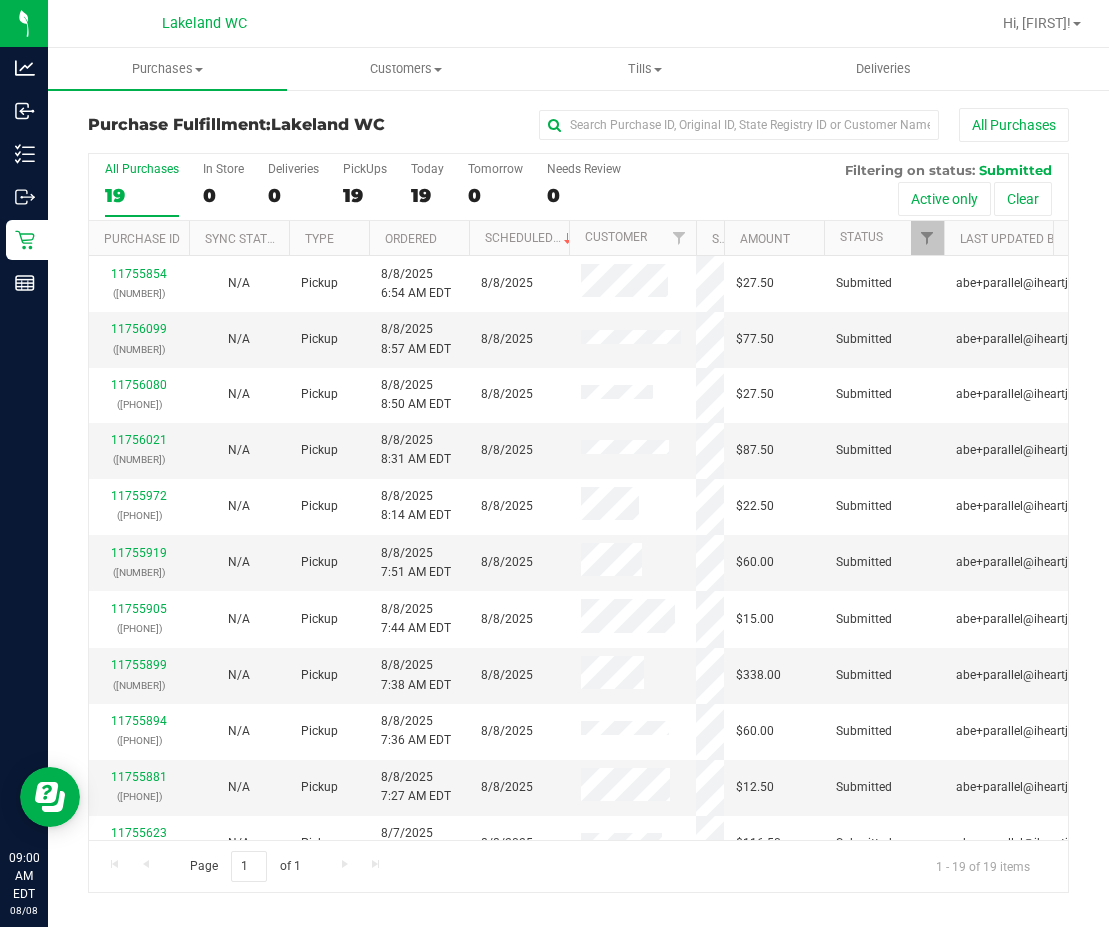 drag, startPoint x: 607, startPoint y: 234, endPoint x: 699, endPoint y: 246, distance: 92.779305 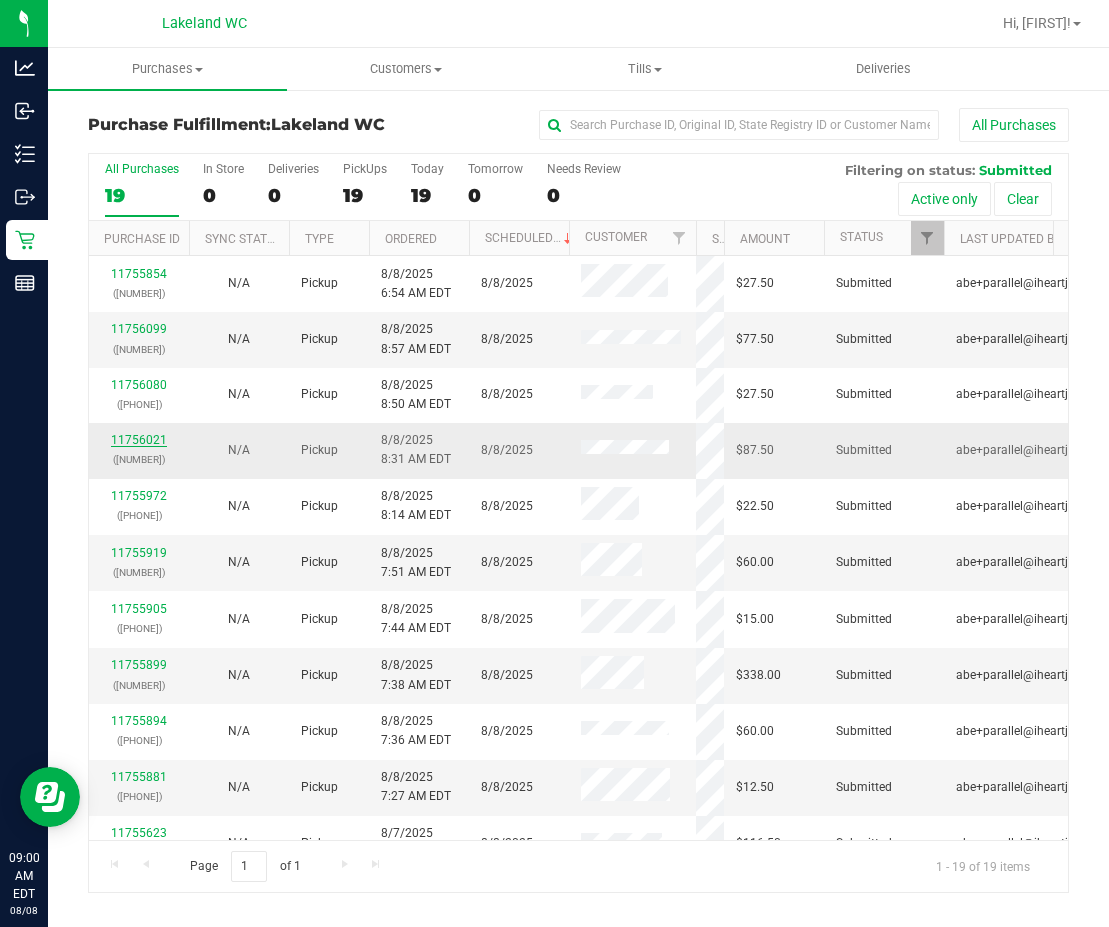 click on "11756021" at bounding box center [139, 440] 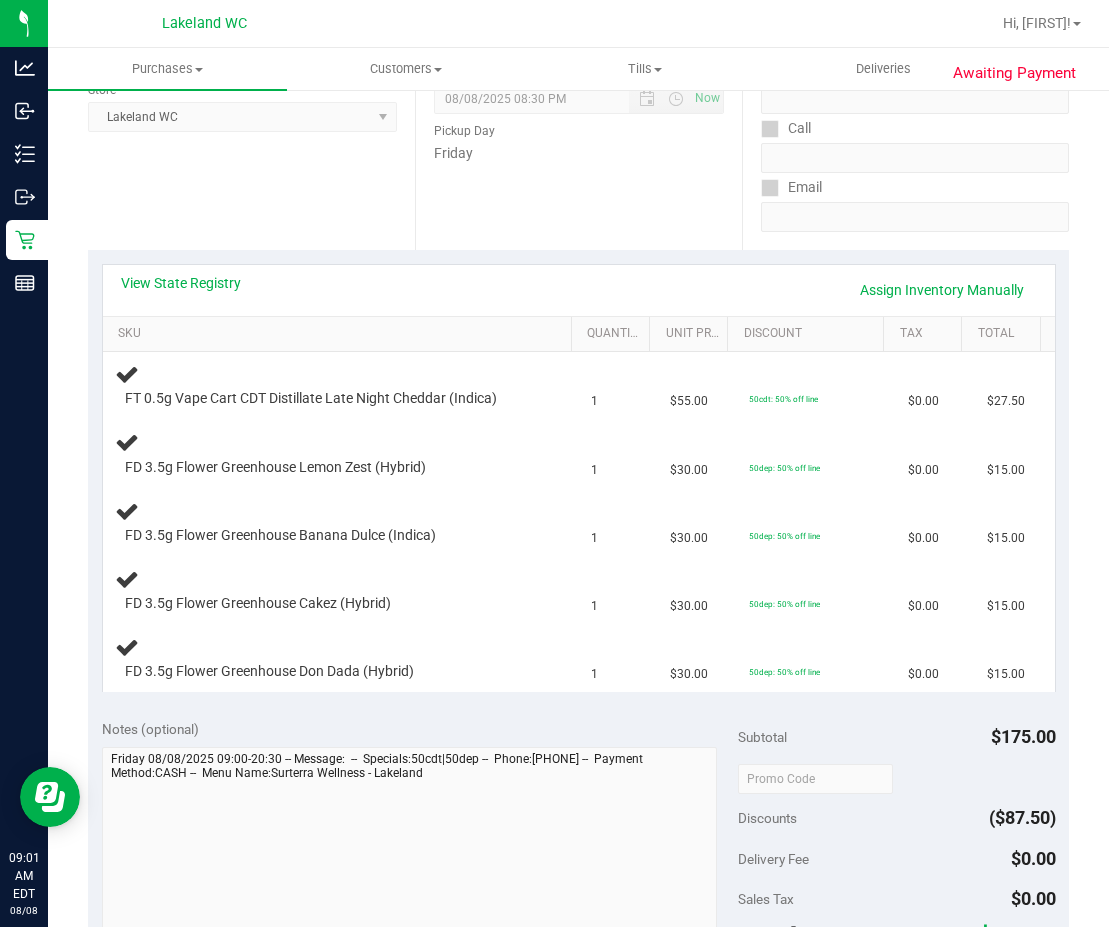 scroll, scrollTop: 300, scrollLeft: 0, axis: vertical 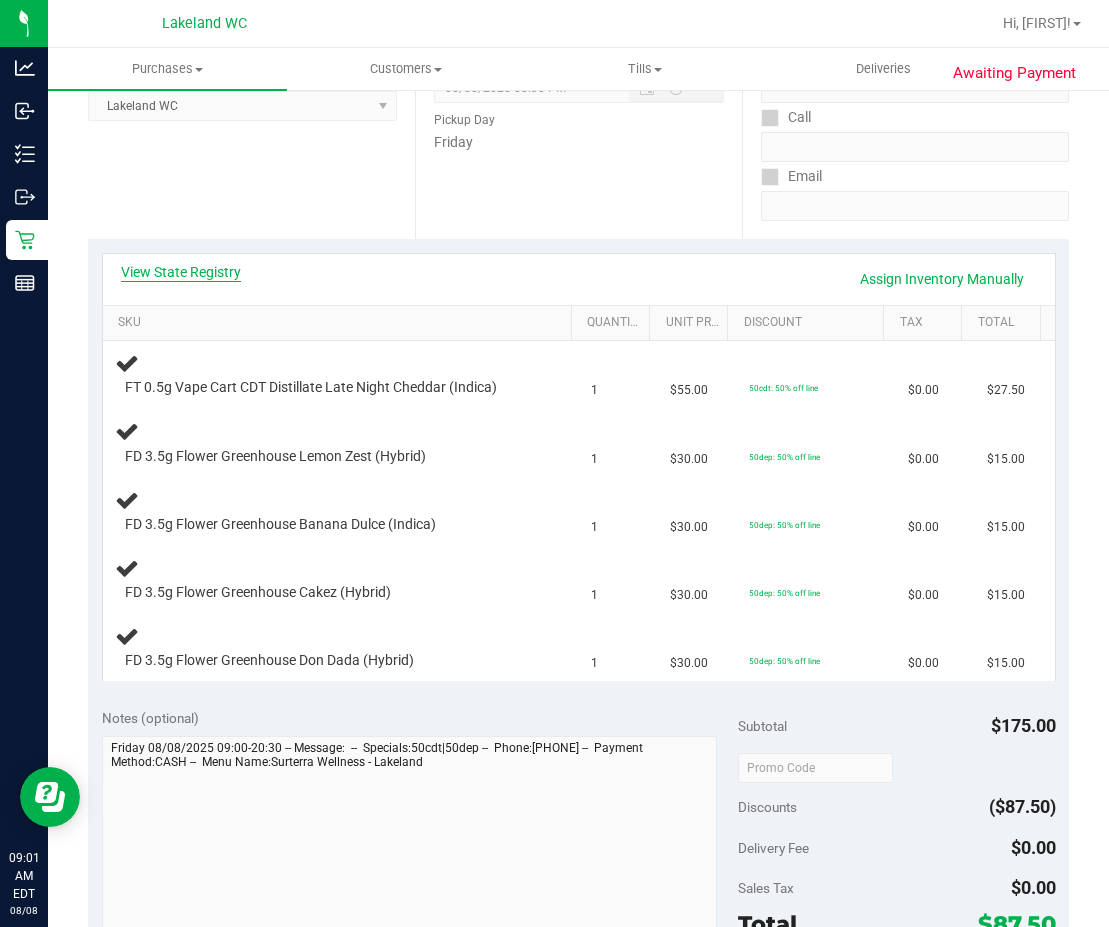 click on "View State Registry" at bounding box center [181, 272] 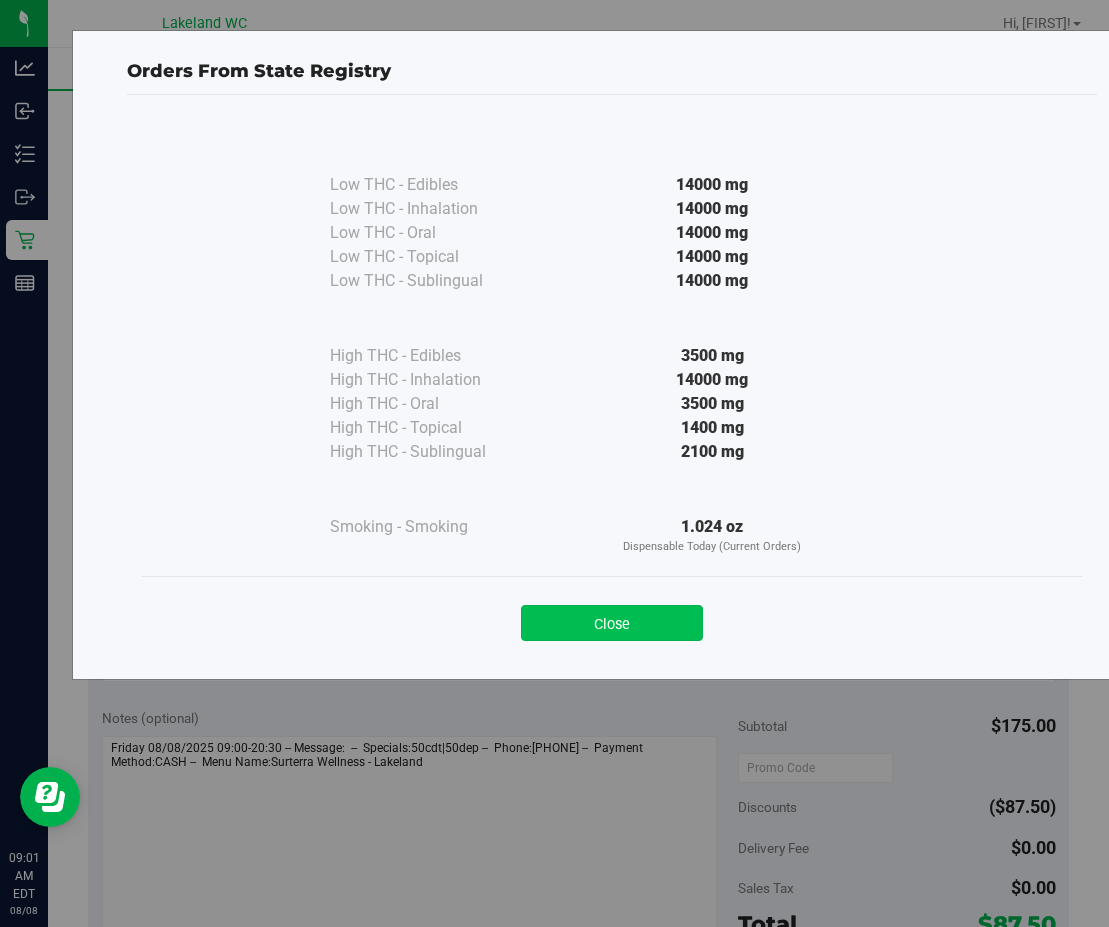 click on "Close" at bounding box center (612, 623) 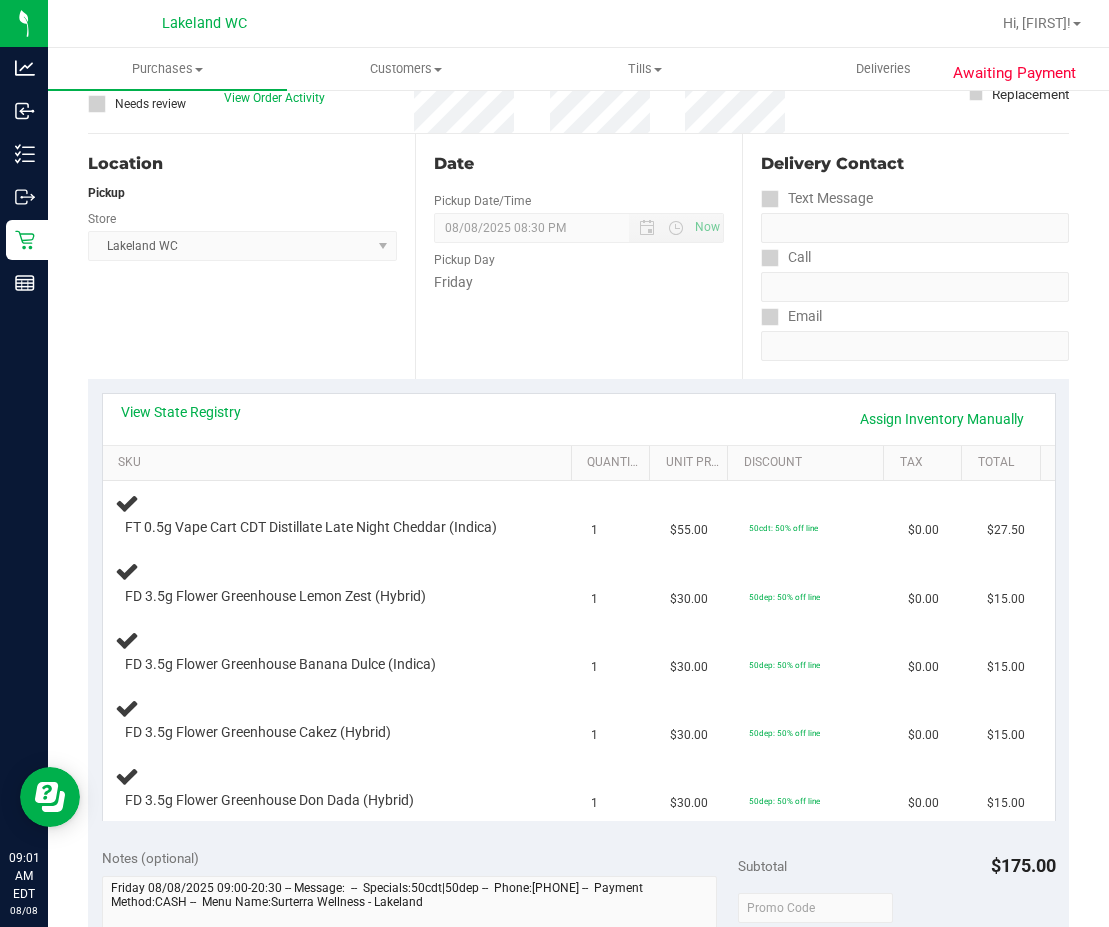scroll, scrollTop: 0, scrollLeft: 0, axis: both 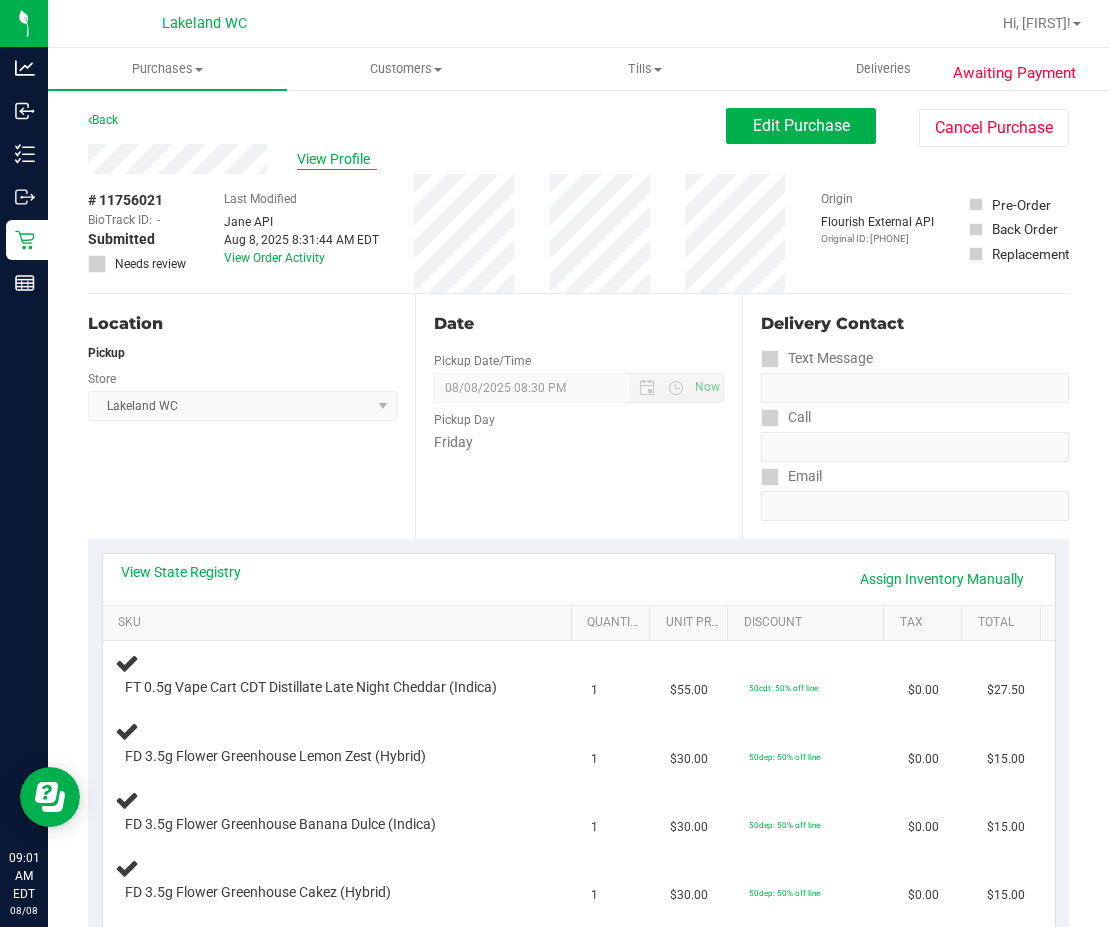 click on "View Profile" at bounding box center [337, 159] 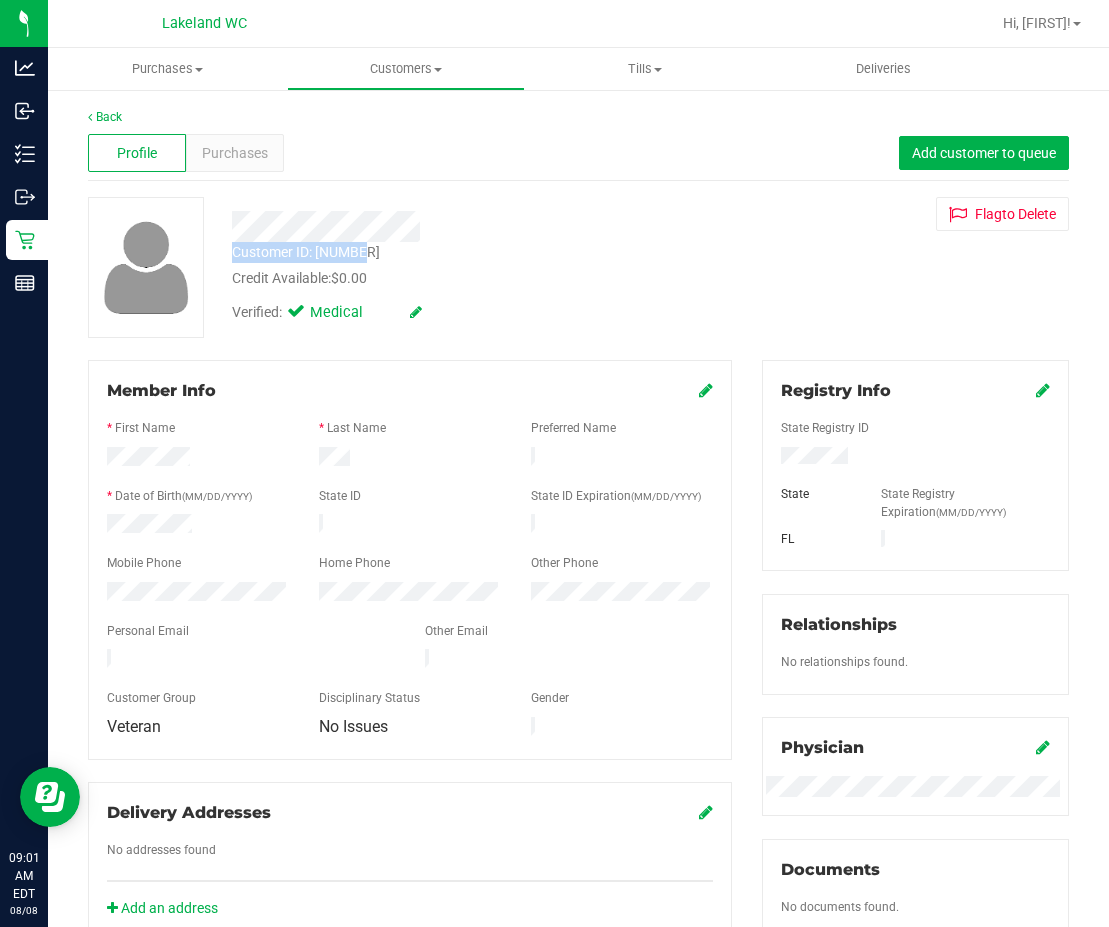 click on "Customer ID: 625165
Credit Available:
$0.00
Verified:
Medical" at bounding box center (470, 265) 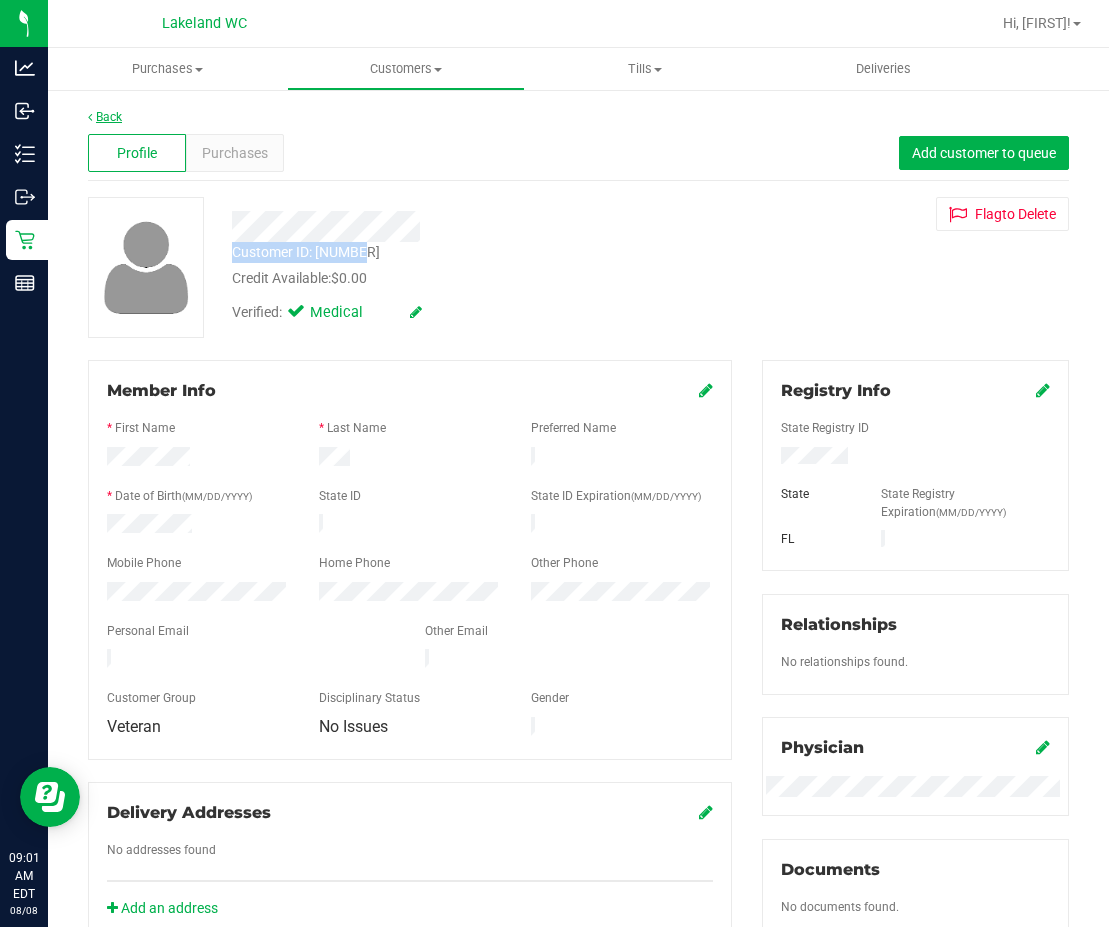 click on "Back" at bounding box center [105, 117] 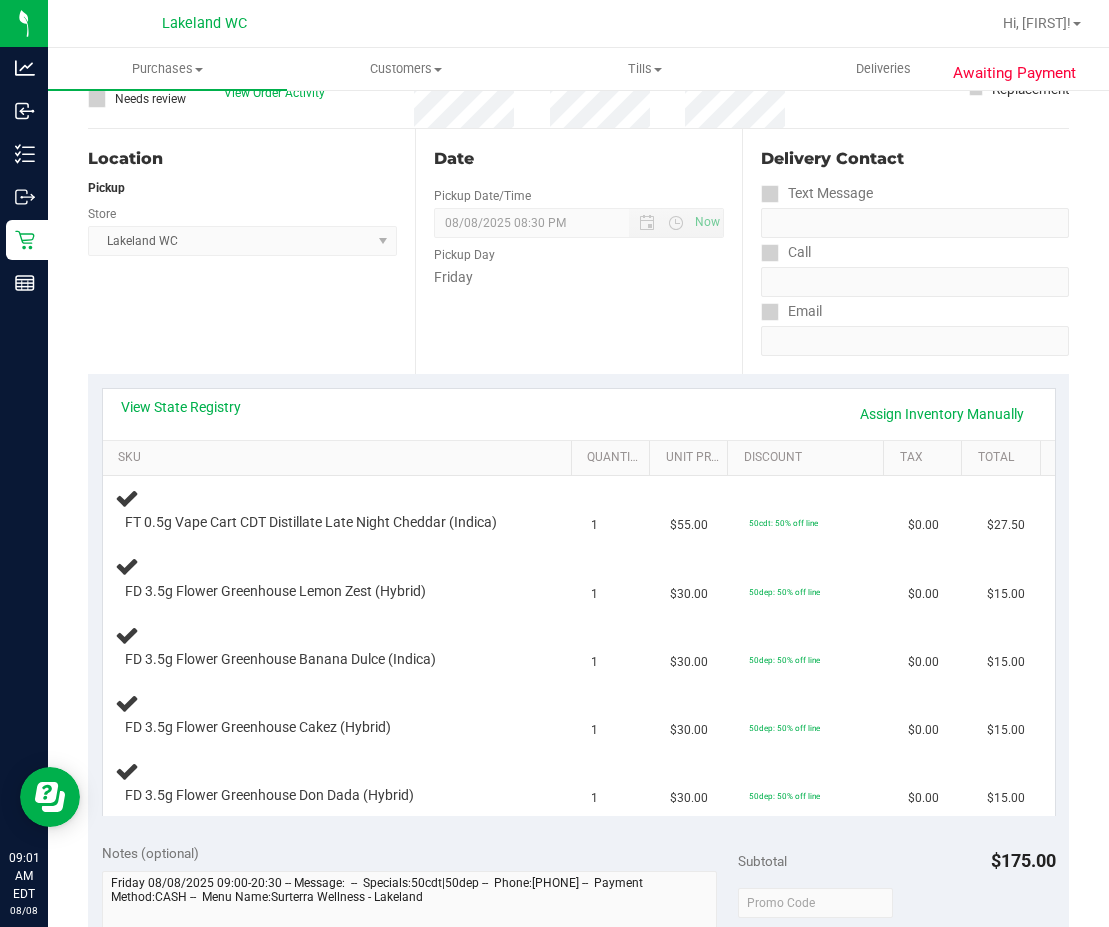 scroll, scrollTop: 400, scrollLeft: 0, axis: vertical 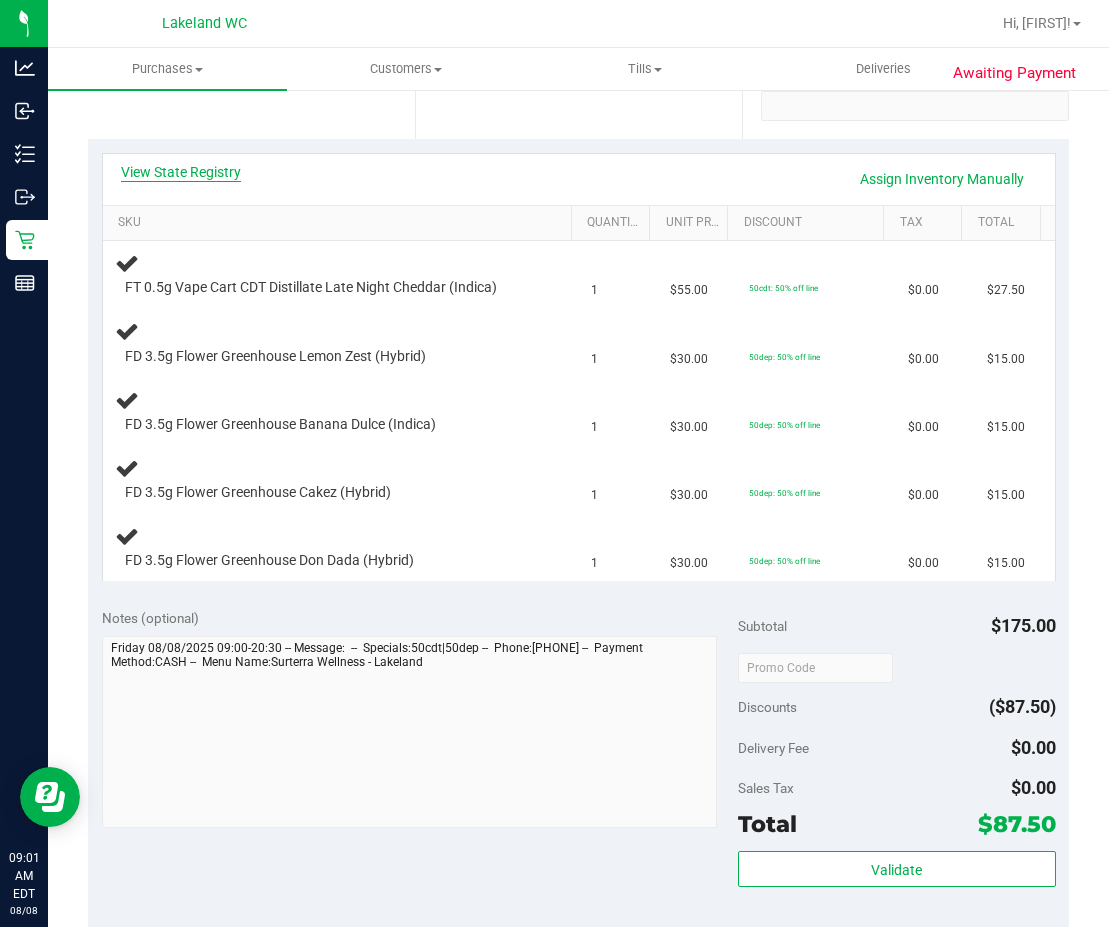 click on "View State Registry" at bounding box center (181, 172) 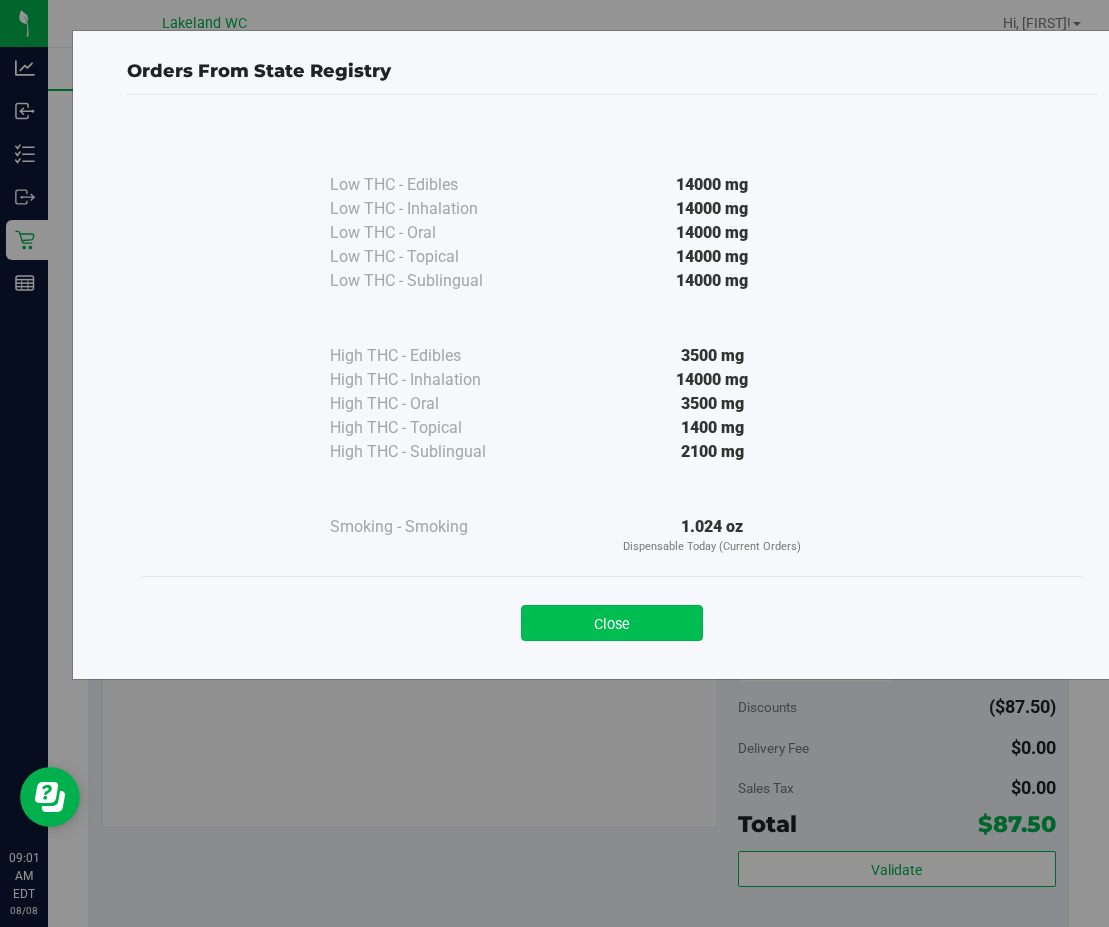 click on "Close" at bounding box center (612, 623) 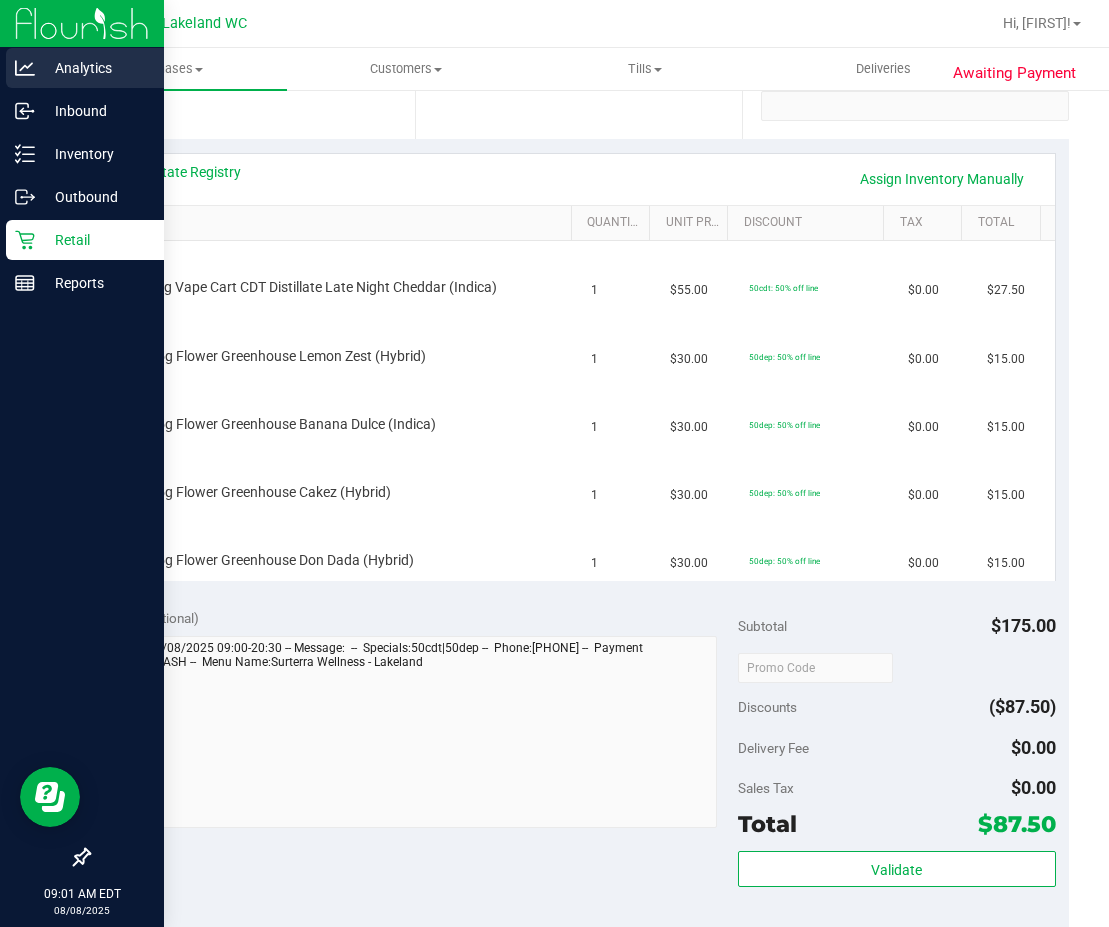 click on "Analytics" at bounding box center [95, 68] 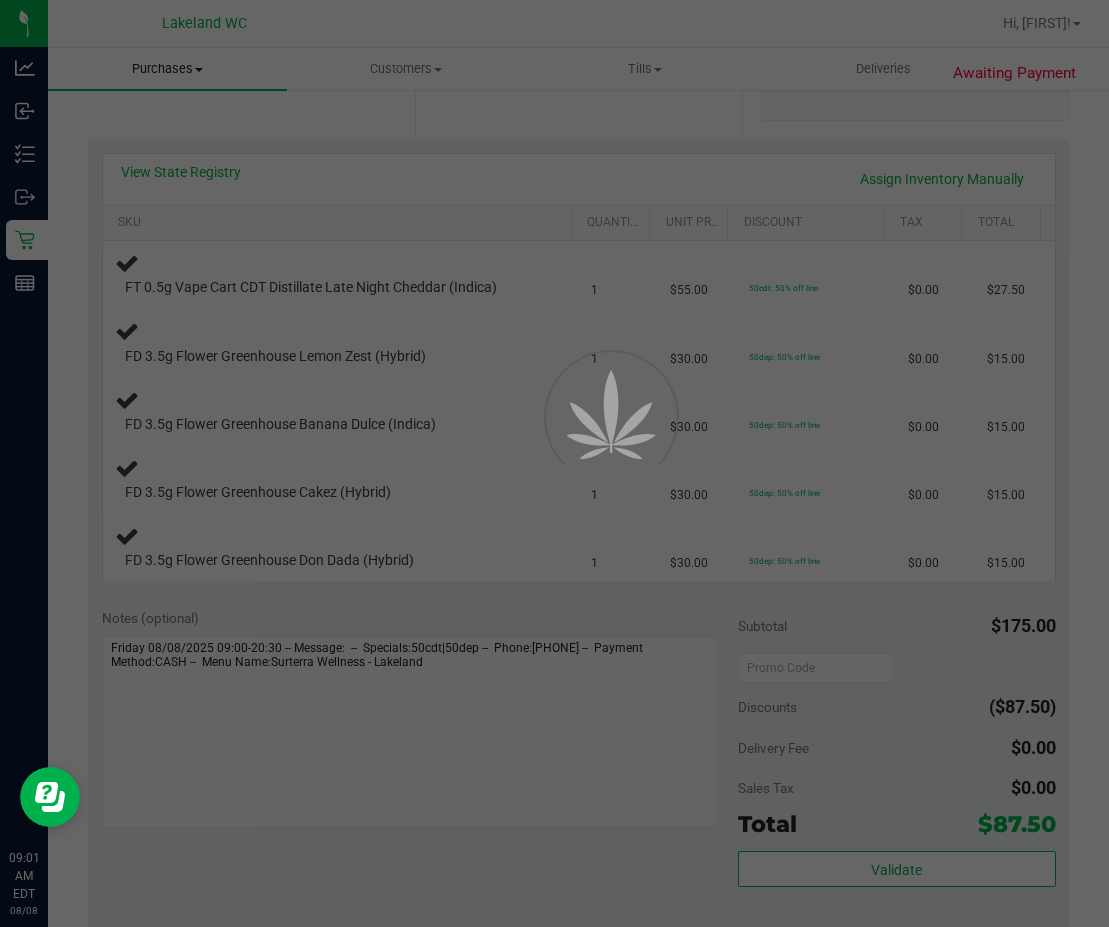 scroll, scrollTop: 0, scrollLeft: 0, axis: both 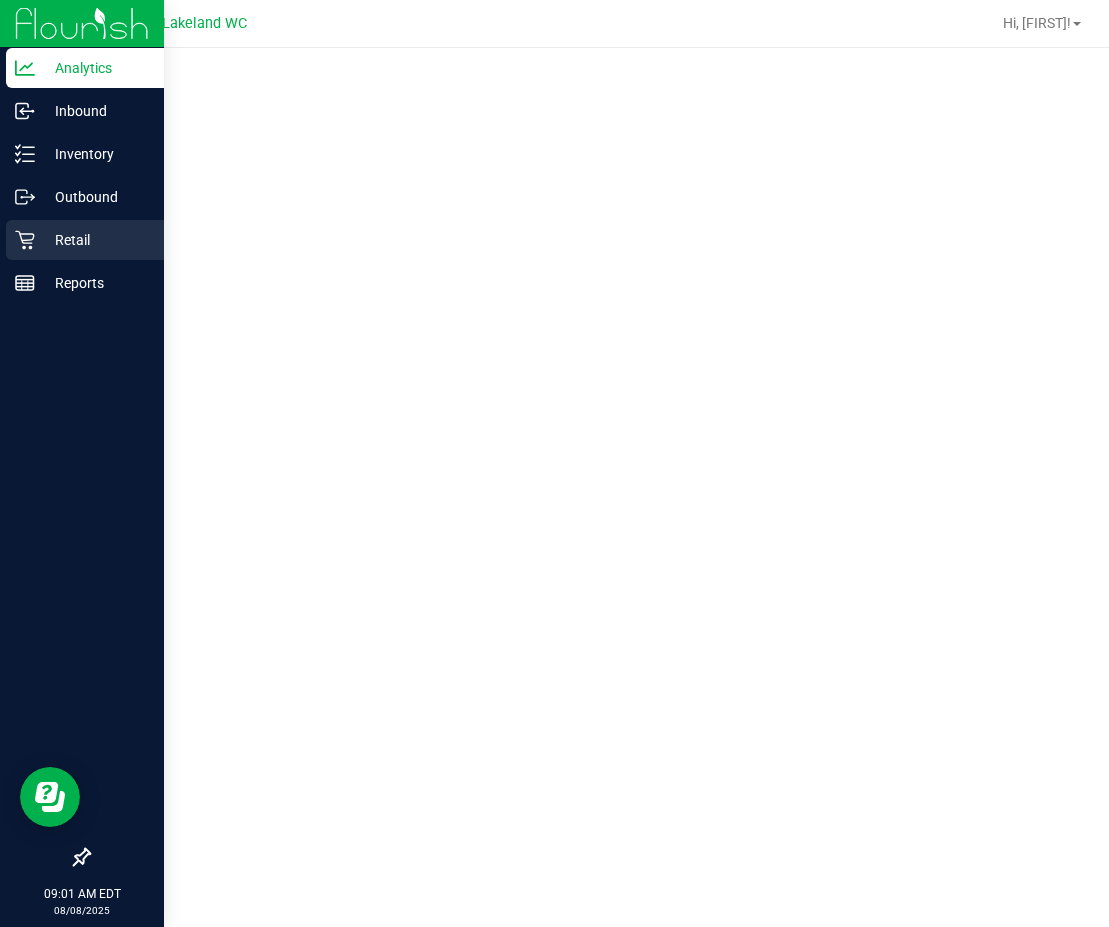 click 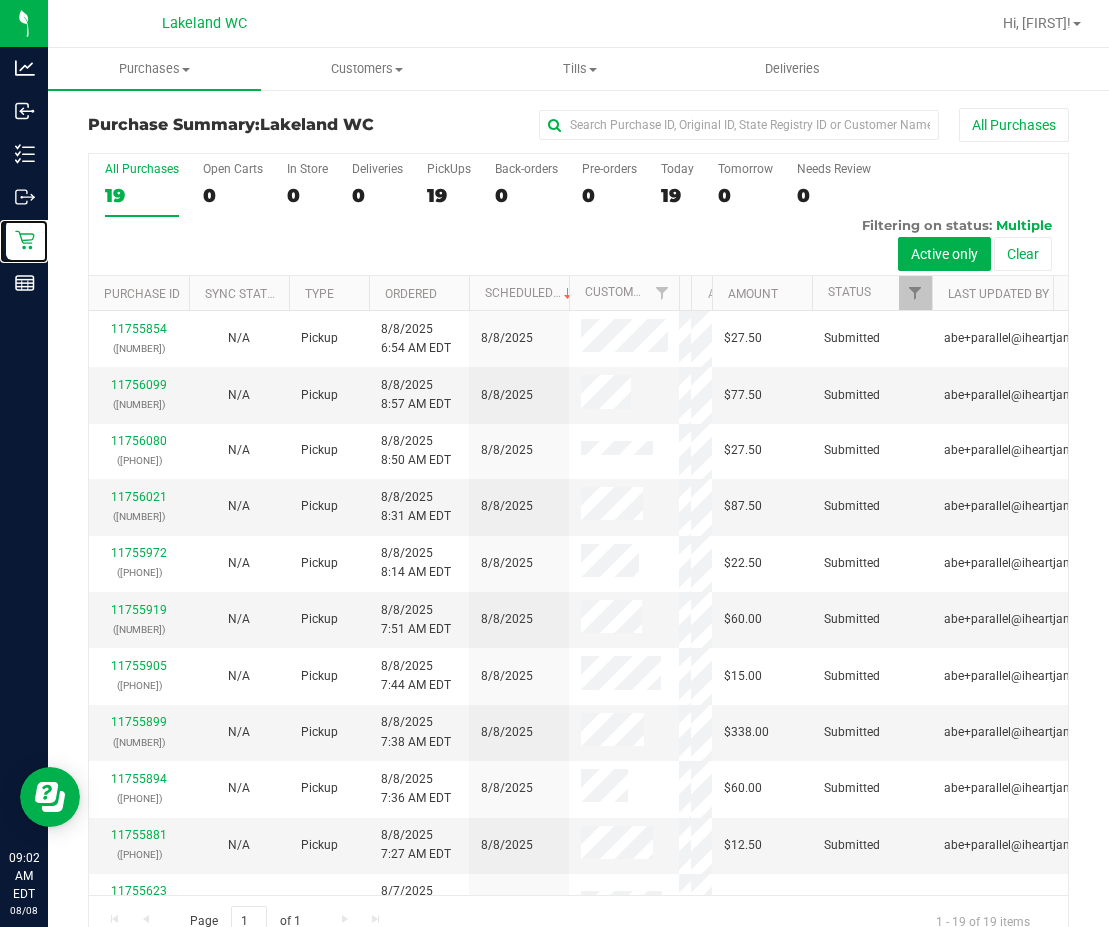 click on "All Purchases
19
Open Carts
0
In Store
0
Deliveries
0
PickUps
19
Back-orders
0
Pre-orders
0
Today
19
Tomorrow
0" at bounding box center [578, 550] 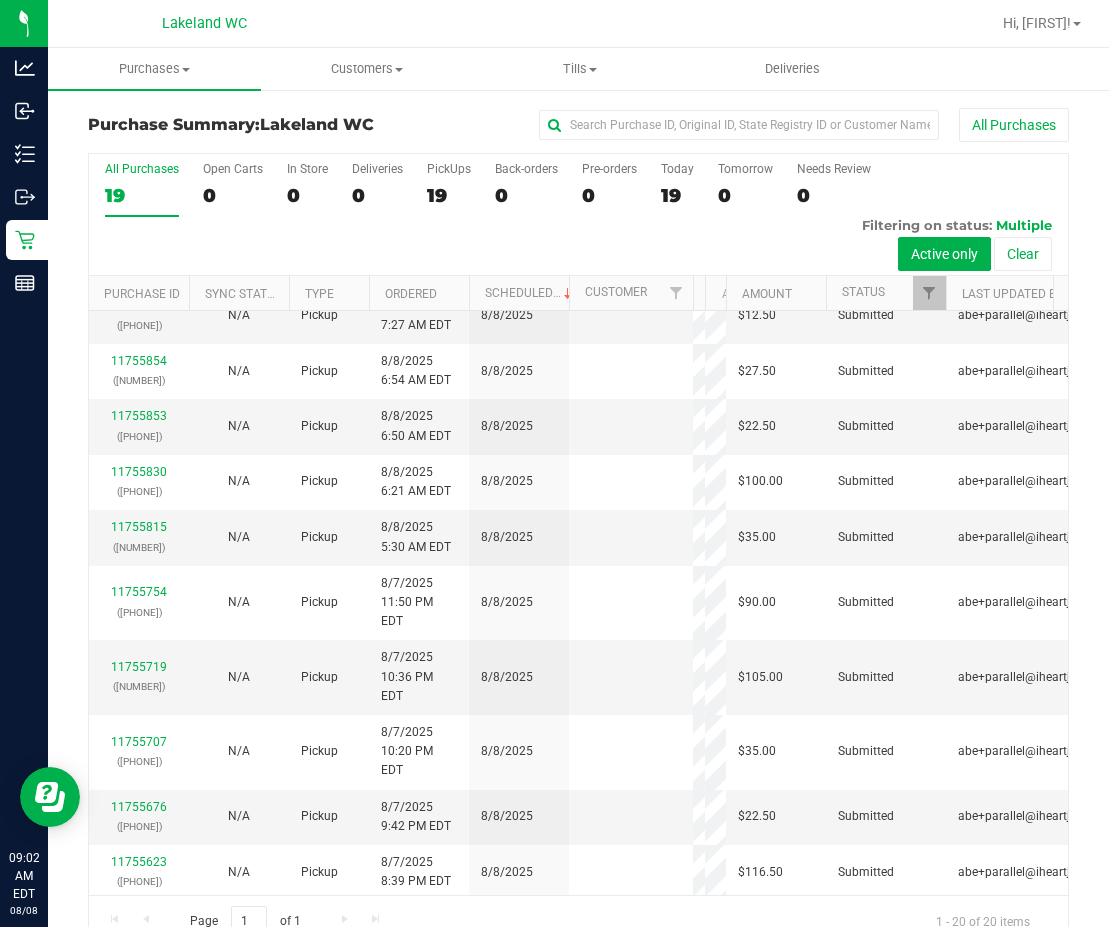 scroll, scrollTop: 0, scrollLeft: 0, axis: both 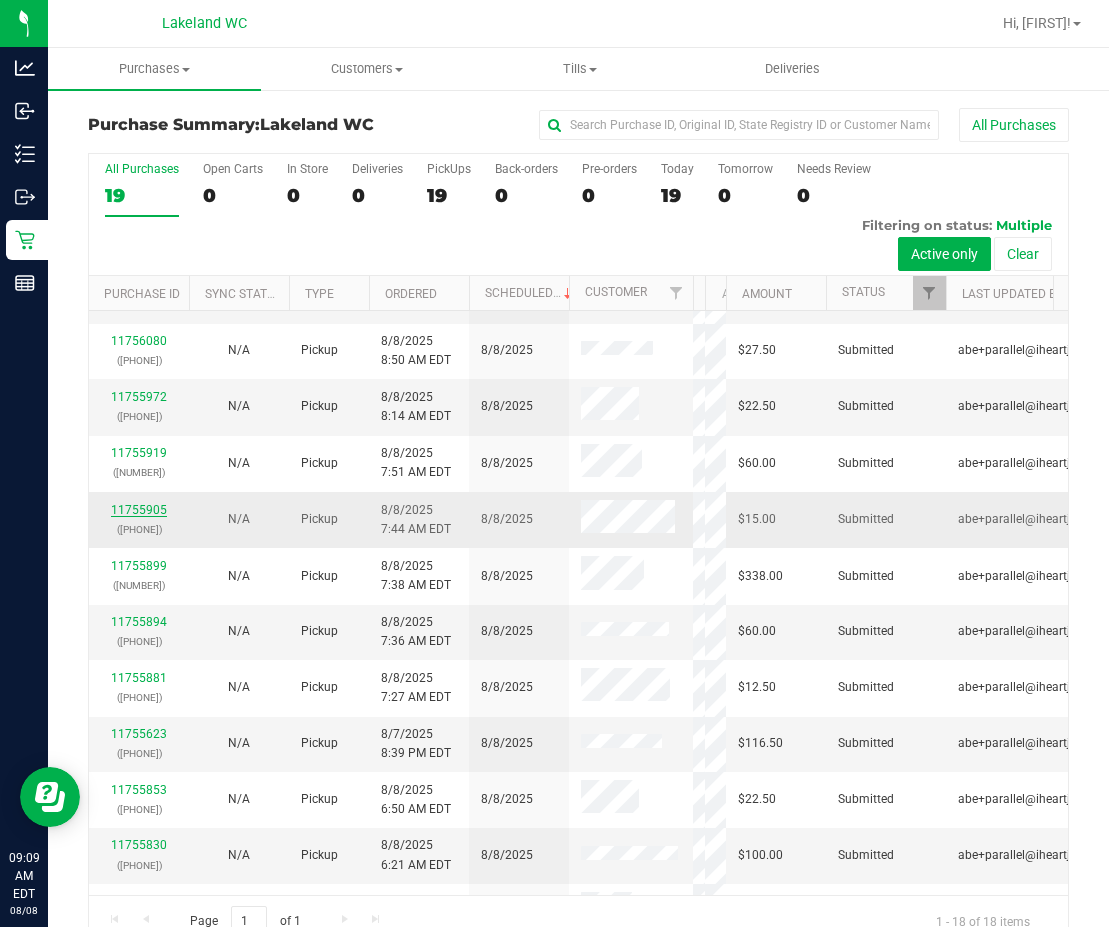 click on "11755905" at bounding box center (139, 510) 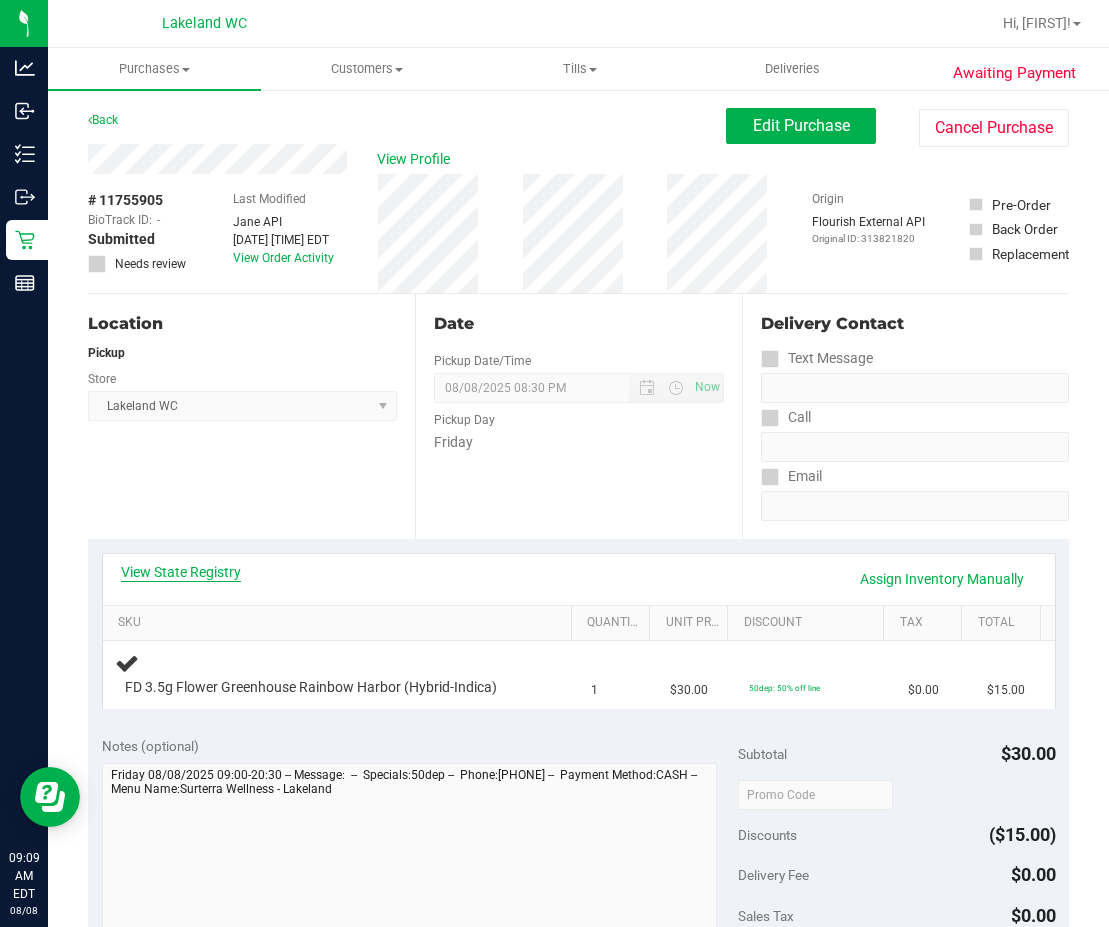 click on "View State Registry" at bounding box center (181, 572) 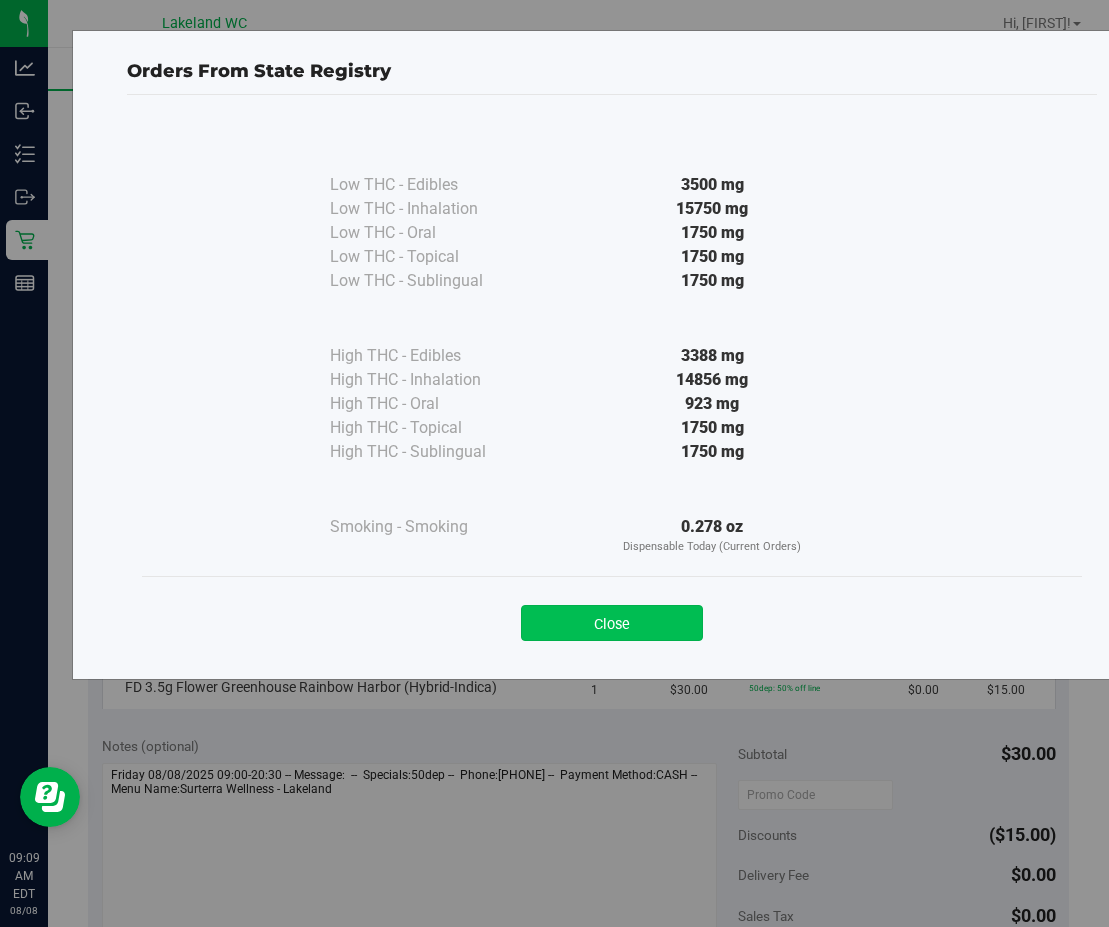 click on "Close" at bounding box center [612, 623] 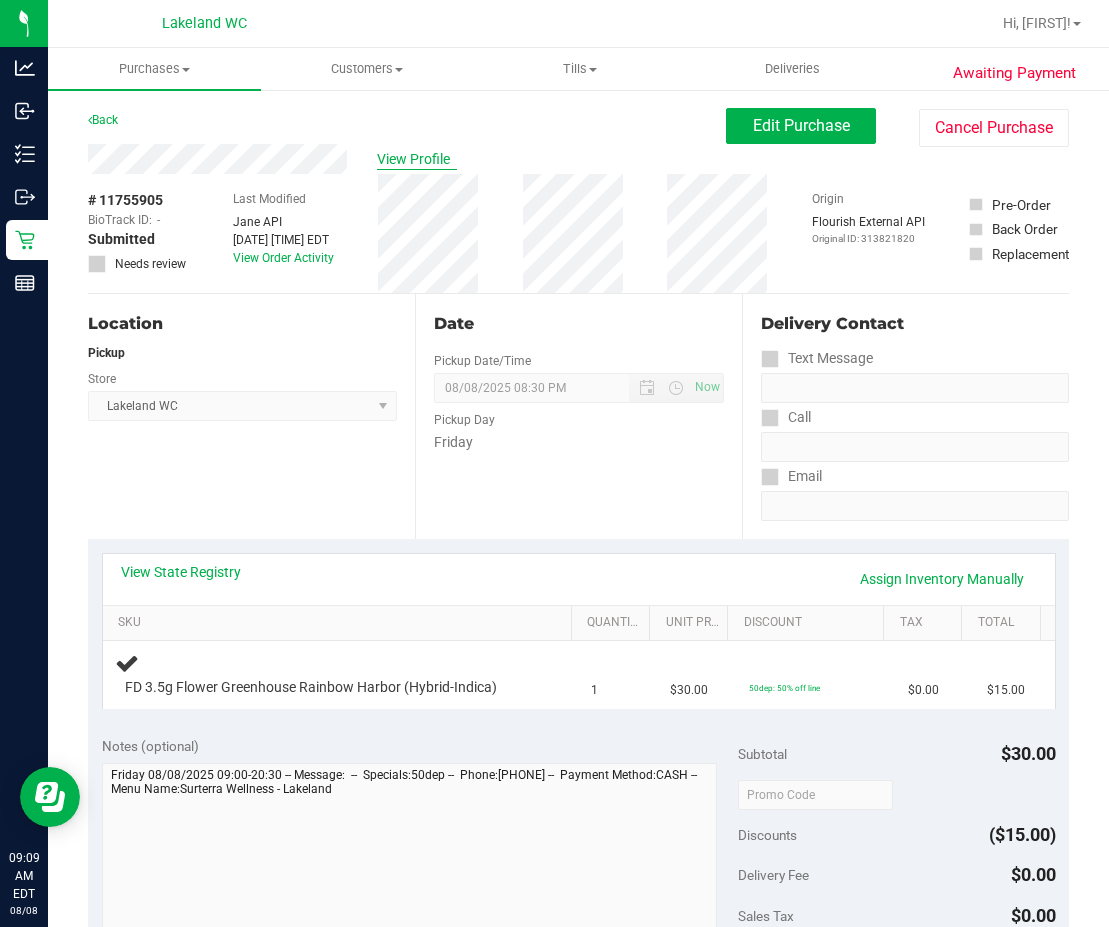 click on "View Profile" at bounding box center (417, 159) 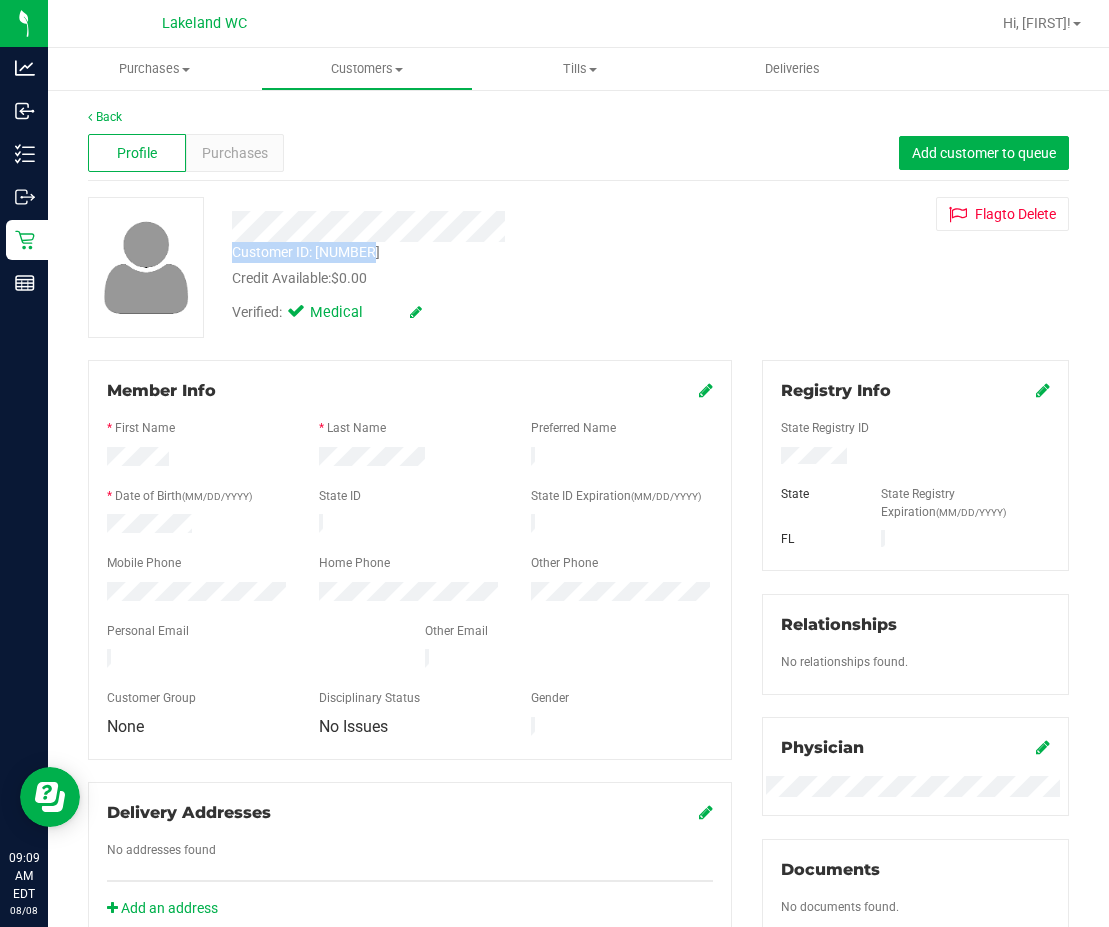 drag, startPoint x: 227, startPoint y: 226, endPoint x: 394, endPoint y: 250, distance: 168.71574 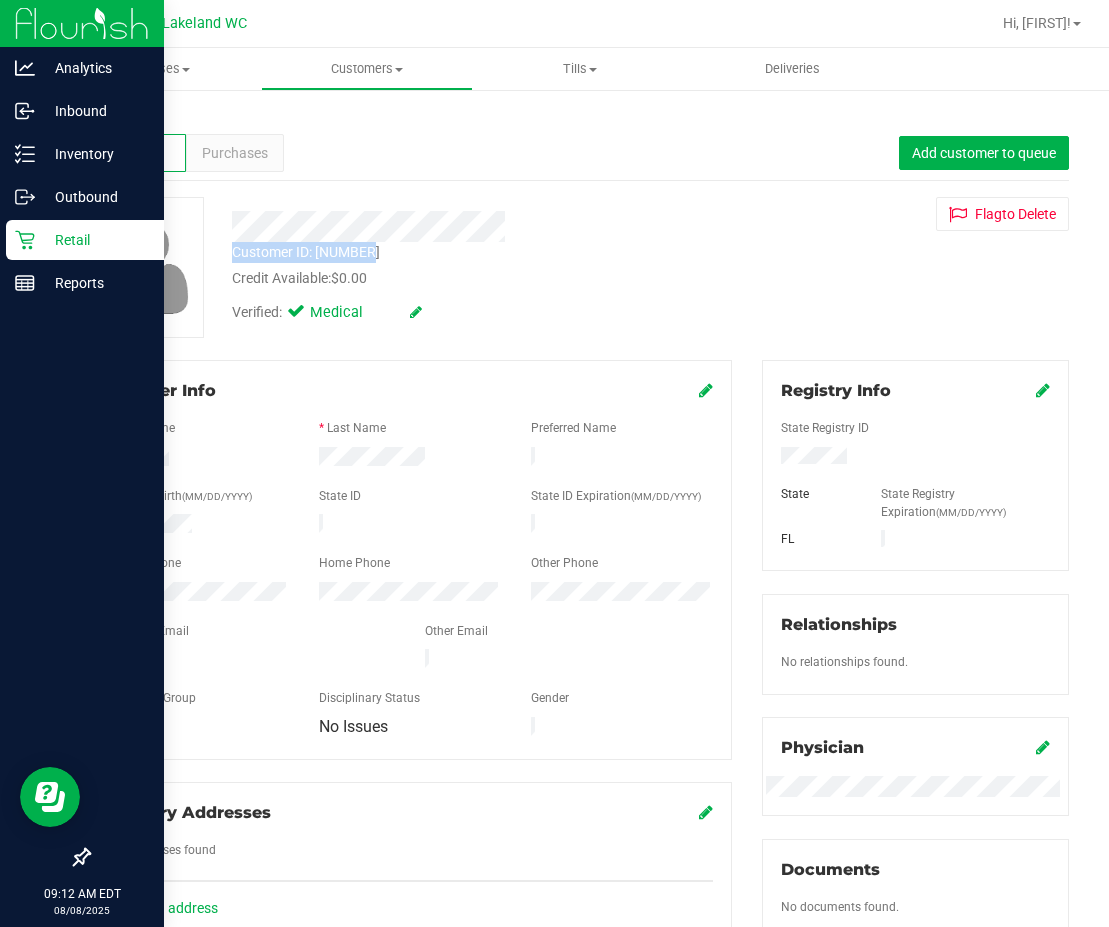 click 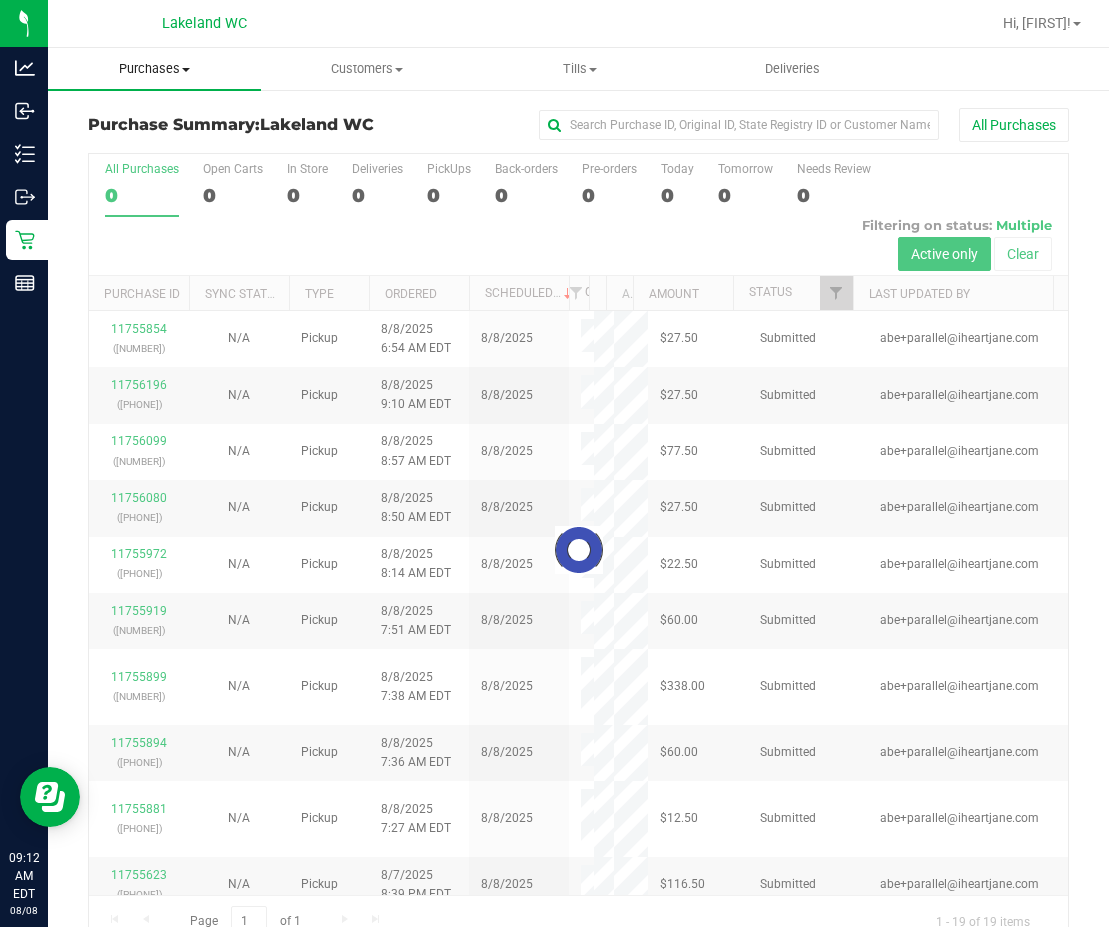 click on "Purchases" at bounding box center (154, 69) 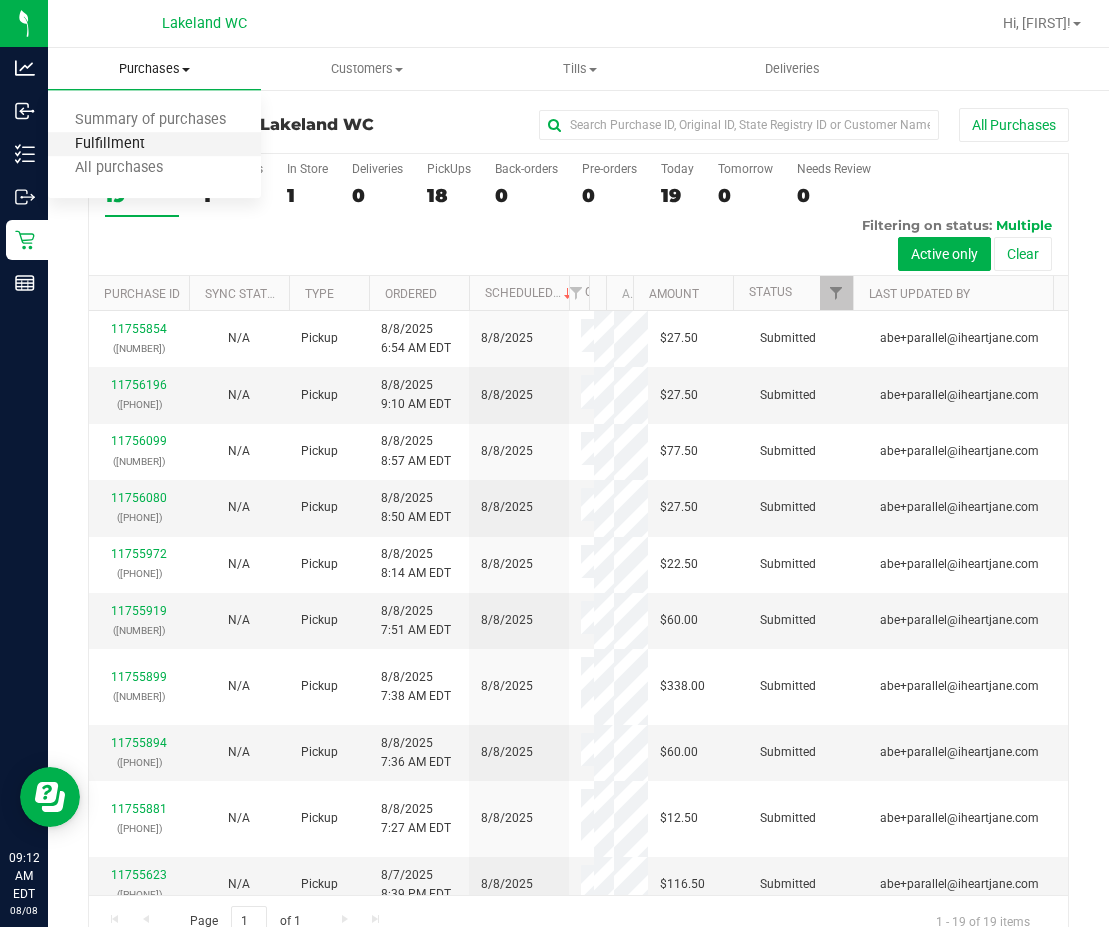 click on "Fulfillment" at bounding box center (110, 144) 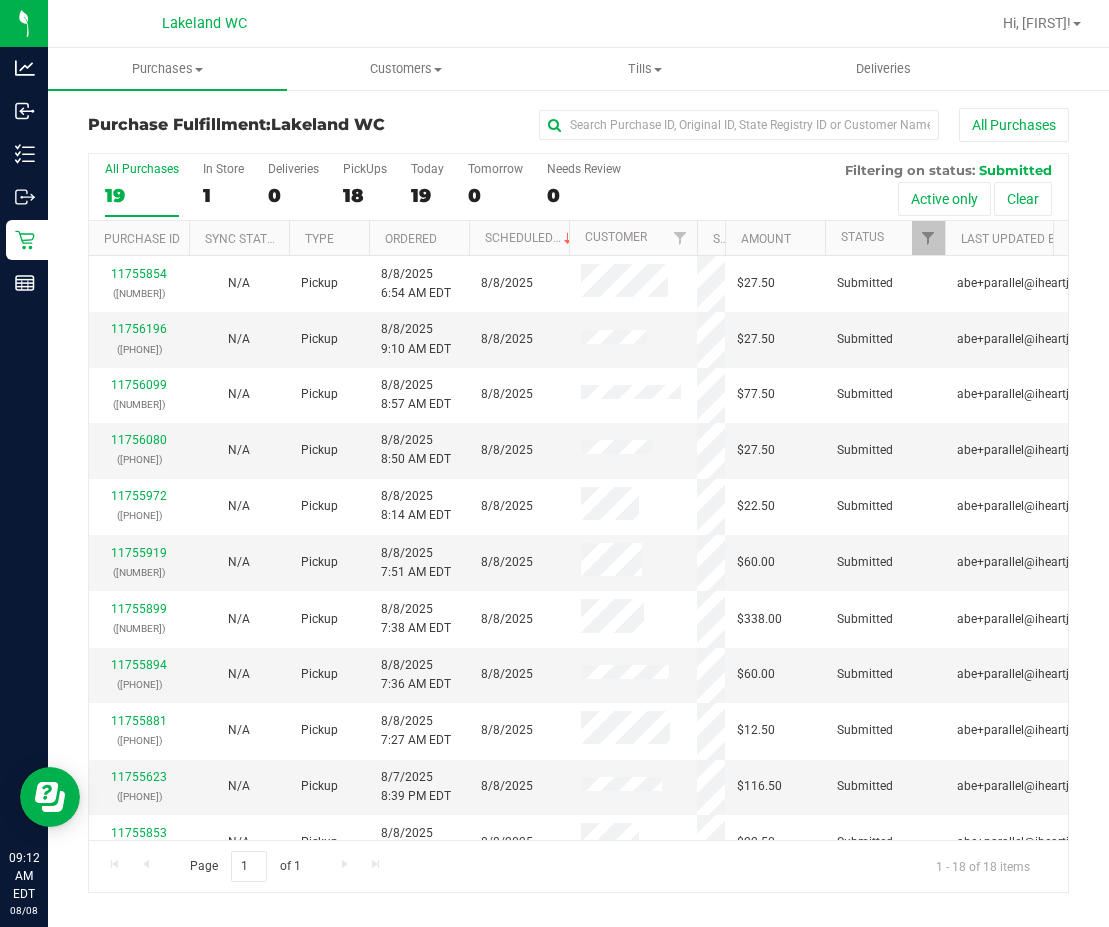 drag, startPoint x: 607, startPoint y: 243, endPoint x: 710, endPoint y: 254, distance: 103.58572 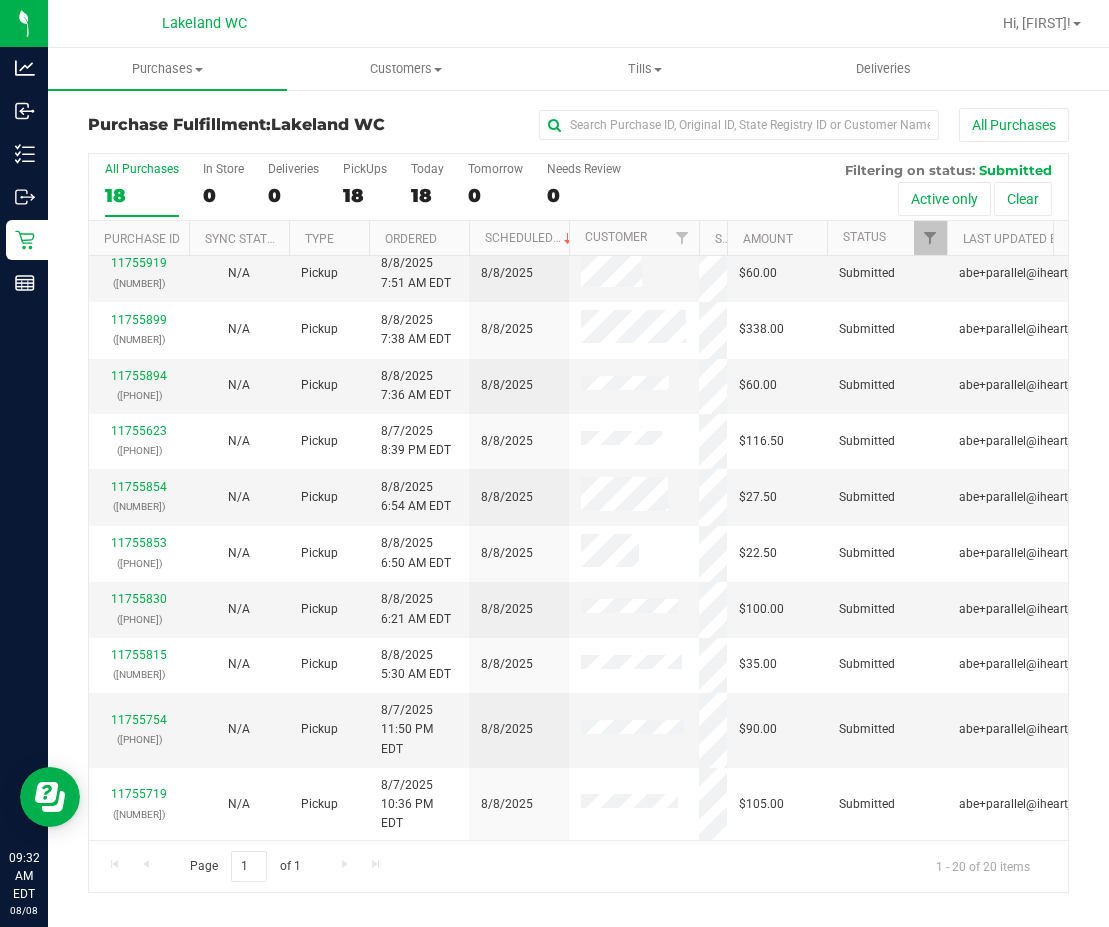 scroll, scrollTop: 577, scrollLeft: 0, axis: vertical 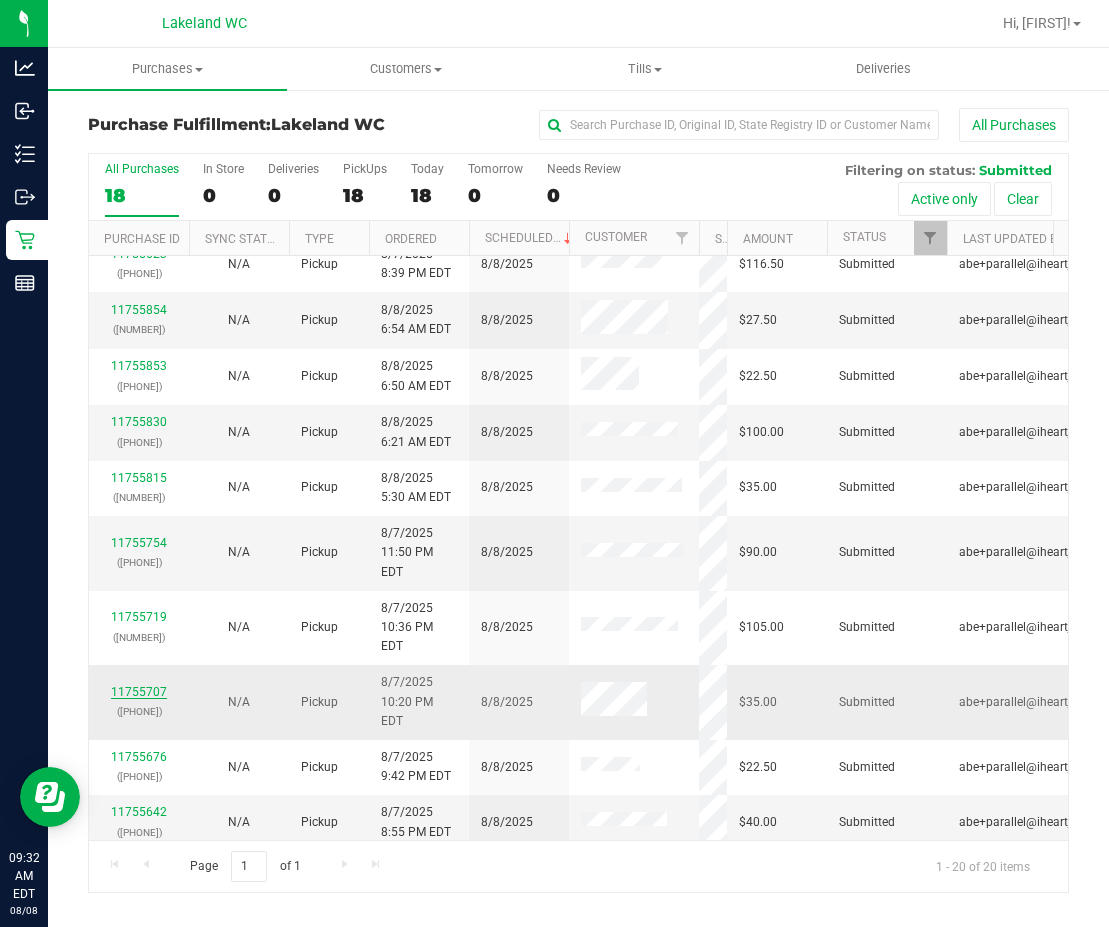 click on "11755707" at bounding box center [139, 692] 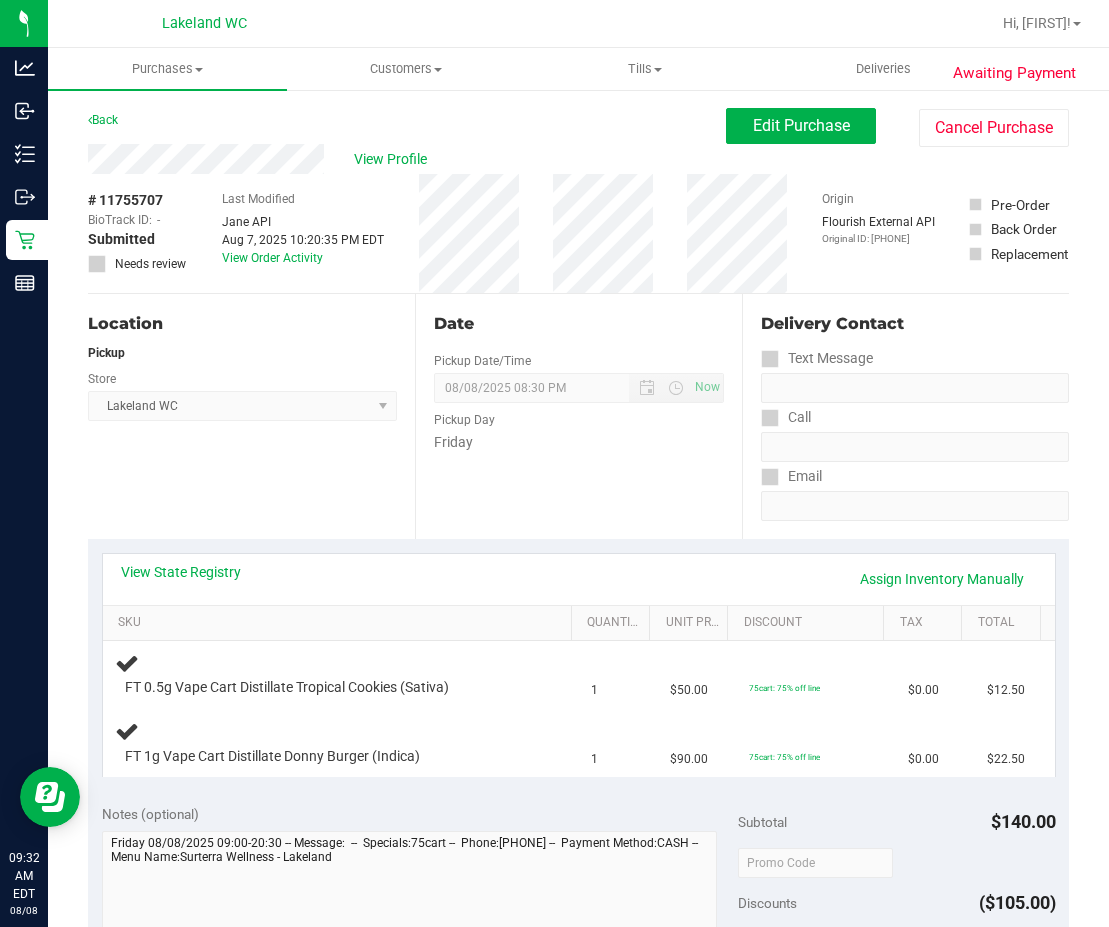 scroll, scrollTop: 100, scrollLeft: 0, axis: vertical 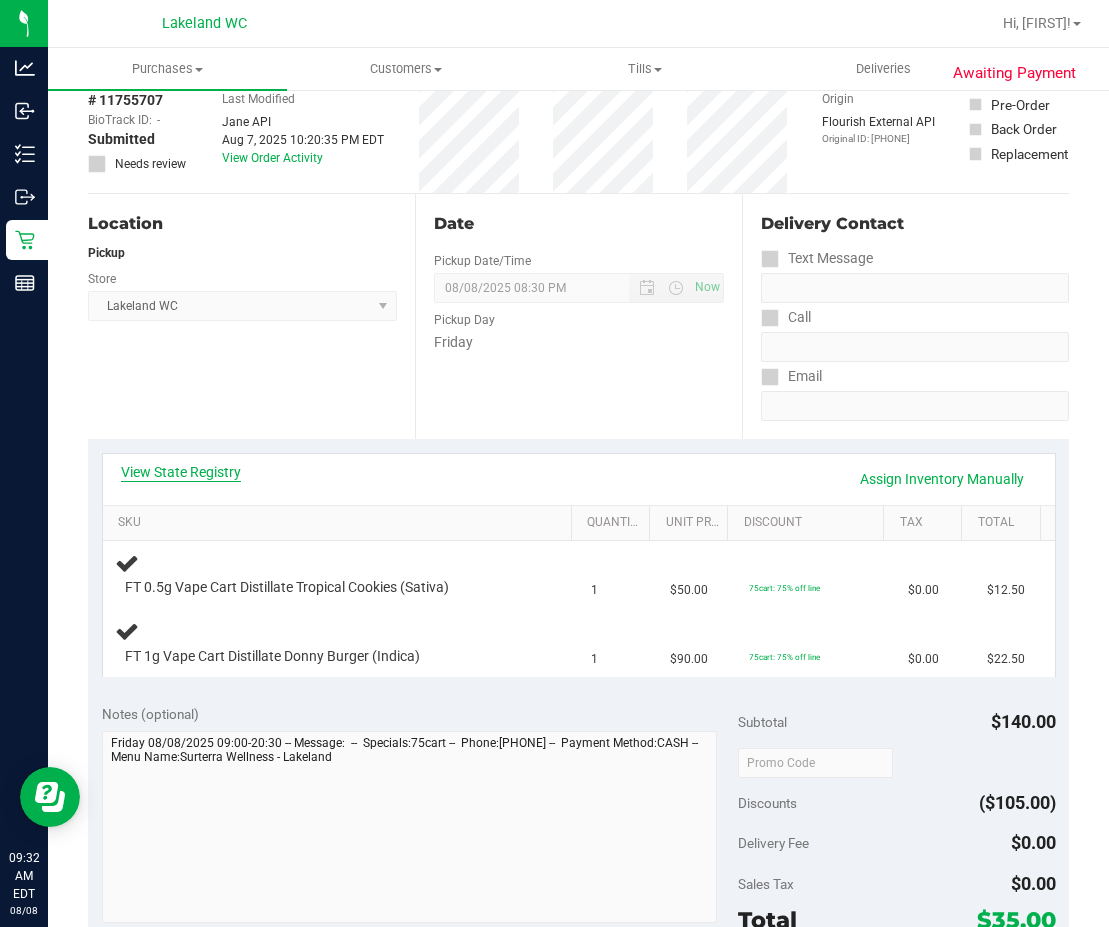 click on "View State Registry" at bounding box center (181, 472) 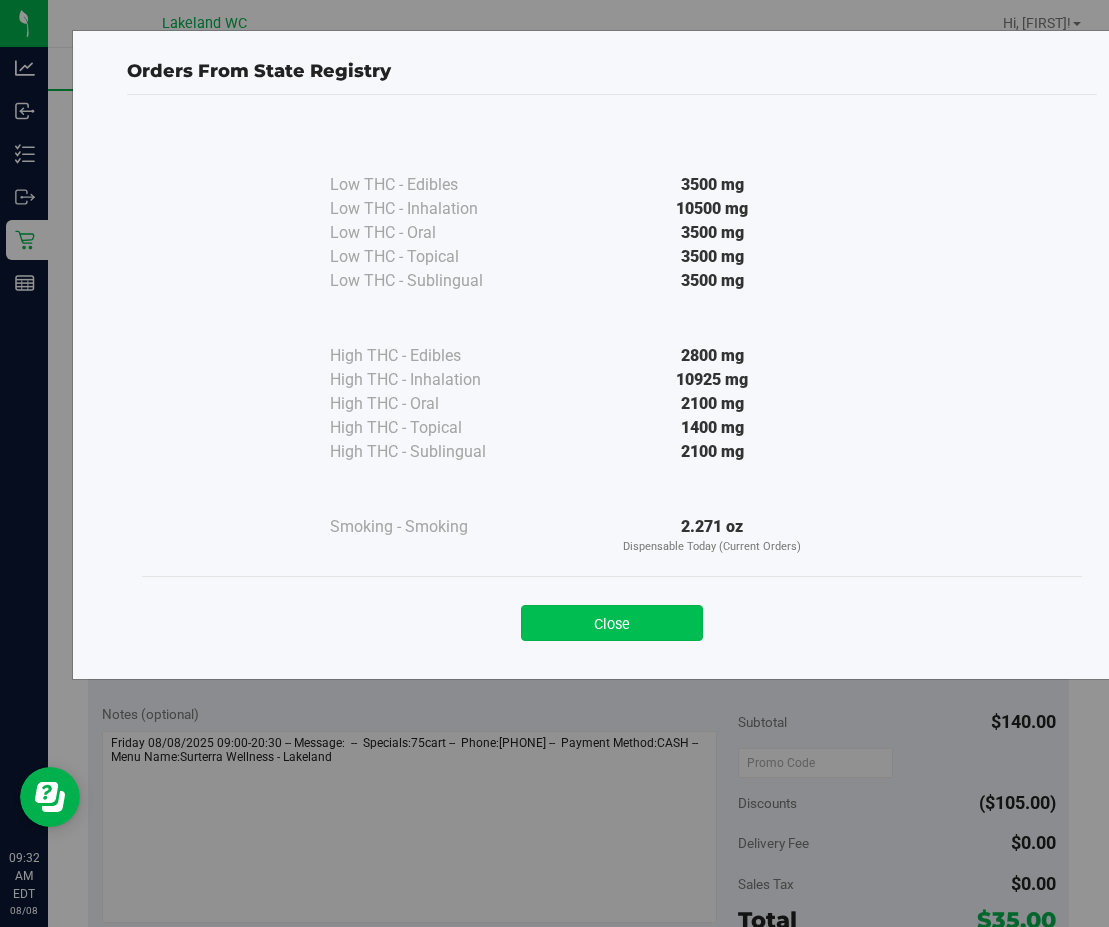 click on "Close" at bounding box center (612, 623) 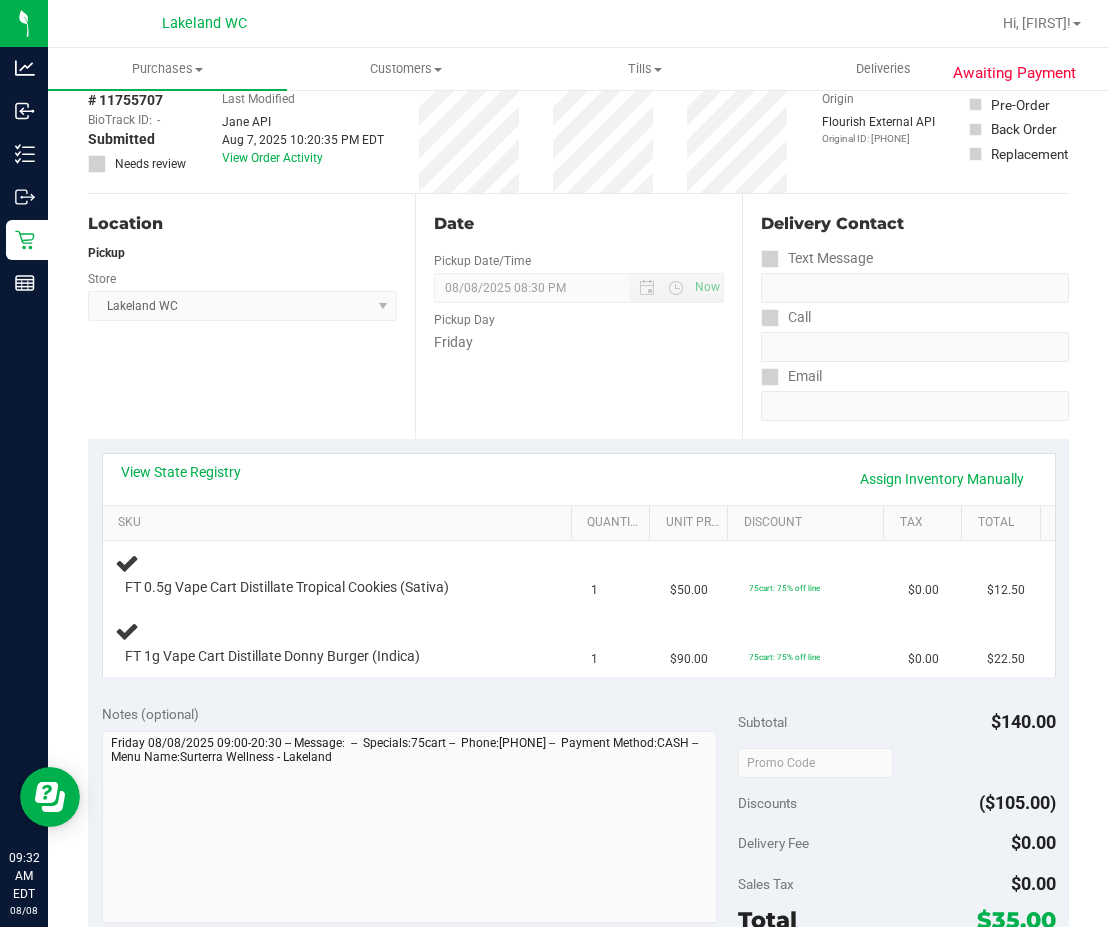 click on "Location
Pickup
Store
Lakeland WC Select Store Bonita Springs WC Boynton Beach WC Bradenton WC Brandon WC Brooksville WC Call Center Clermont WC Crestview WC Deerfield Beach WC Delray Beach WC Deltona WC Ft Walton Beach WC Ft. Lauderdale WC Ft. Myers WC Gainesville WC Jax Atlantic WC JAX DC REP Jax WC Key West WC Lakeland WC Largo WC Lehigh Acres DC REP Merritt Island WC Miami 72nd WC Miami Beach WC Miami Dadeland WC Miramar DC REP New Port Richey WC North Palm Beach WC North Port WC Ocala WC Orange Park WC Orlando Colonial WC Orlando DC REP Orlando WC Oviedo WC Palm Bay WC Palm Coast WC Panama City WC Pensacola WC Port Orange WC Port St. Lucie WC Sebring WC South Tampa WC St. Pete WC Summerfield WC Tallahassee DC REP Tallahassee WC Tampa DC Testing Tampa Warehouse Tampa WC TX Austin DC TX Plano Retail WPB DC WPB WC" at bounding box center (251, 316) 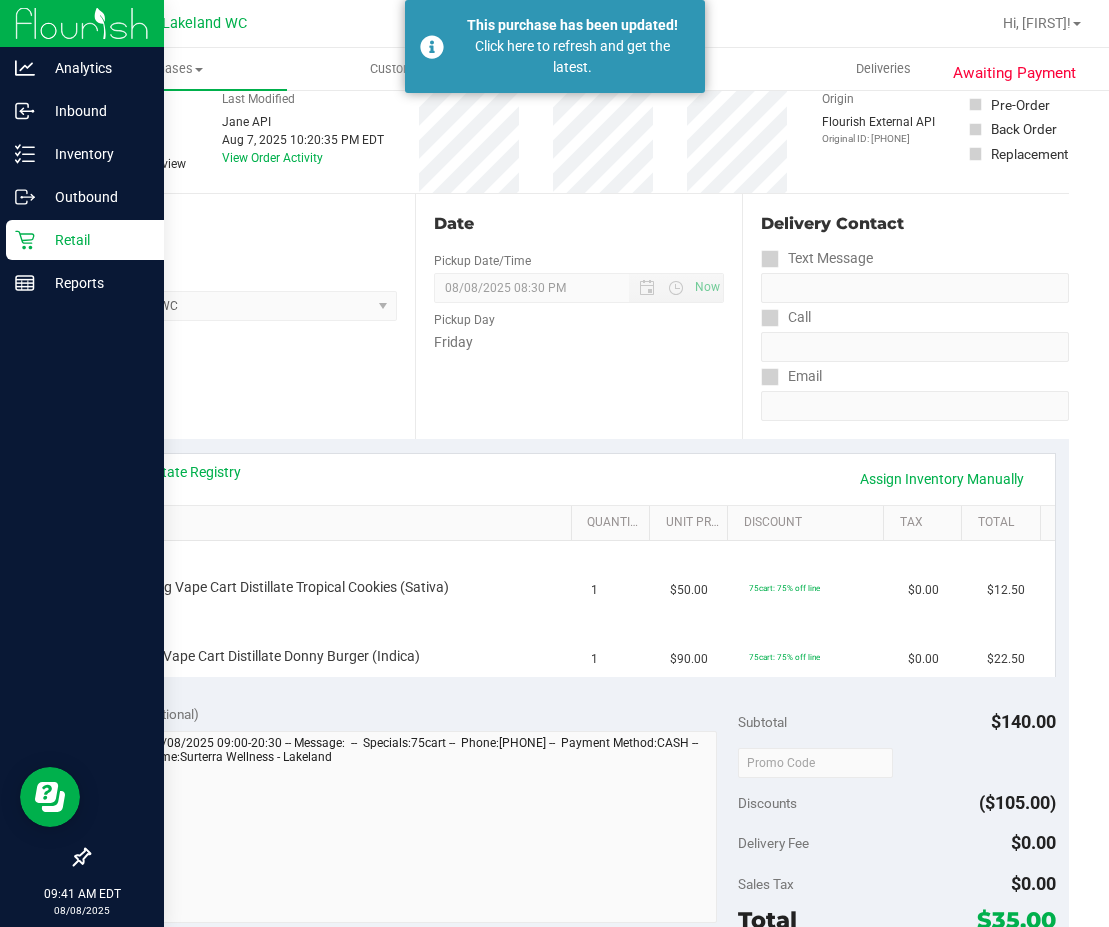 click on "Retail" at bounding box center (85, 240) 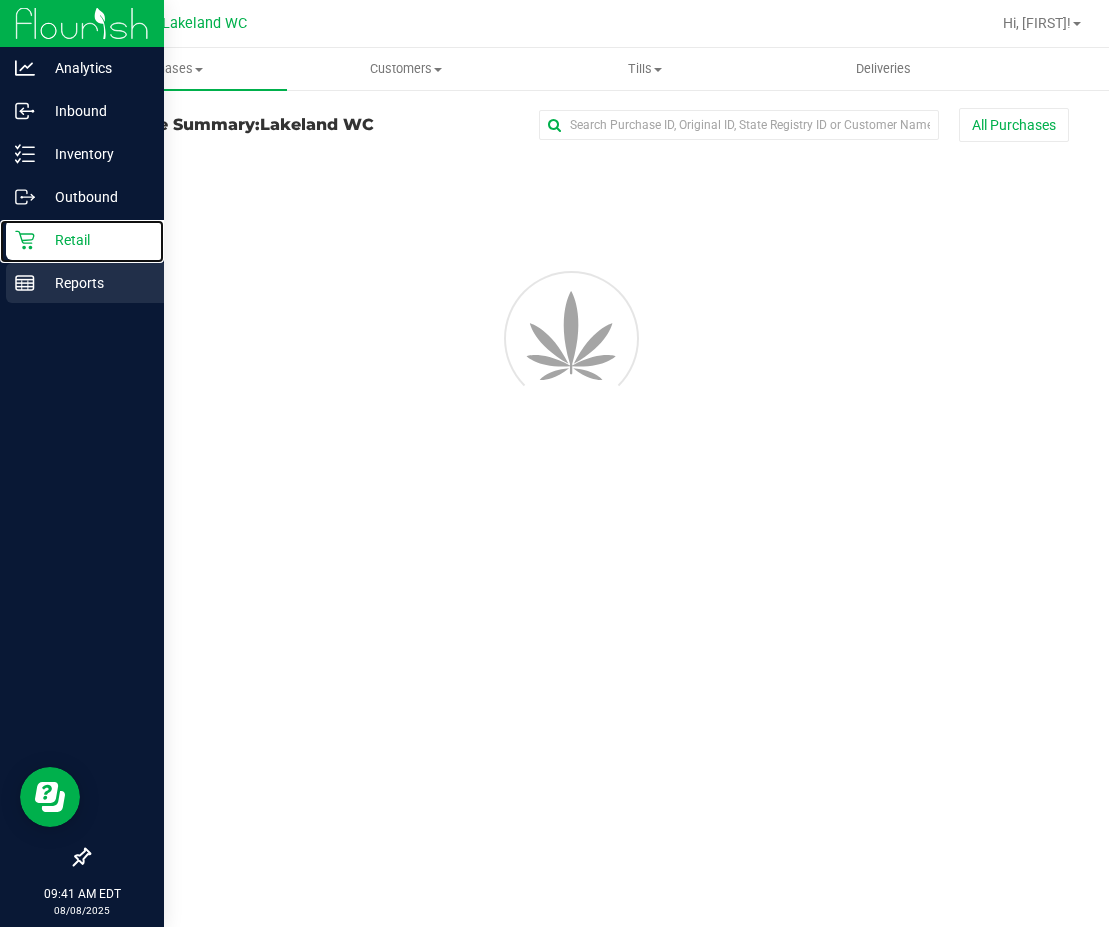 scroll, scrollTop: 0, scrollLeft: 0, axis: both 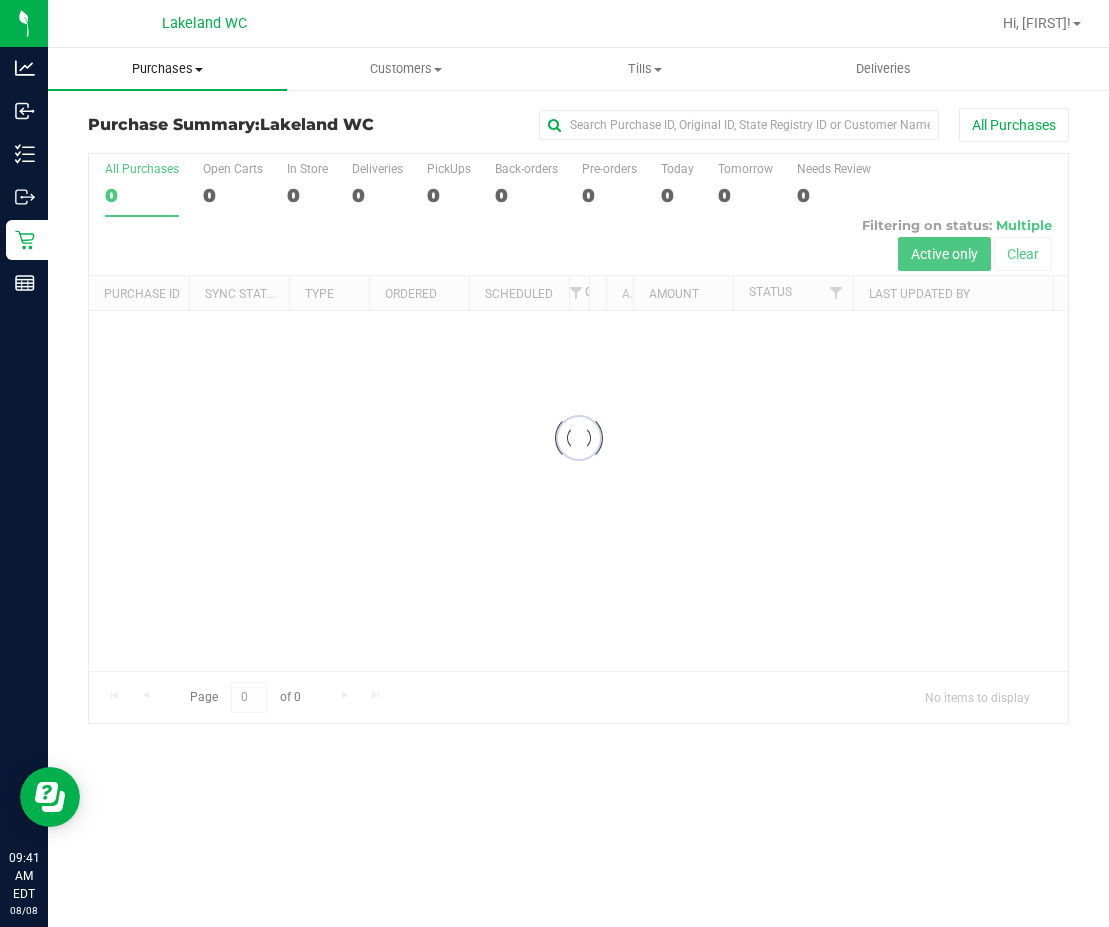 click on "Purchases" at bounding box center [167, 69] 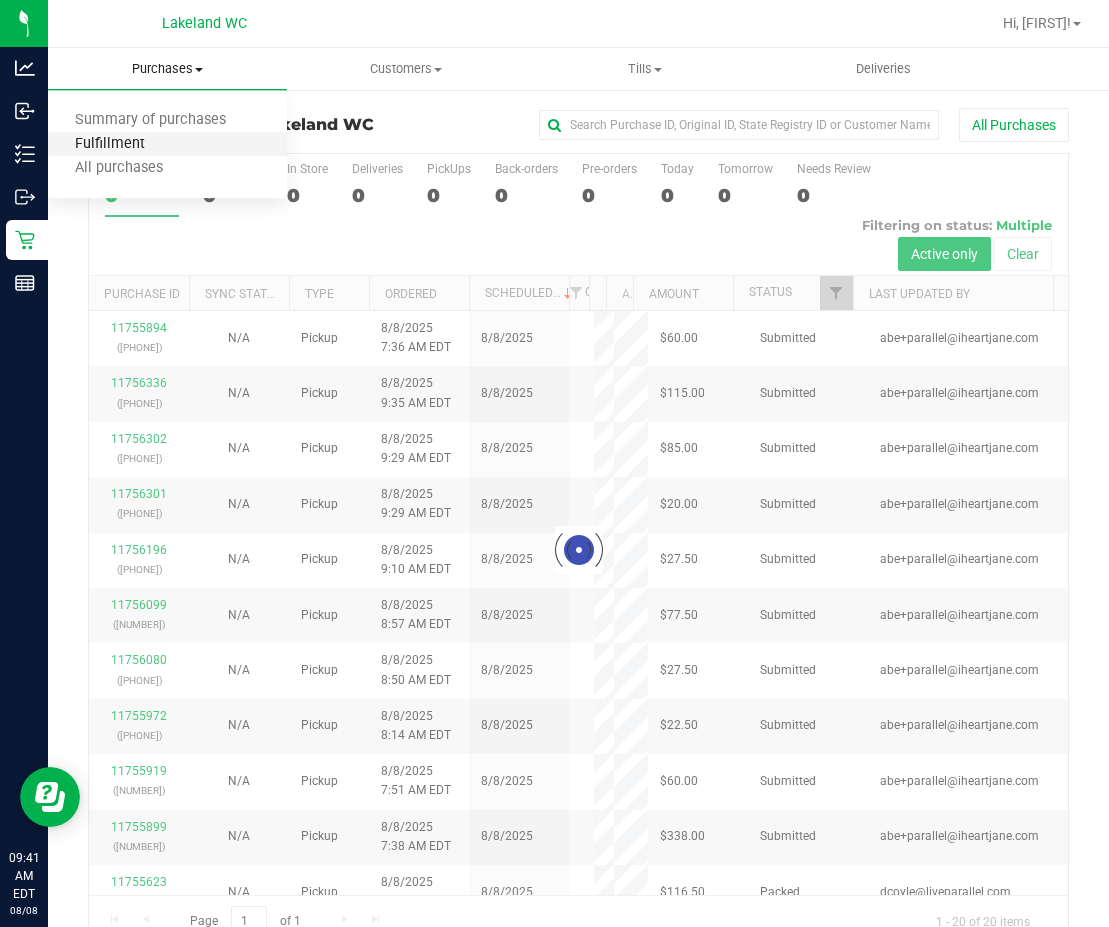 click on "Fulfillment" at bounding box center (110, 144) 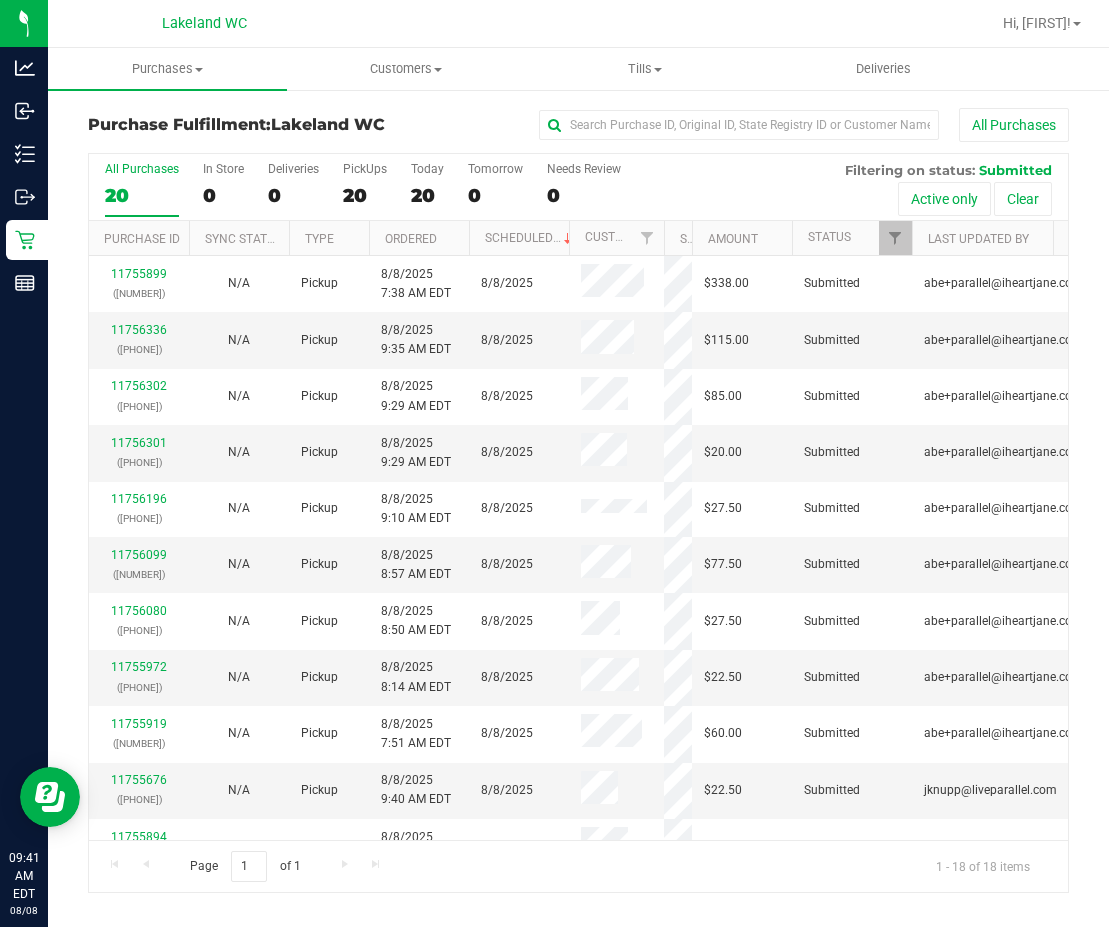 drag, startPoint x: 607, startPoint y: 226, endPoint x: 677, endPoint y: 244, distance: 72.277245 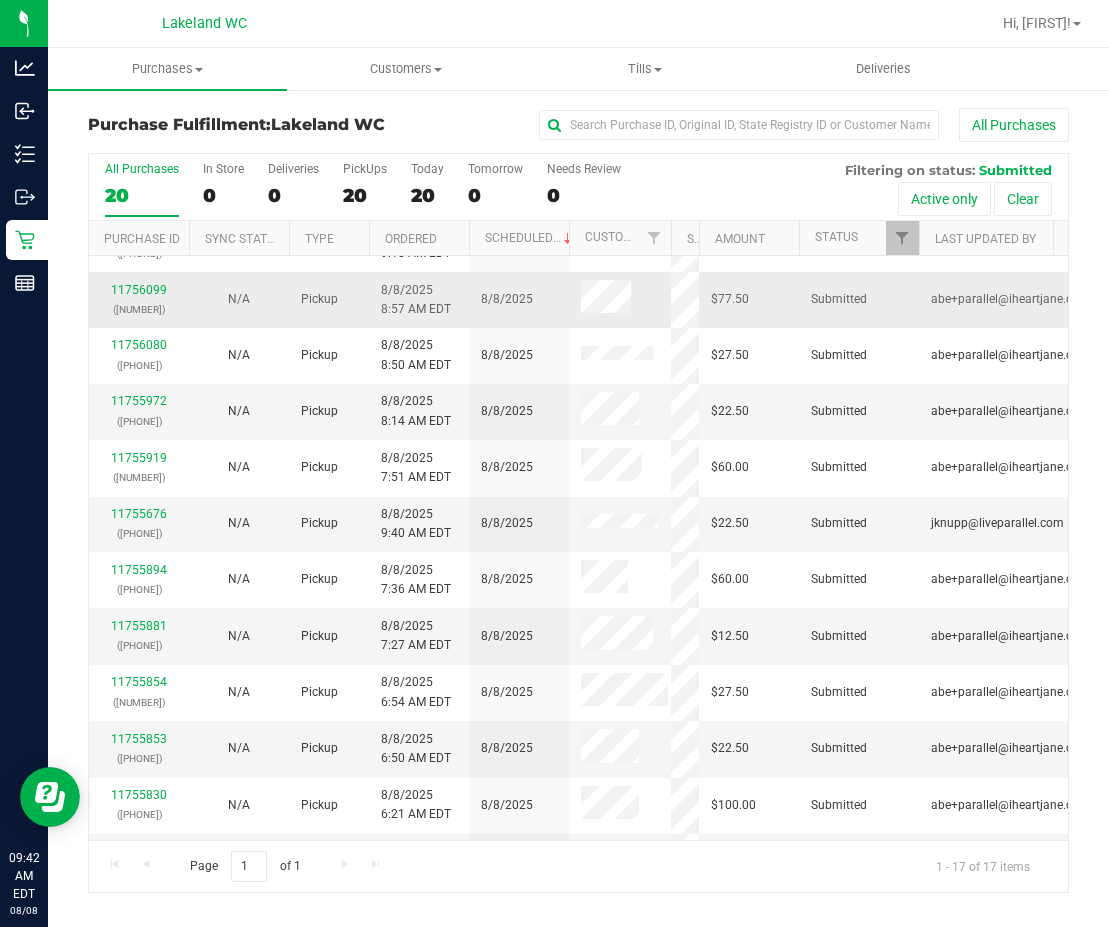scroll, scrollTop: 0, scrollLeft: 0, axis: both 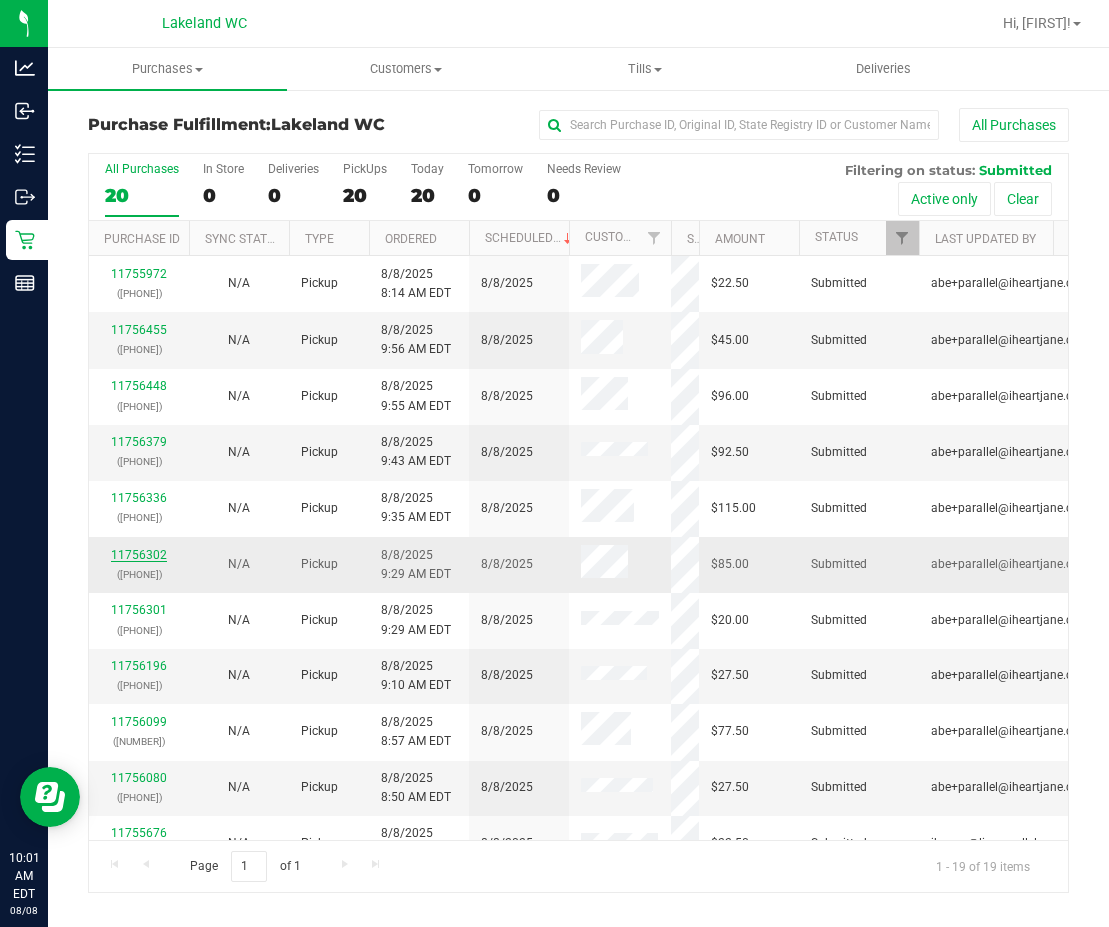 click on "11756302" at bounding box center (139, 555) 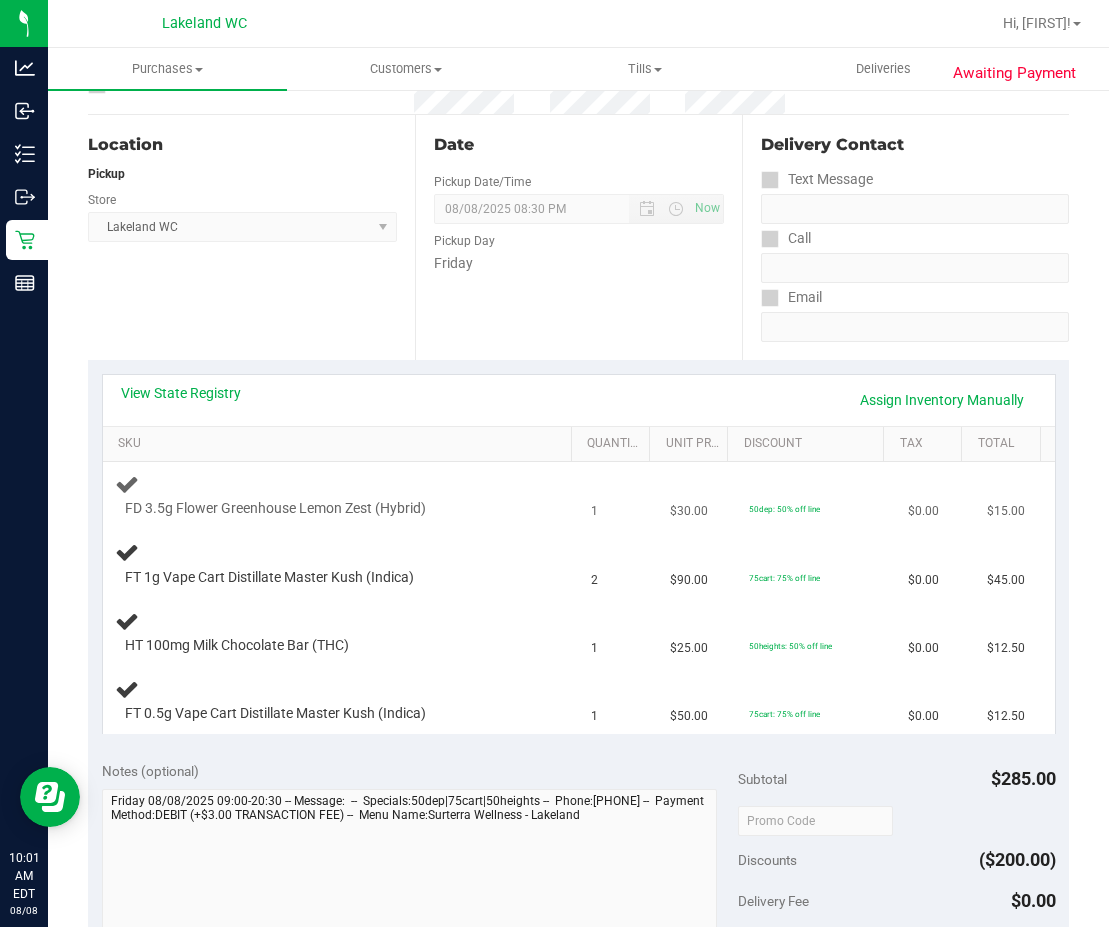 scroll, scrollTop: 200, scrollLeft: 0, axis: vertical 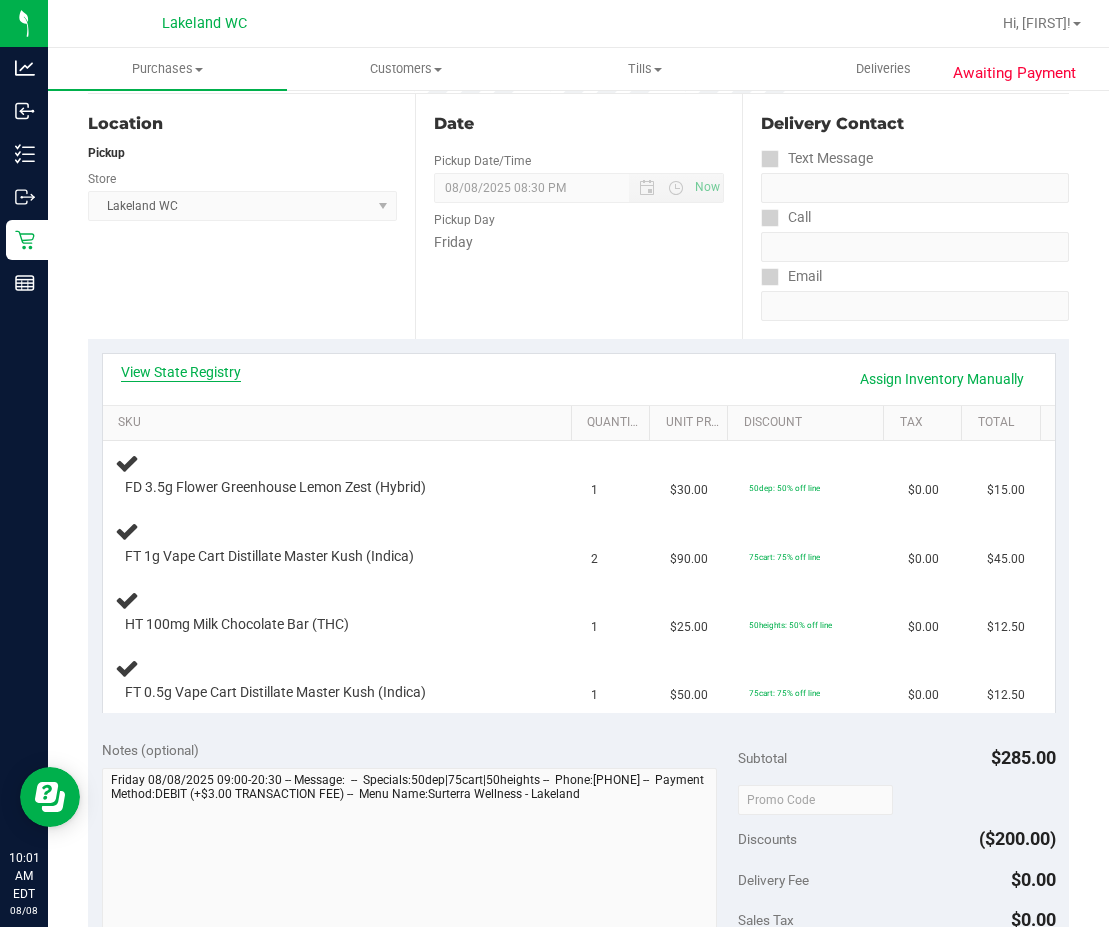 click on "View State Registry" at bounding box center (181, 372) 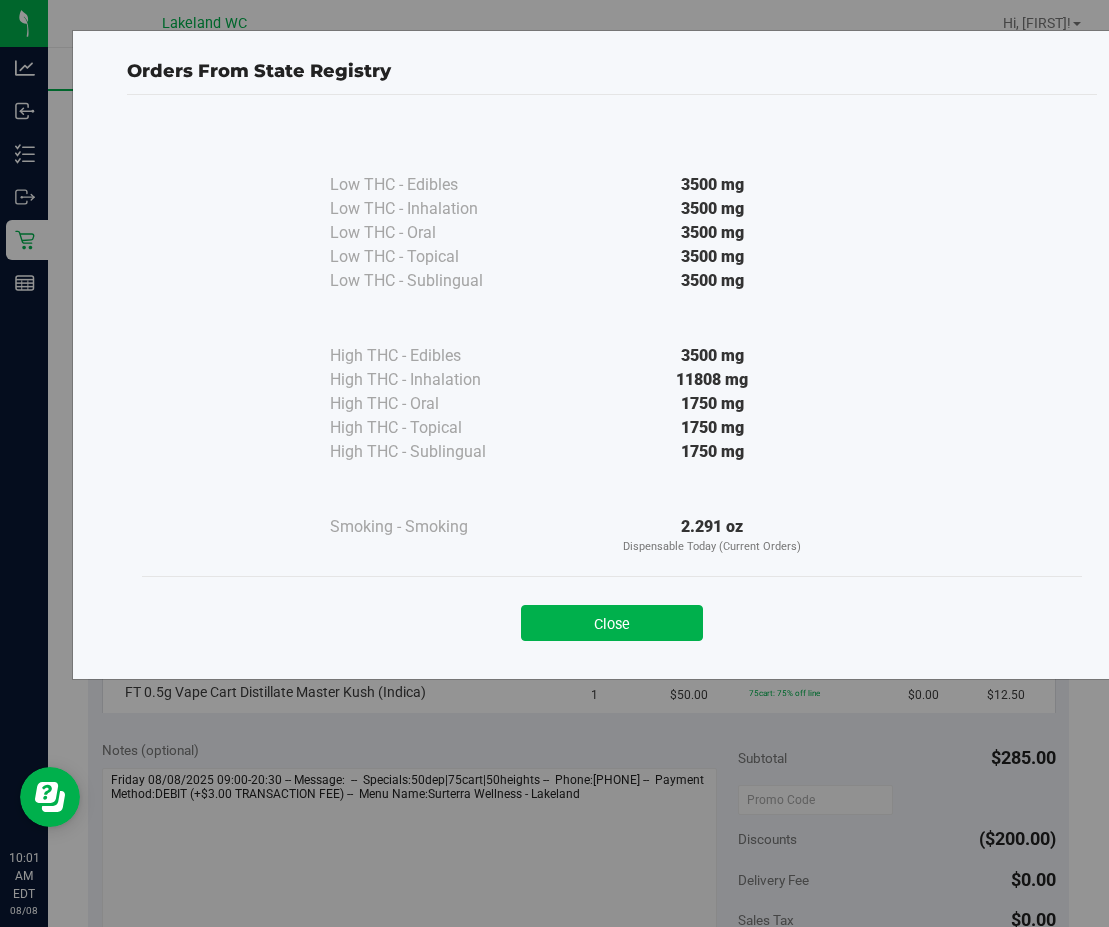 drag, startPoint x: 586, startPoint y: 621, endPoint x: 586, endPoint y: 607, distance: 14 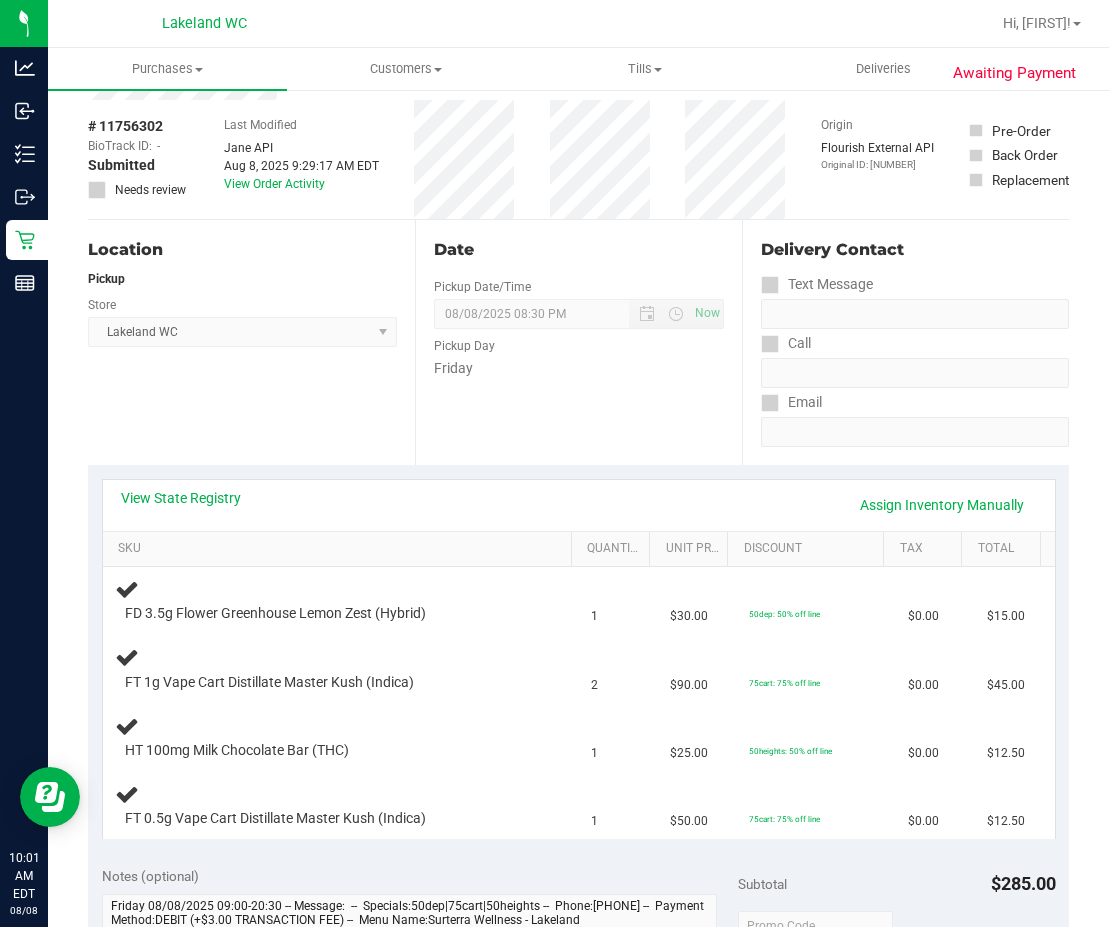 scroll, scrollTop: 0, scrollLeft: 0, axis: both 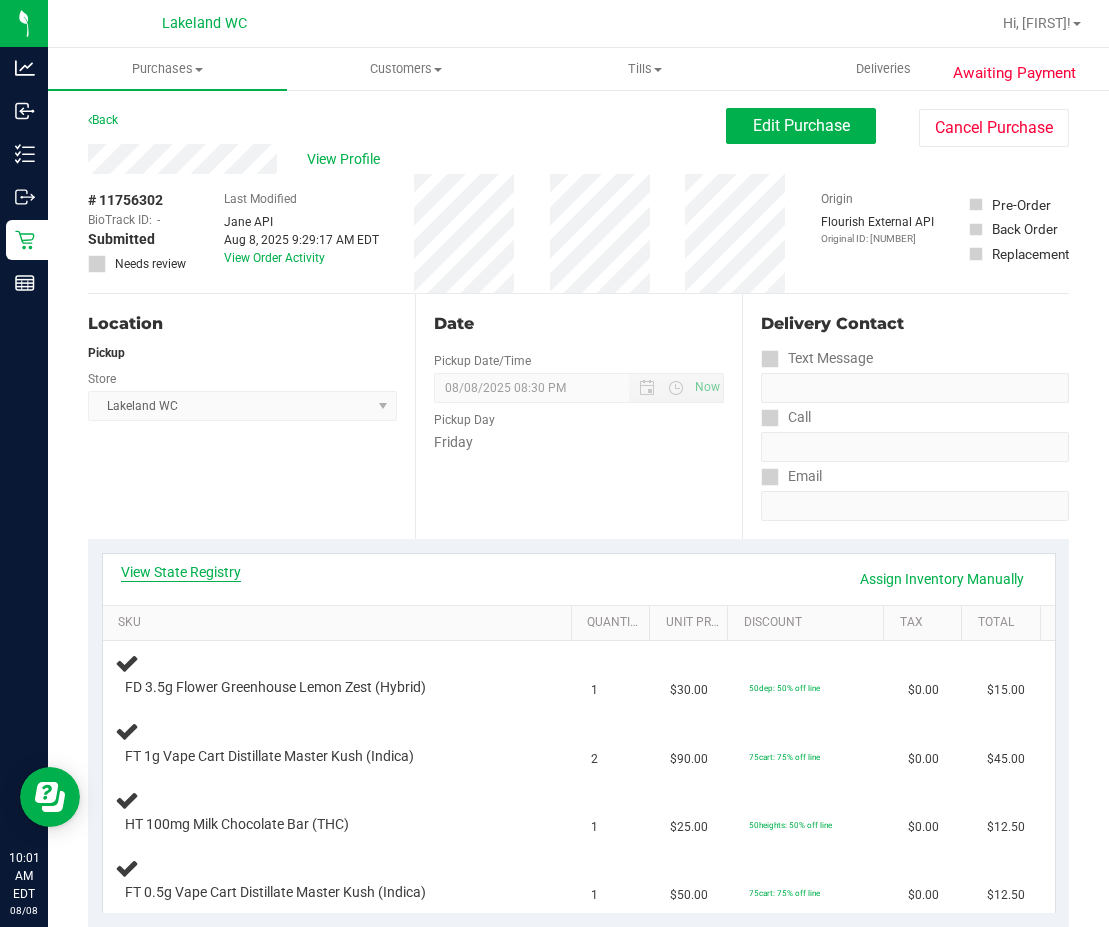 click on "View State Registry" at bounding box center (181, 572) 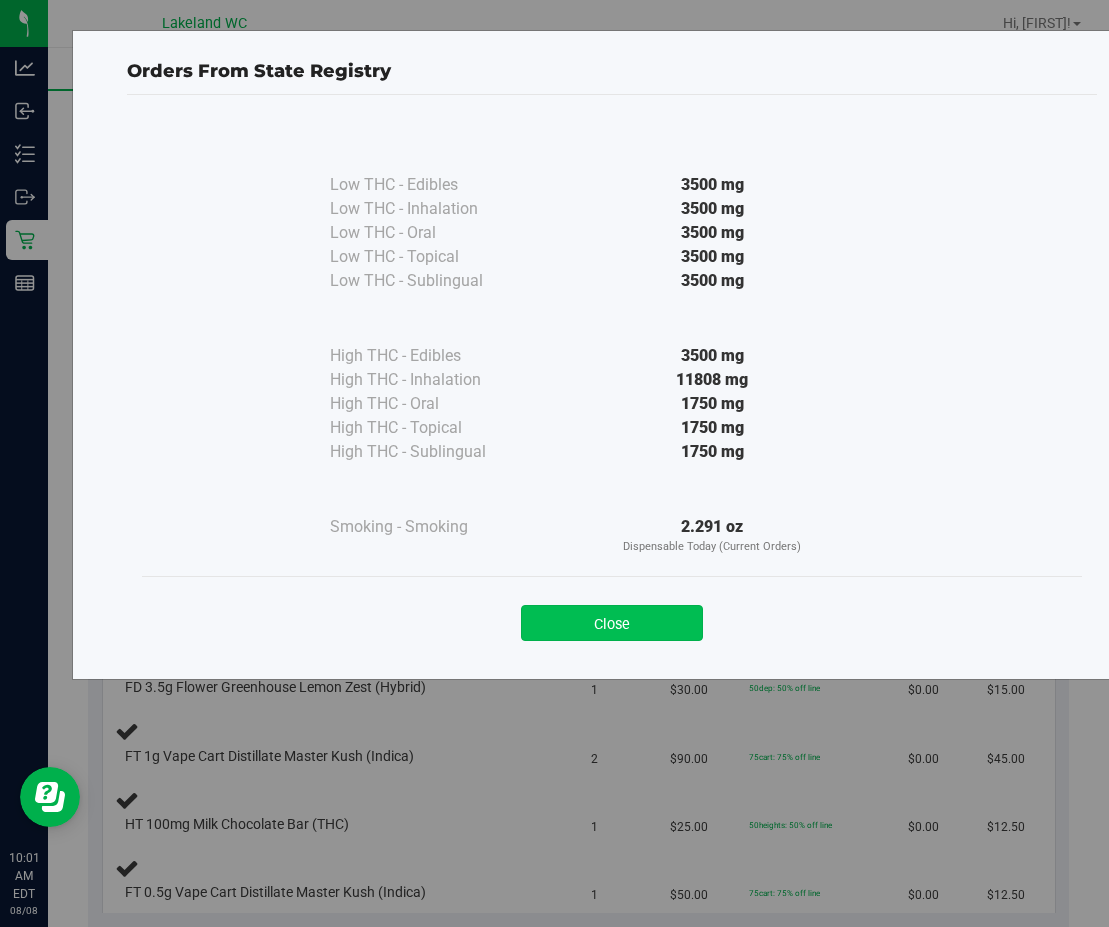 click on "Close" at bounding box center [612, 623] 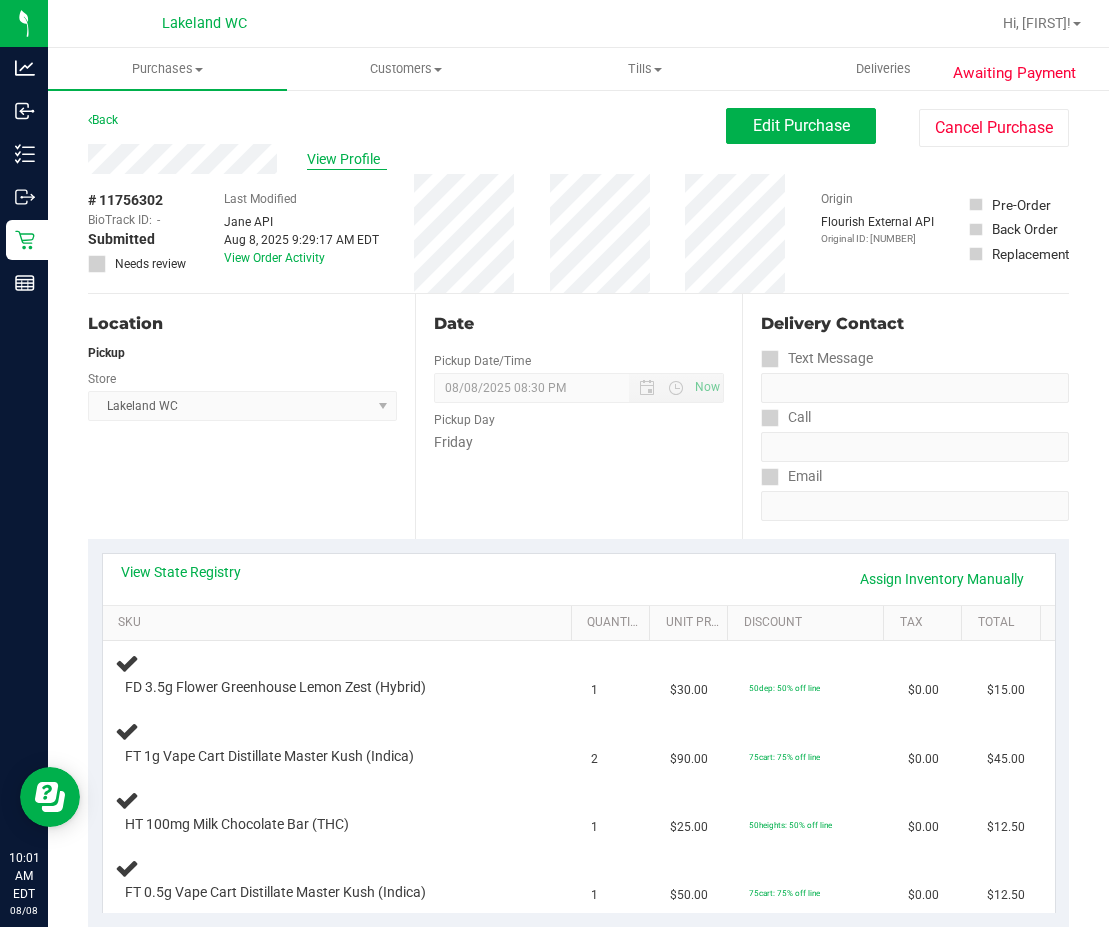 click on "View Profile" at bounding box center [347, 159] 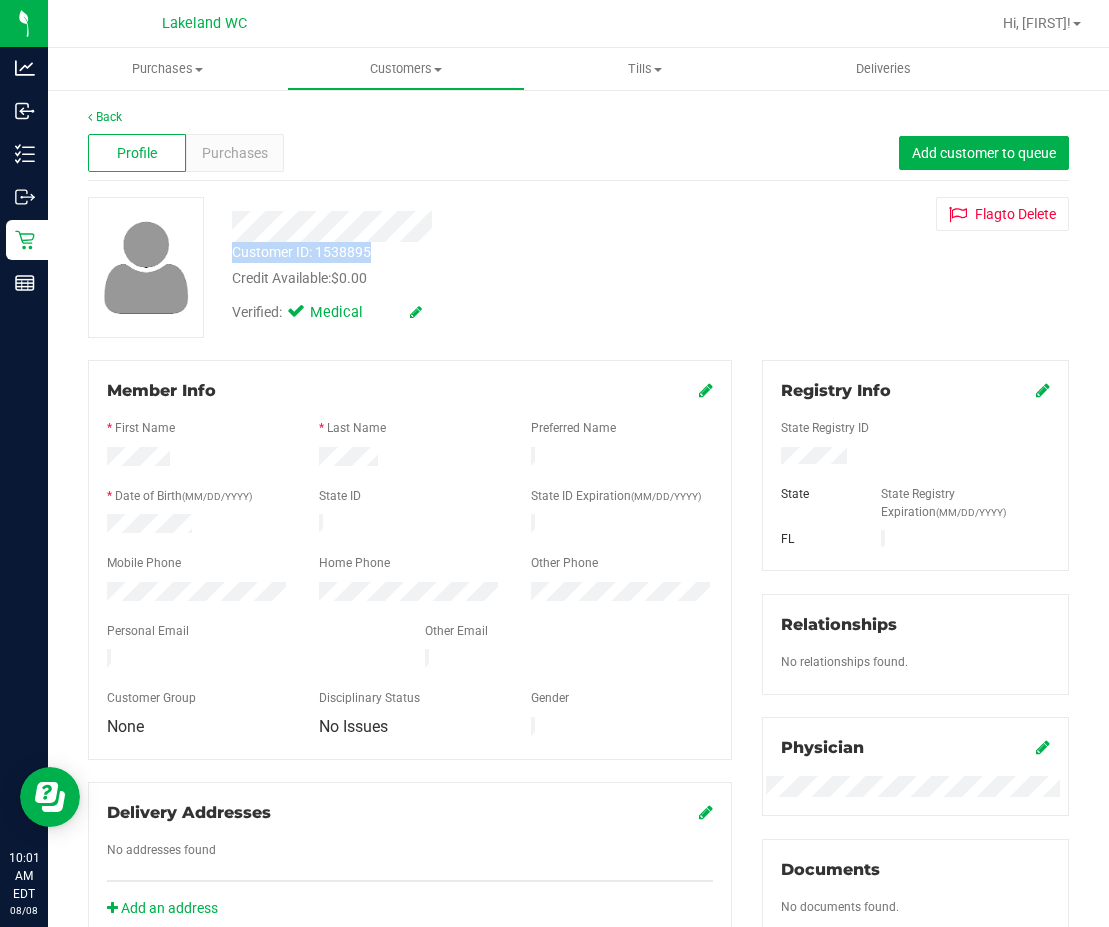 drag, startPoint x: 229, startPoint y: 231, endPoint x: 373, endPoint y: 246, distance: 144.77914 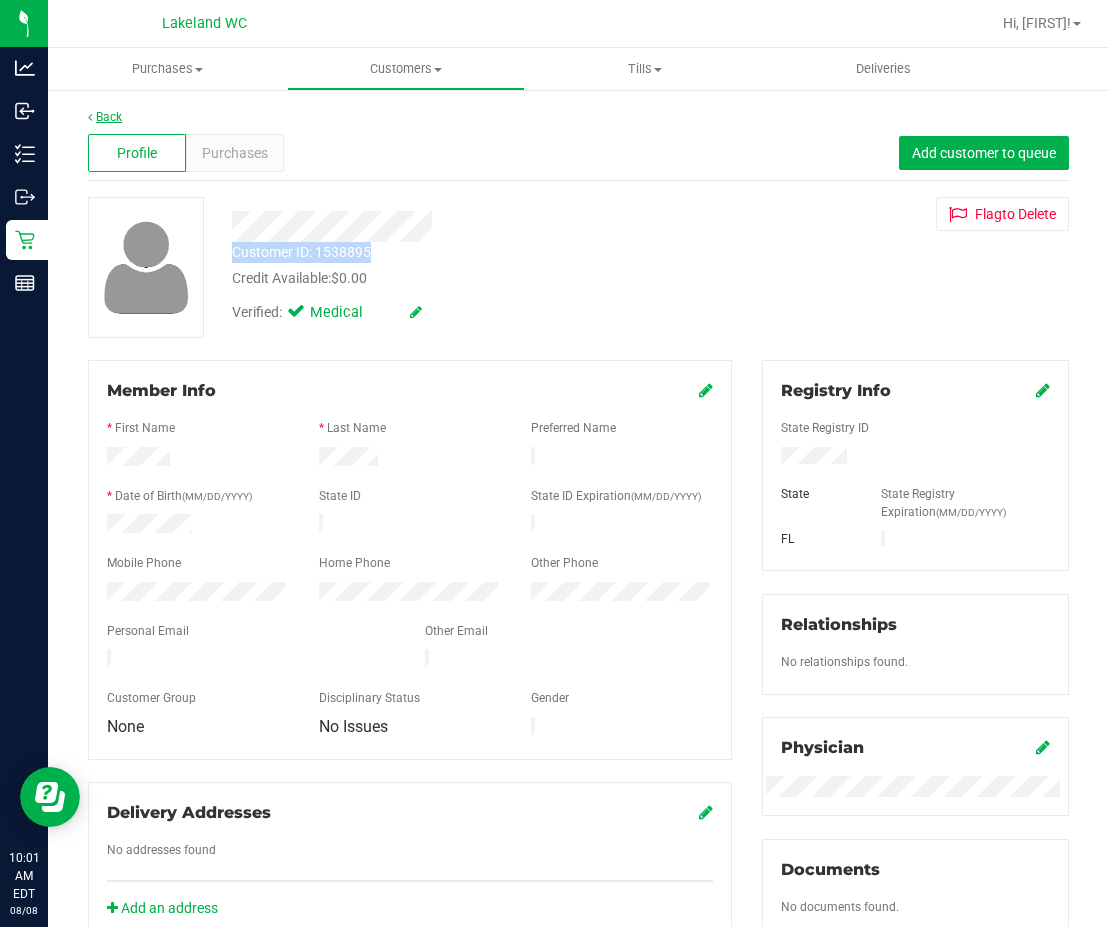 click on "Back" at bounding box center [105, 117] 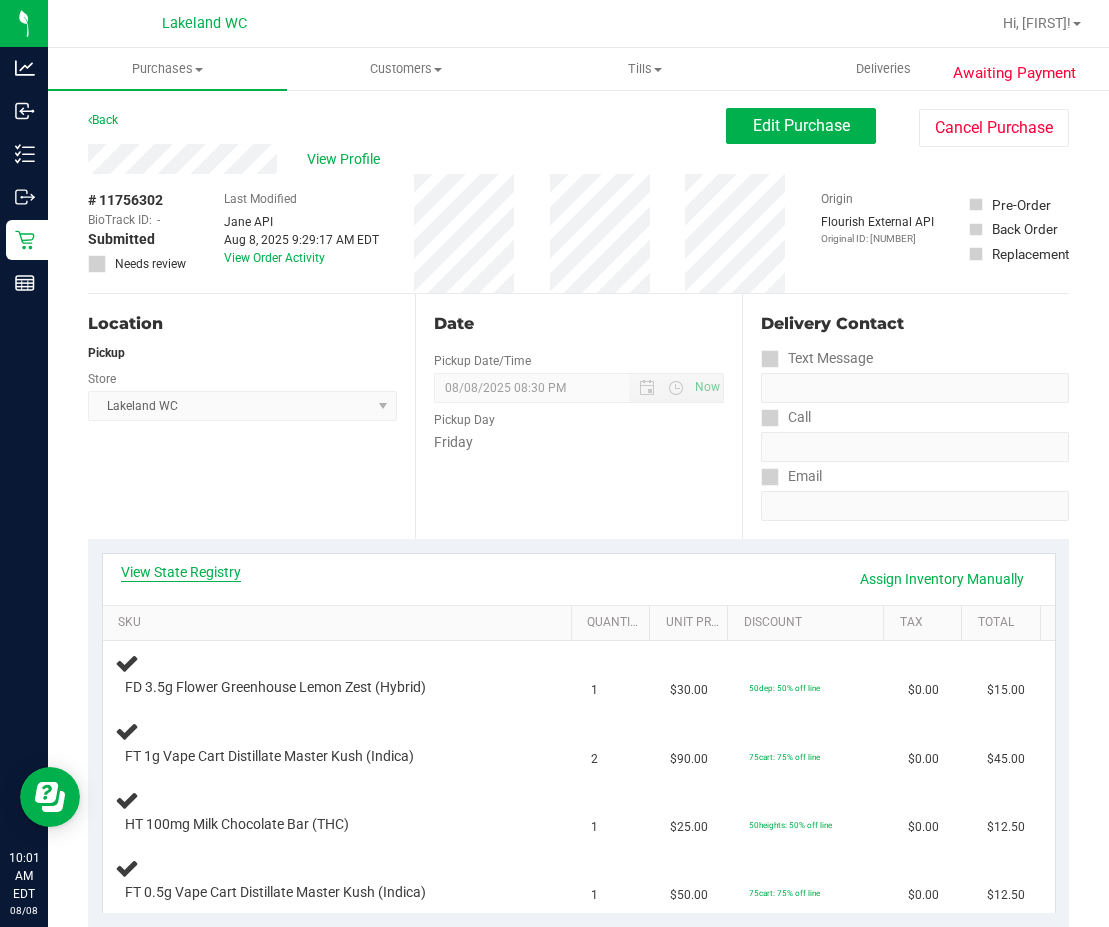 click on "View State Registry" at bounding box center (181, 572) 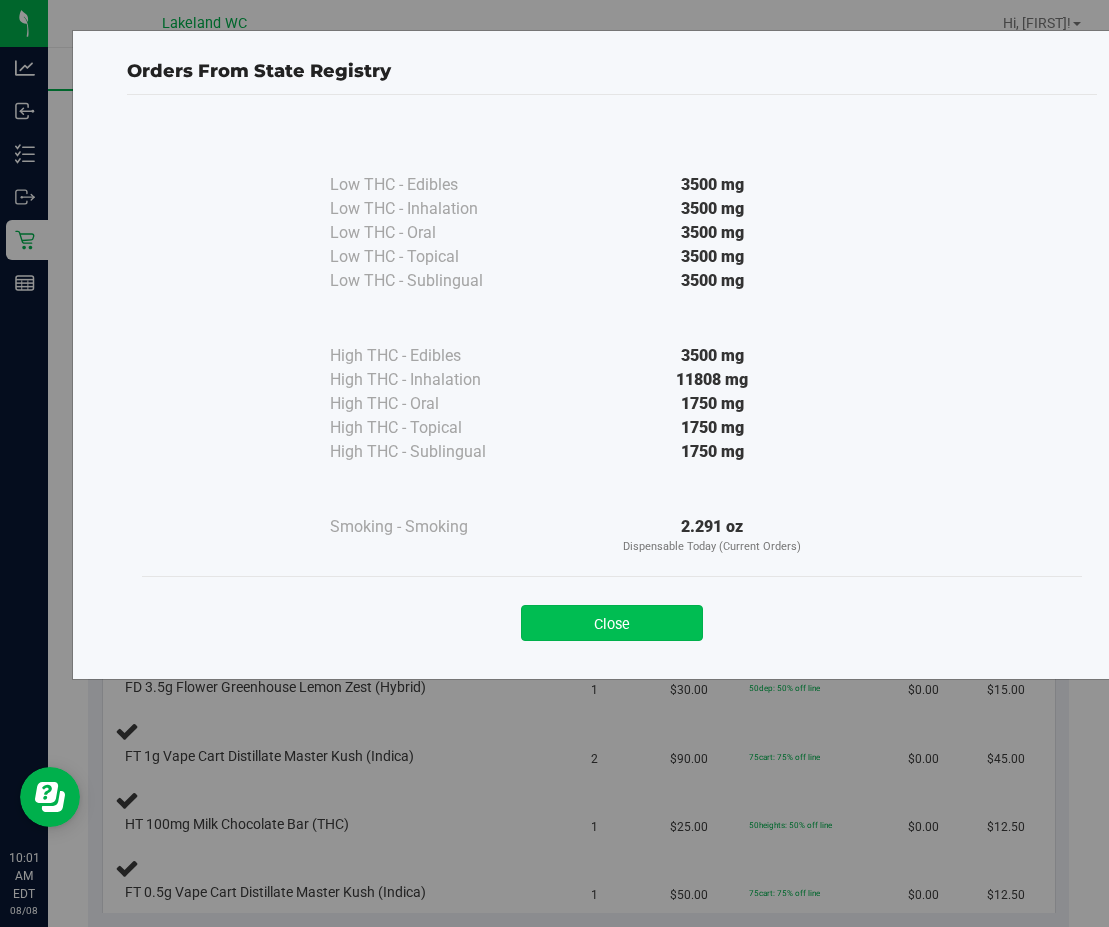 click on "Close" at bounding box center (612, 623) 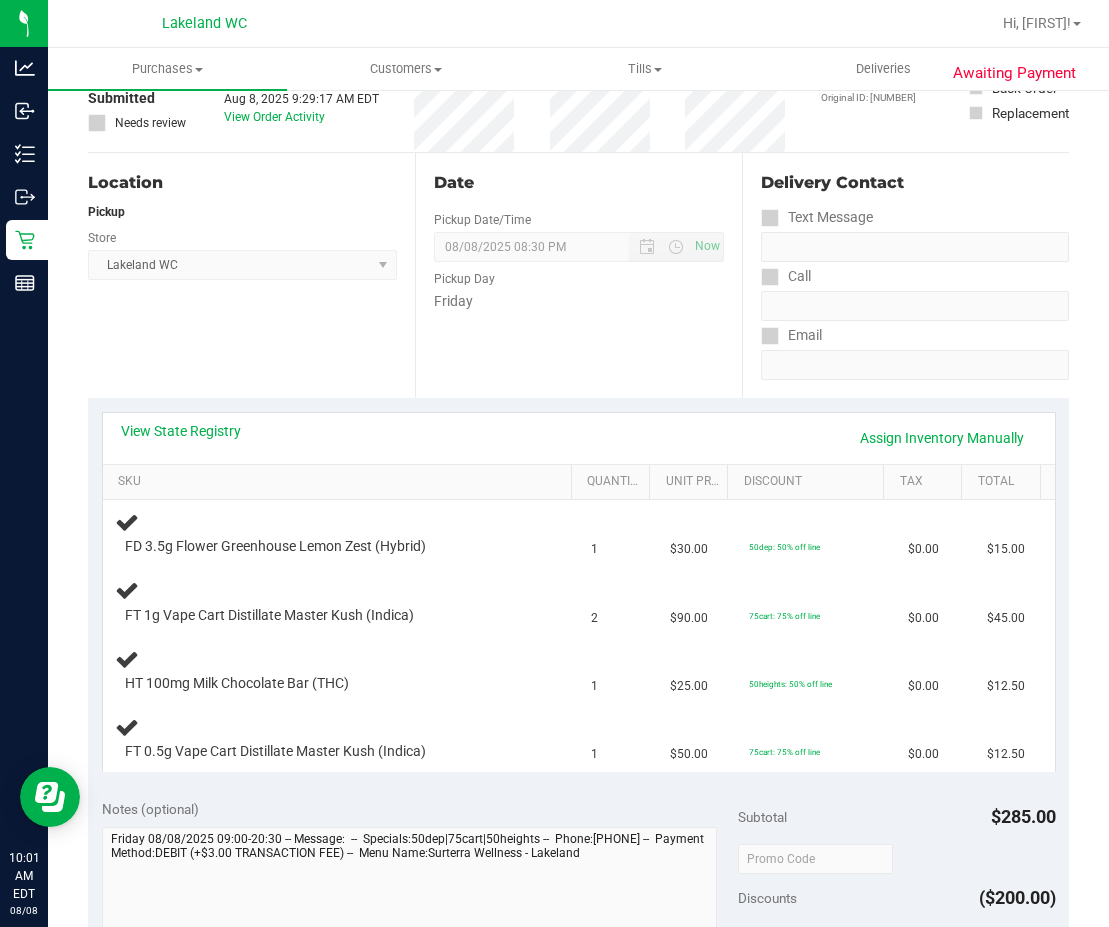 scroll, scrollTop: 0, scrollLeft: 0, axis: both 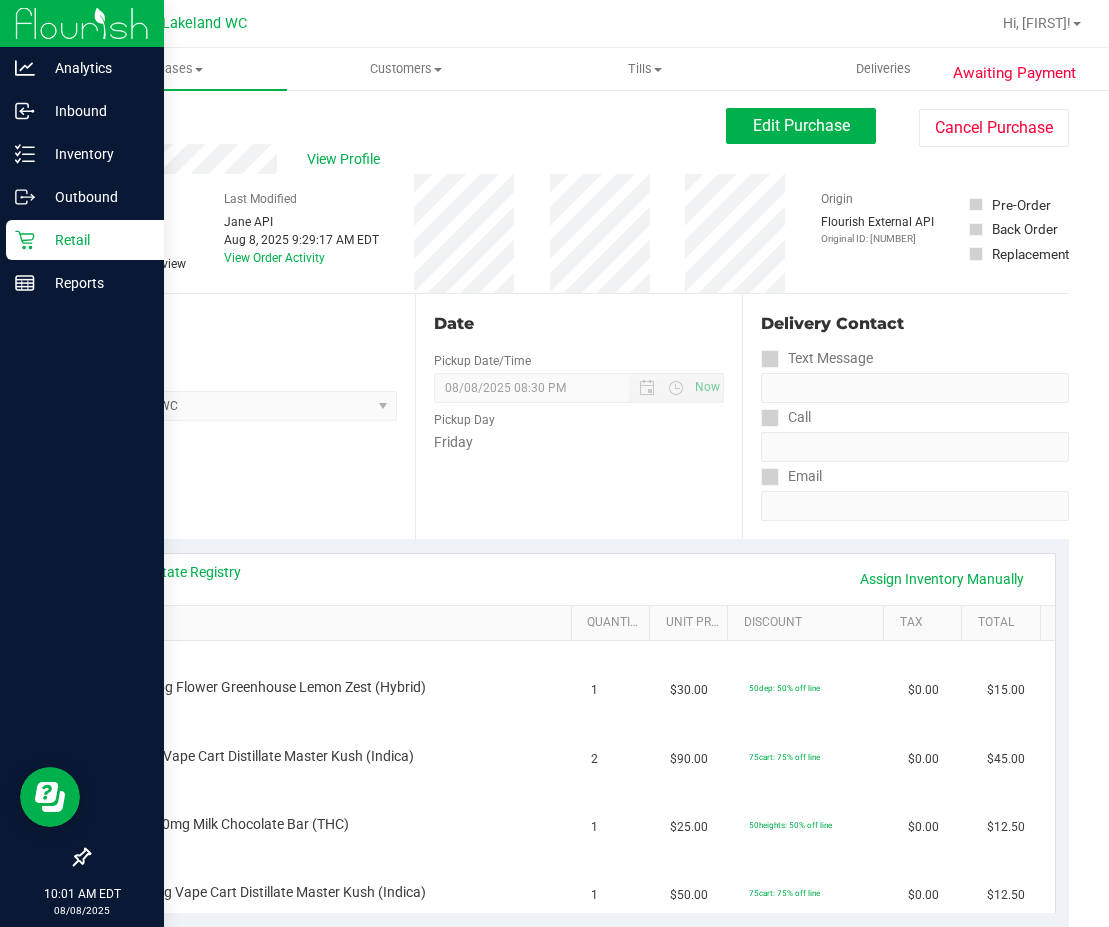 click 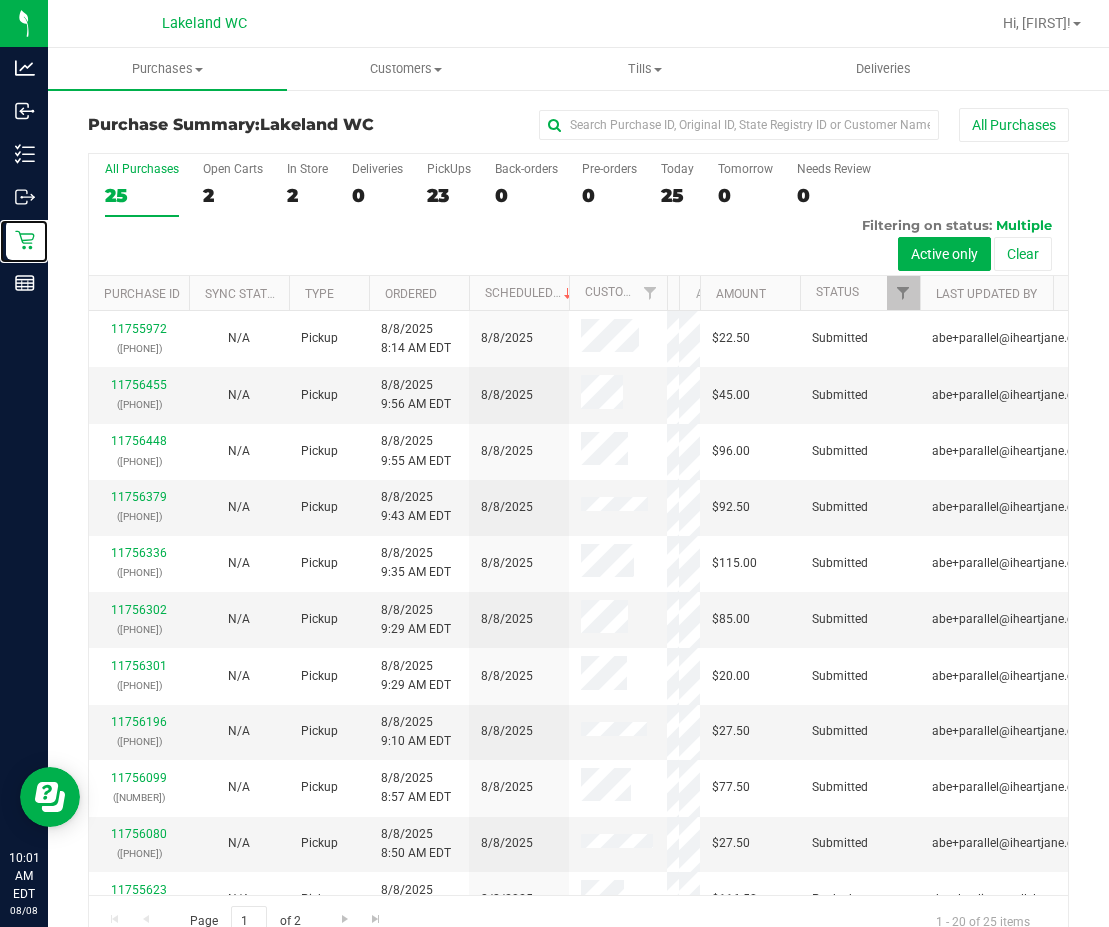 click on "All Purchases
25
Open Carts
2
In Store
2
Deliveries
0
PickUps
23
Back-orders
0
Pre-orders
0
Today
25
Tomorrow
0" at bounding box center (578, 550) 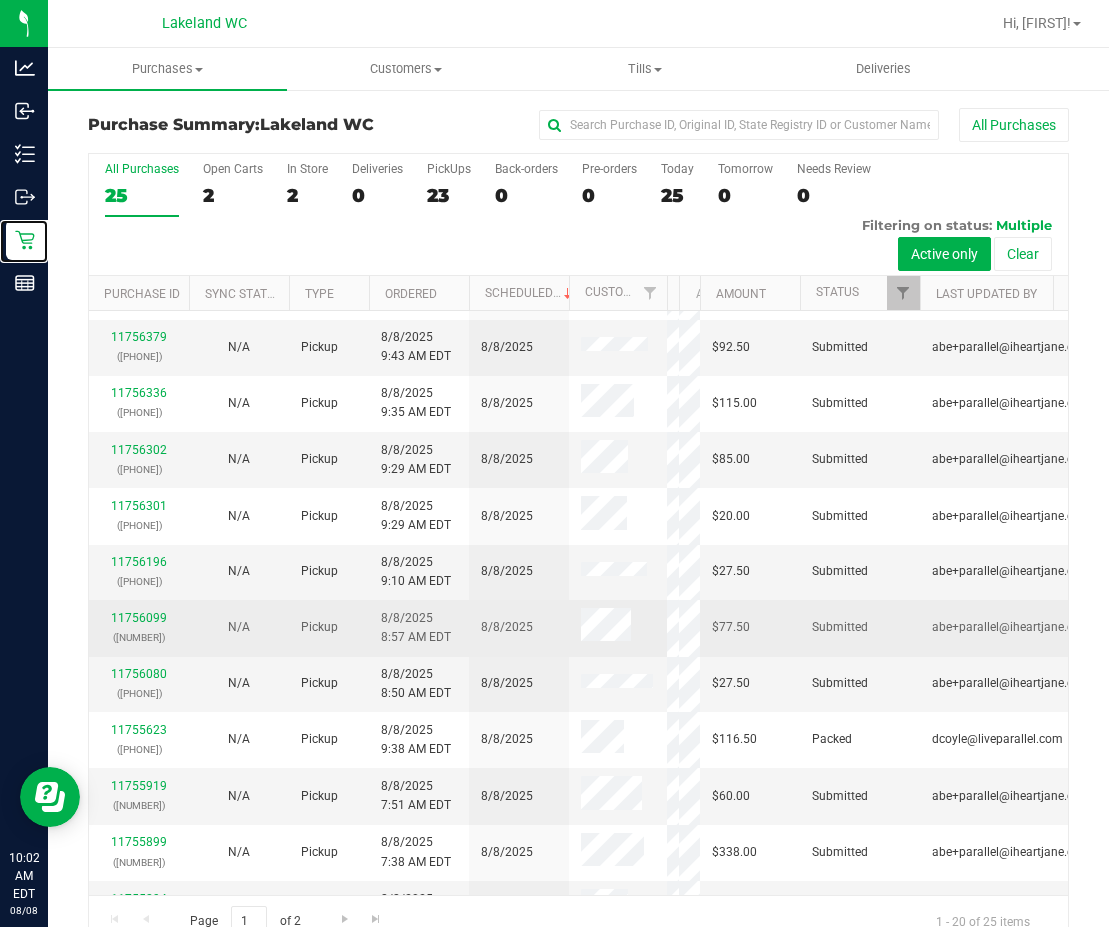 scroll, scrollTop: 500, scrollLeft: 0, axis: vertical 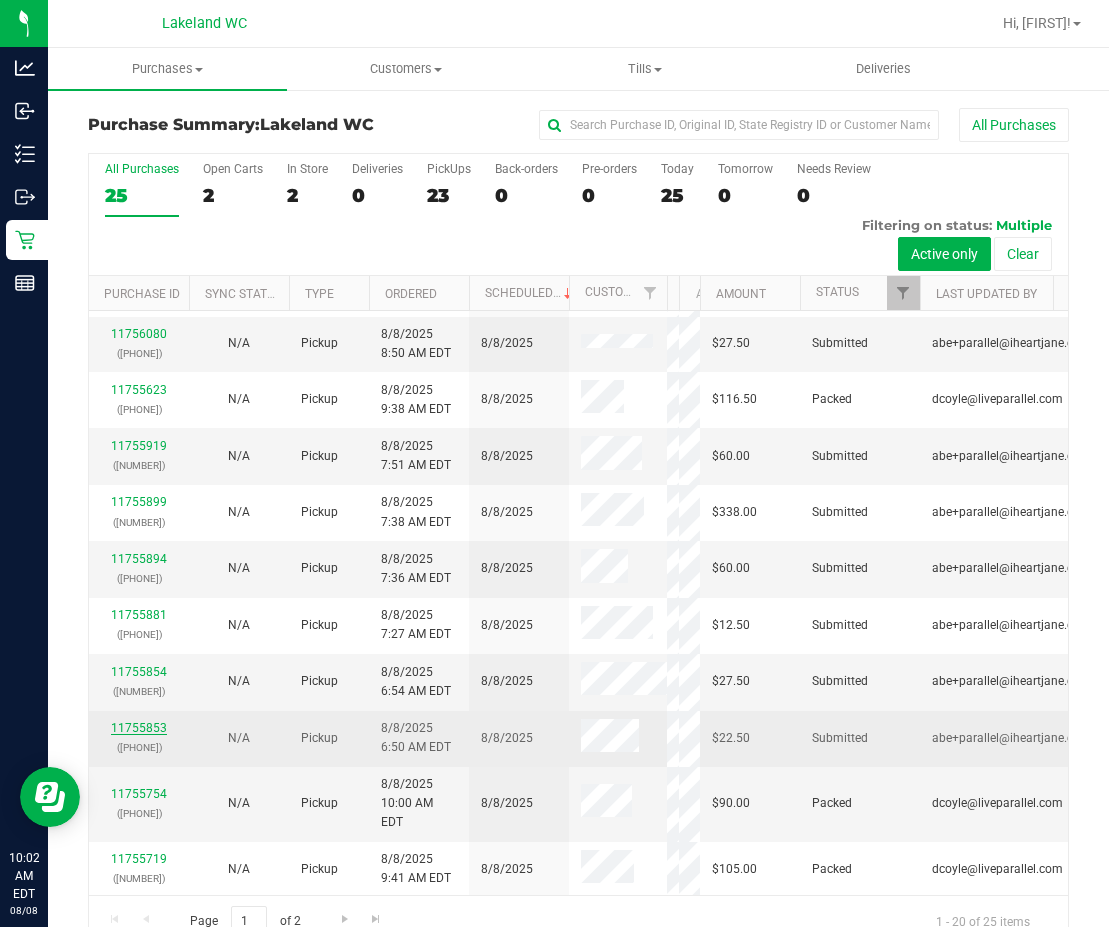 click on "11755853" at bounding box center (139, 728) 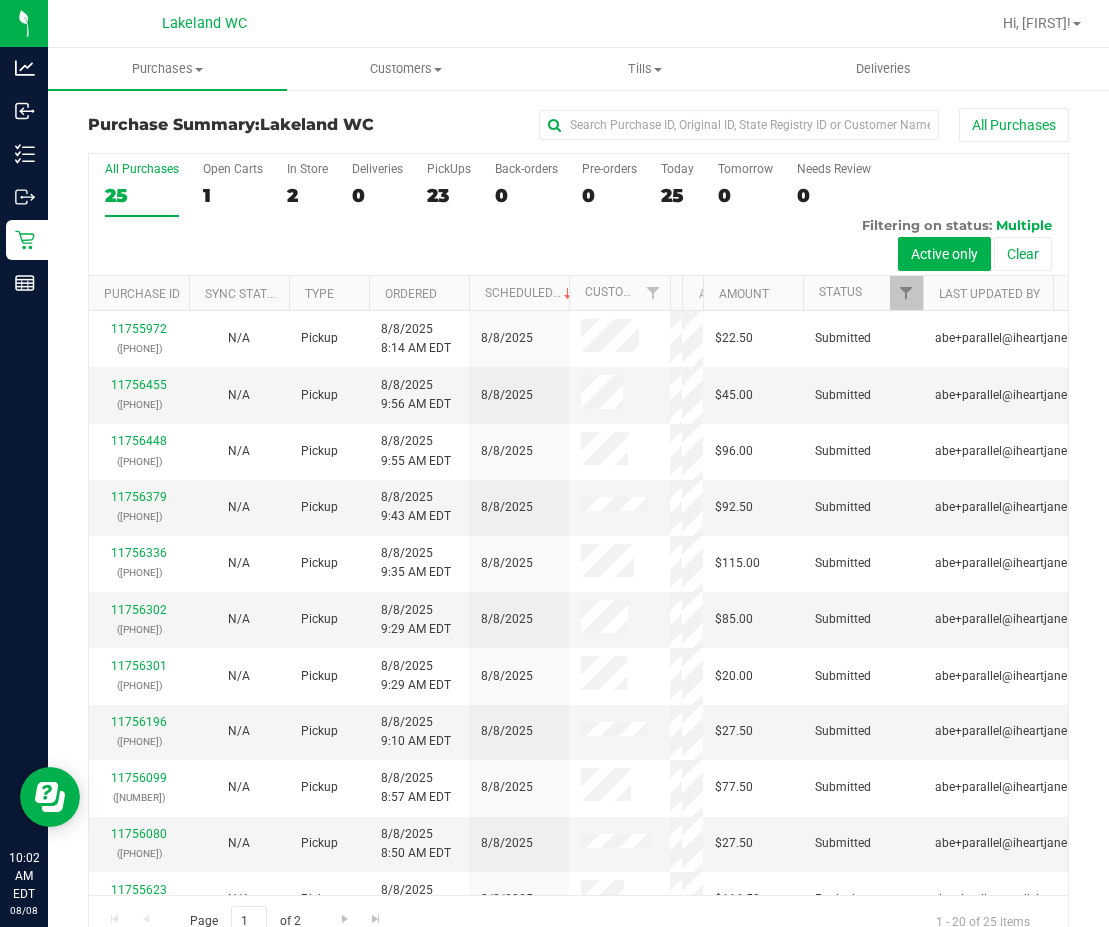 drag, startPoint x: 594, startPoint y: 305, endPoint x: 679, endPoint y: 306, distance: 85.00588 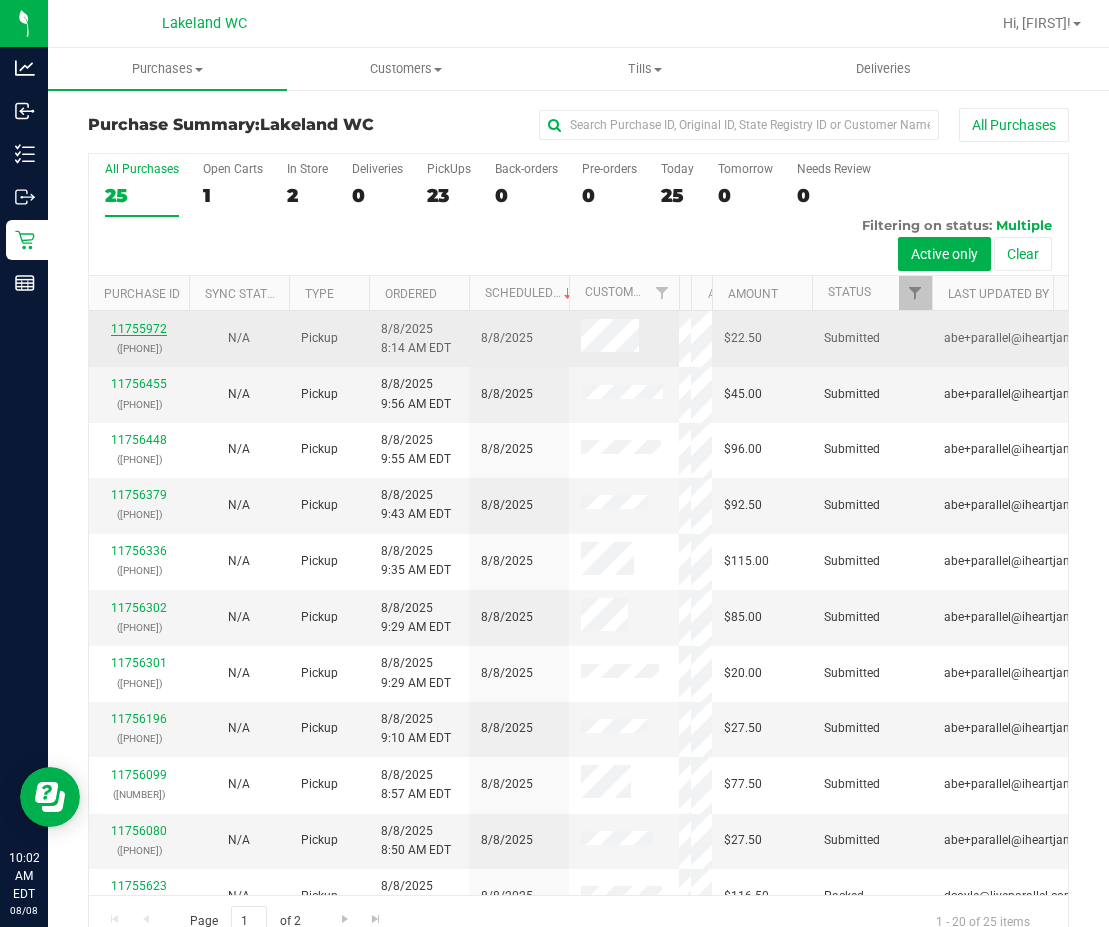 click on "11755972" at bounding box center (139, 329) 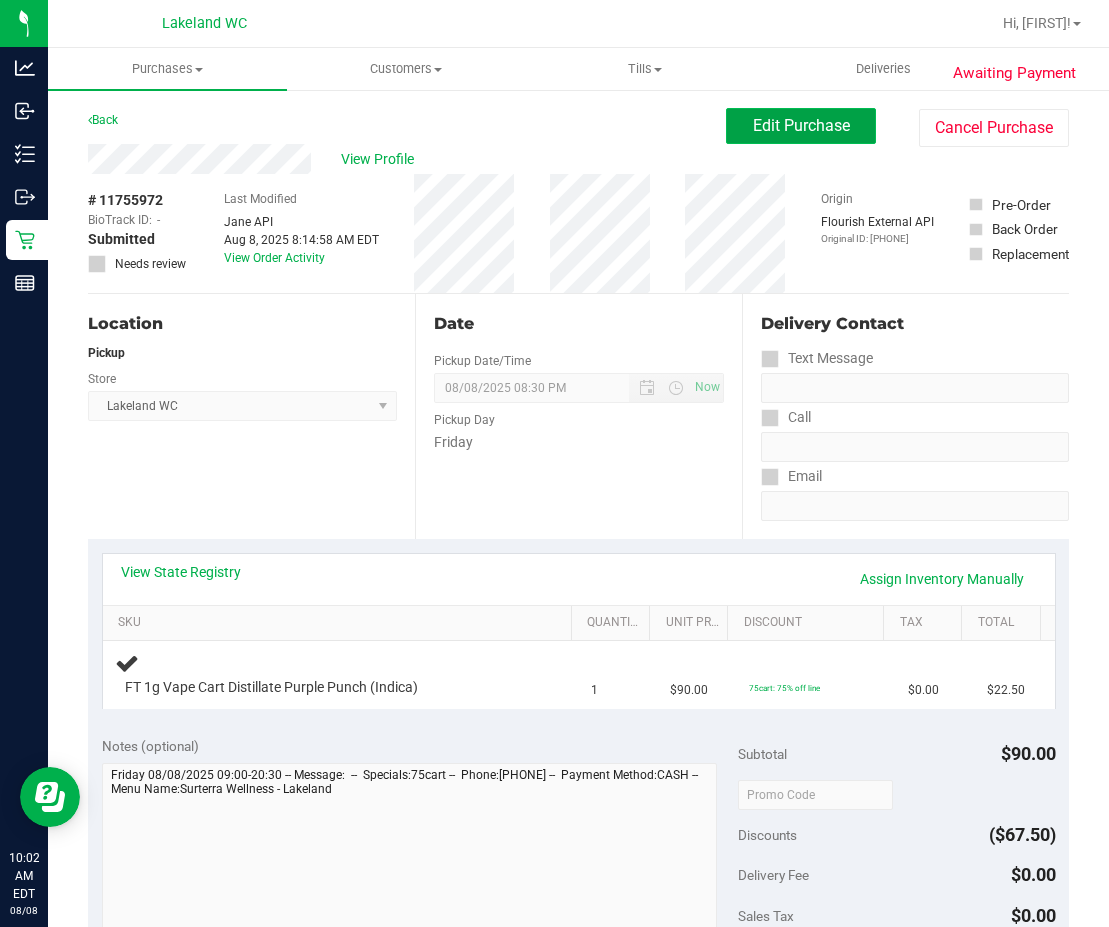 click on "Edit Purchase" at bounding box center [801, 125] 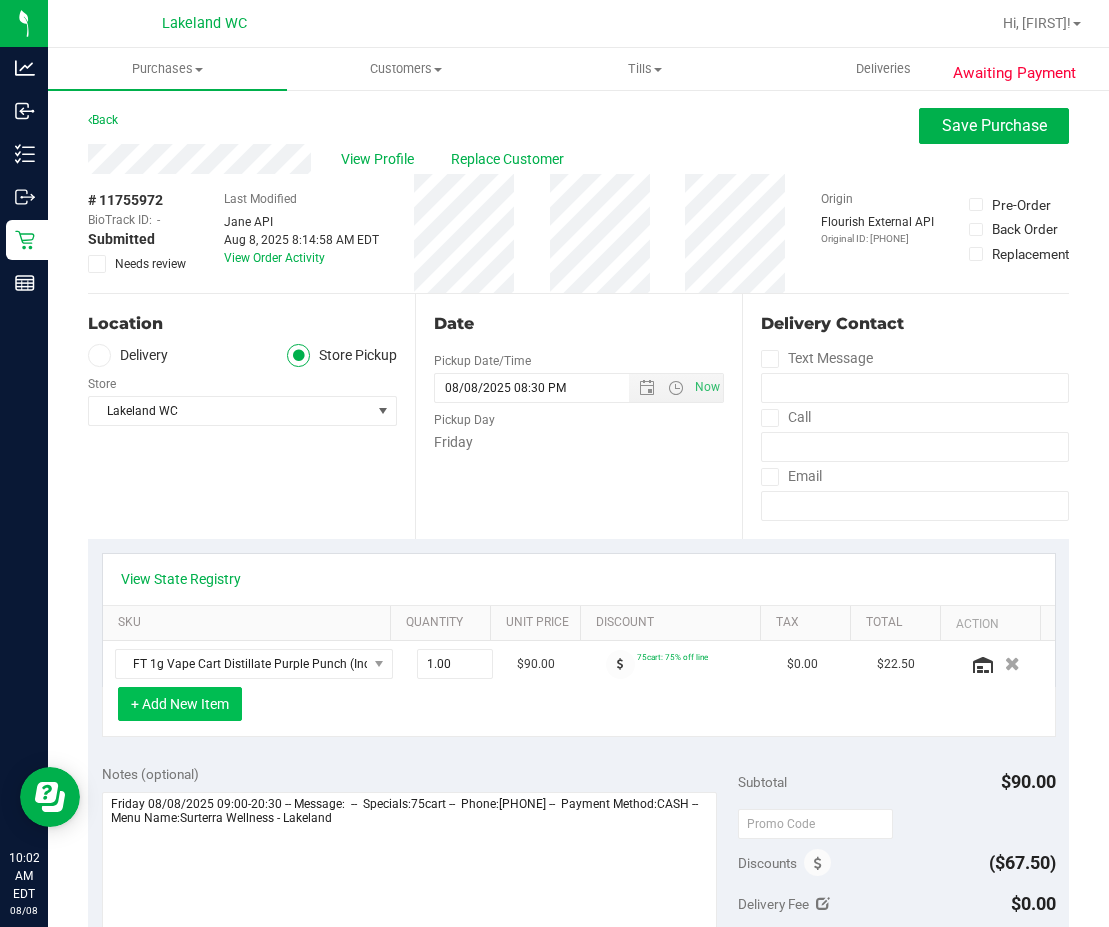 click on "+ Add New Item" at bounding box center [180, 704] 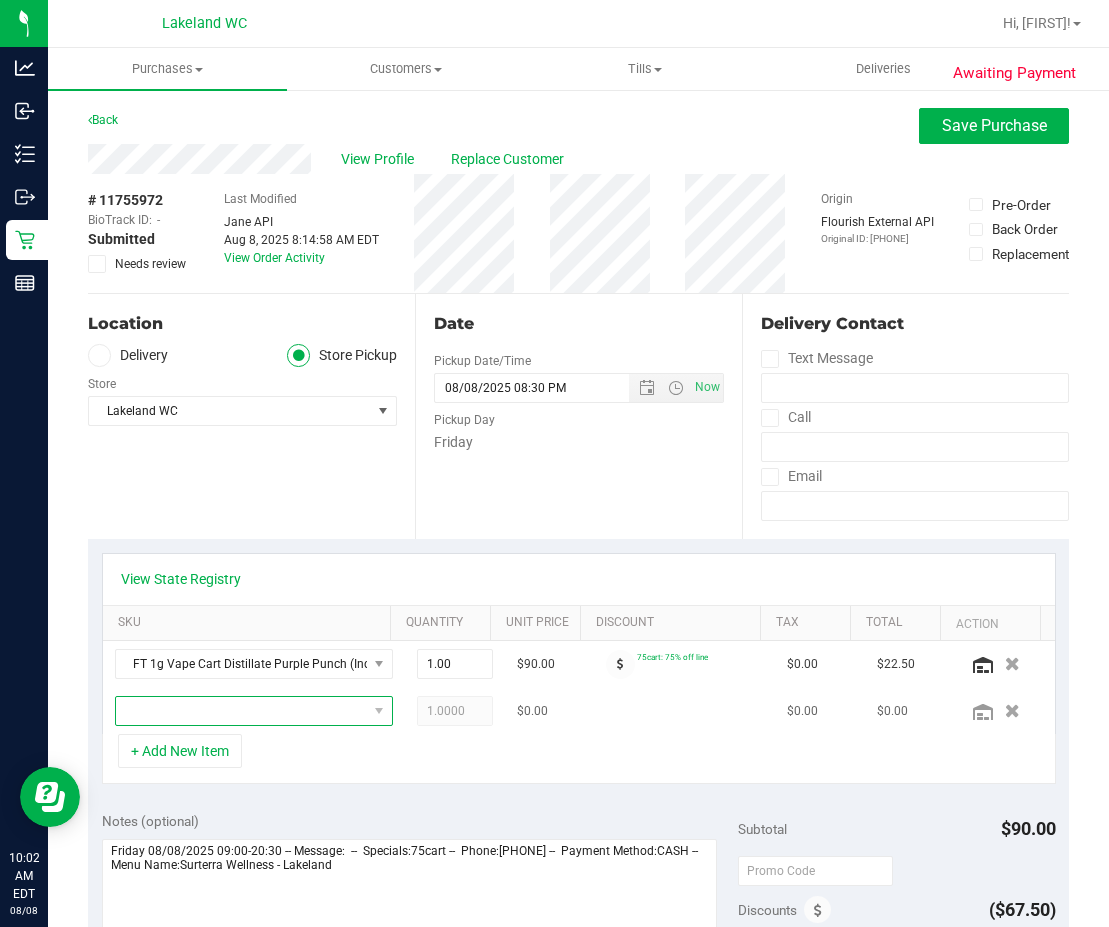 click at bounding box center [241, 711] 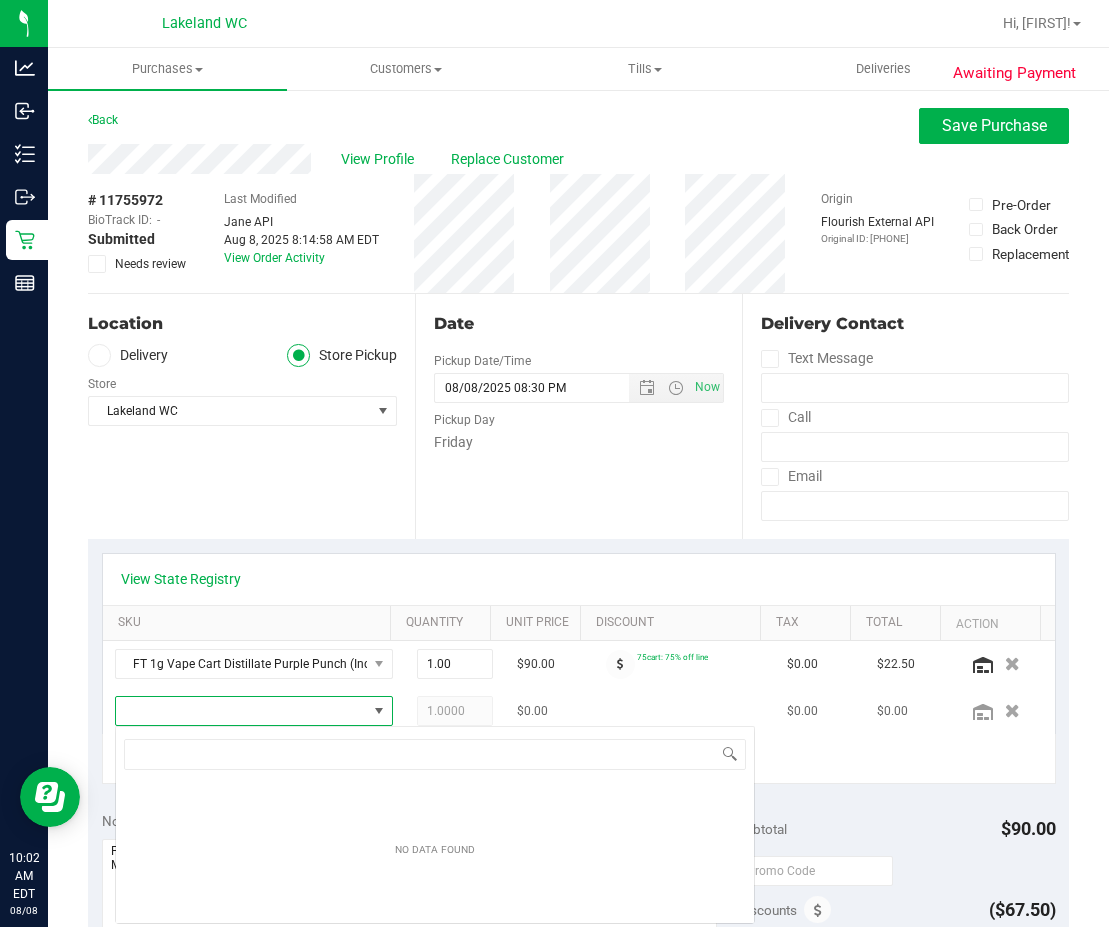 scroll, scrollTop: 99970, scrollLeft: 99752, axis: both 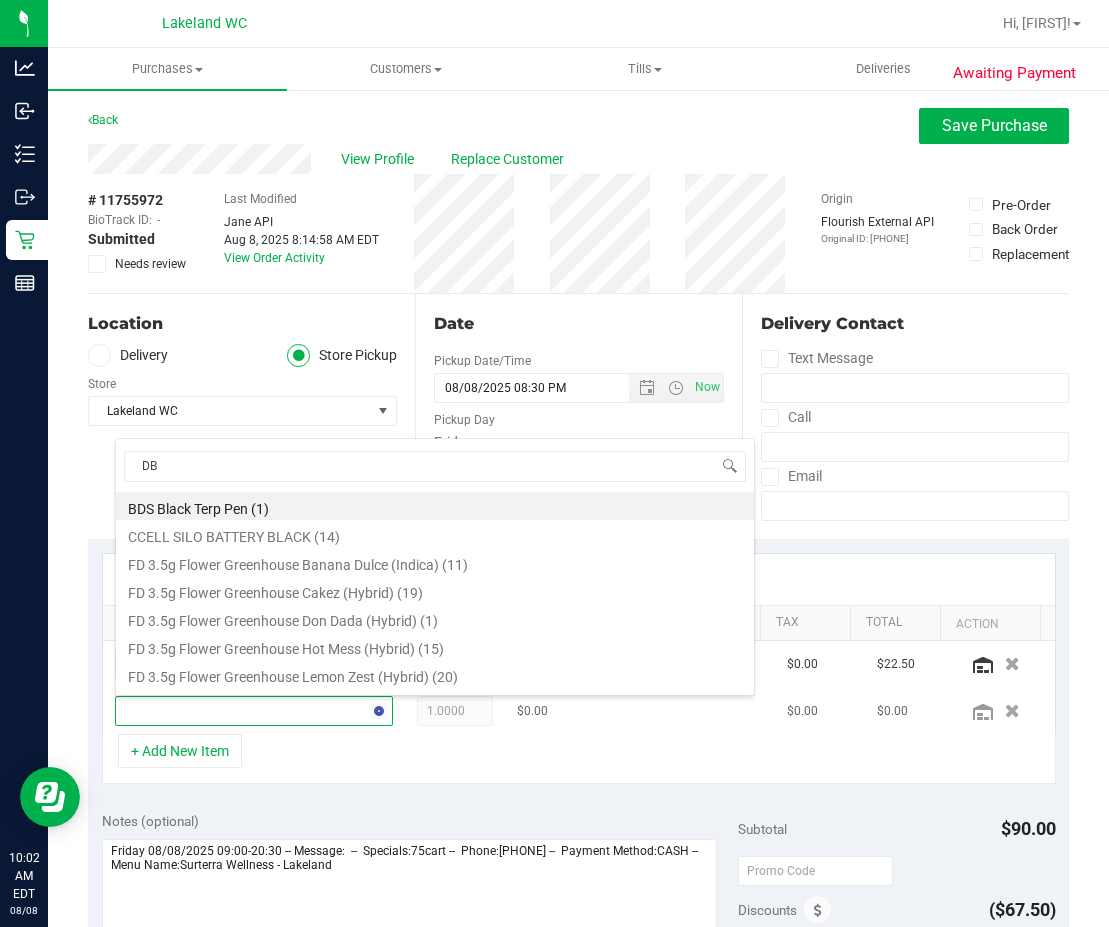 type on "DBR" 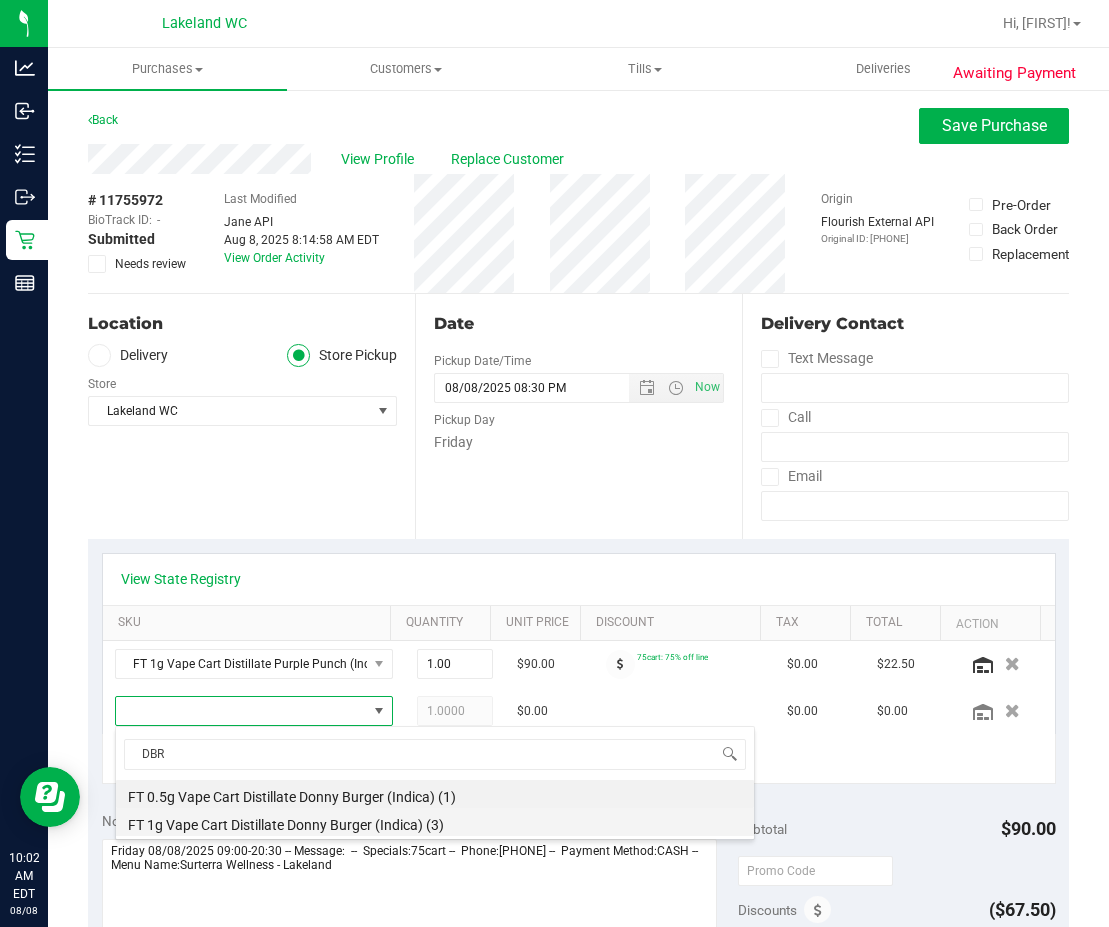 click on "FT 1g Vape Cart Distillate Donny Burger (Indica) (3)" at bounding box center [435, 822] 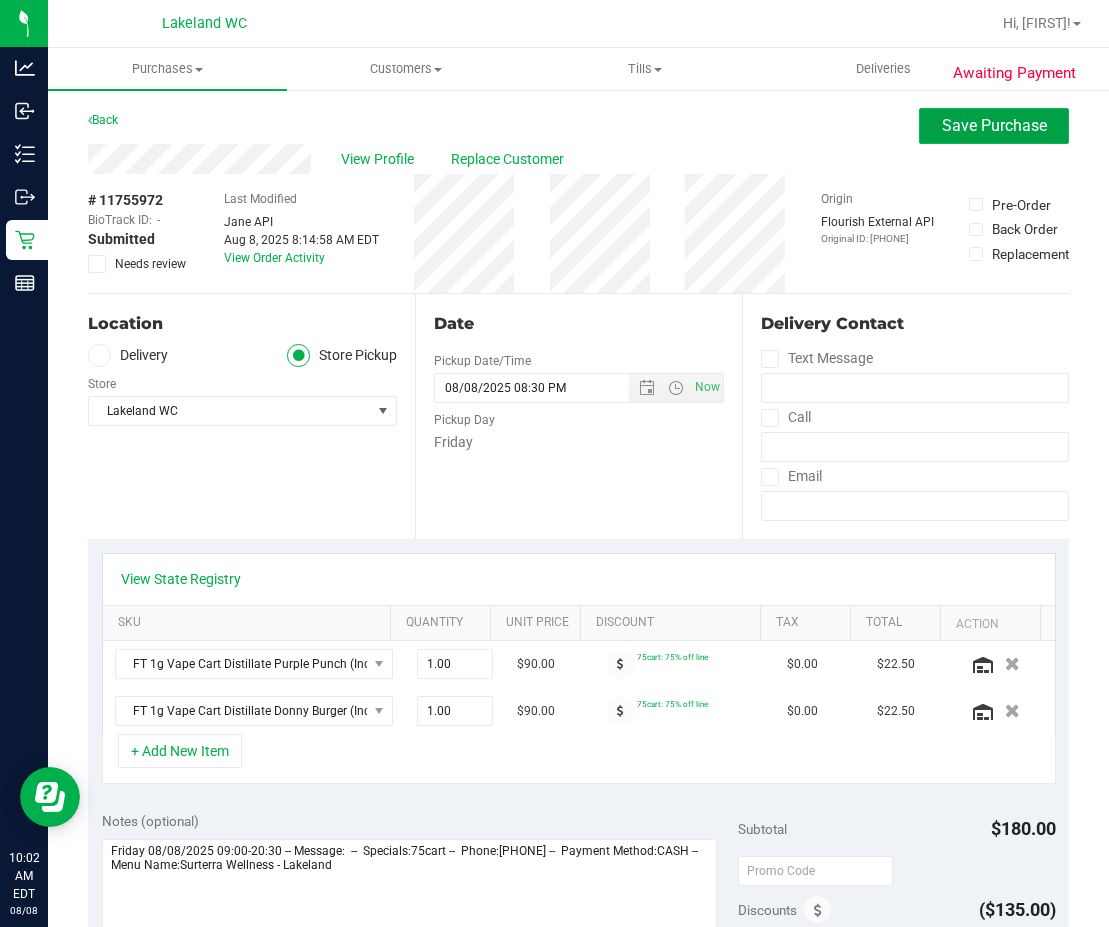 click on "Save Purchase" at bounding box center [994, 125] 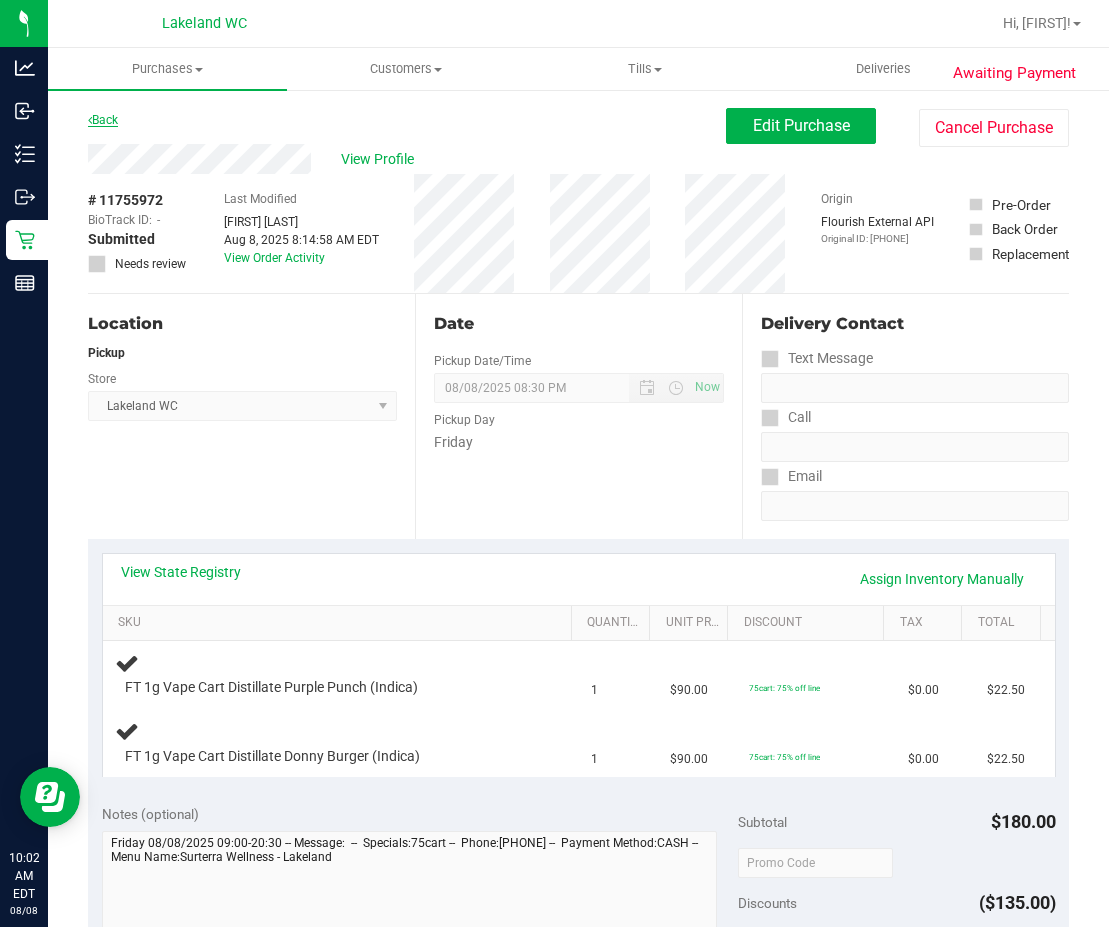 click on "Back" at bounding box center (103, 120) 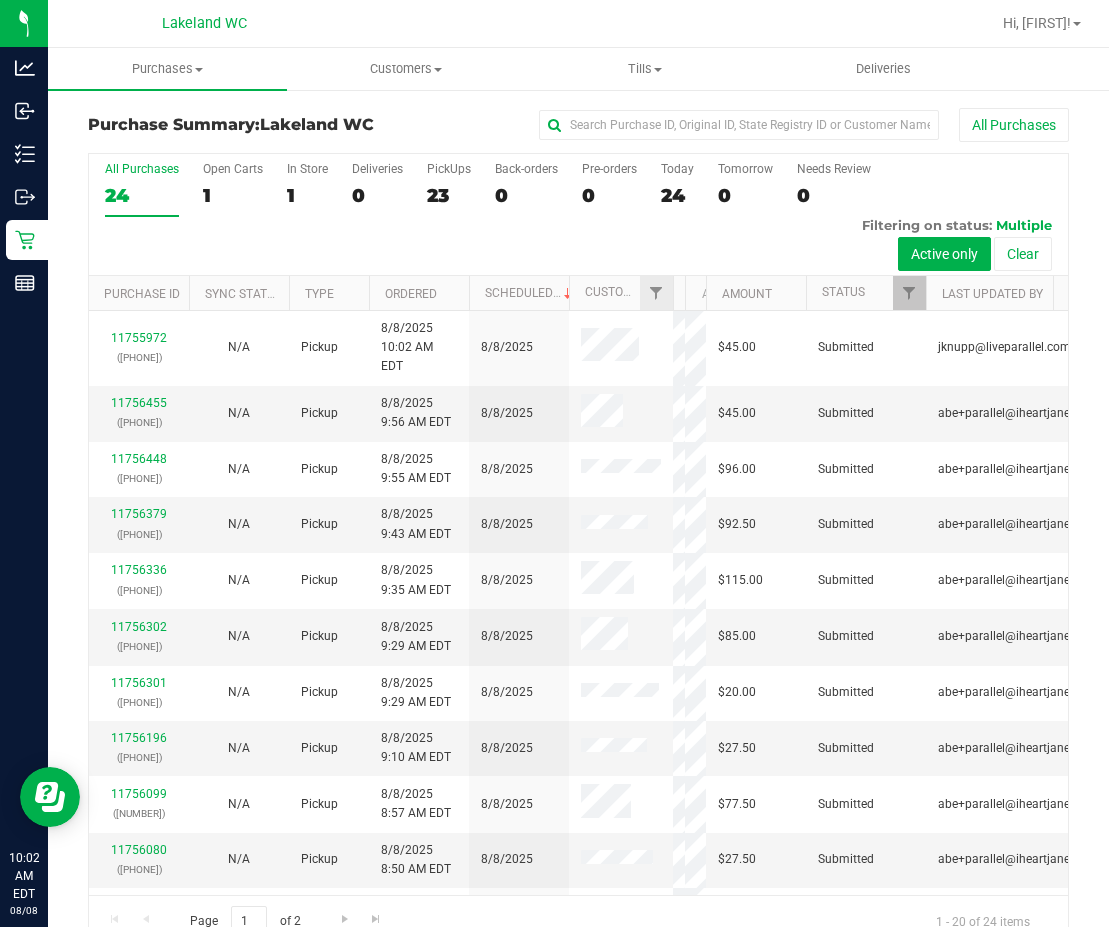 drag, startPoint x: 582, startPoint y: 301, endPoint x: 679, endPoint y: 309, distance: 97.32934 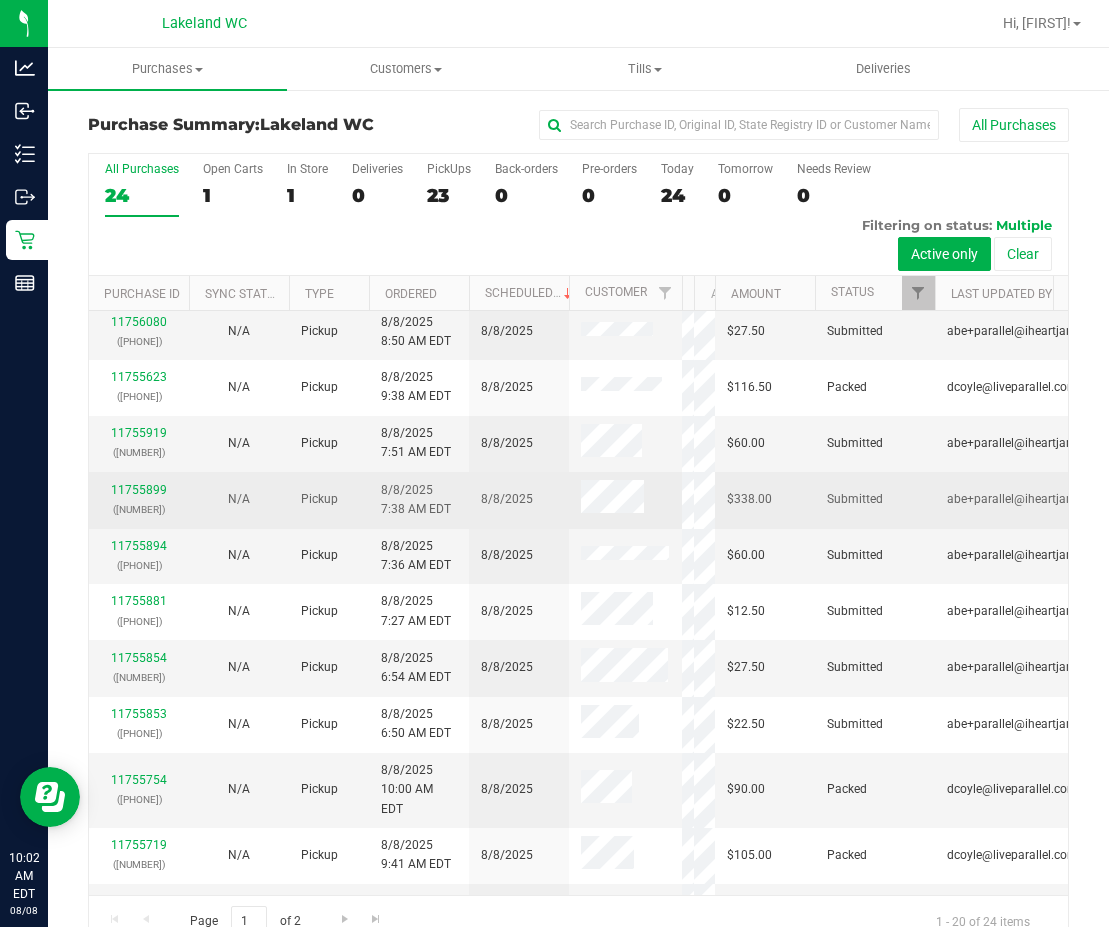 scroll, scrollTop: 538, scrollLeft: 0, axis: vertical 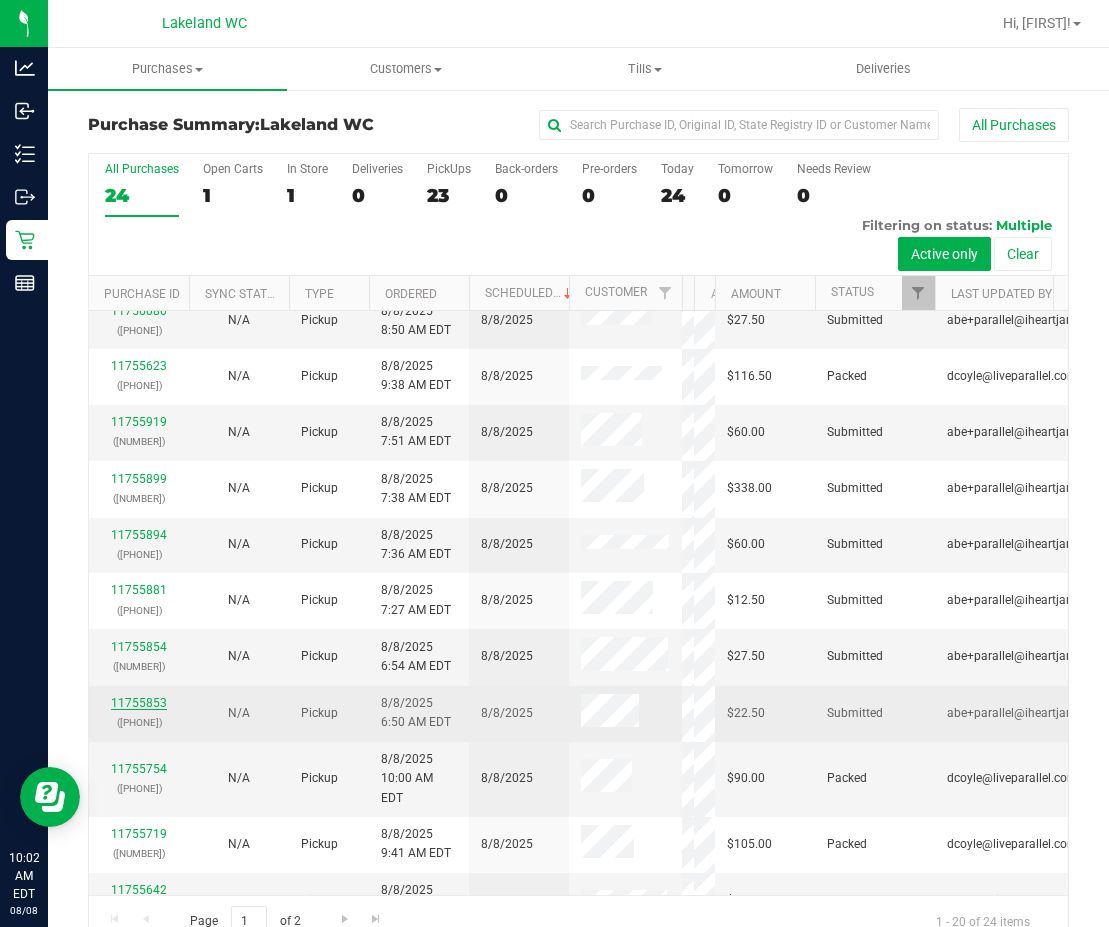 click on "11755853" at bounding box center (139, 703) 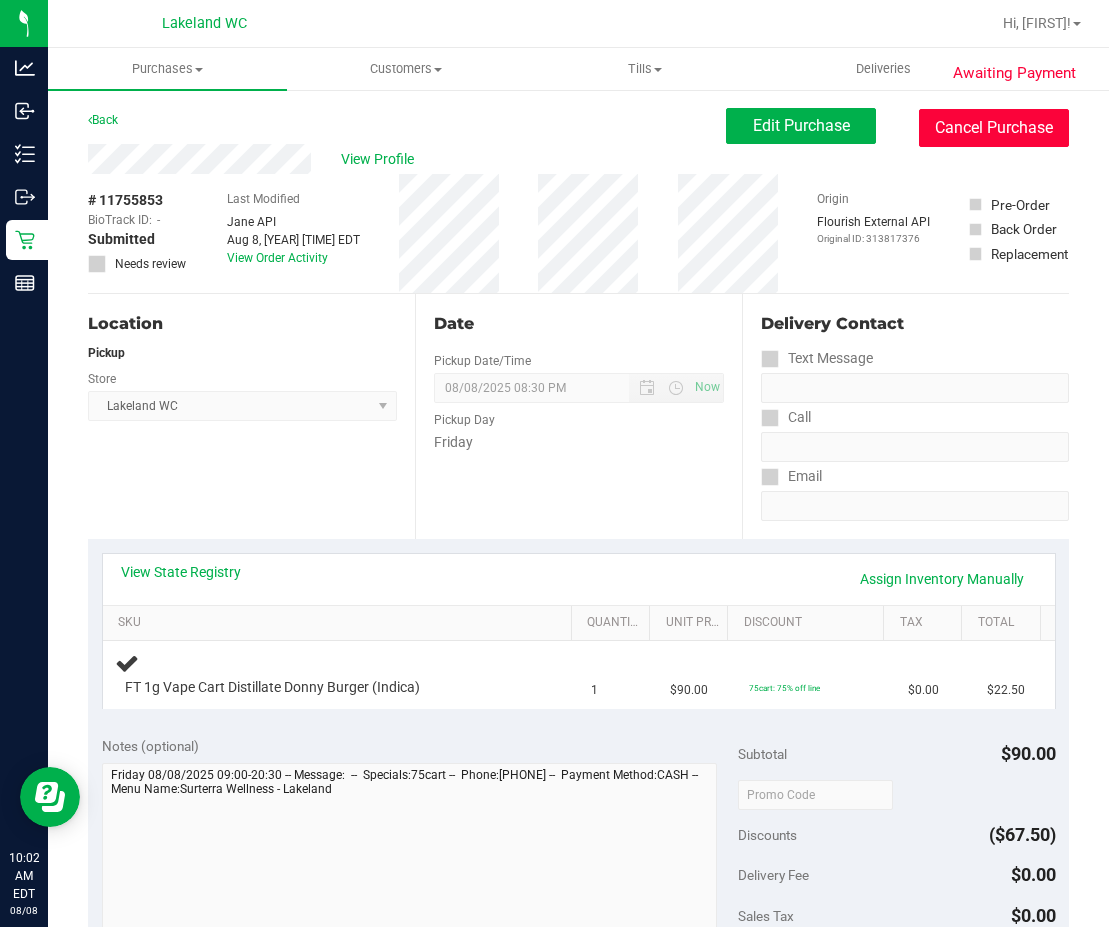 click on "Cancel Purchase" at bounding box center [994, 128] 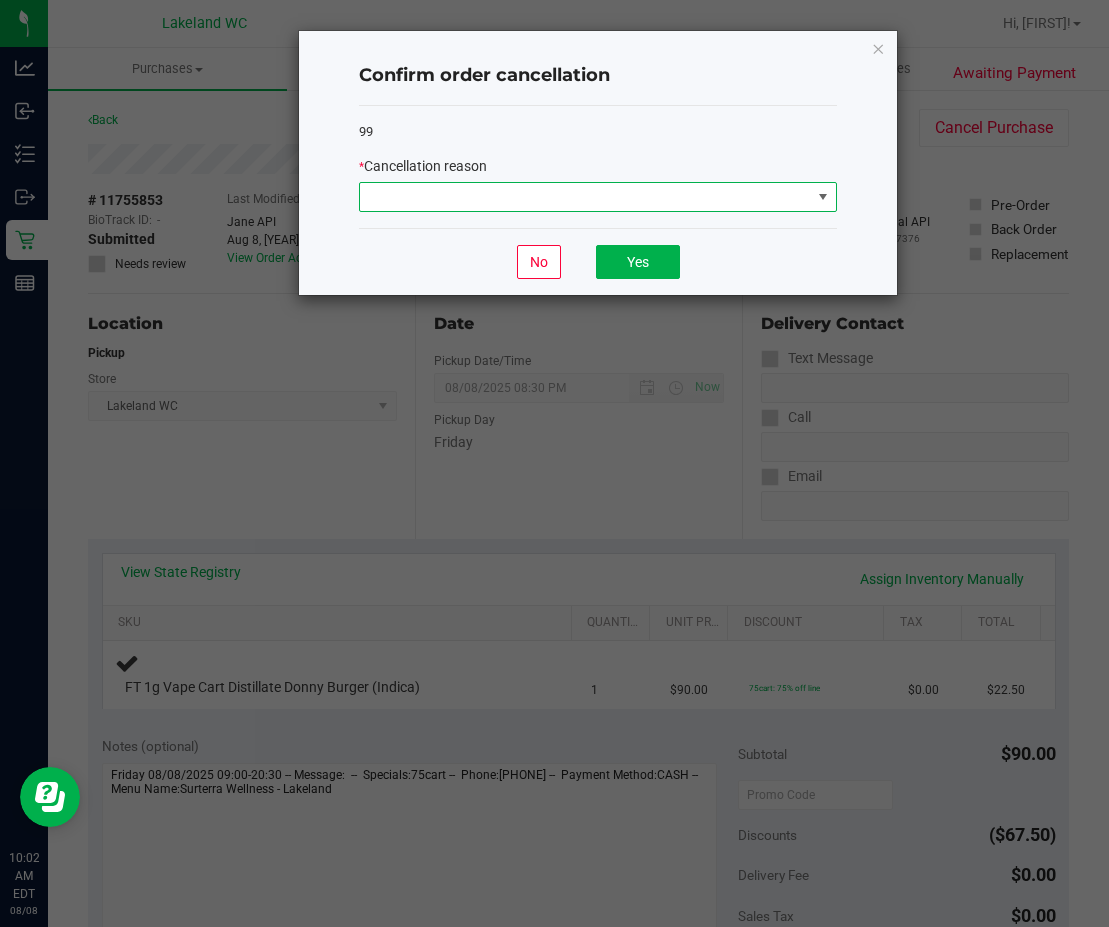 click at bounding box center [585, 197] 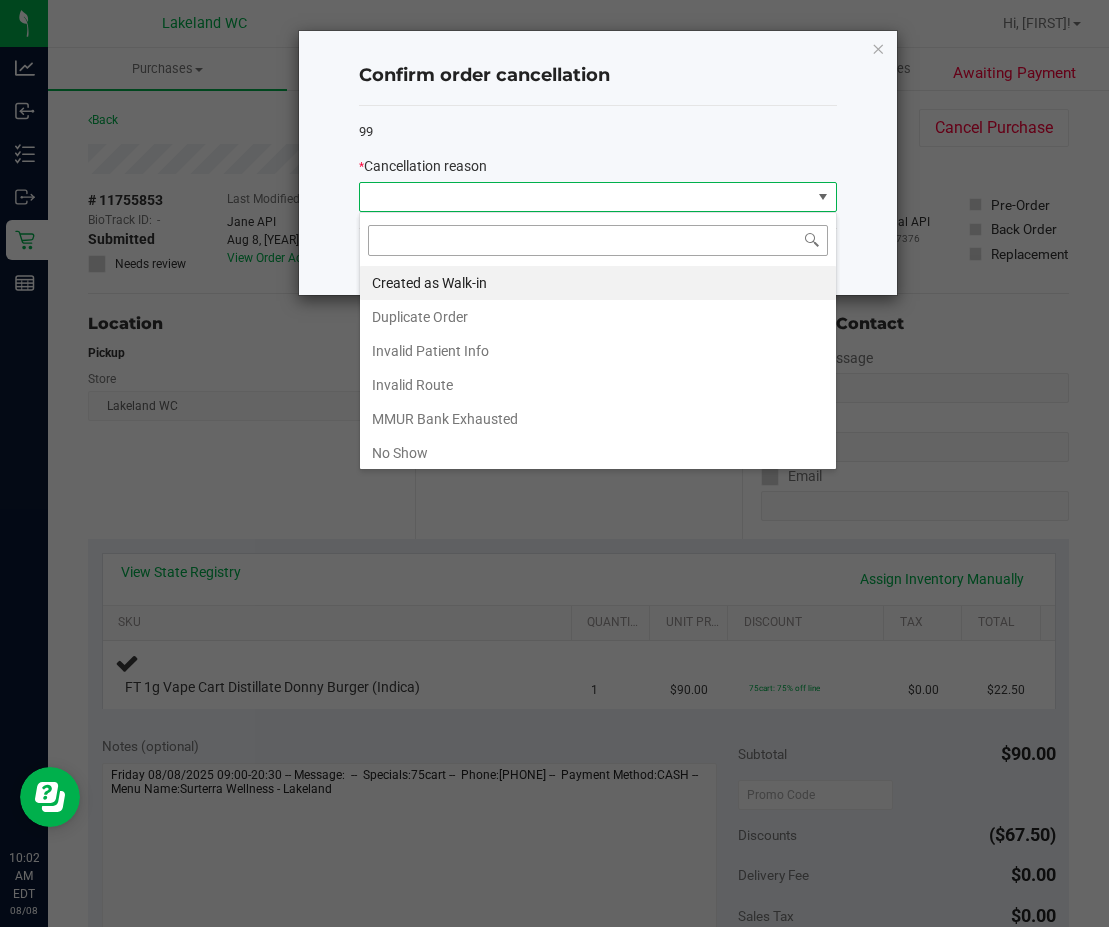 scroll, scrollTop: 99970, scrollLeft: 99522, axis: both 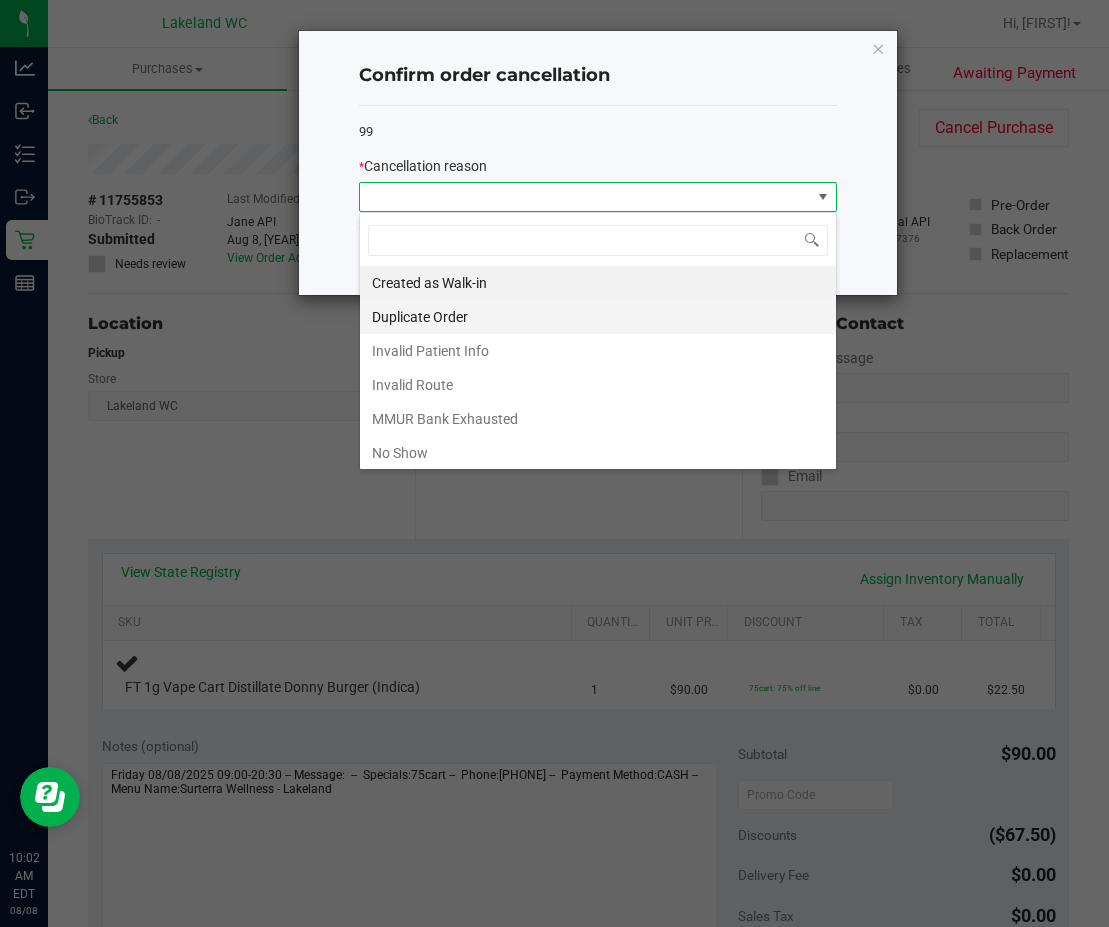 click on "Duplicate Order" at bounding box center (598, 317) 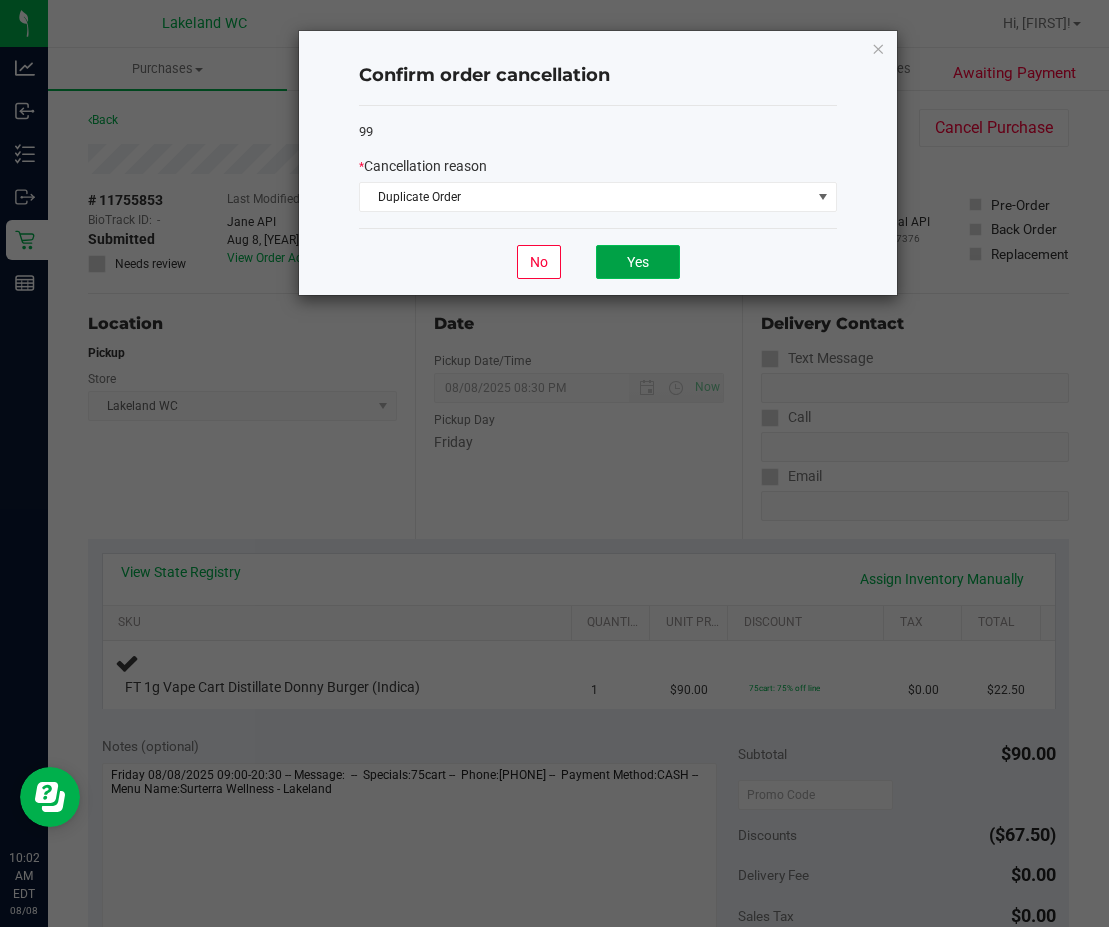 click on "Yes" 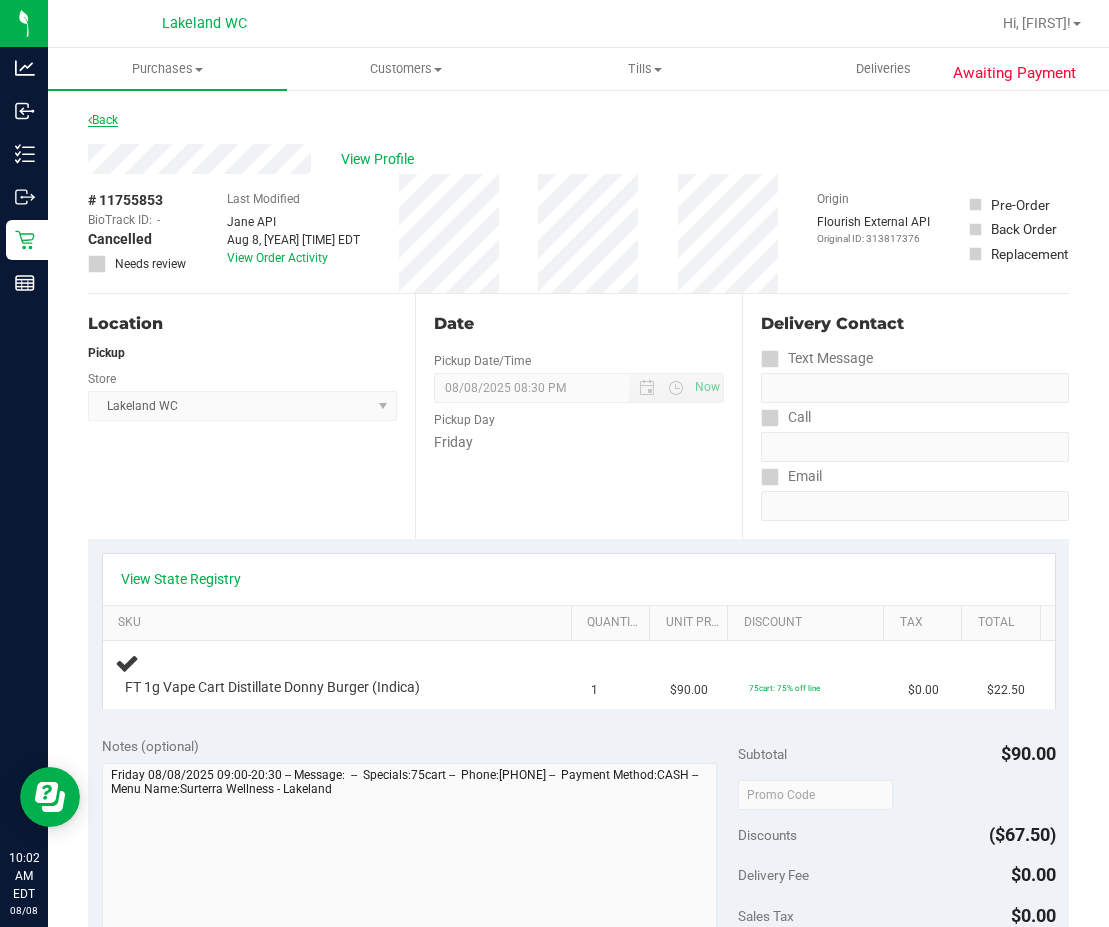 click on "Back" at bounding box center (103, 120) 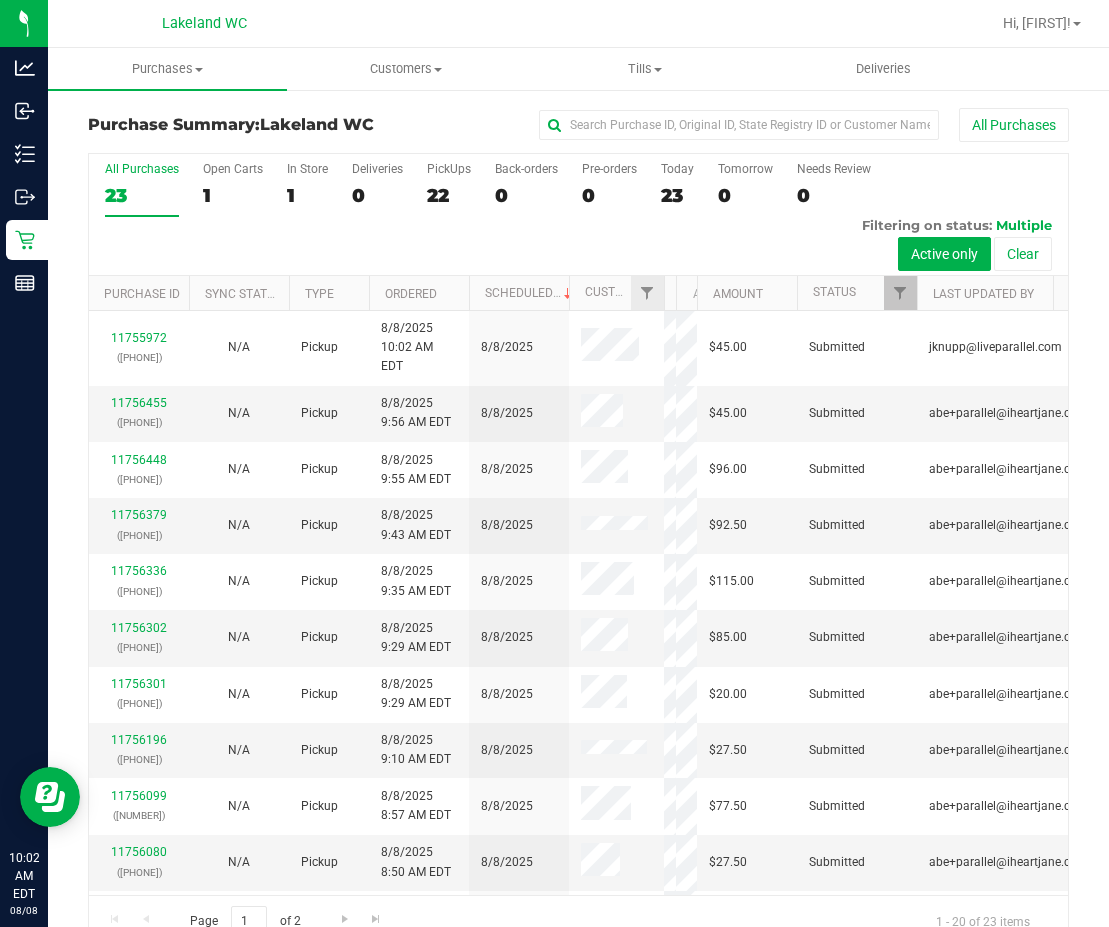drag, startPoint x: 592, startPoint y: 302, endPoint x: 655, endPoint y: 305, distance: 63.07139 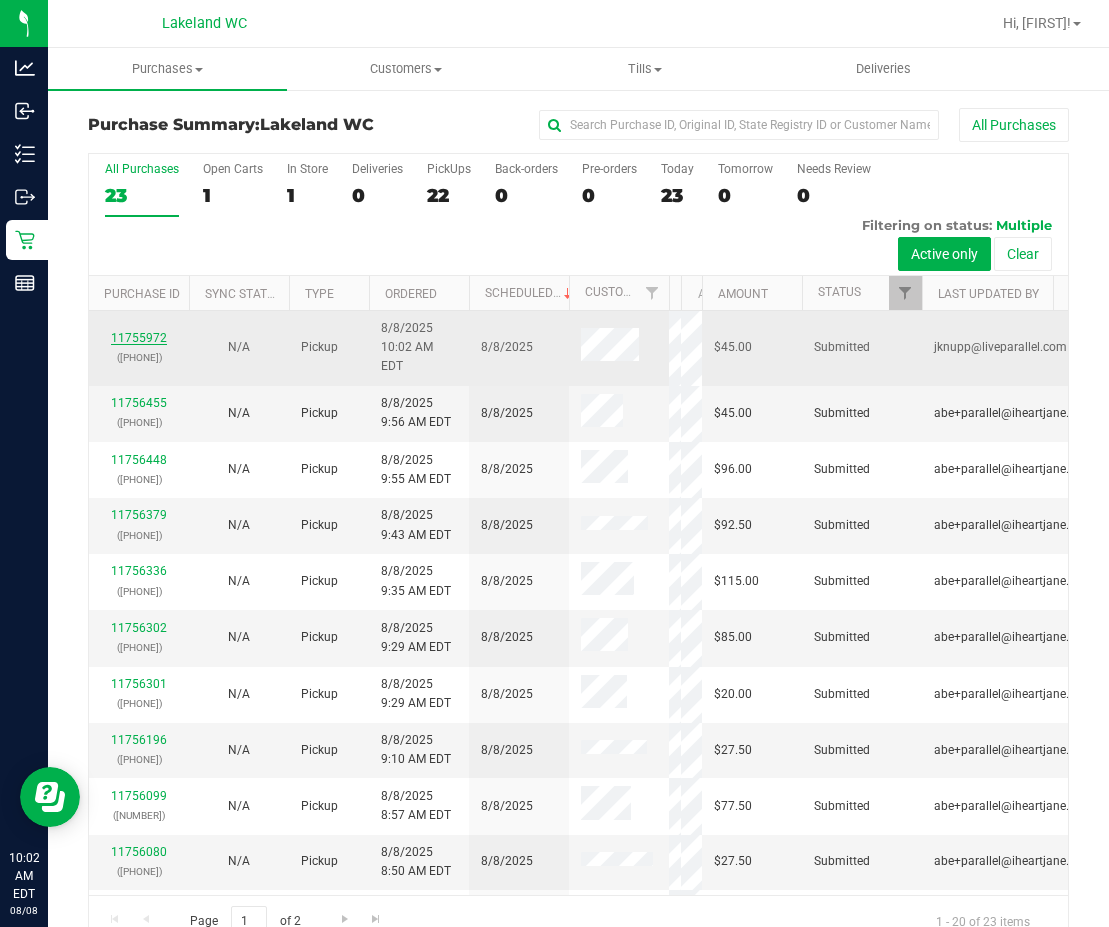 click on "11755972" at bounding box center (139, 338) 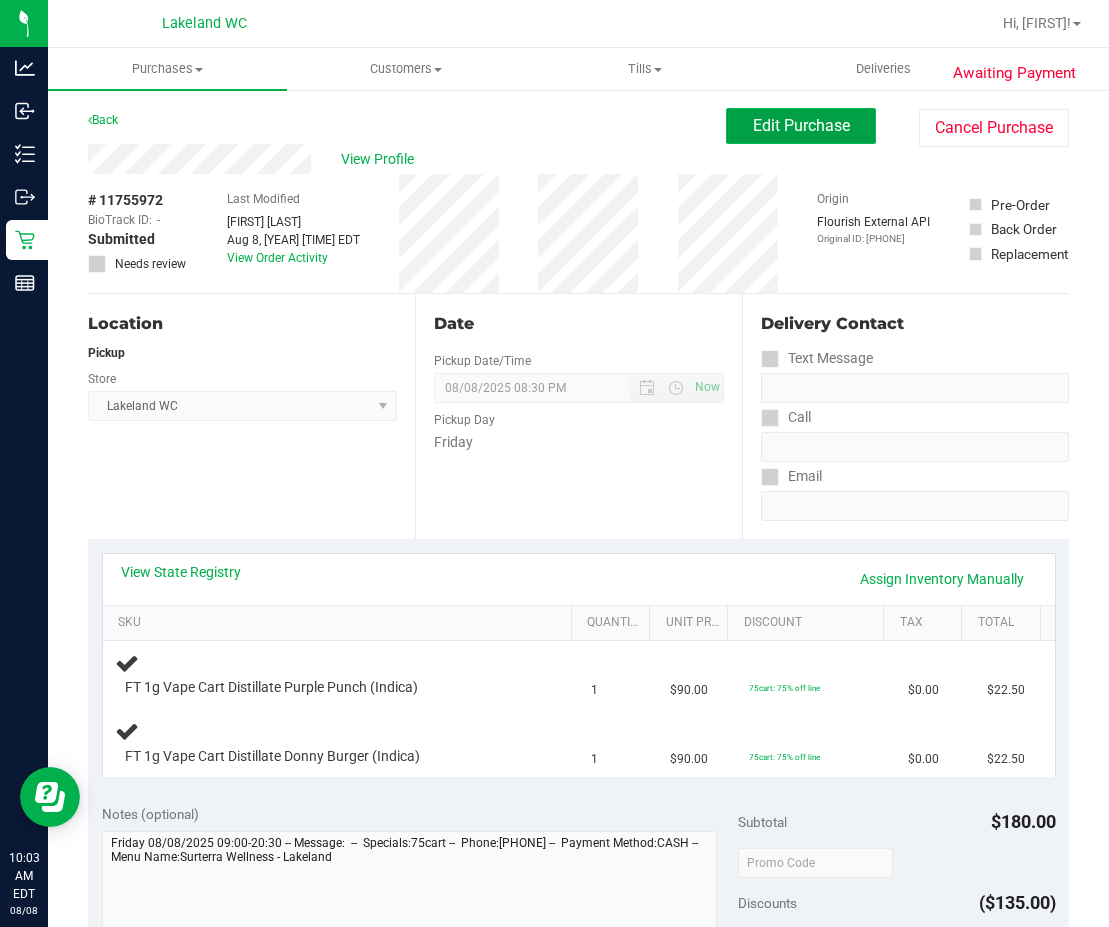 click on "Edit Purchase" at bounding box center (801, 125) 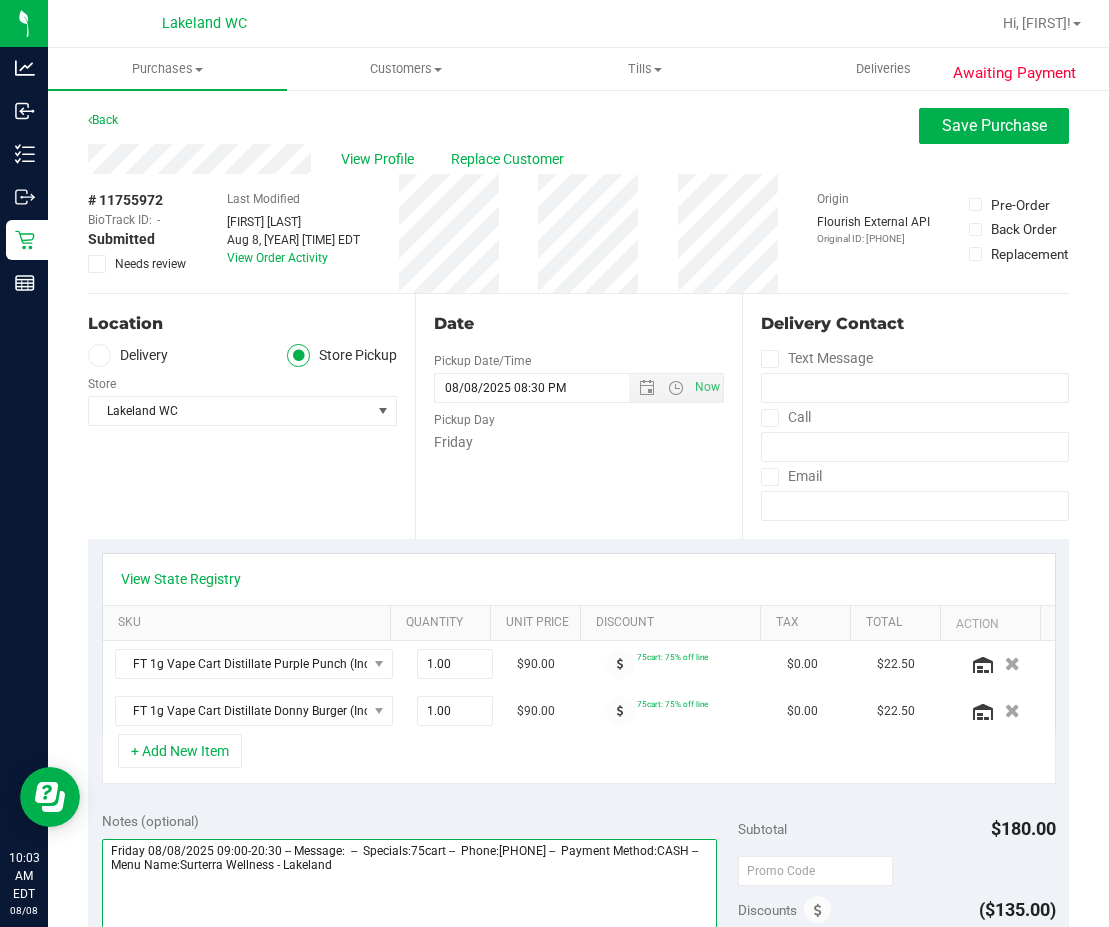 click at bounding box center (410, 935) 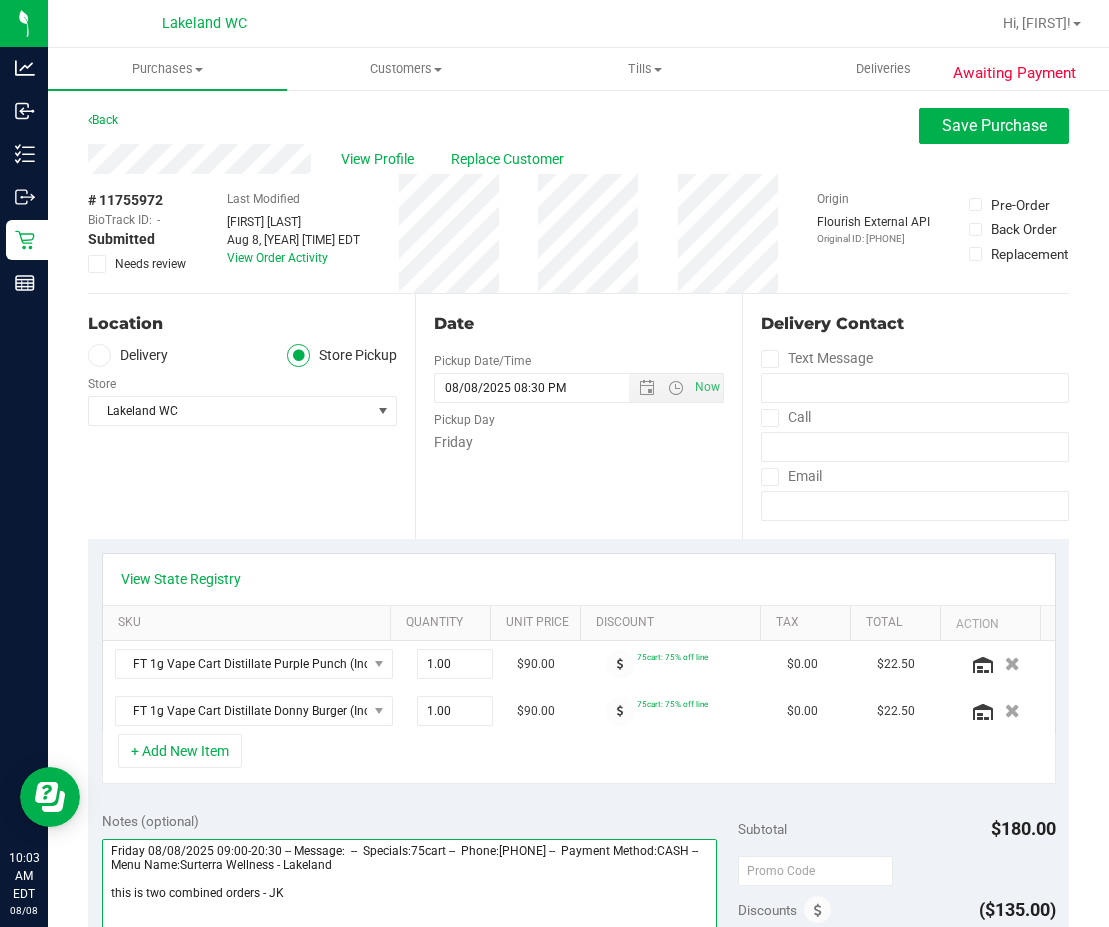 type on "Friday 08/08/2025 09:00-20:30 -- Message:  --  Specials:75cart --  Phone:[PHONE] --  Payment Method:CASH --  Menu Name:Surterra Wellness - Lakeland
this is two combined orders - JK" 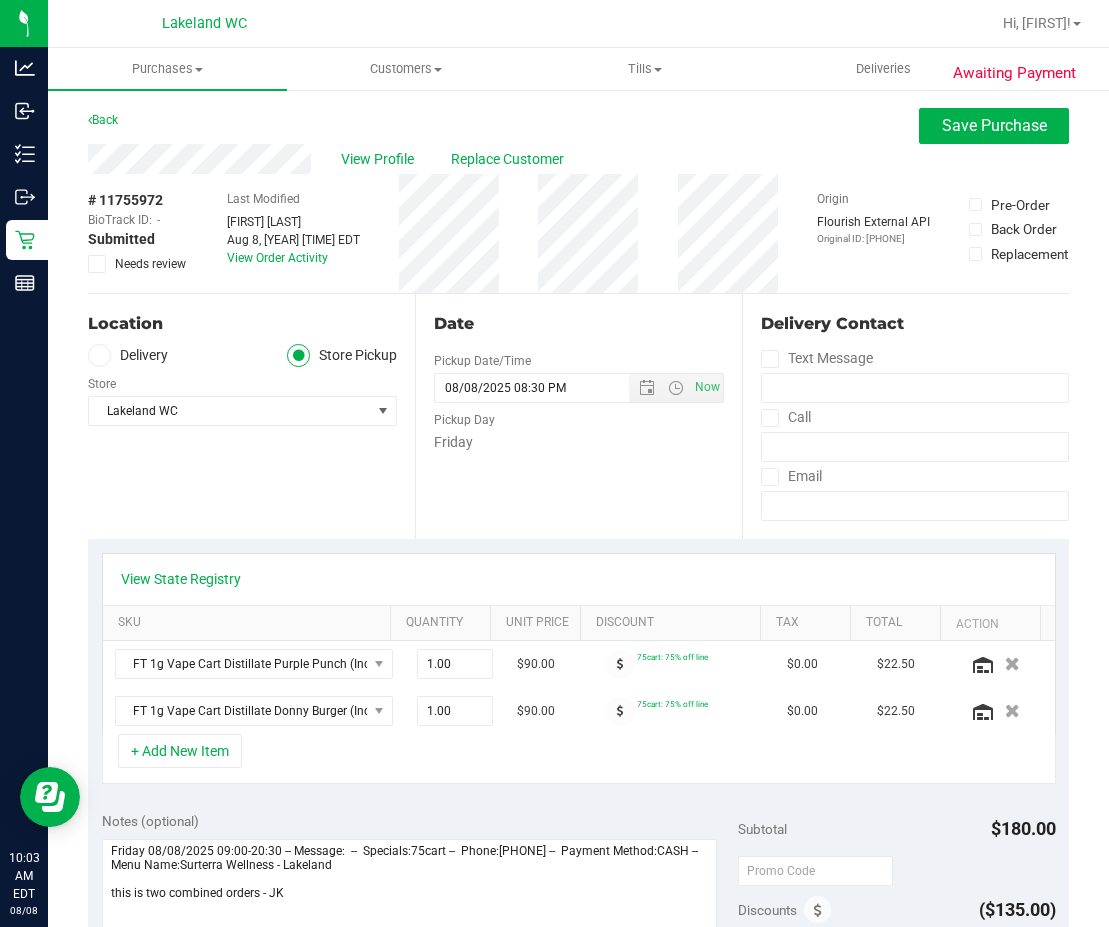 click on "View Profile
Replace Customer" at bounding box center [578, 159] 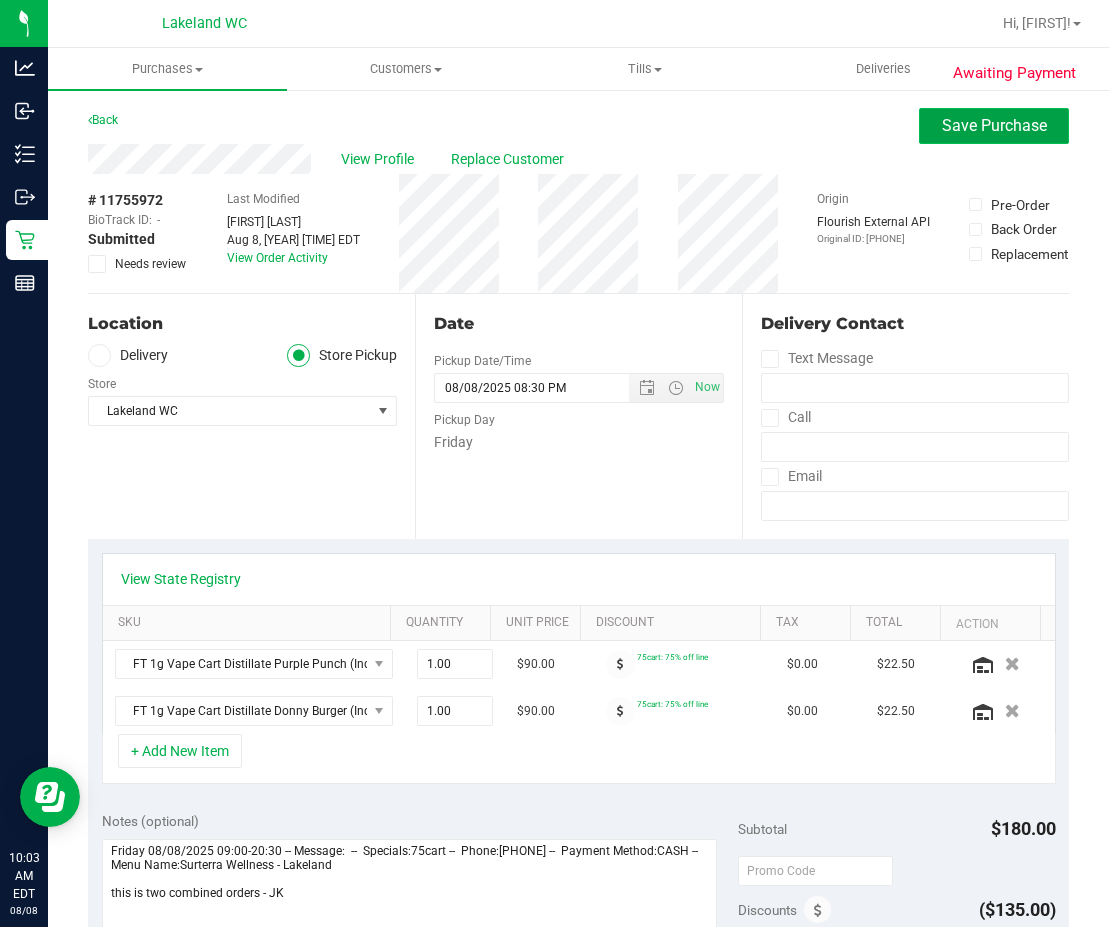 click on "Save Purchase" at bounding box center (994, 125) 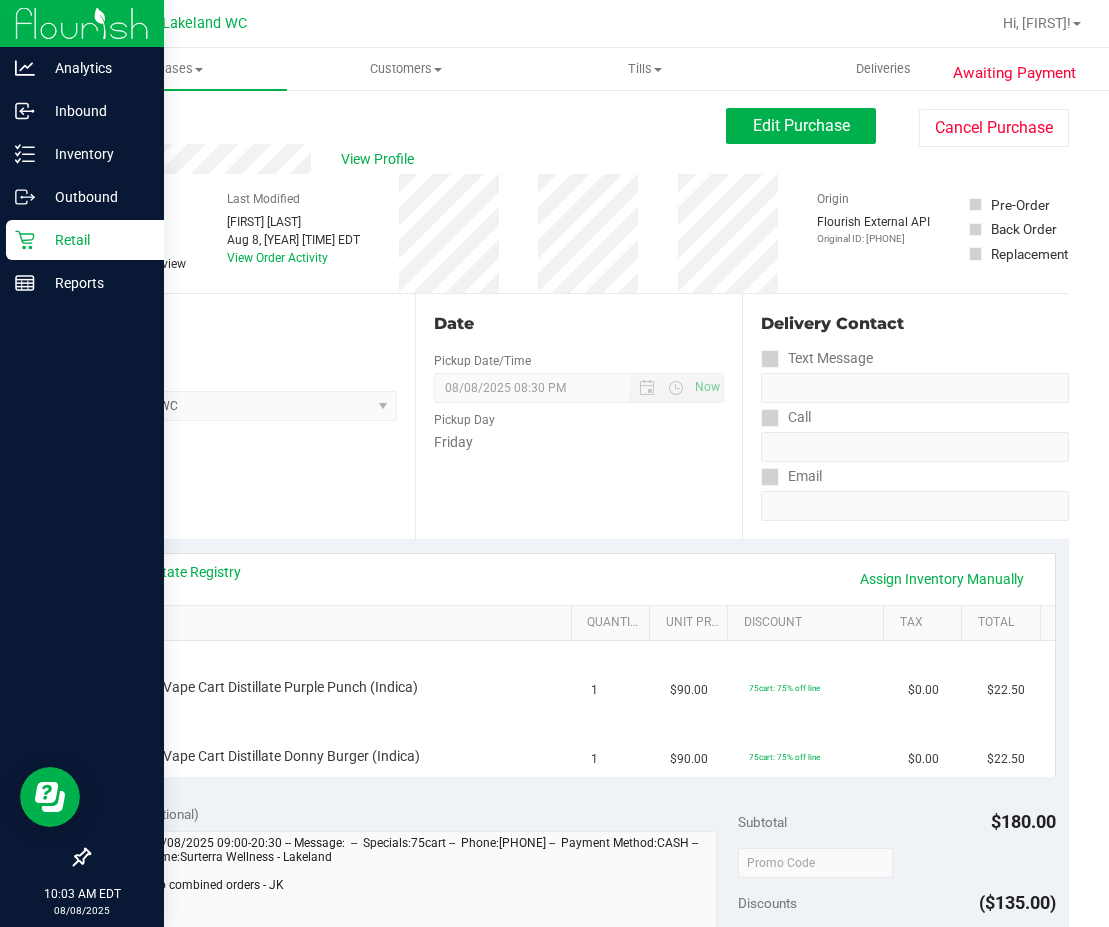 click on "Retail" at bounding box center [85, 240] 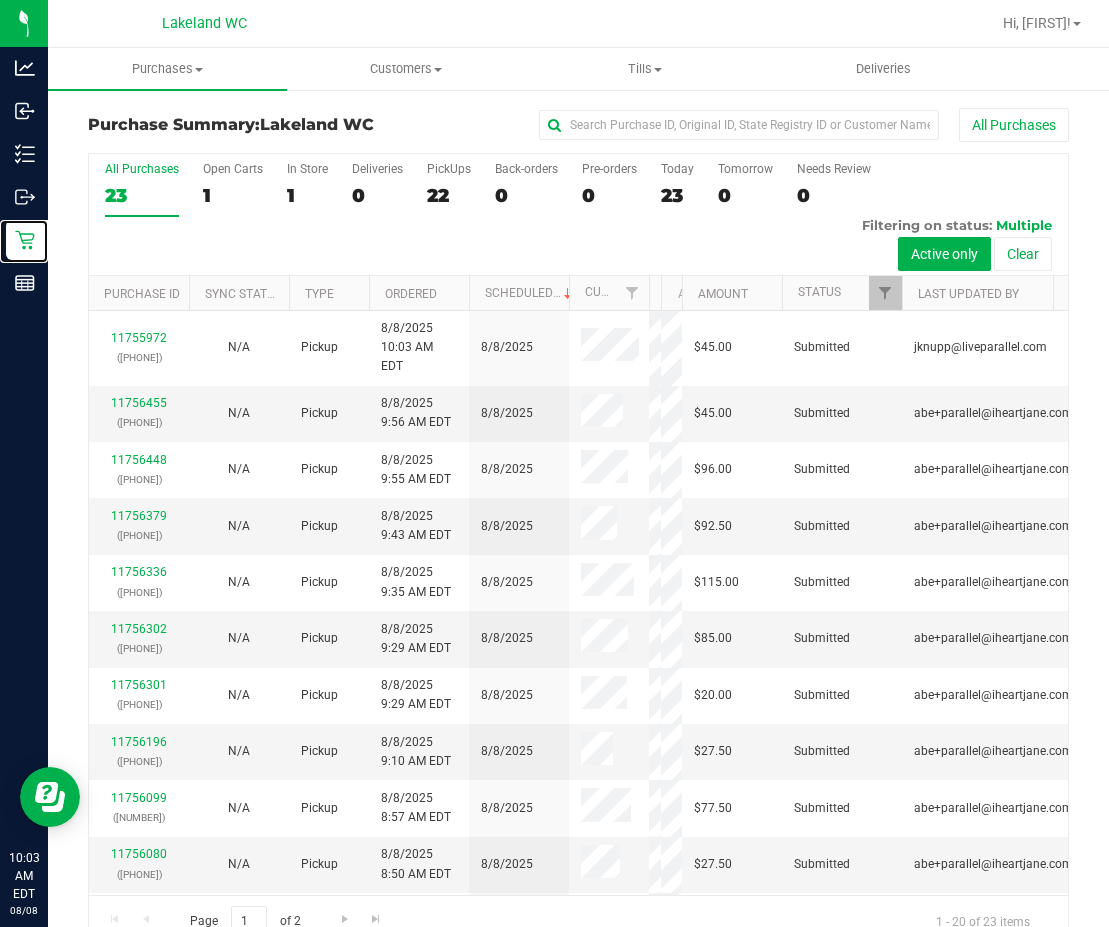 drag, startPoint x: 587, startPoint y: 301, endPoint x: 664, endPoint y: 302, distance: 77.00649 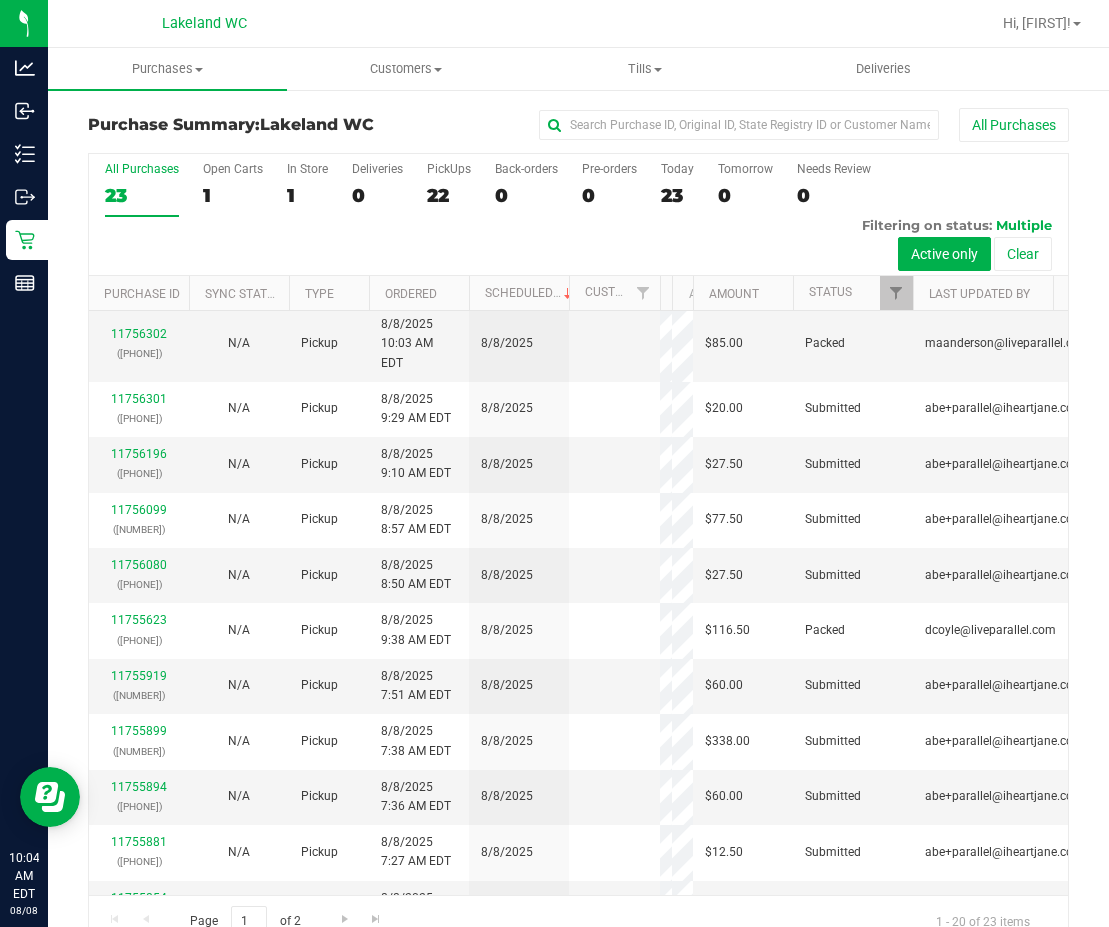 scroll, scrollTop: 0, scrollLeft: 0, axis: both 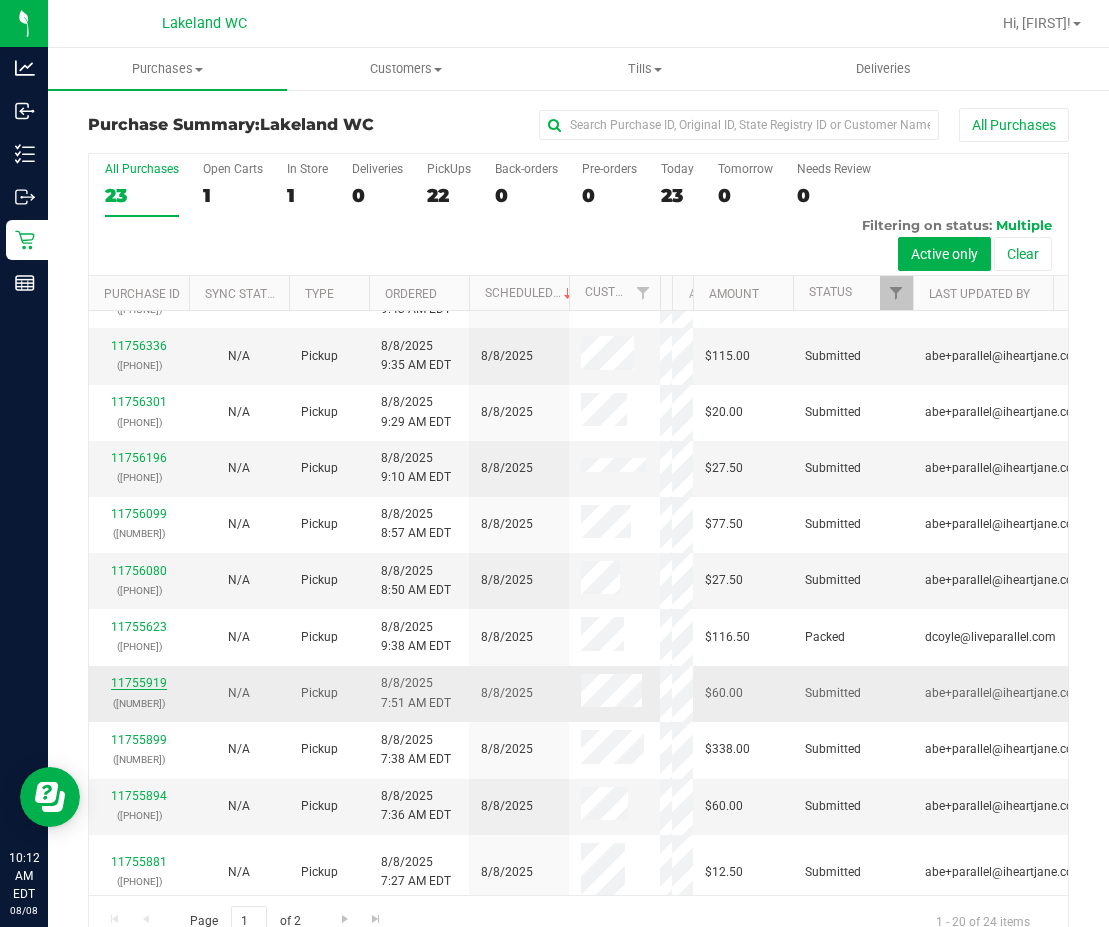 click on "11755919" at bounding box center (139, 683) 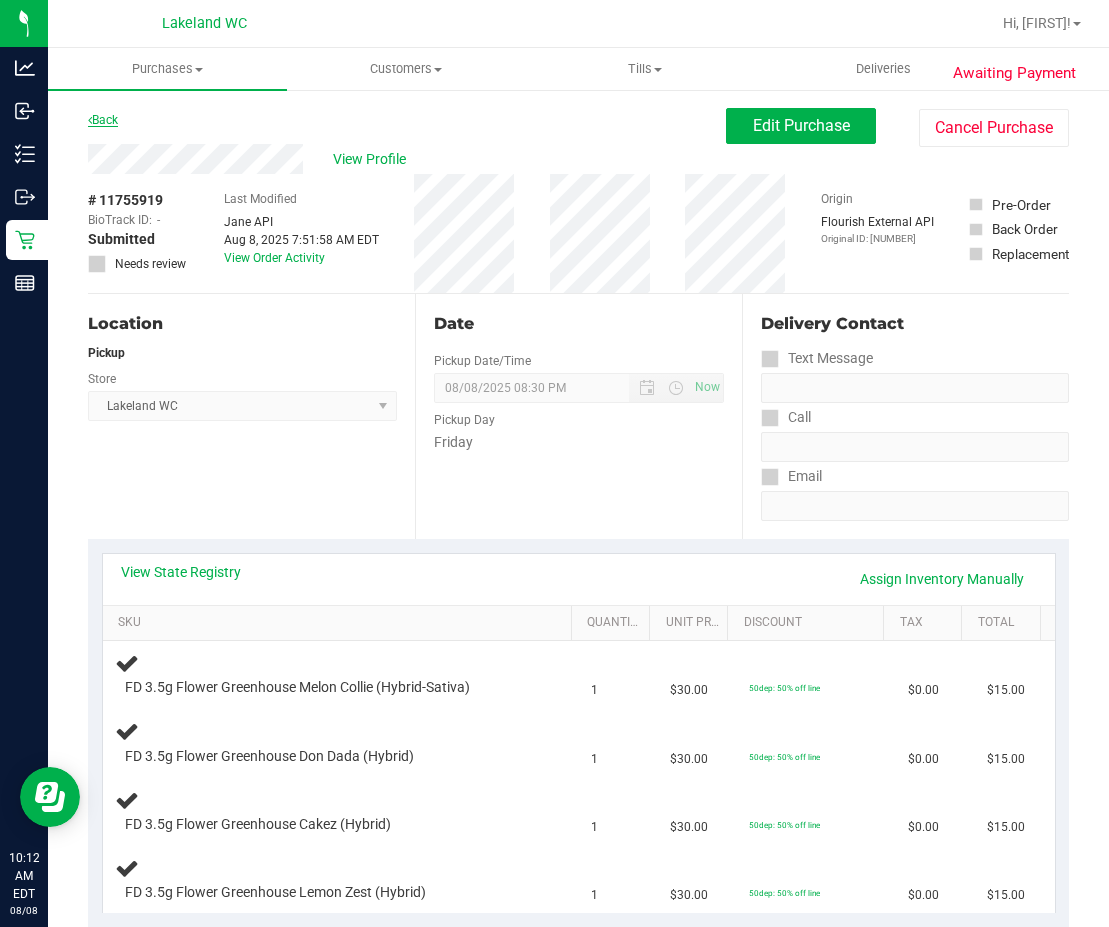 click on "Back" at bounding box center [103, 120] 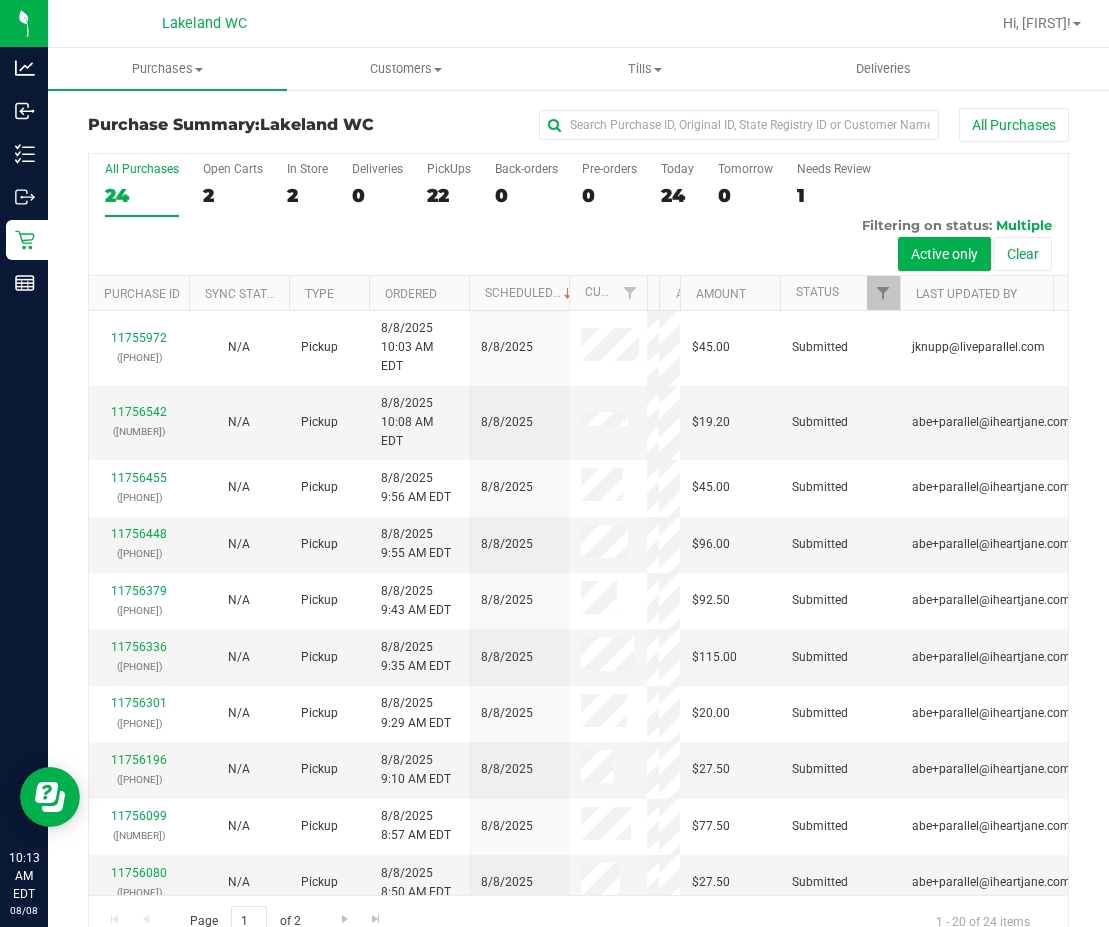drag, startPoint x: 584, startPoint y: 303, endPoint x: 647, endPoint y: 301, distance: 63.03174 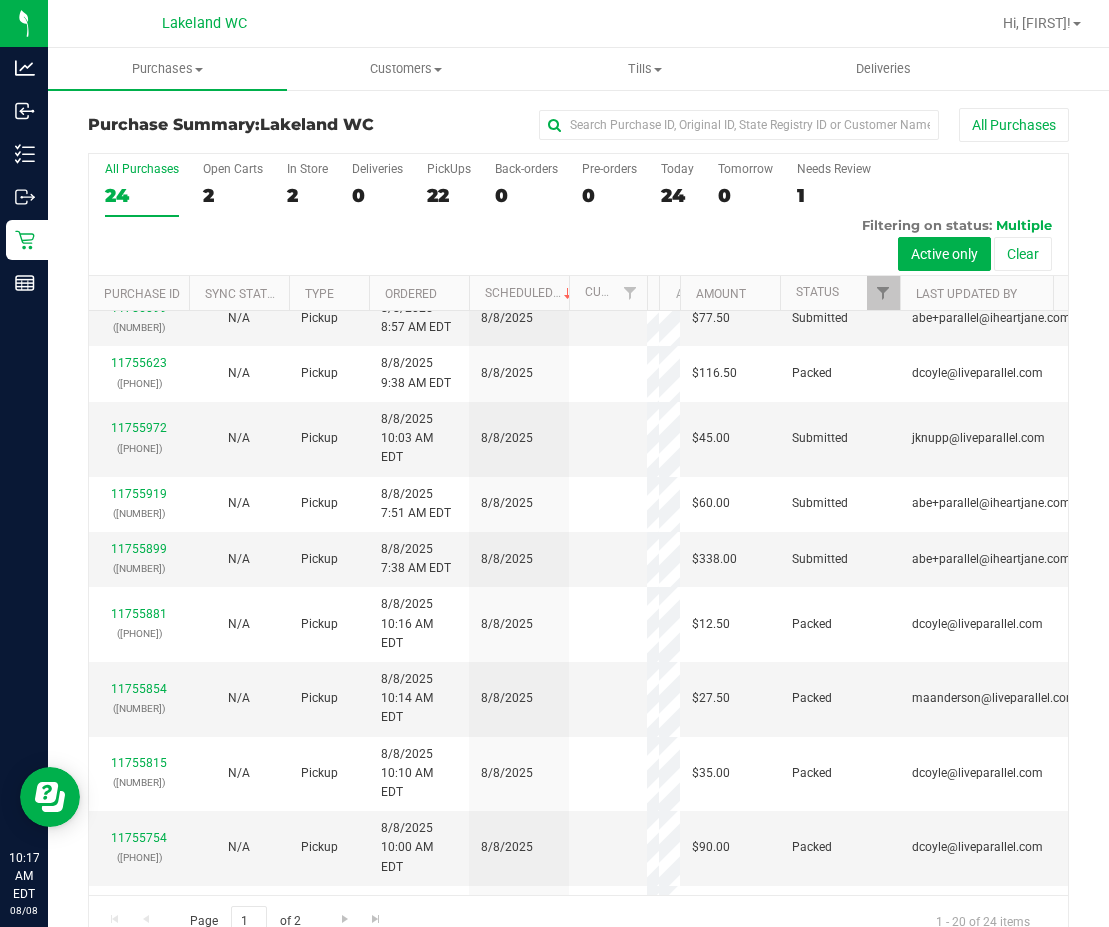 scroll, scrollTop: 0, scrollLeft: 0, axis: both 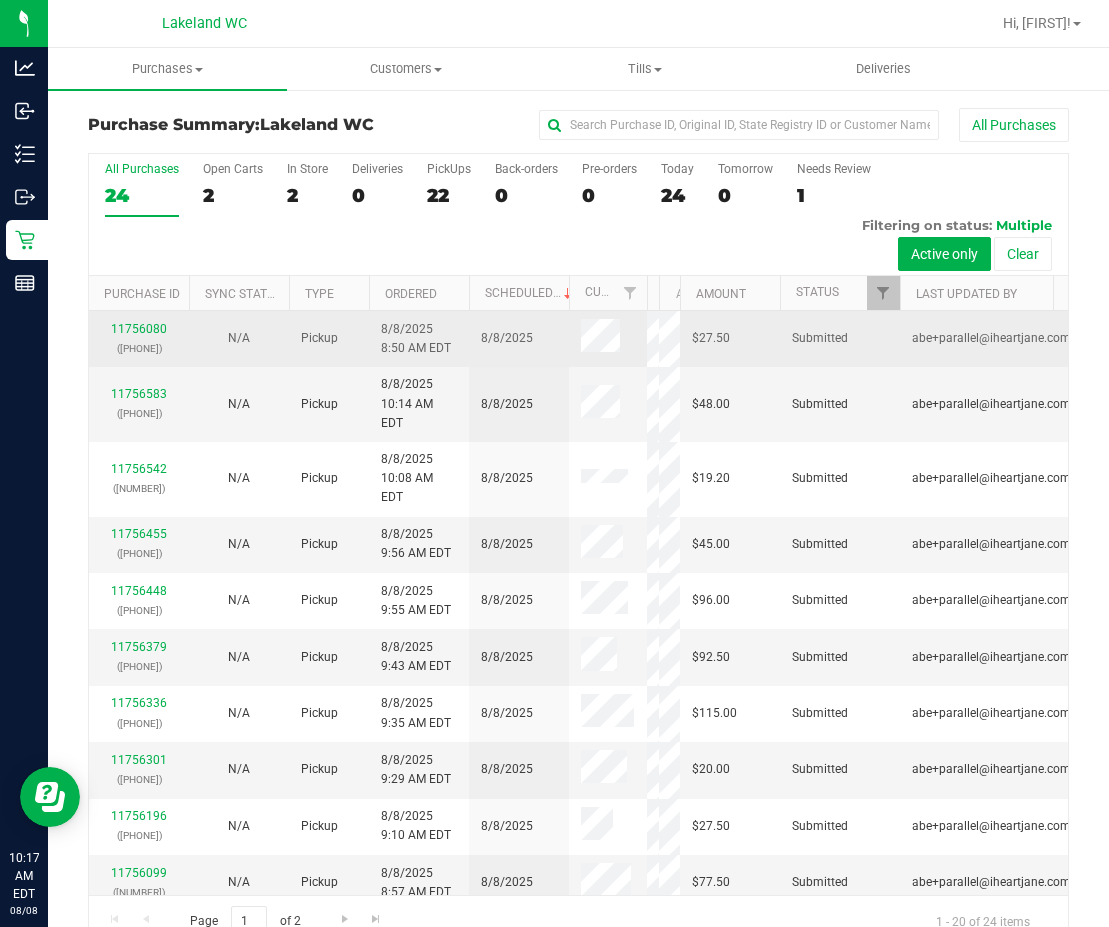 click on "11756080
([PHONE])" at bounding box center [139, 339] 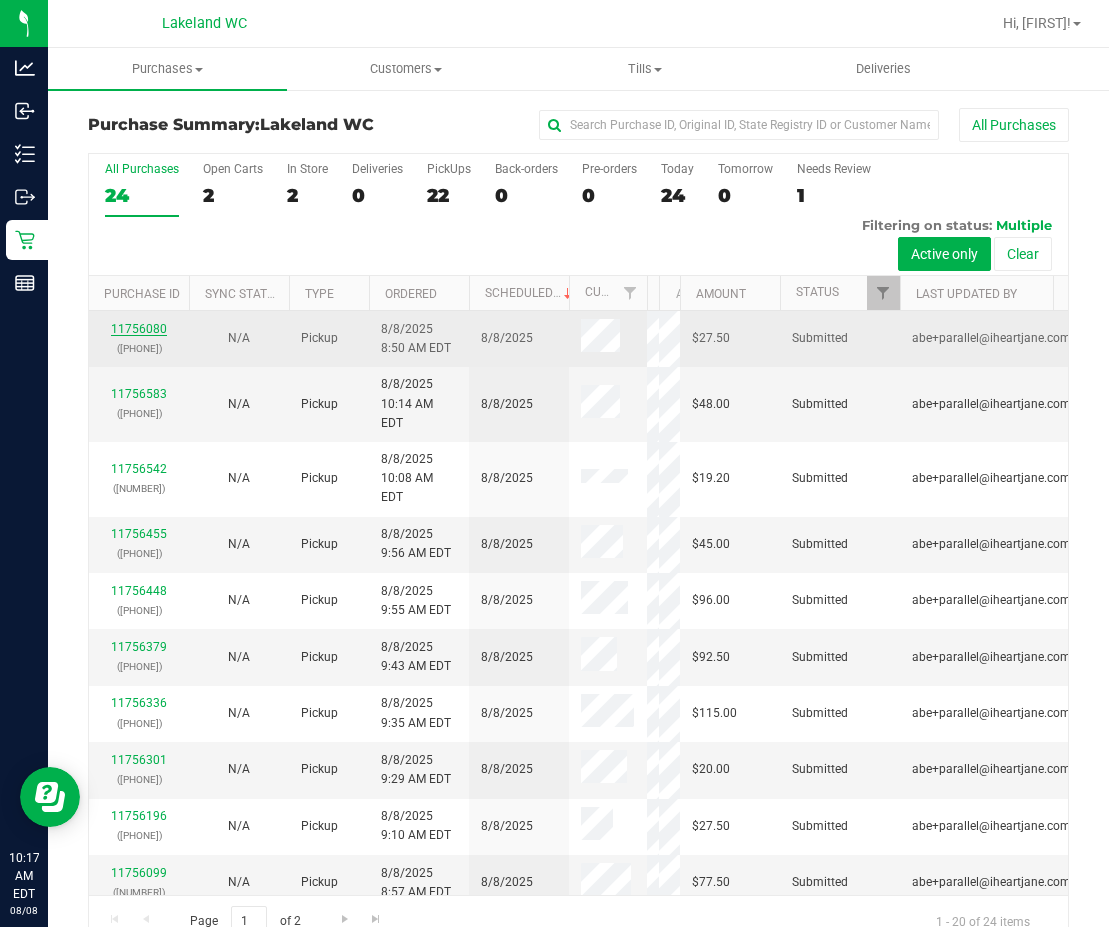 click on "11756080" at bounding box center [139, 329] 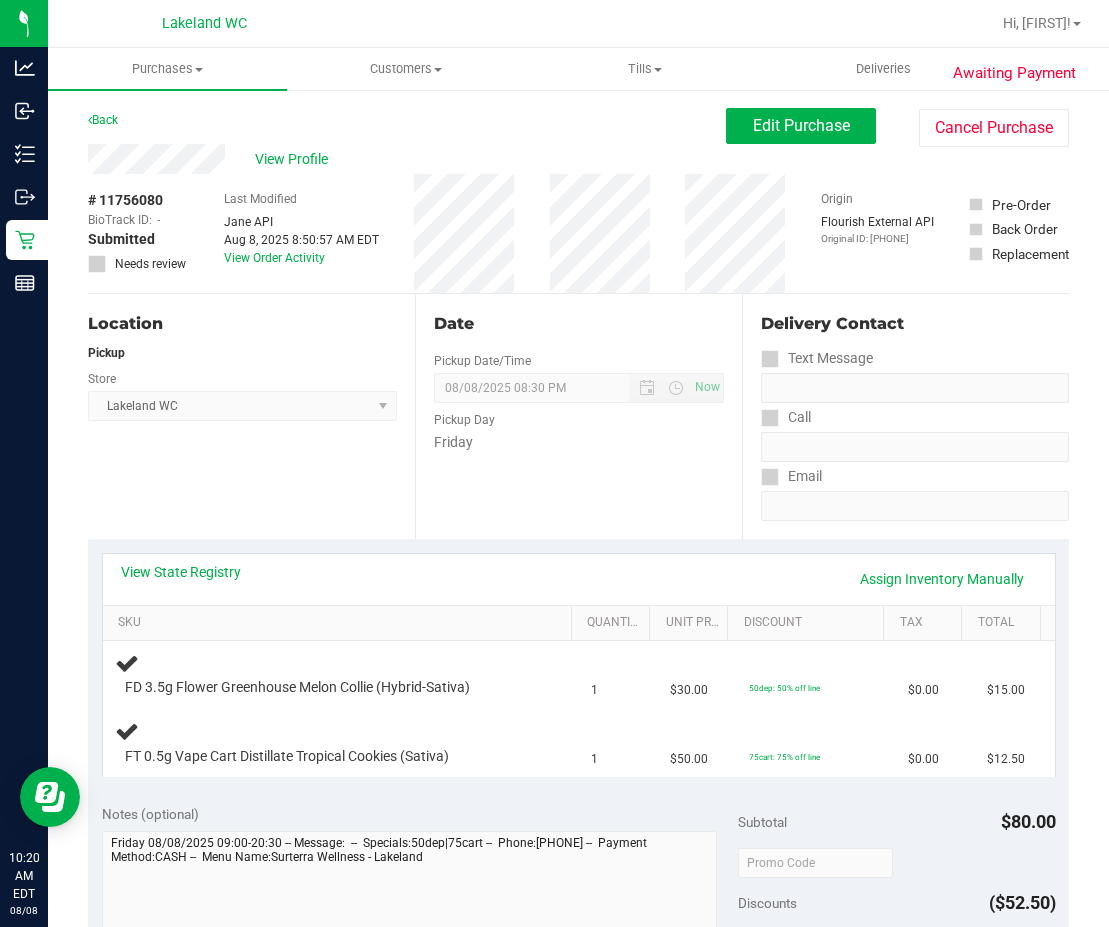 click on "Back" at bounding box center (103, 120) 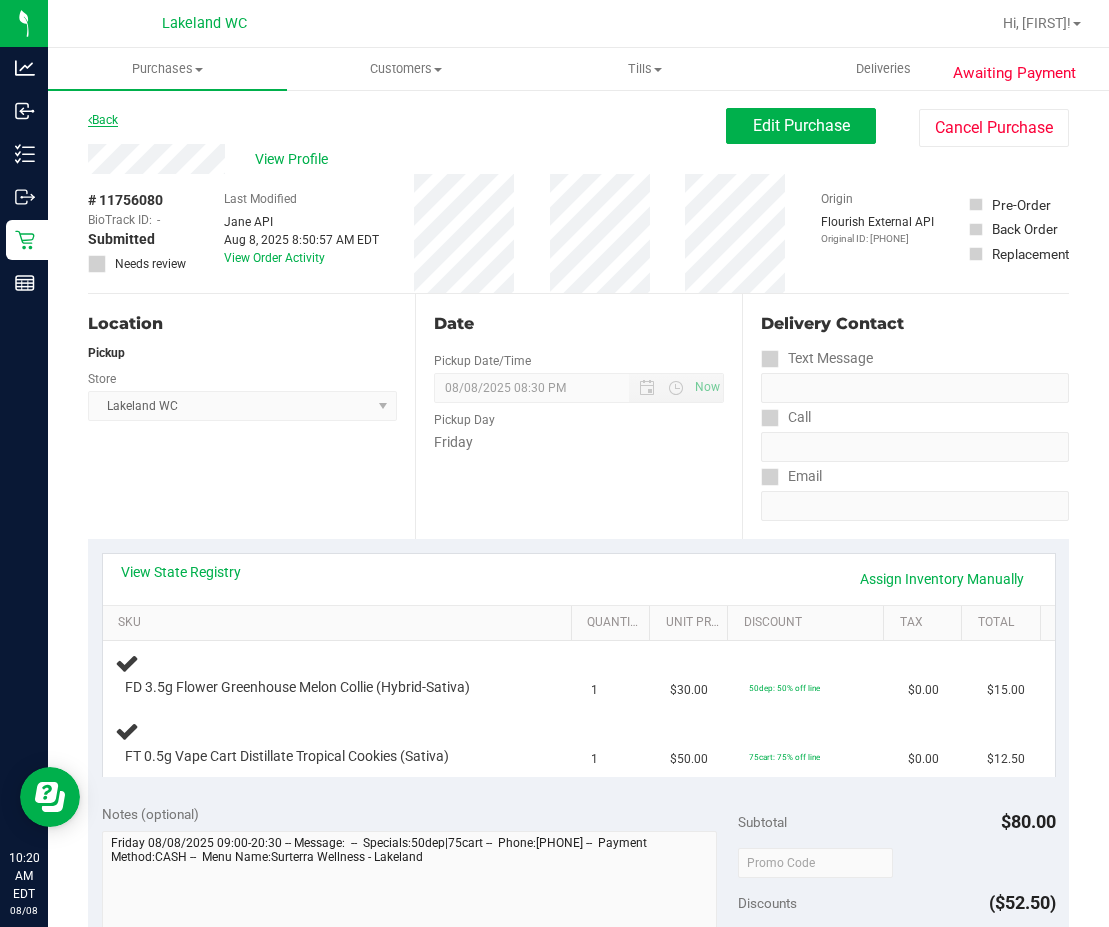 click on "Back" at bounding box center (103, 120) 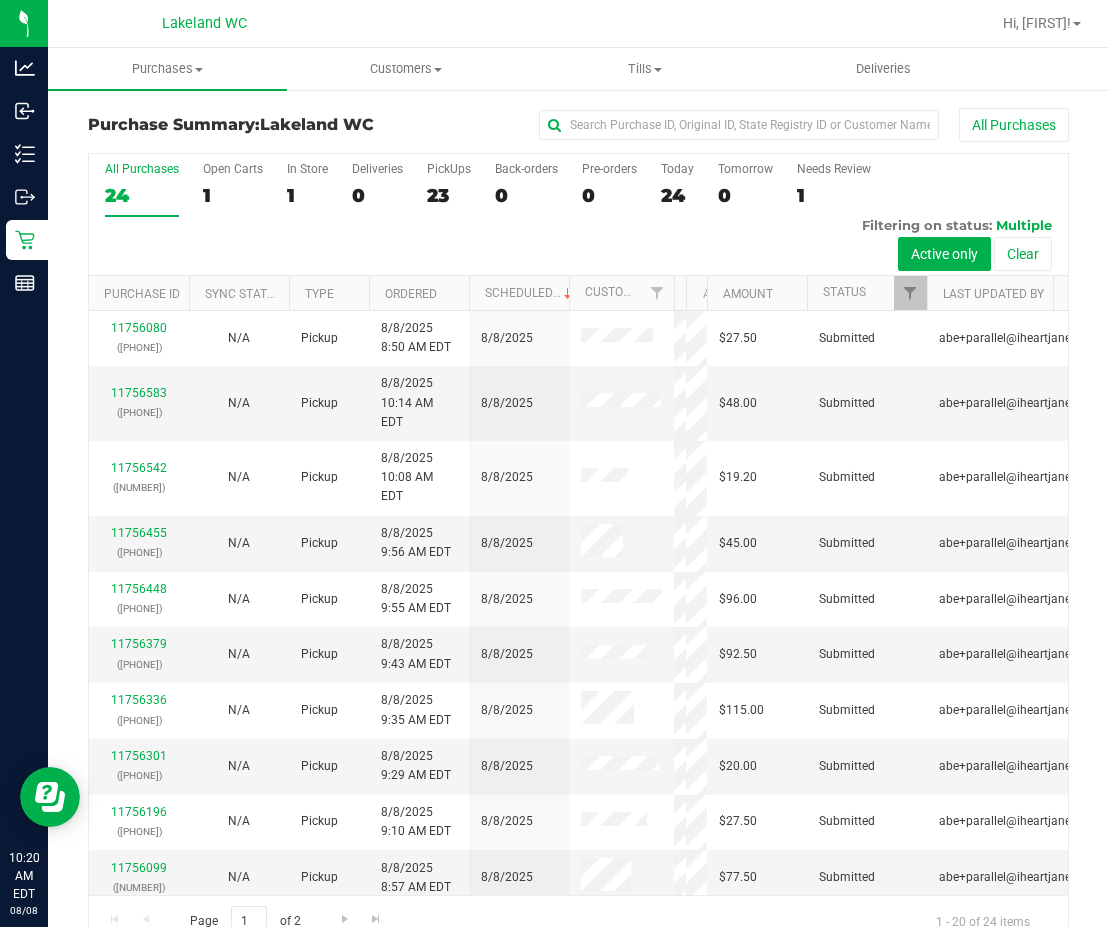 drag, startPoint x: 588, startPoint y: 294, endPoint x: 680, endPoint y: 300, distance: 92.19544 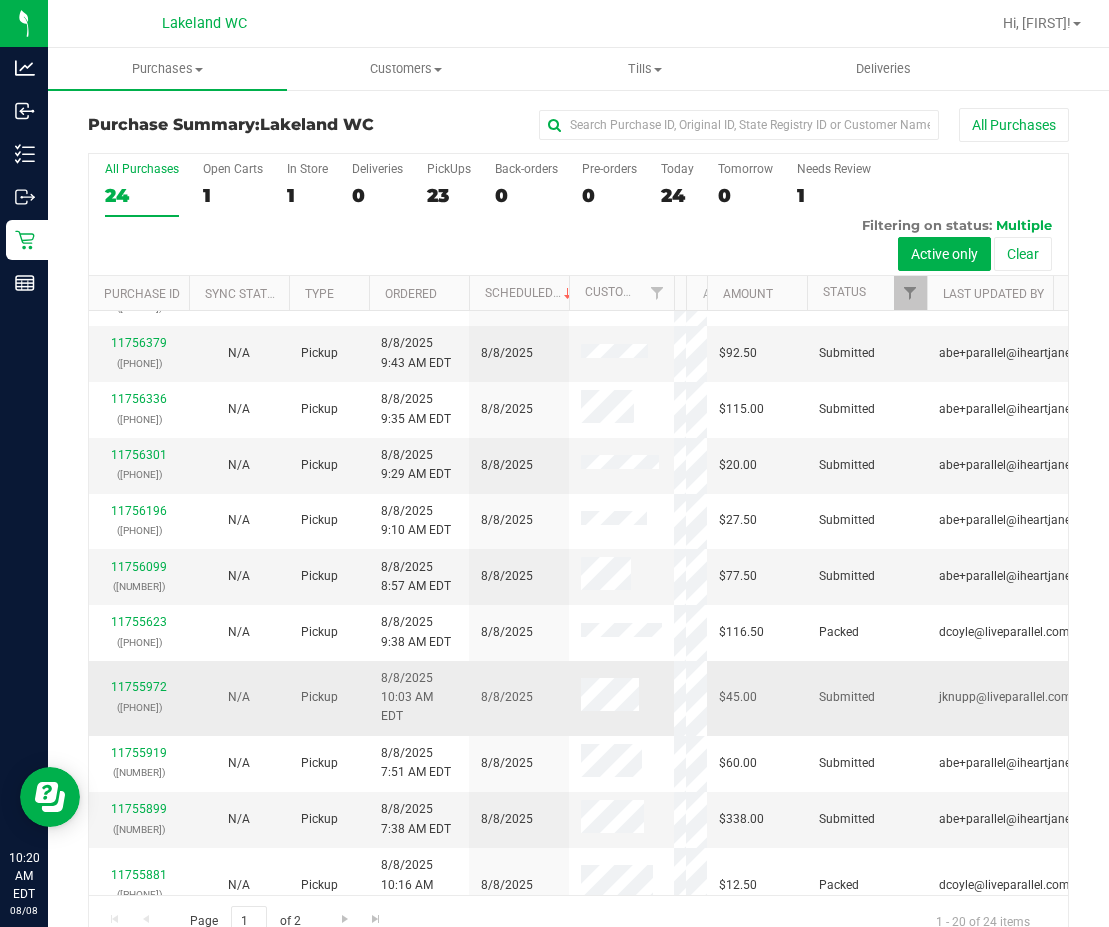 scroll, scrollTop: 538, scrollLeft: 0, axis: vertical 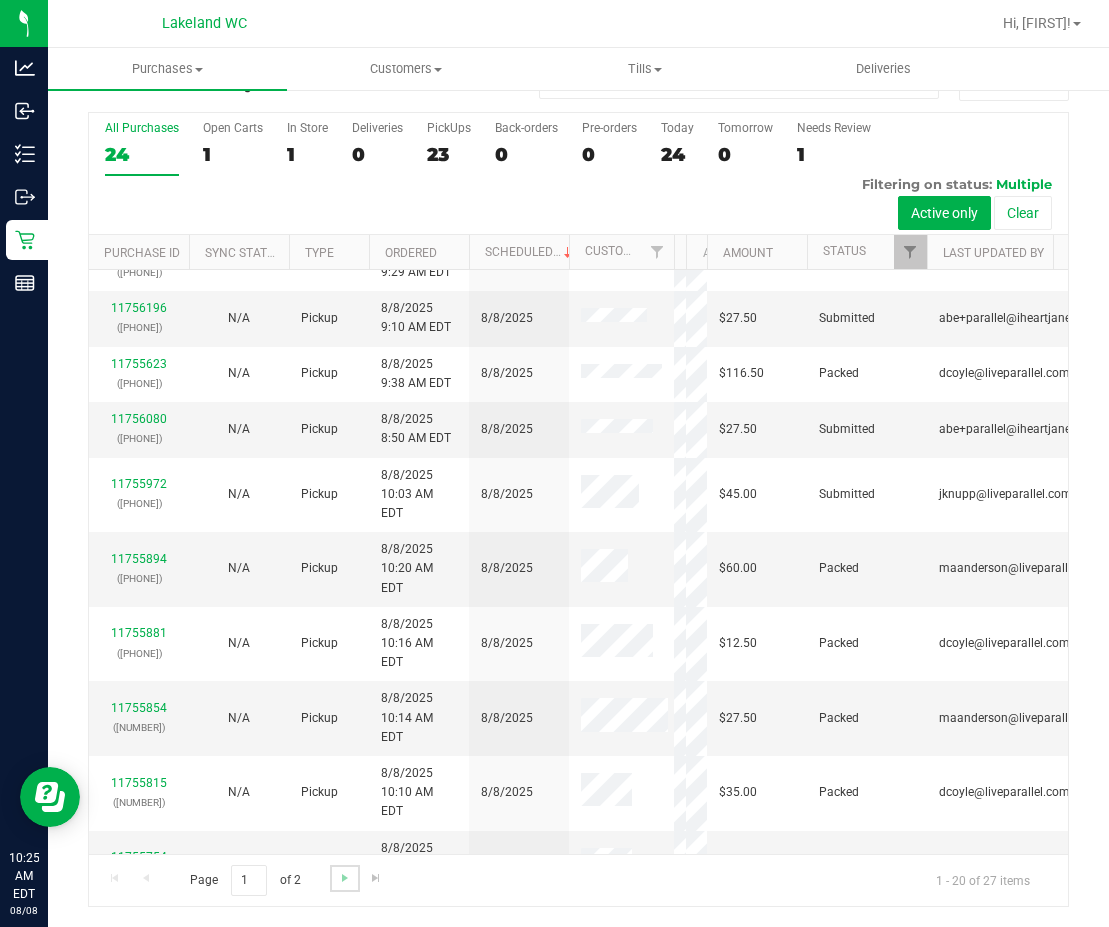 click at bounding box center [344, 878] 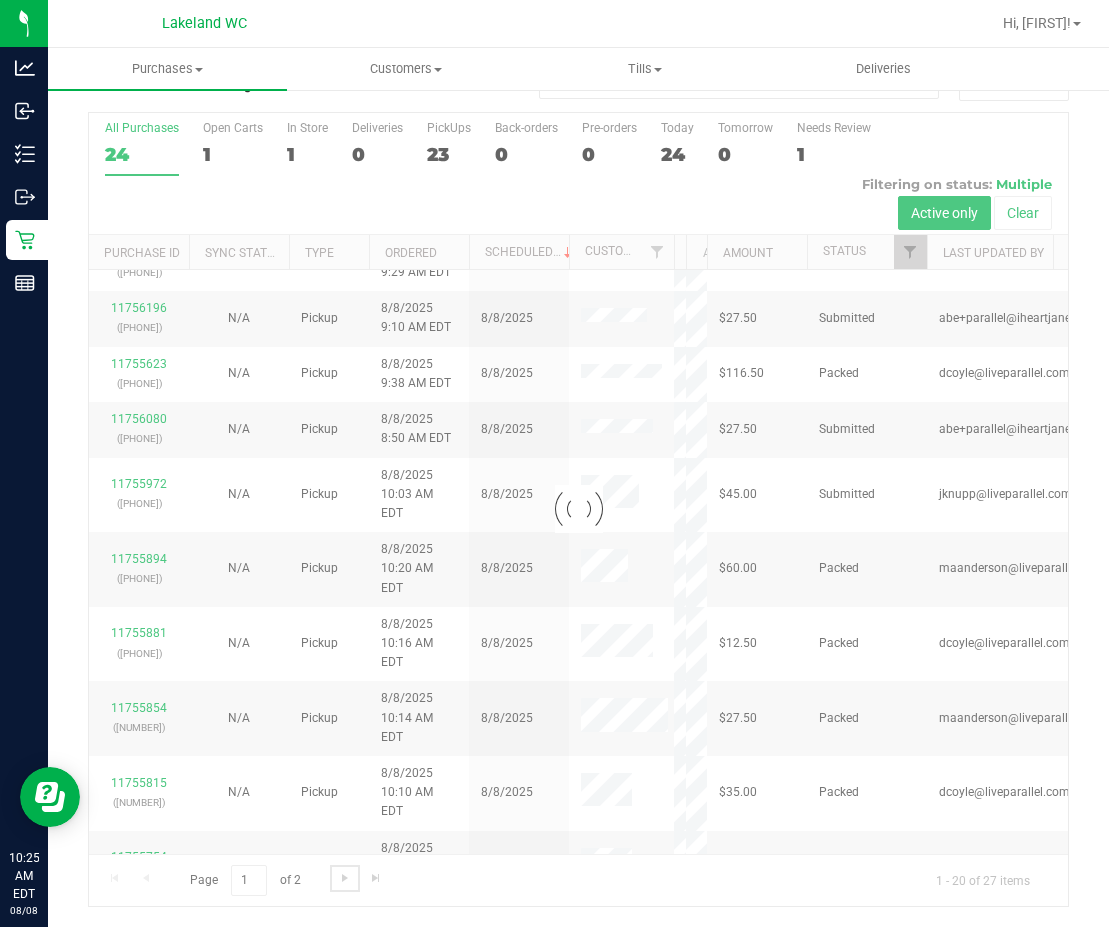 scroll, scrollTop: 0, scrollLeft: 0, axis: both 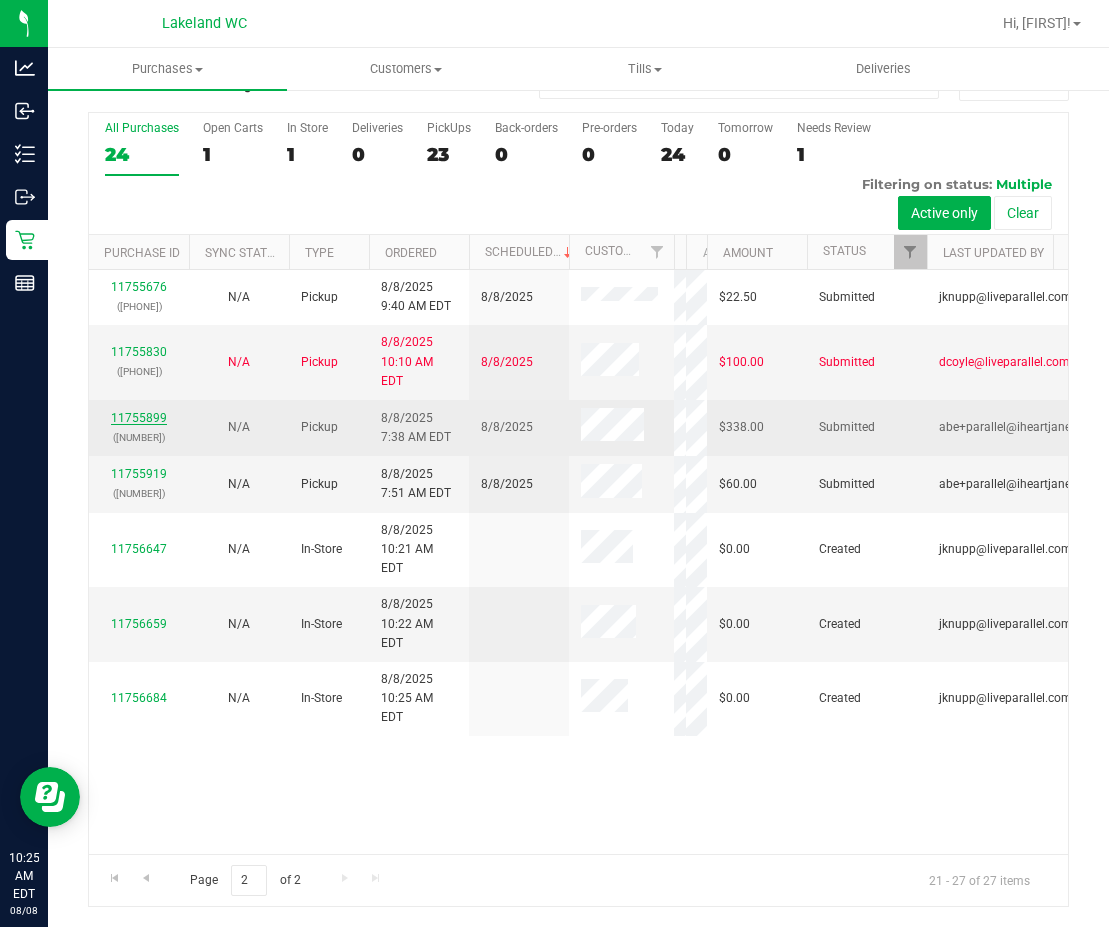 click on "11755899" at bounding box center [139, 418] 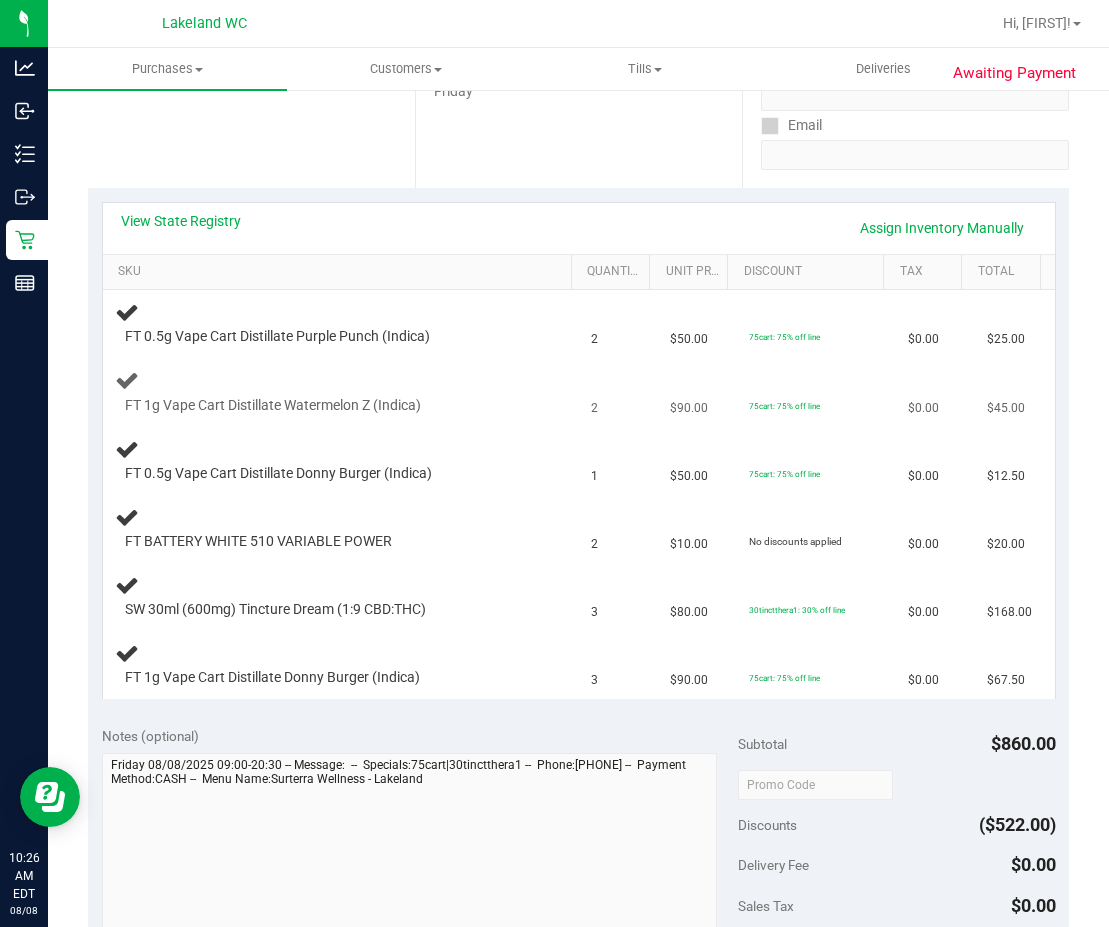 scroll, scrollTop: 241, scrollLeft: 0, axis: vertical 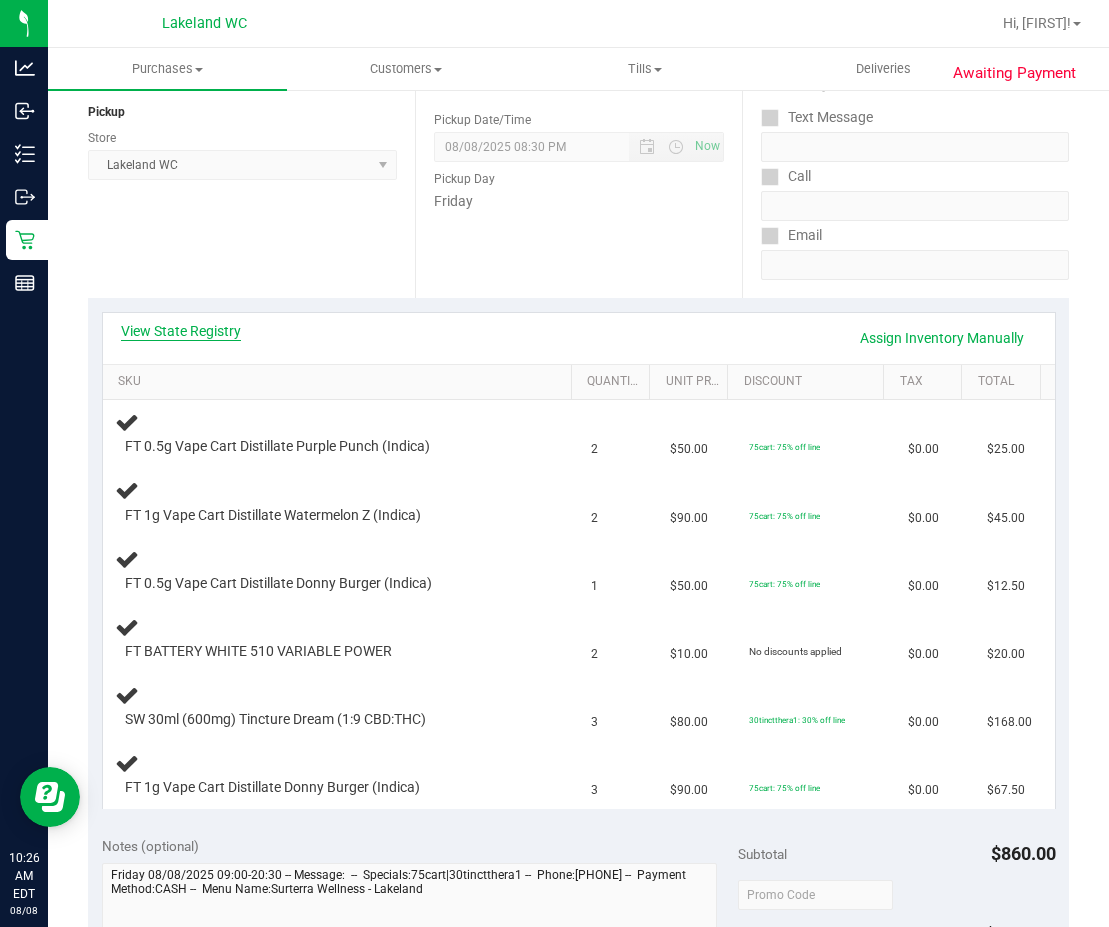 click on "View State Registry" at bounding box center (181, 331) 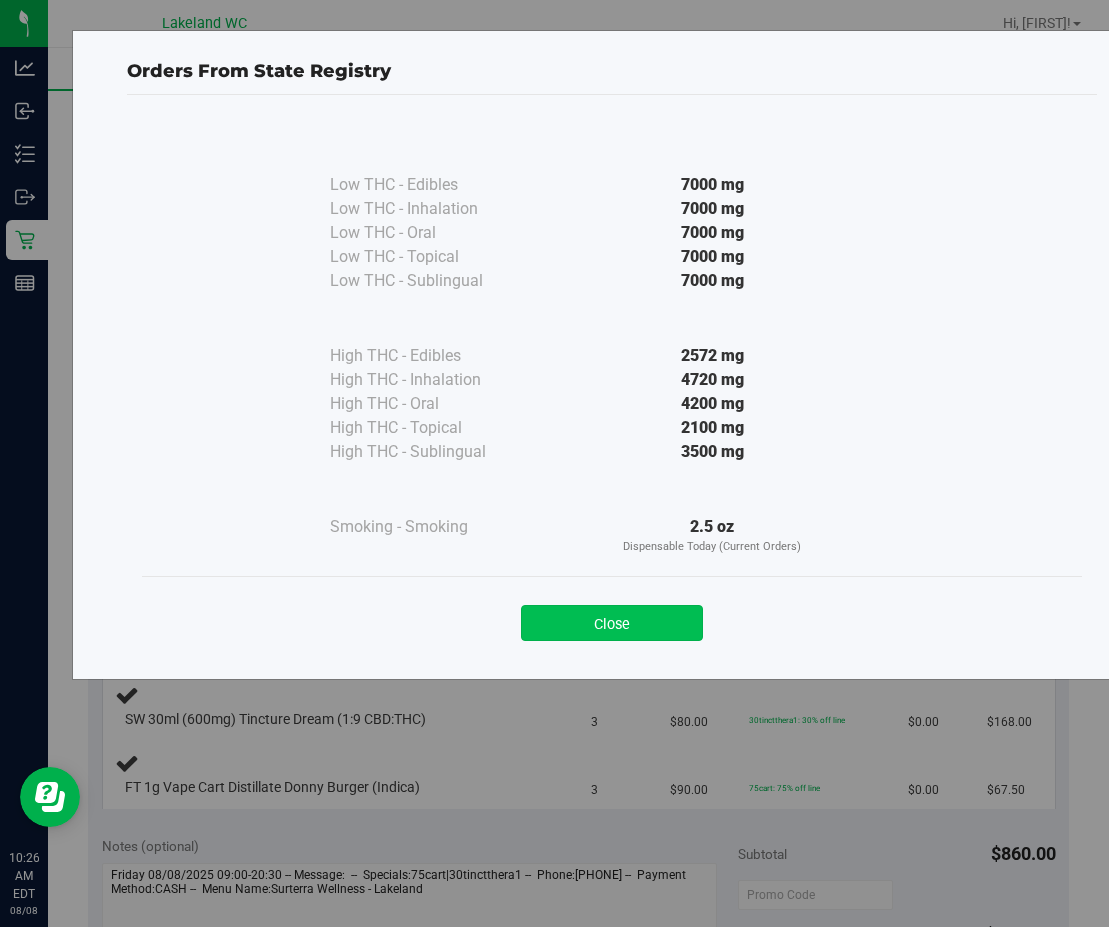 click on "Close" at bounding box center [612, 623] 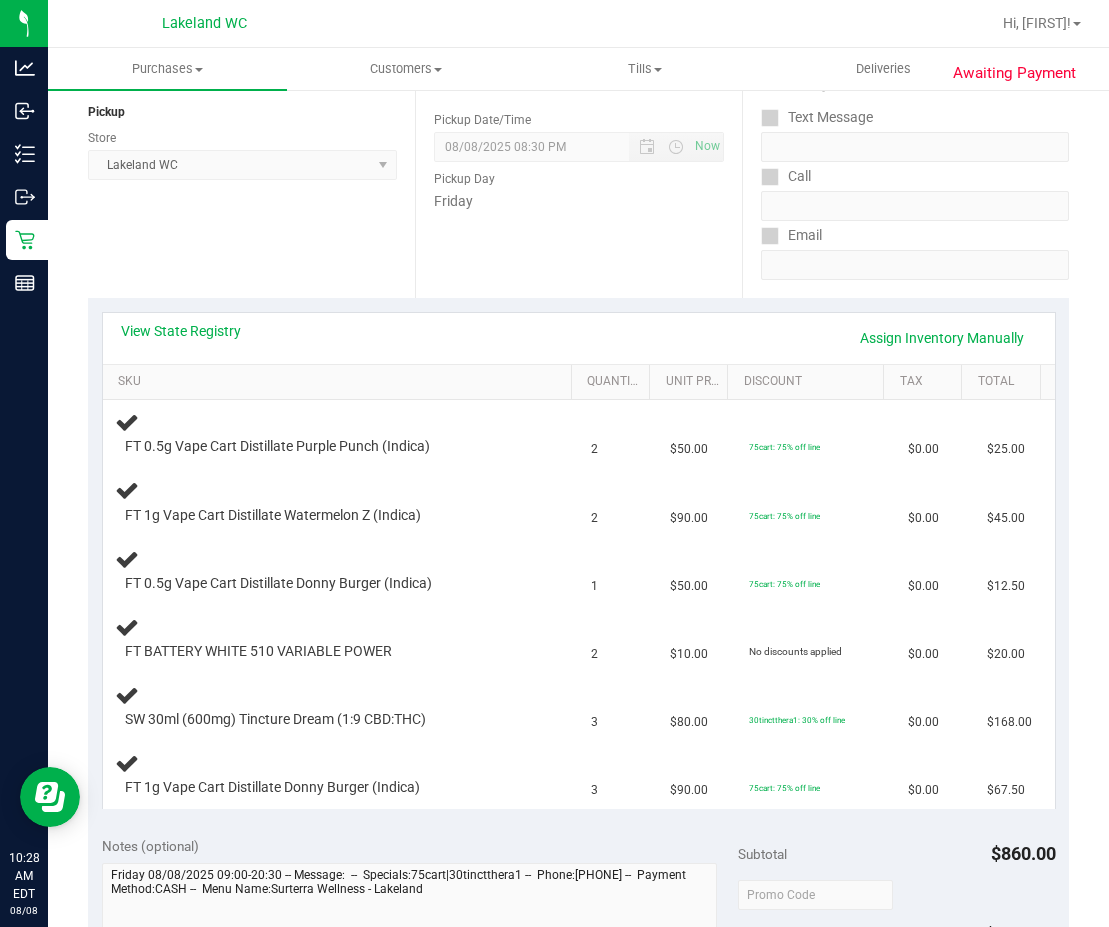 scroll, scrollTop: 0, scrollLeft: 0, axis: both 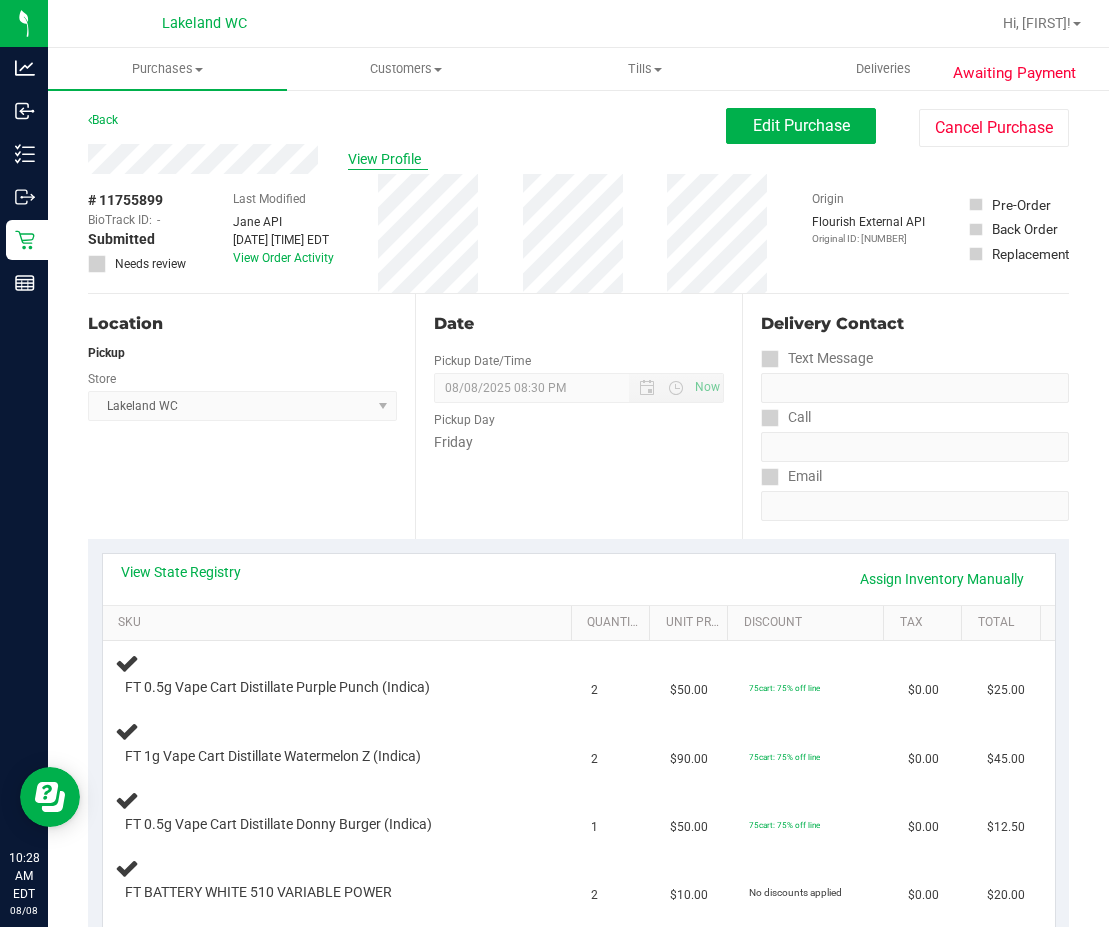 click on "View Profile" at bounding box center [388, 159] 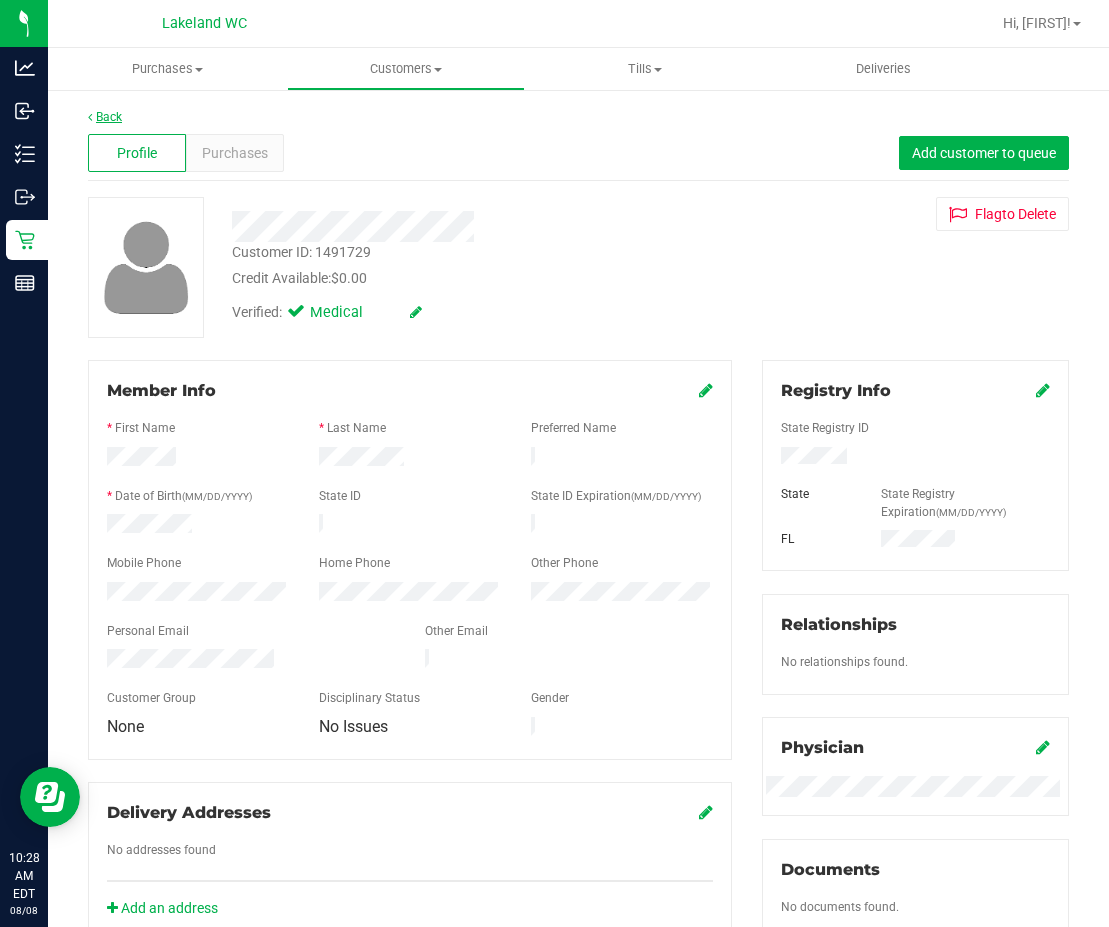 click on "Back" at bounding box center (105, 117) 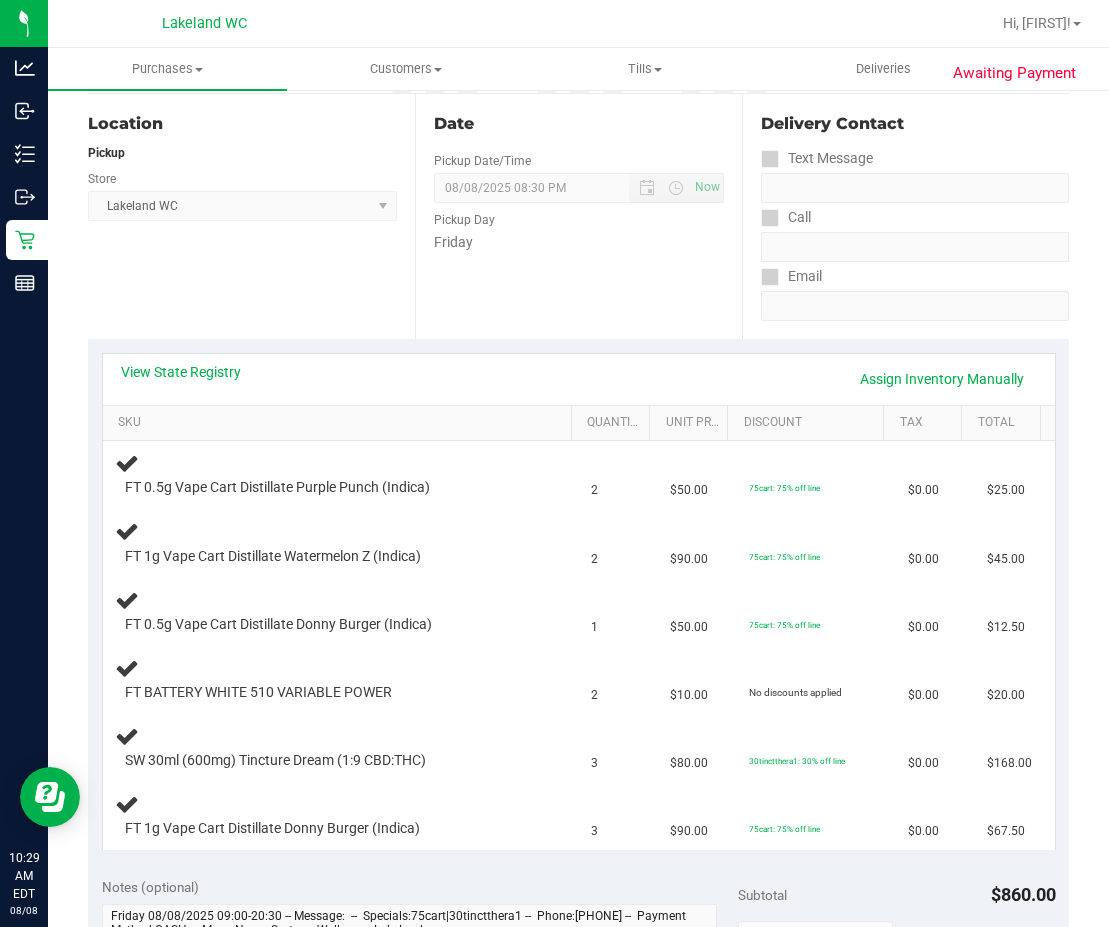 scroll, scrollTop: 0, scrollLeft: 0, axis: both 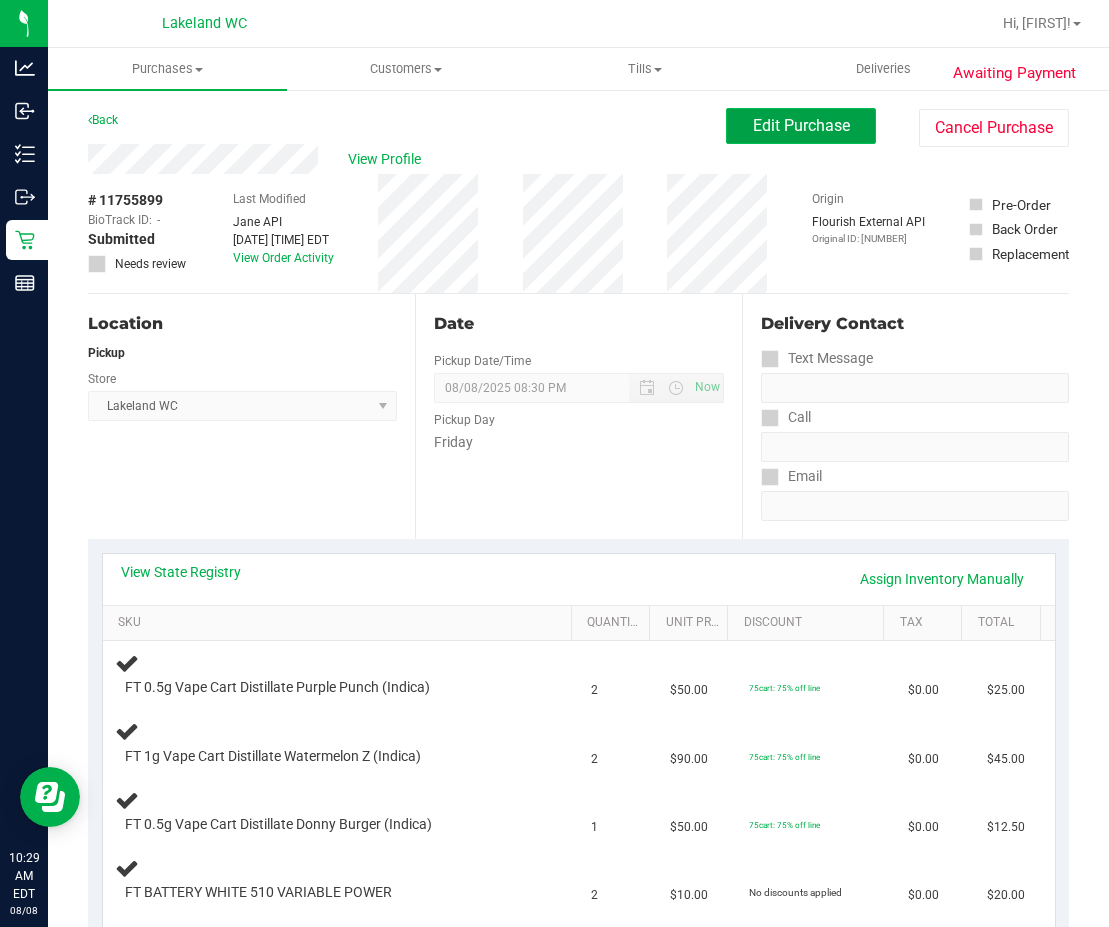 click on "Edit Purchase" at bounding box center [801, 125] 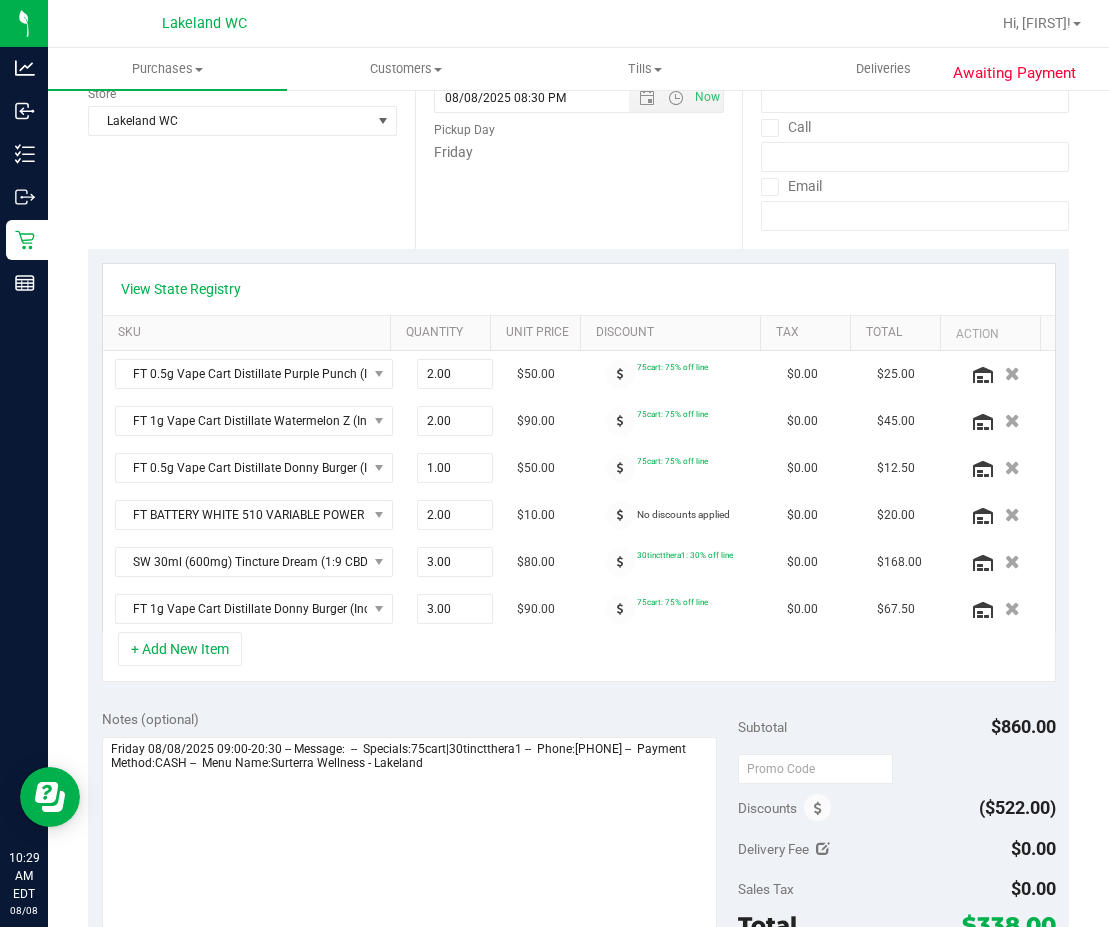 scroll, scrollTop: 300, scrollLeft: 0, axis: vertical 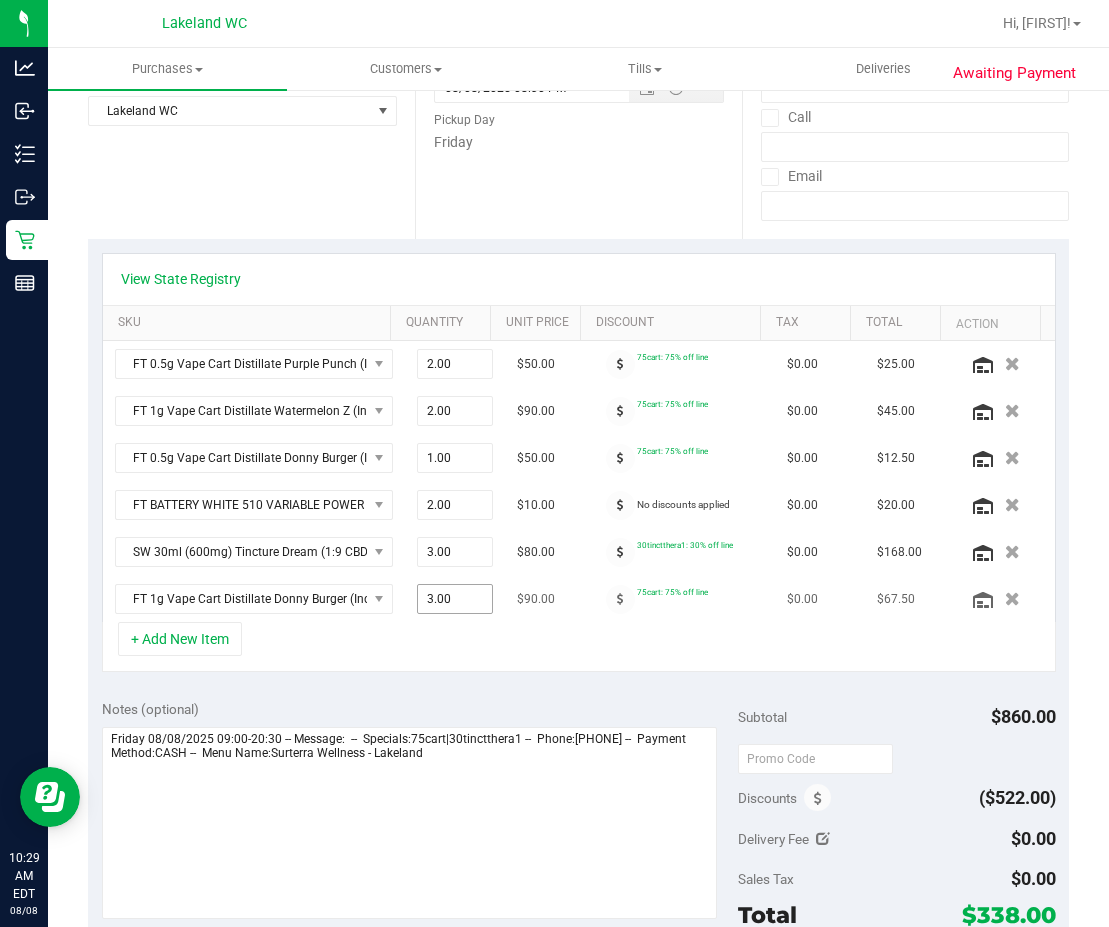 click on "3.00 3" at bounding box center [455, 599] 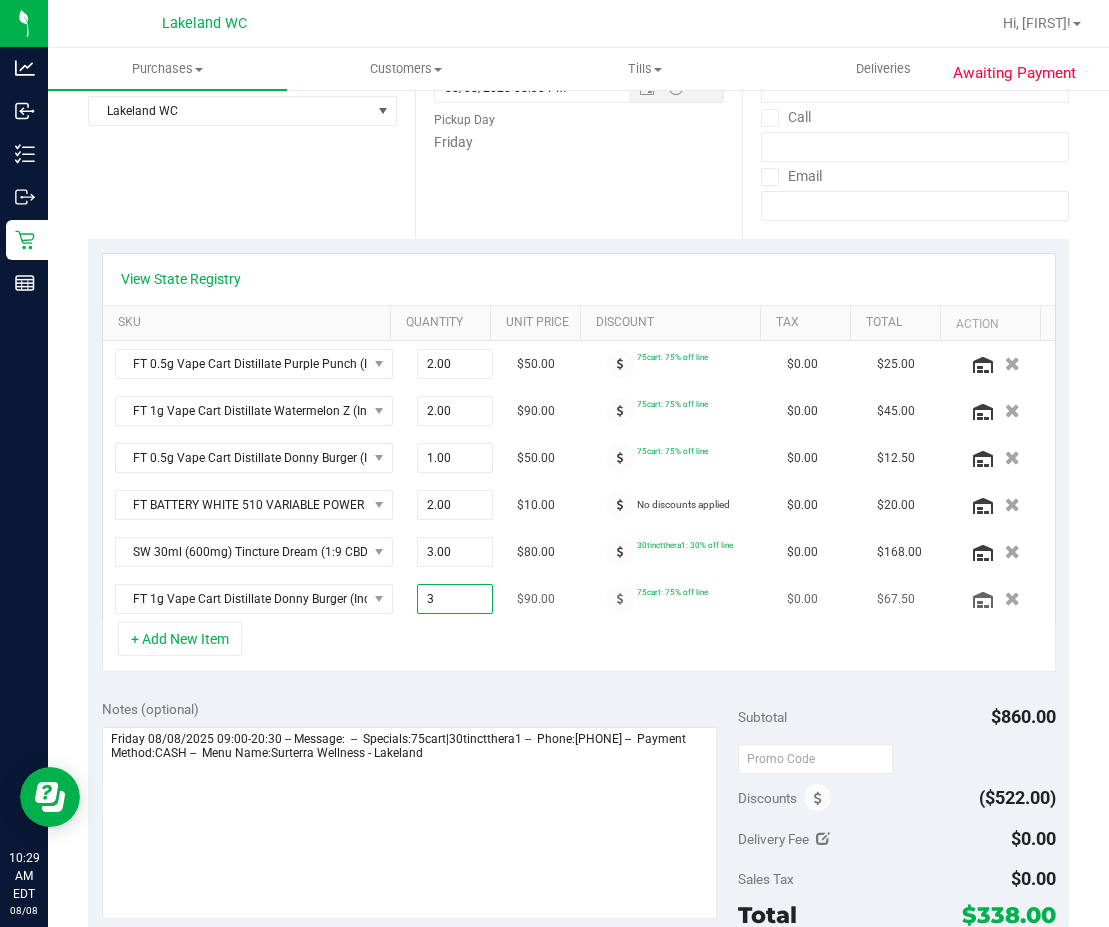 click on "3" at bounding box center [455, 599] 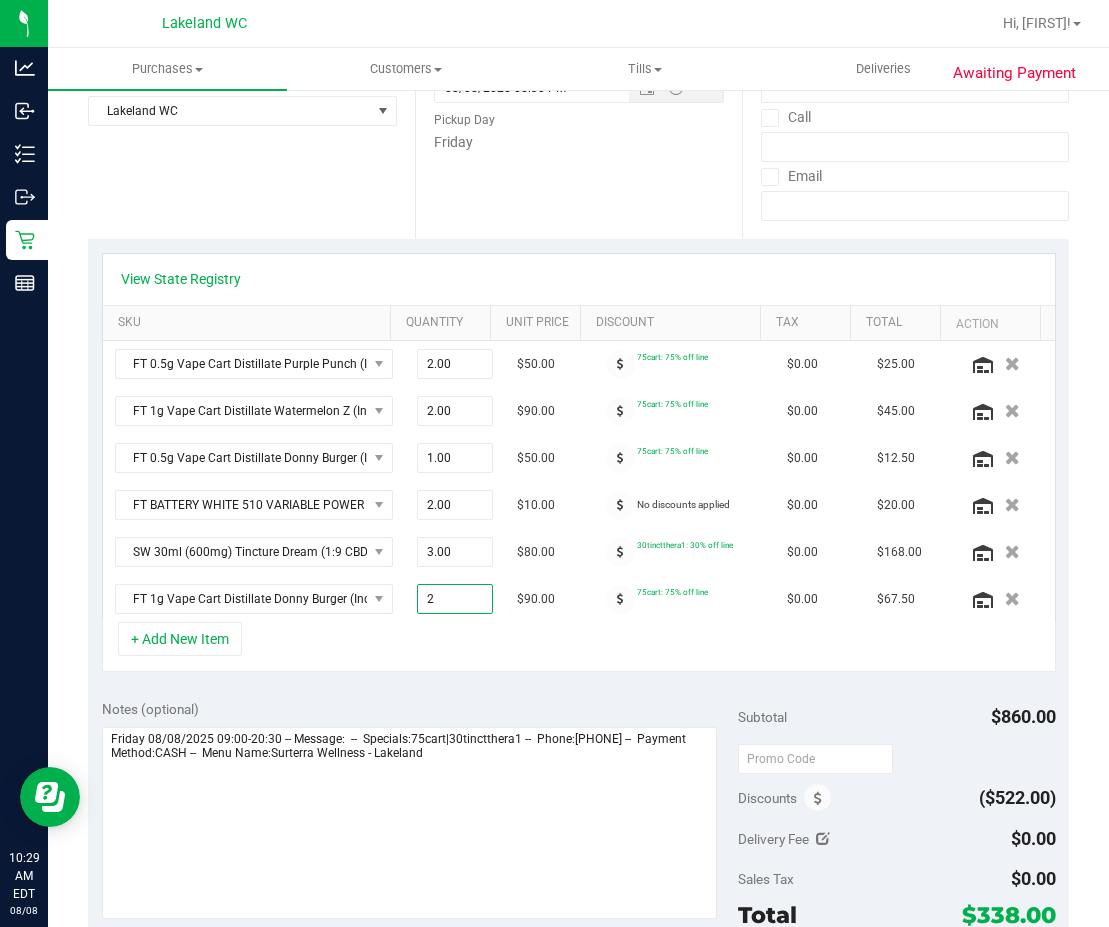 type on "2.00" 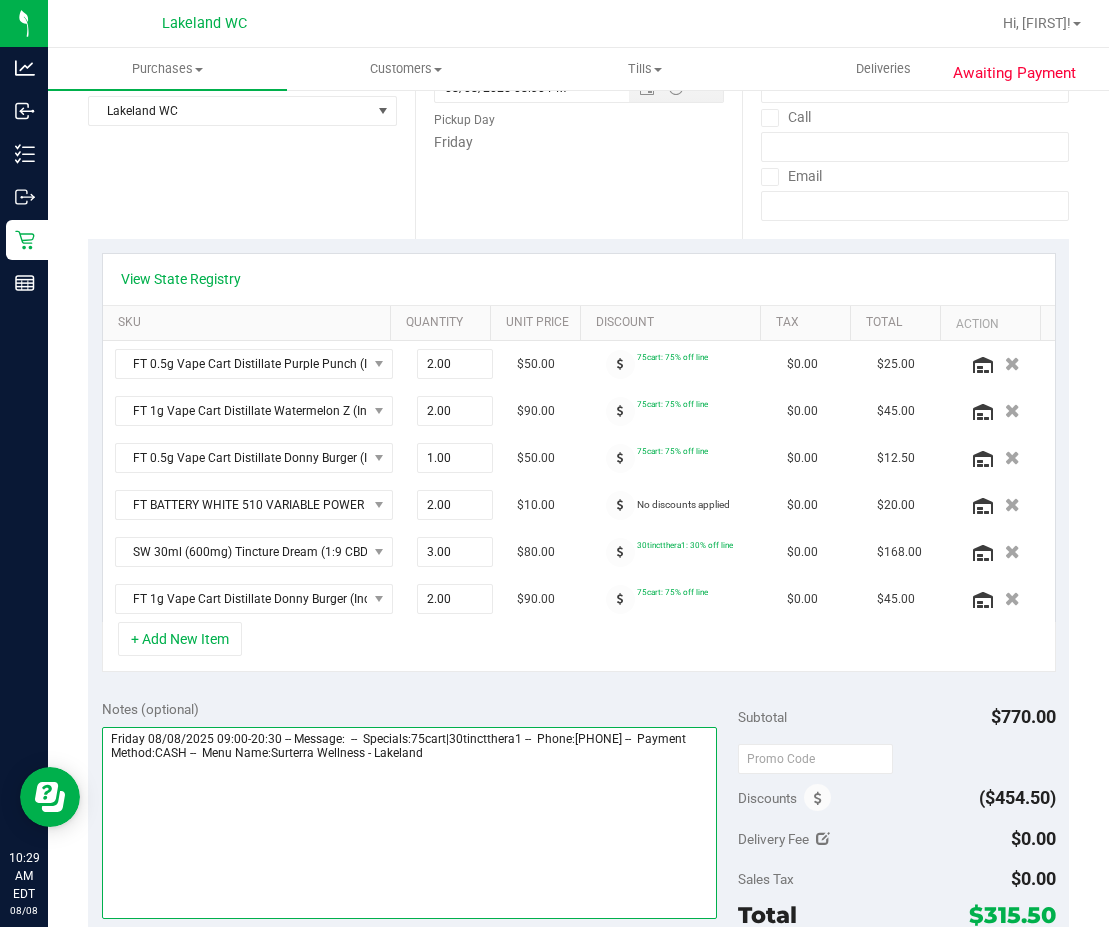 click at bounding box center [410, 823] 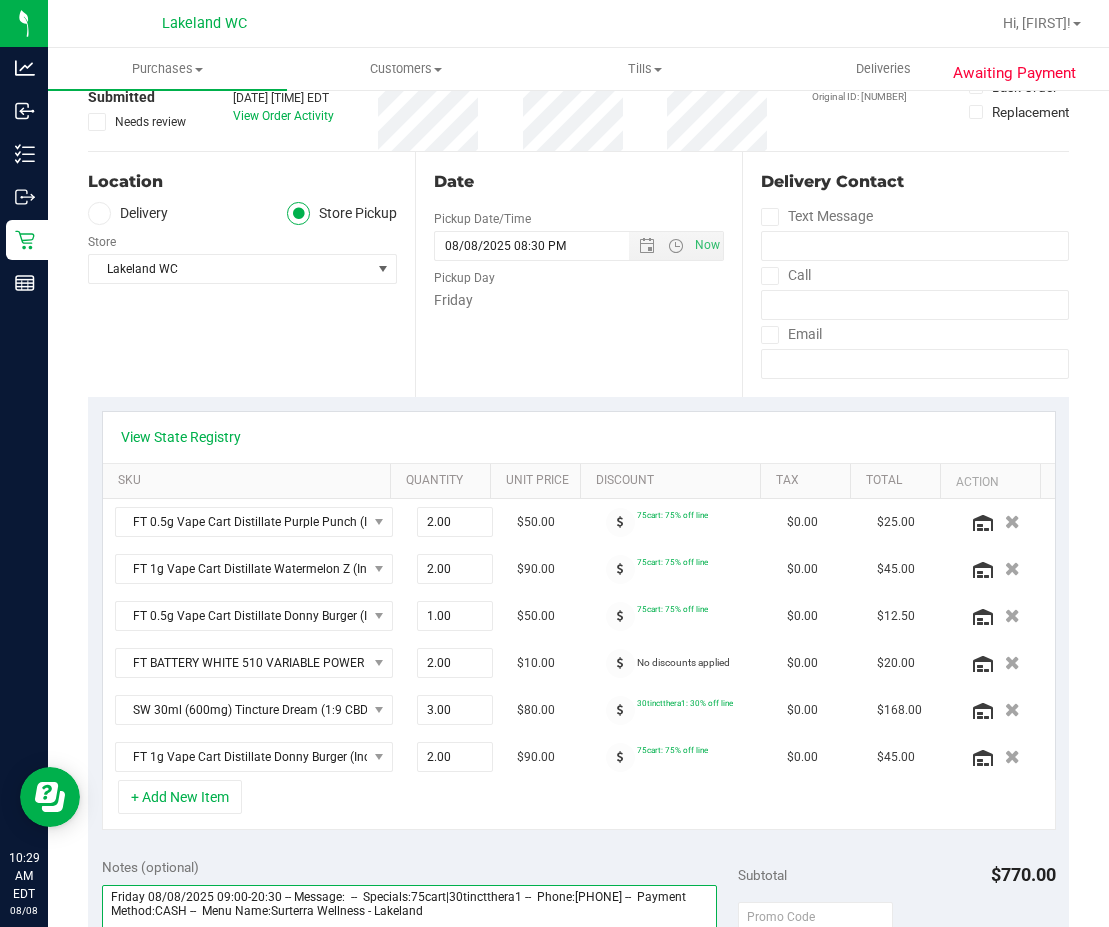 scroll, scrollTop: 0, scrollLeft: 0, axis: both 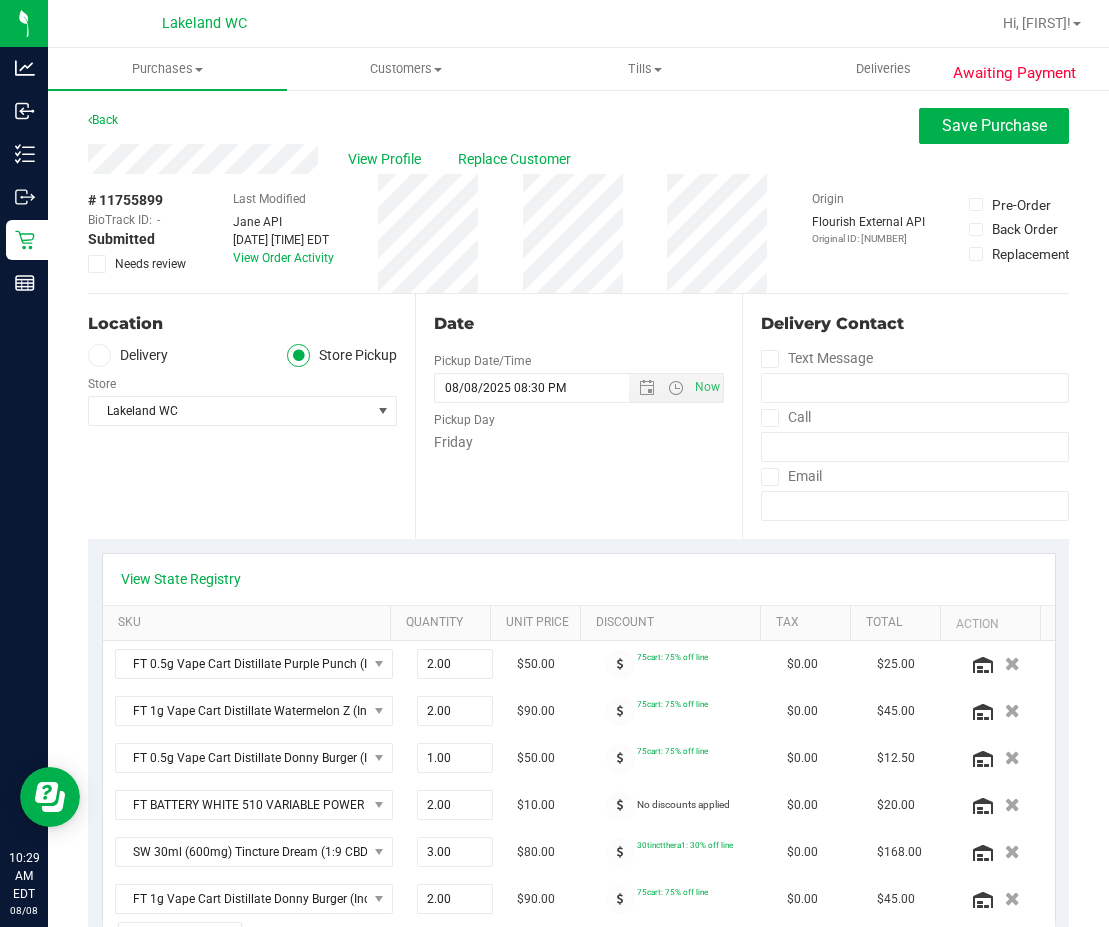 type on "Friday 08/08/2025 09:00-20:30 -- Message:  --  Specials:75cart|30tinctthera1 --  Phone:[PHONE] --  Payment Method:CASH --  Menu Name:Surterra Wellness - Lakeland
removed 1 DBR 1g to pack - JK called and patient knows" 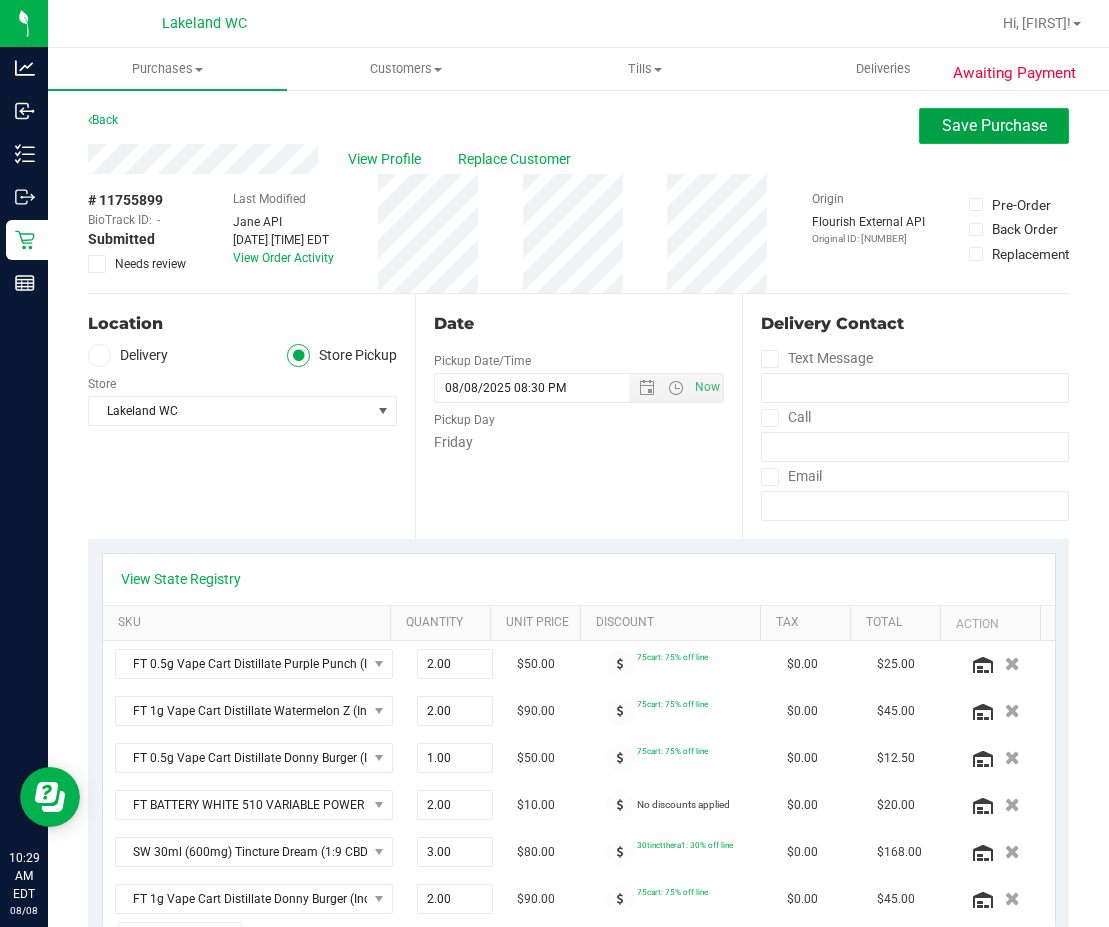 click on "Save Purchase" at bounding box center [994, 125] 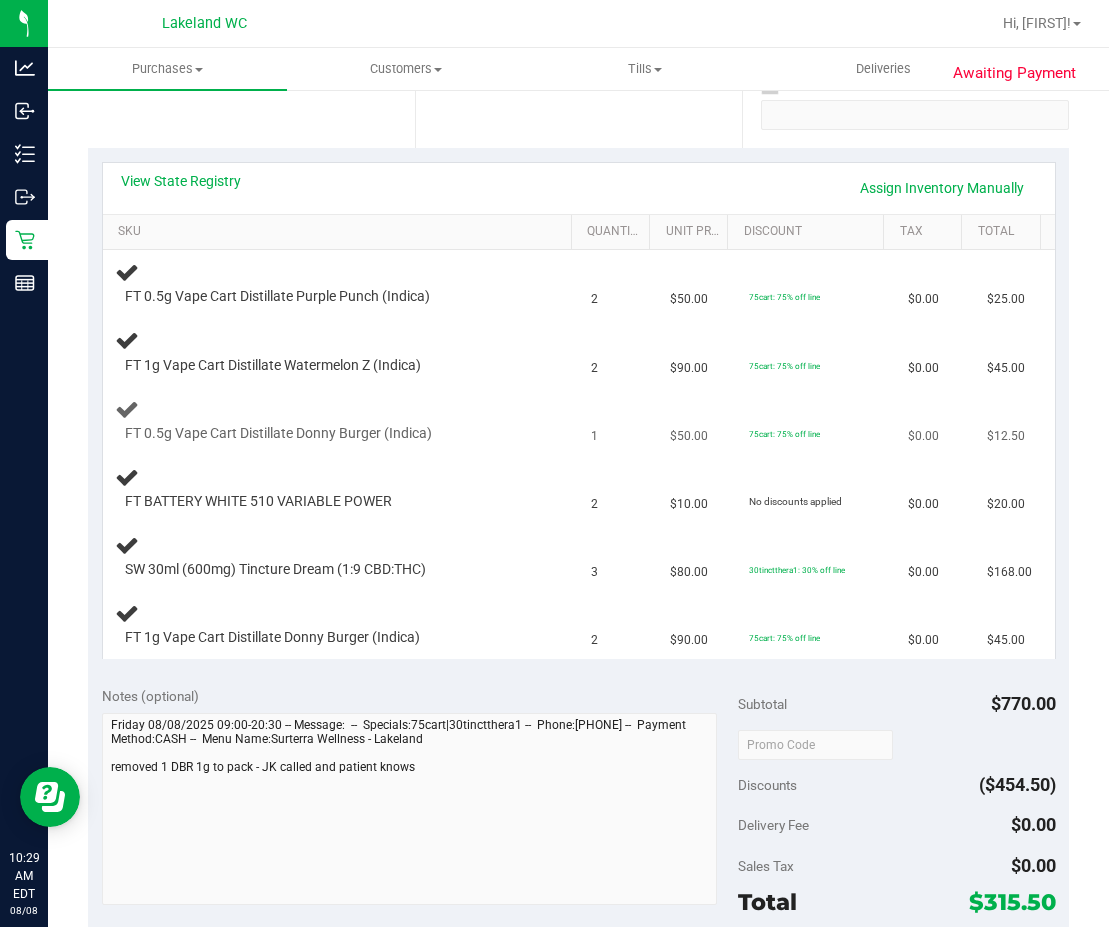scroll, scrollTop: 400, scrollLeft: 0, axis: vertical 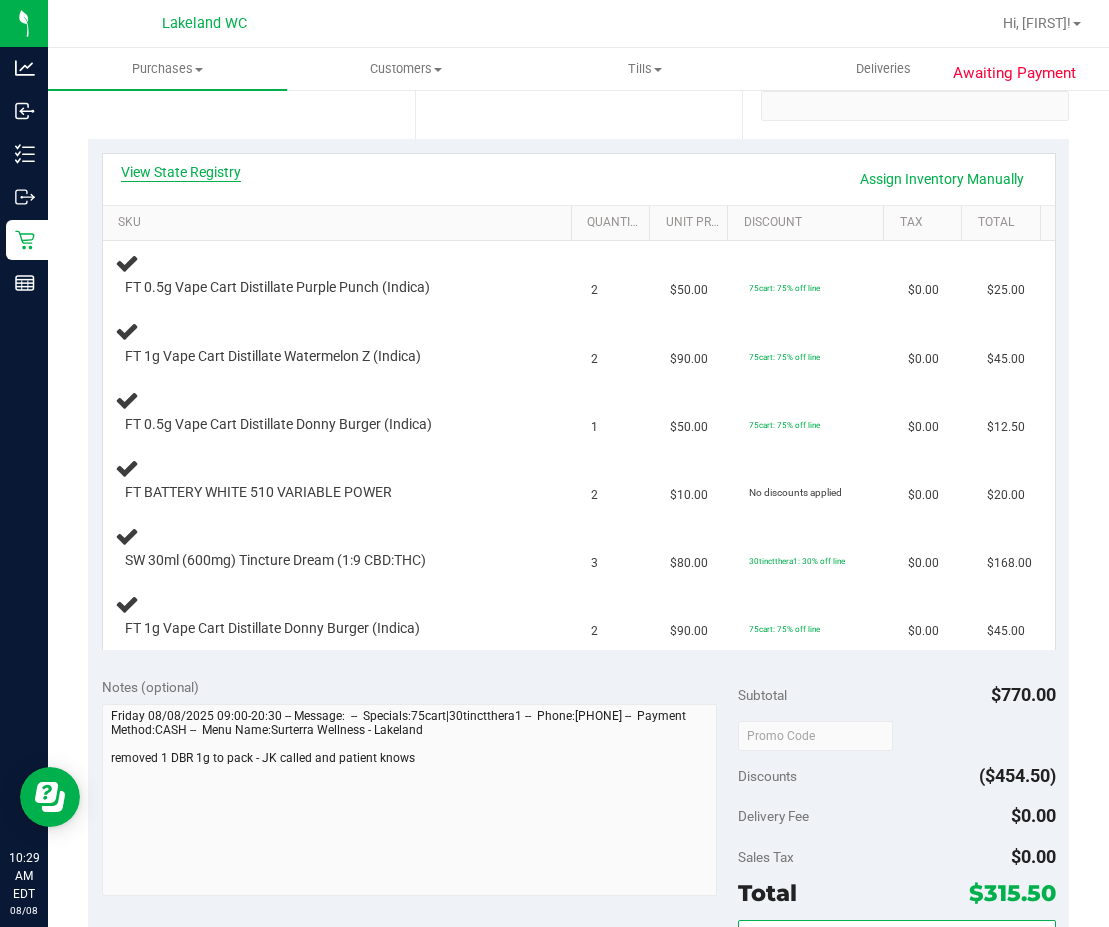 click on "View State Registry" at bounding box center [181, 172] 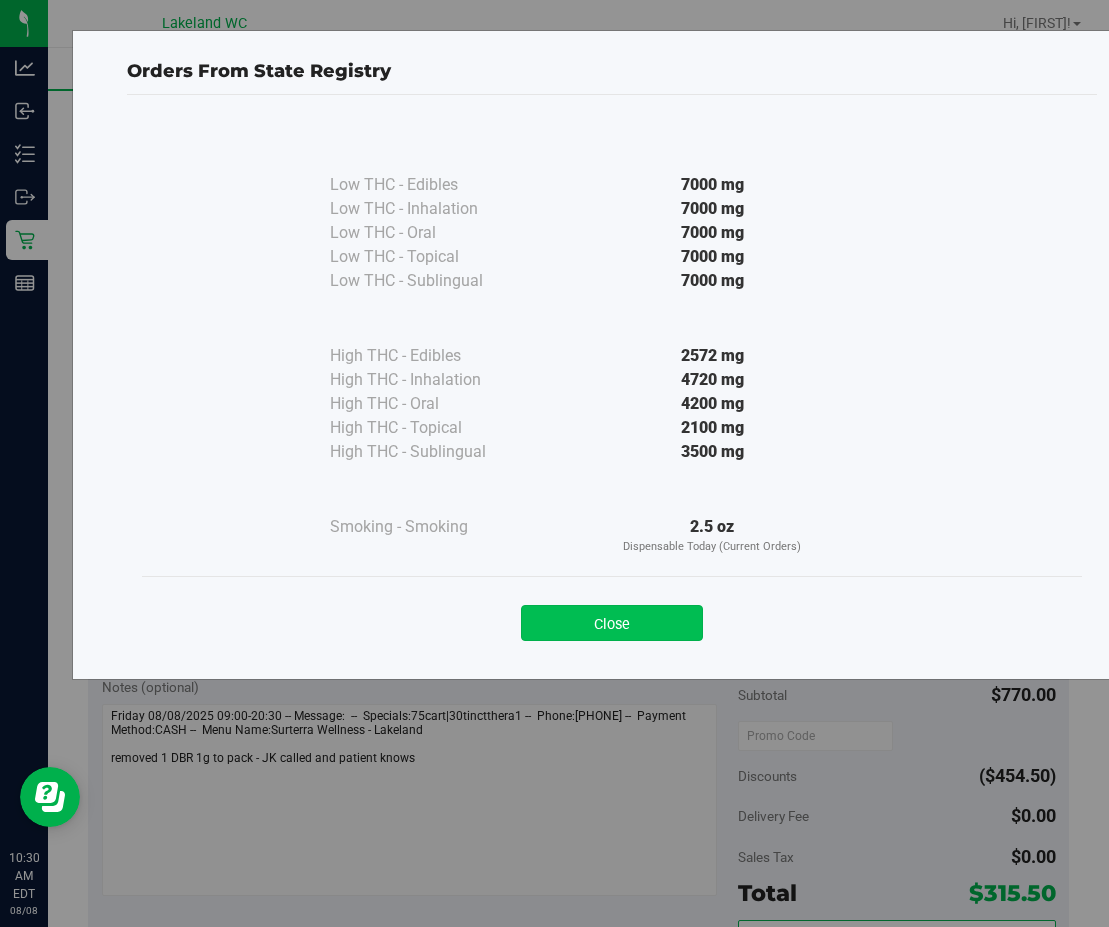 click on "Close" at bounding box center (612, 623) 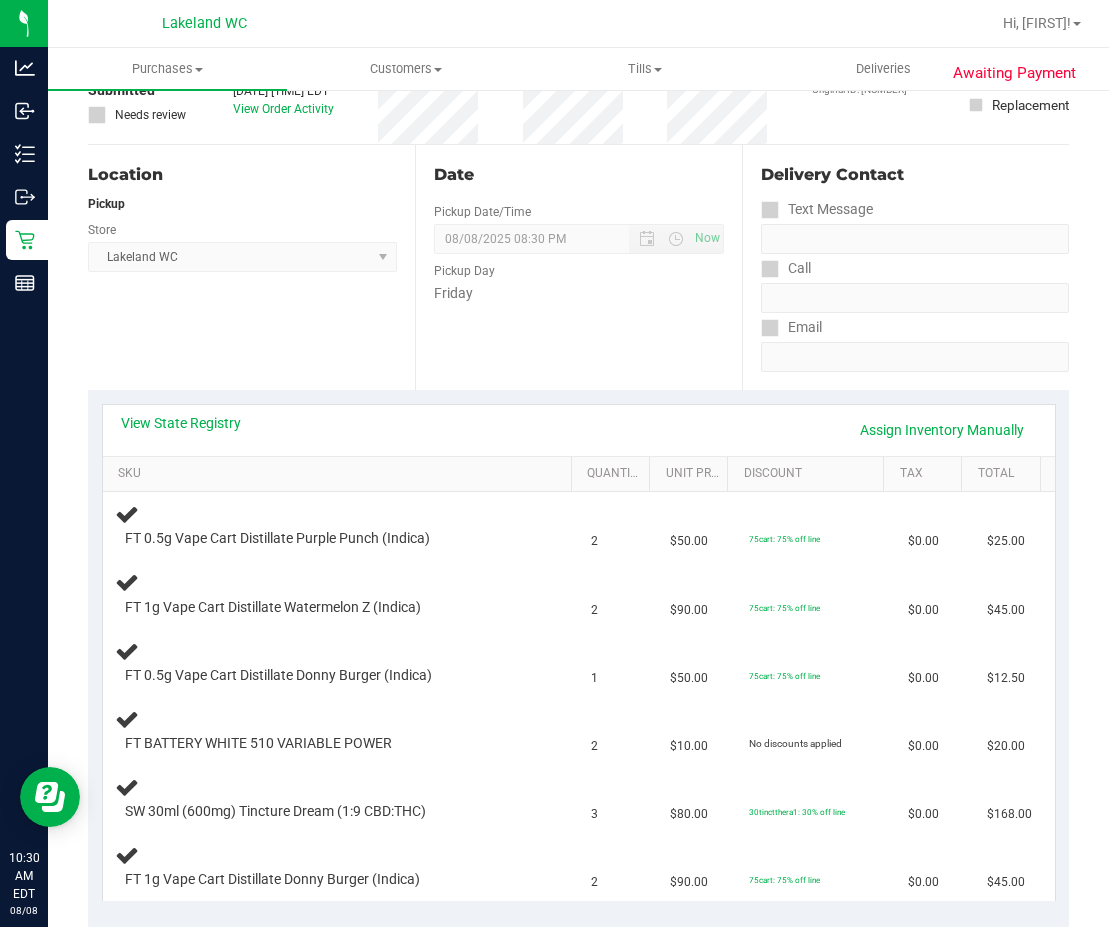 scroll, scrollTop: 0, scrollLeft: 0, axis: both 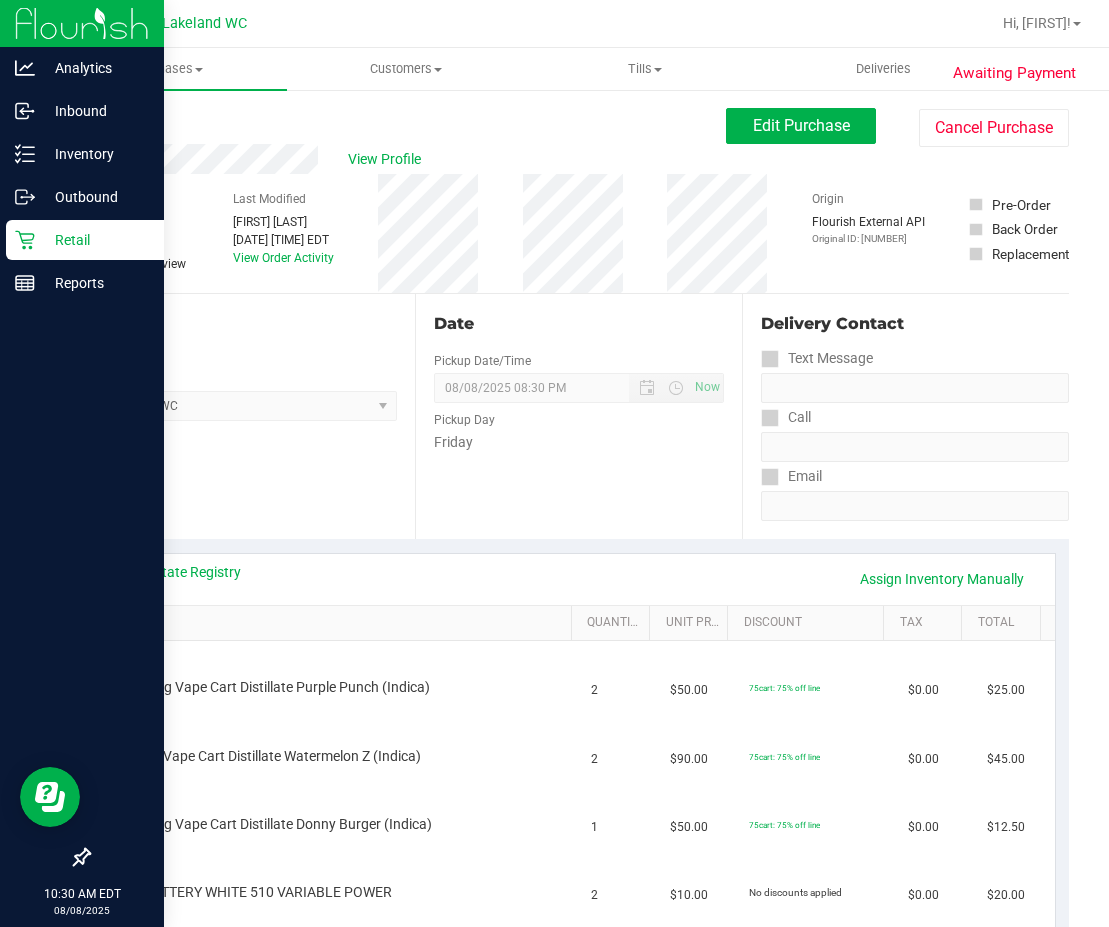 click on "Retail" at bounding box center [95, 240] 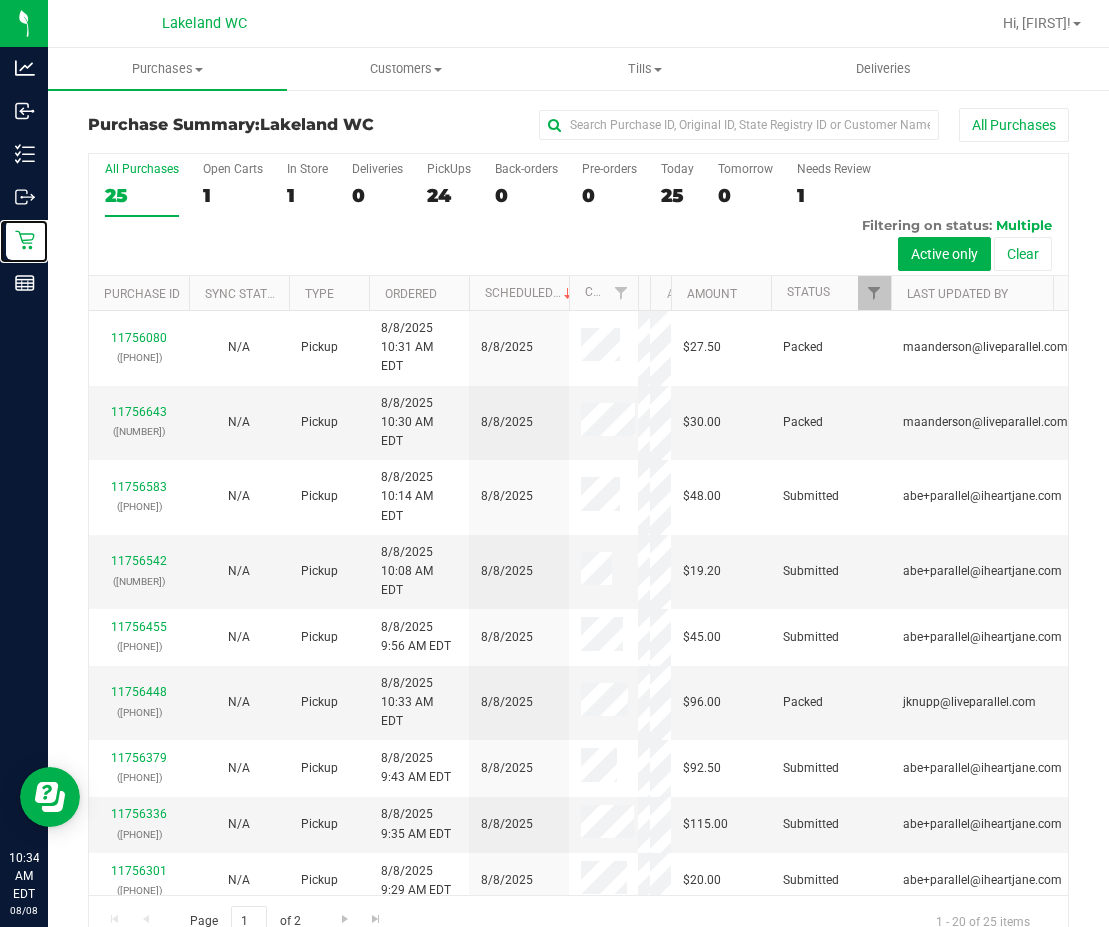 drag, startPoint x: 588, startPoint y: 299, endPoint x: 644, endPoint y: 304, distance: 56.22277 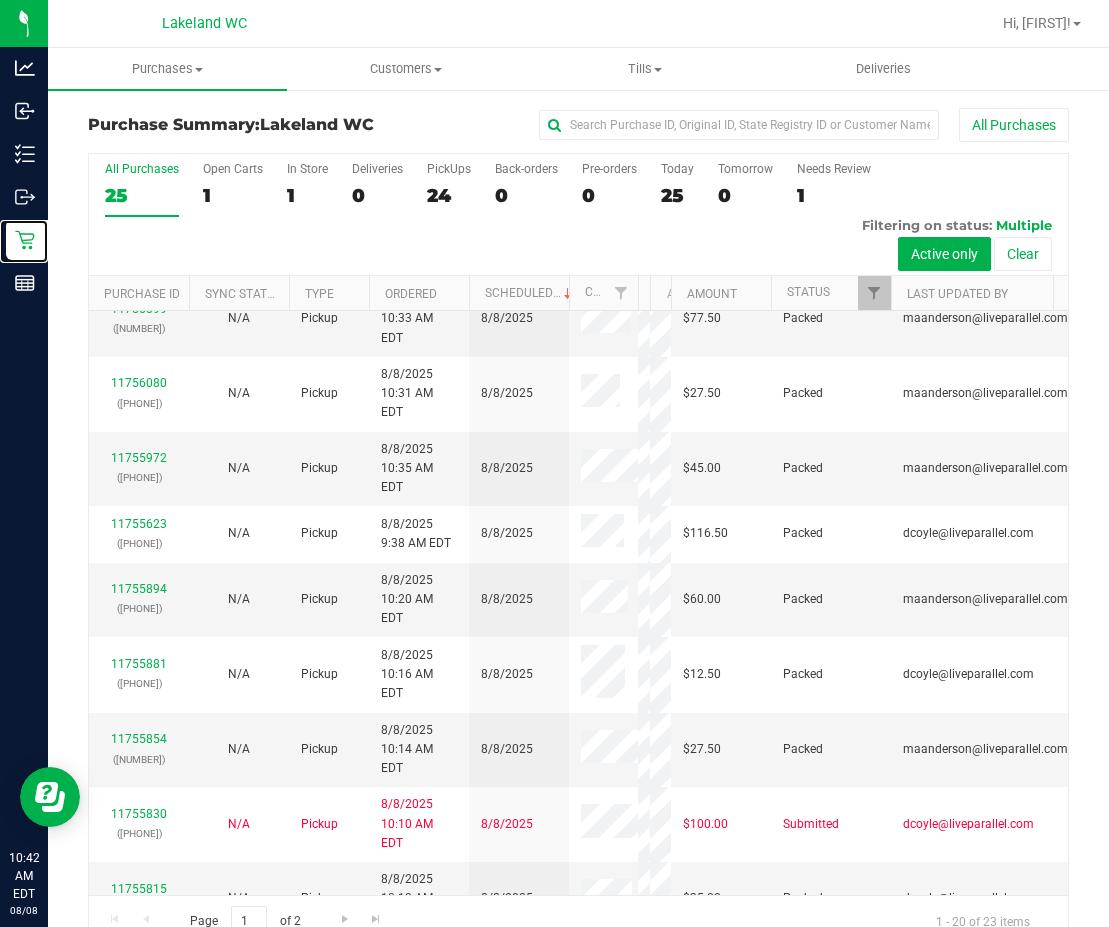scroll, scrollTop: 596, scrollLeft: 0, axis: vertical 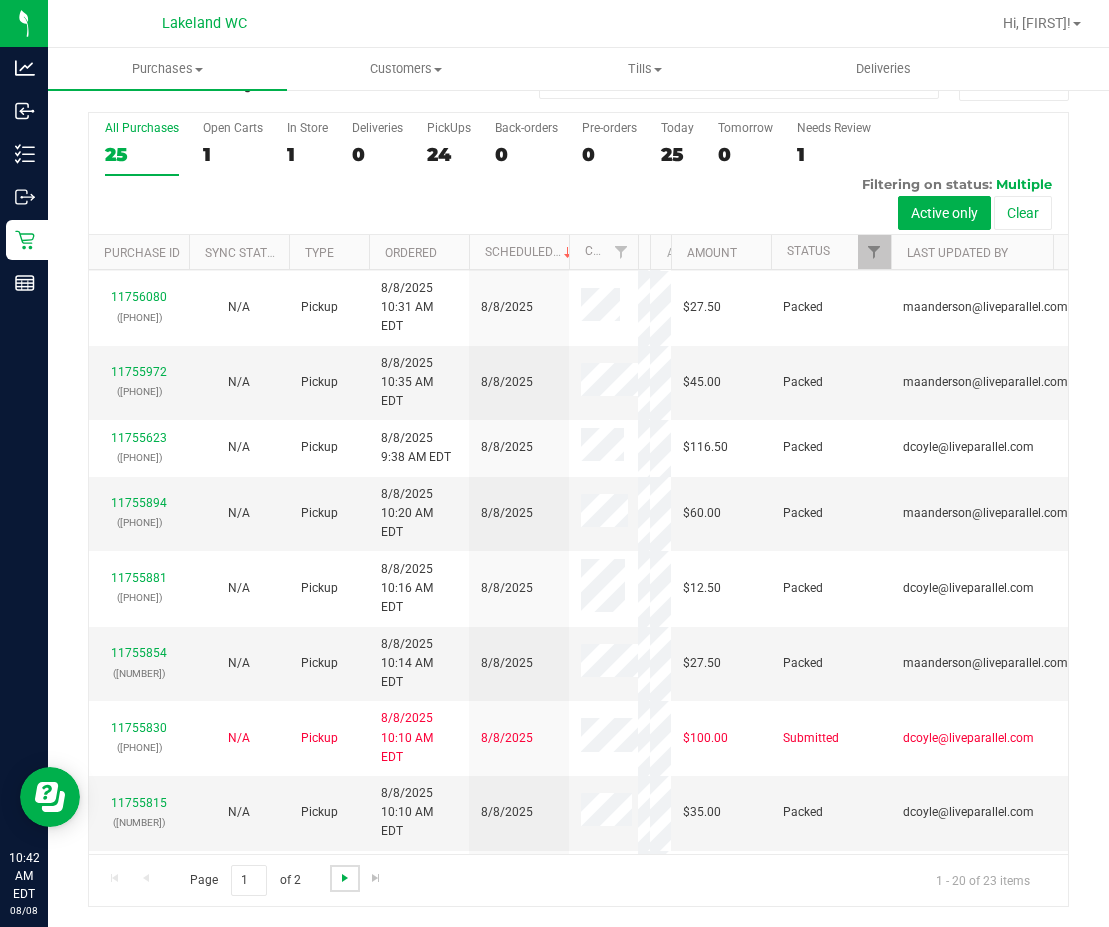 click at bounding box center (345, 878) 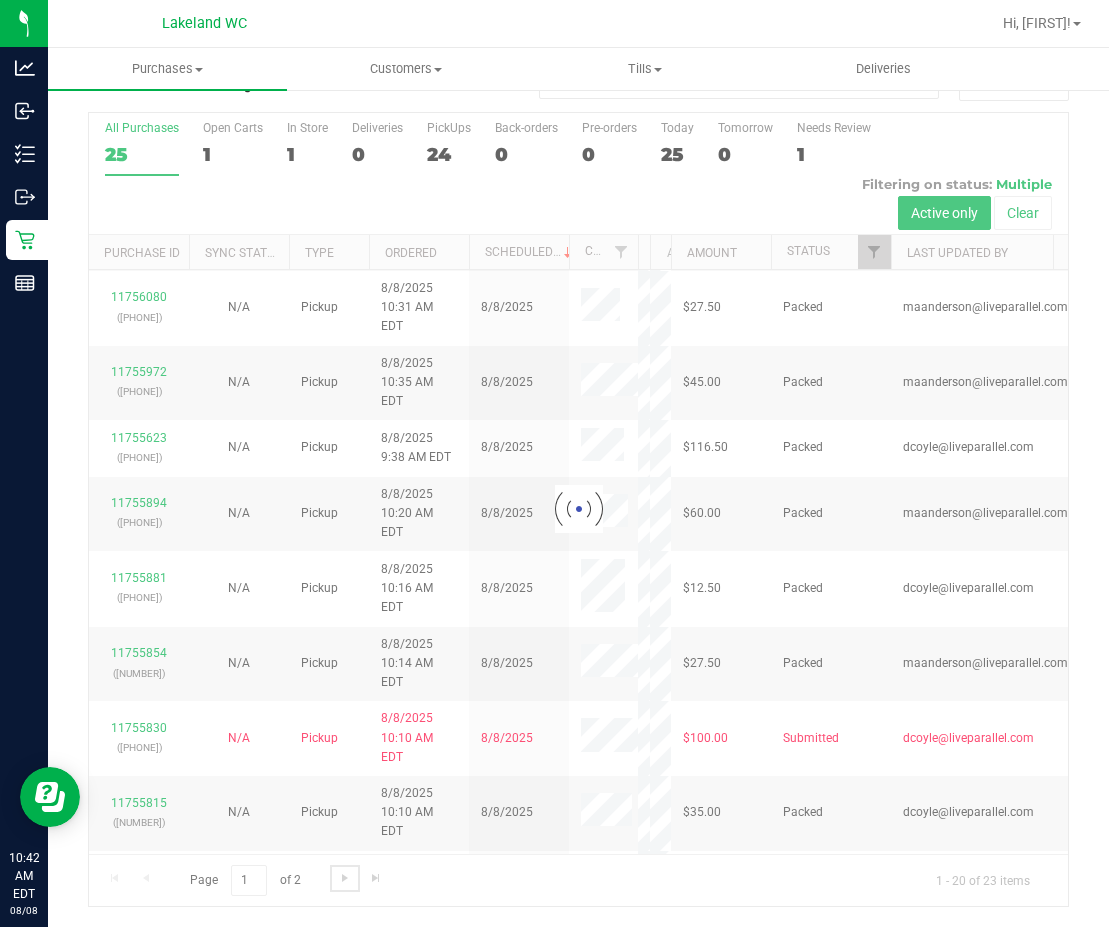 scroll, scrollTop: 0, scrollLeft: 0, axis: both 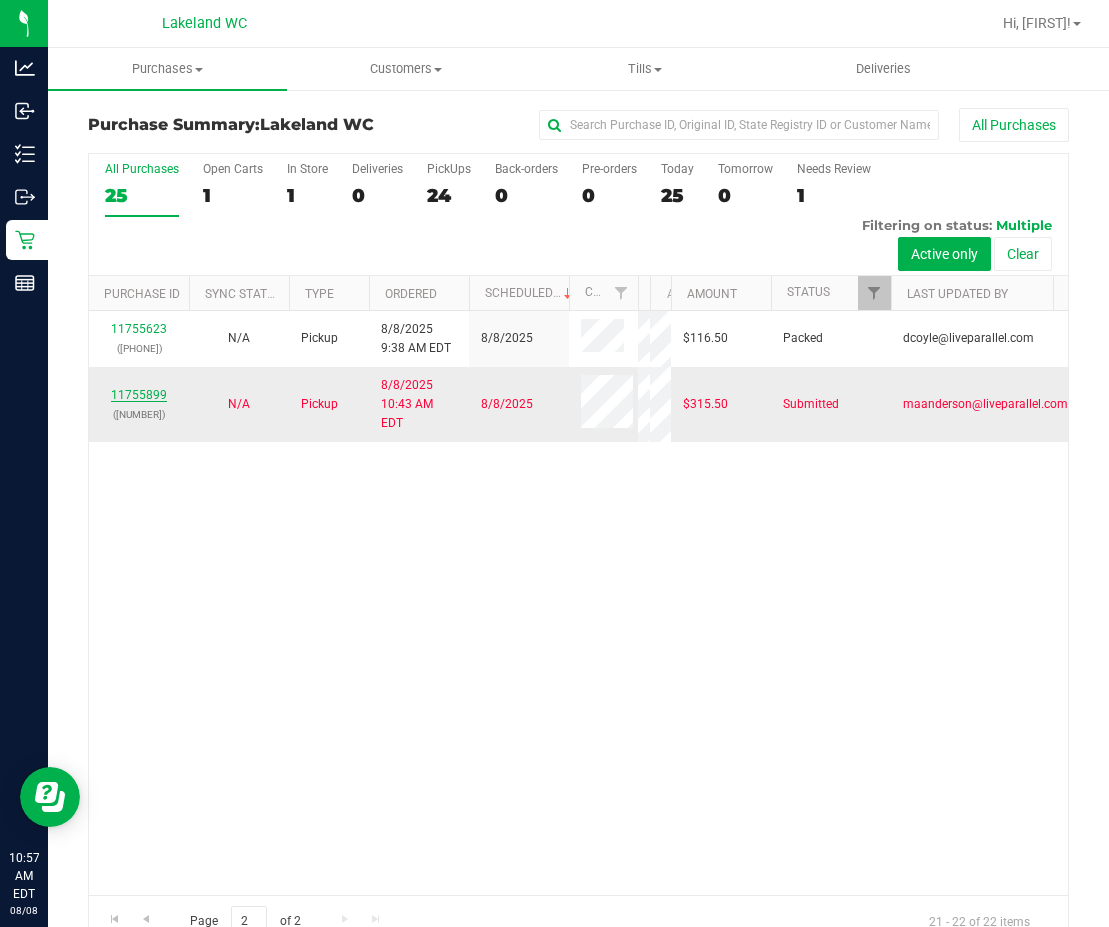 click on "11755899" at bounding box center [139, 395] 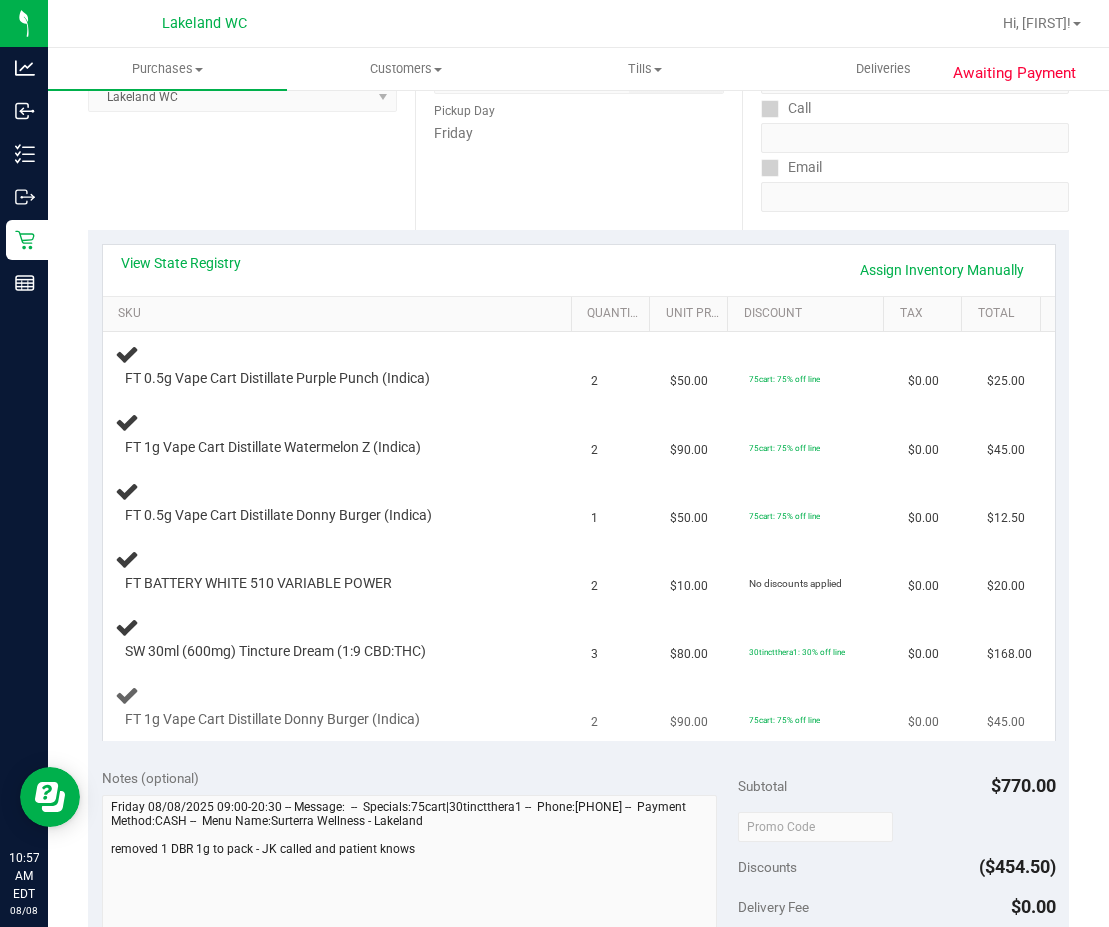 scroll, scrollTop: 0, scrollLeft: 0, axis: both 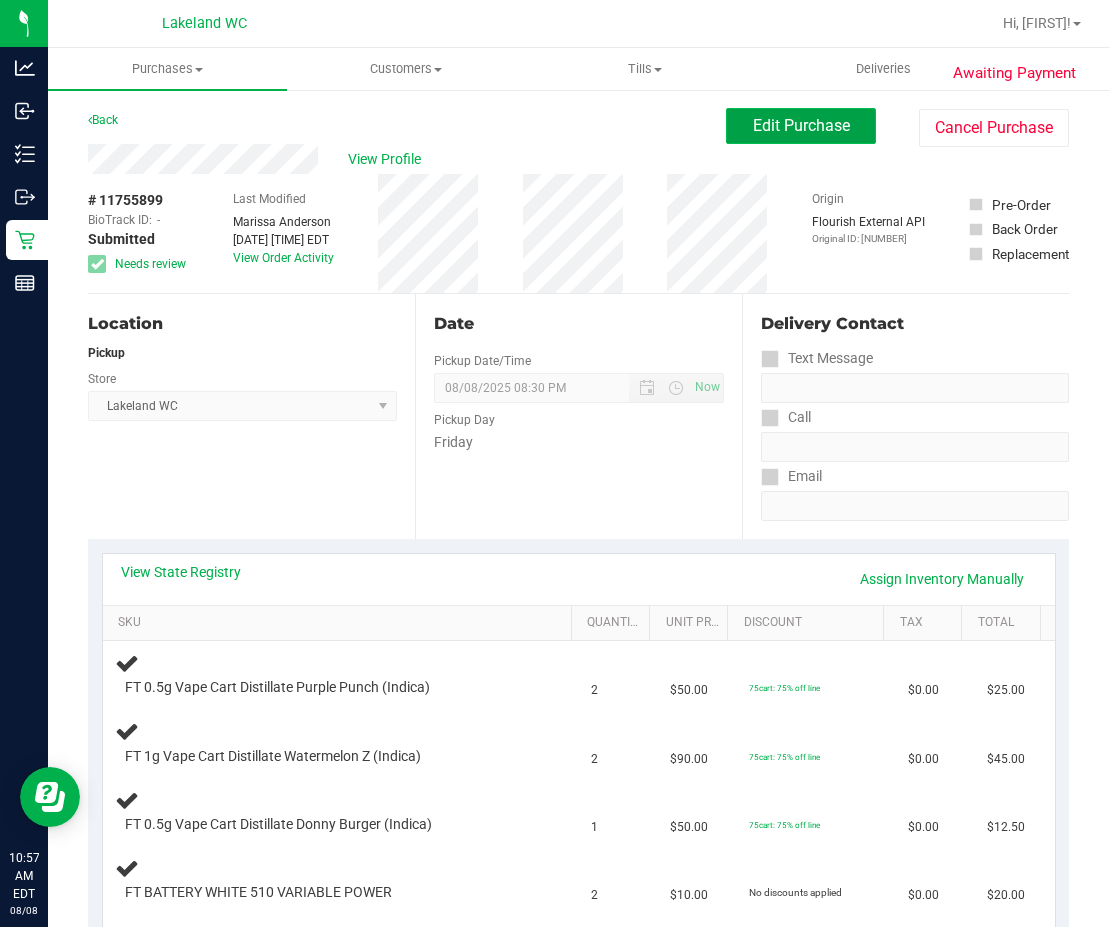click on "Edit Purchase" at bounding box center [801, 126] 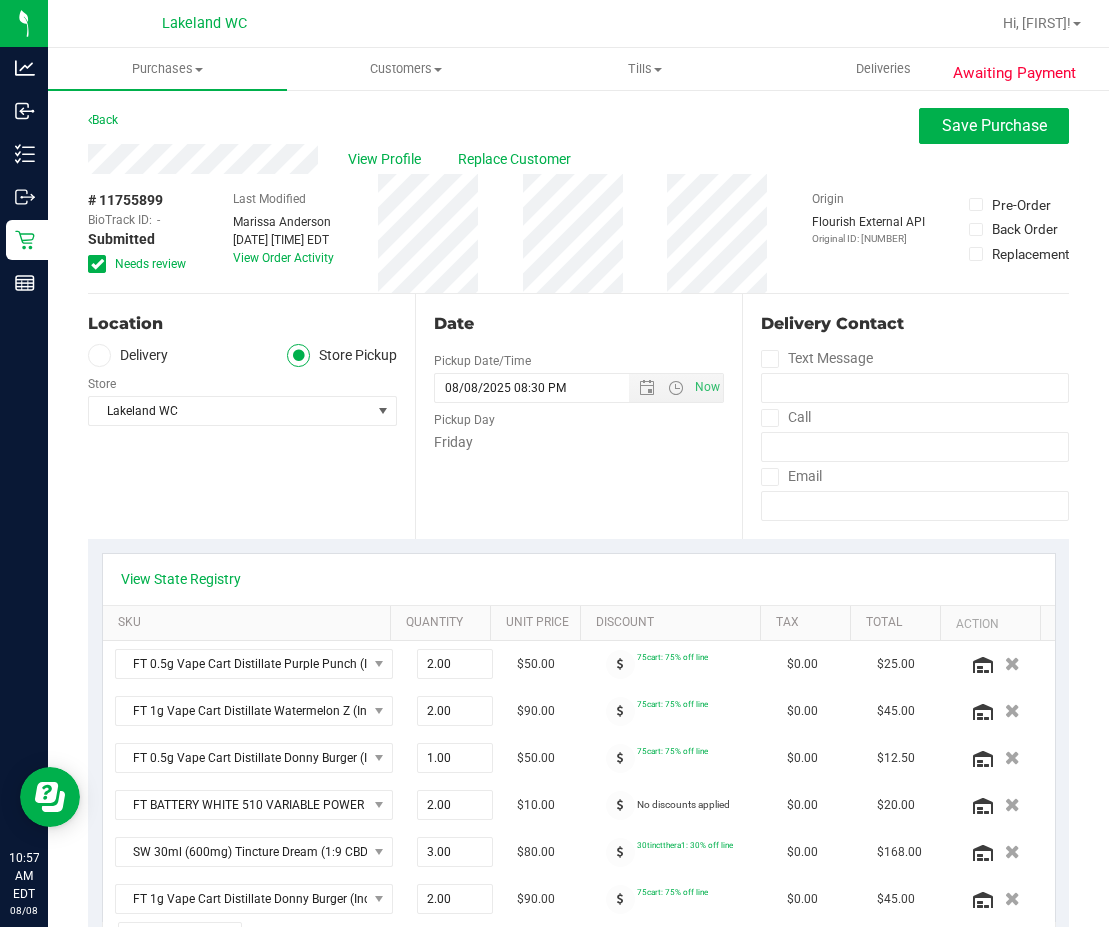 click at bounding box center [97, 264] 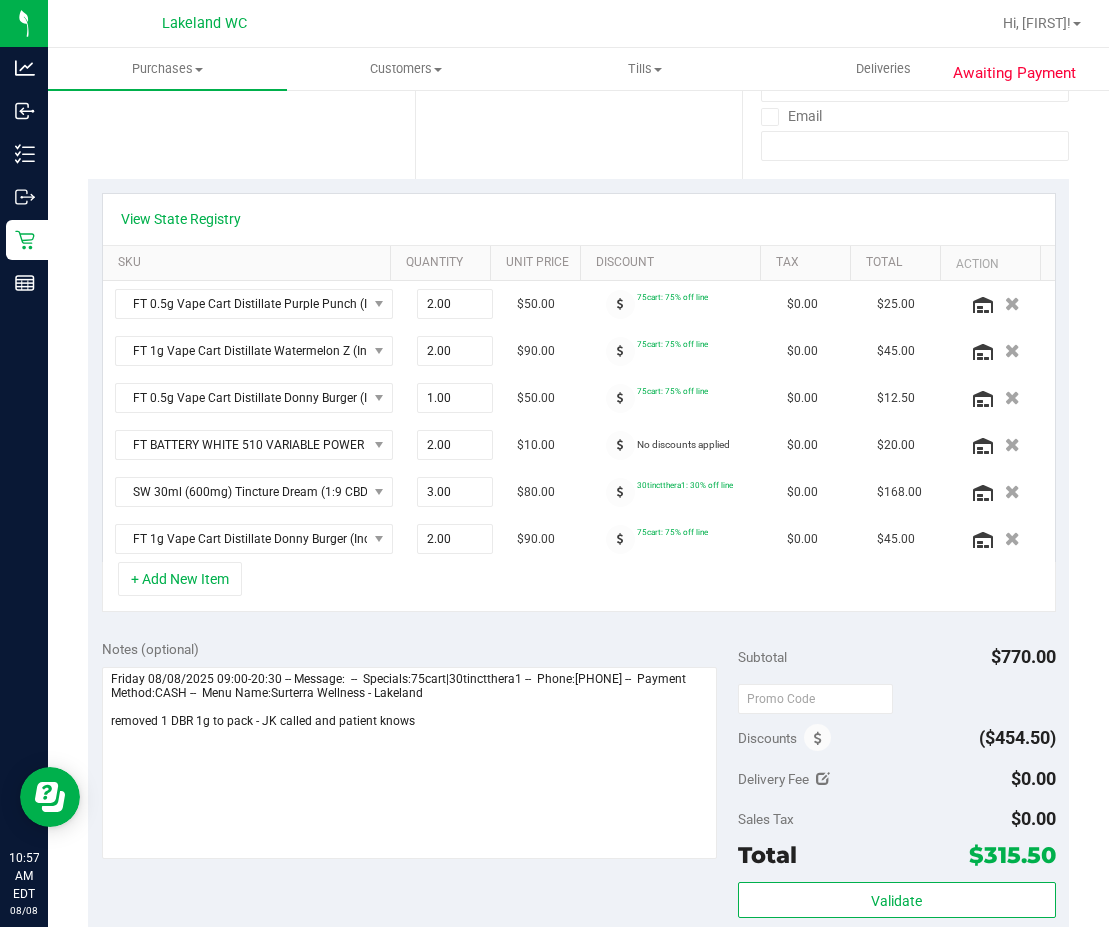 scroll, scrollTop: 500, scrollLeft: 0, axis: vertical 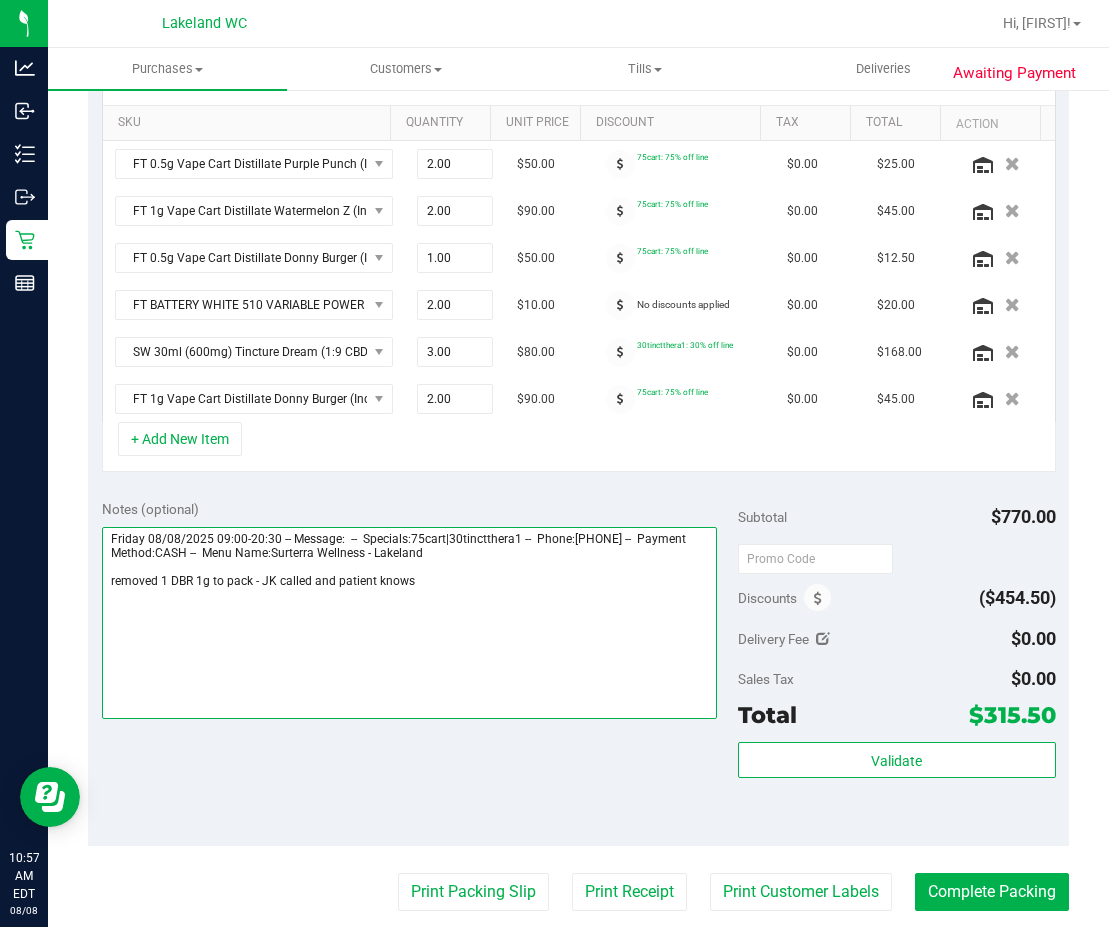 click at bounding box center [410, 623] 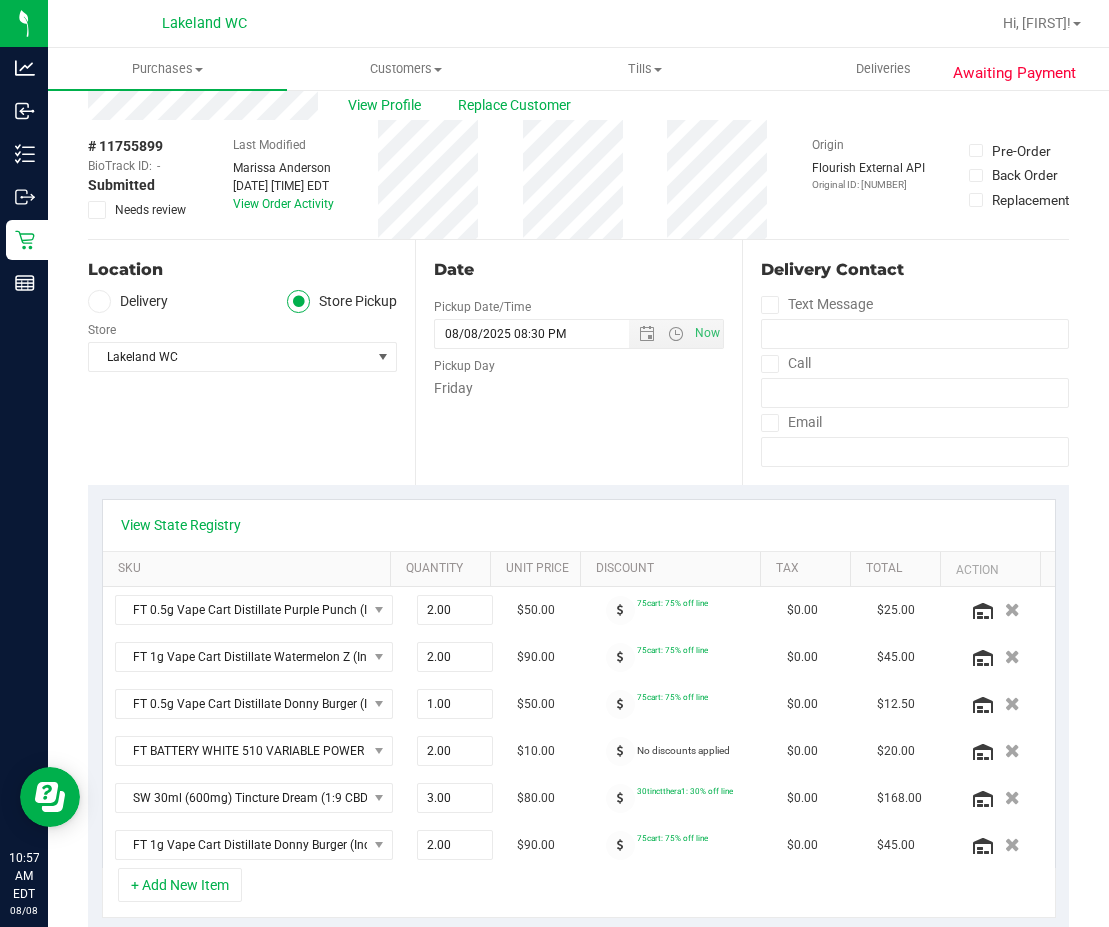 scroll, scrollTop: 0, scrollLeft: 0, axis: both 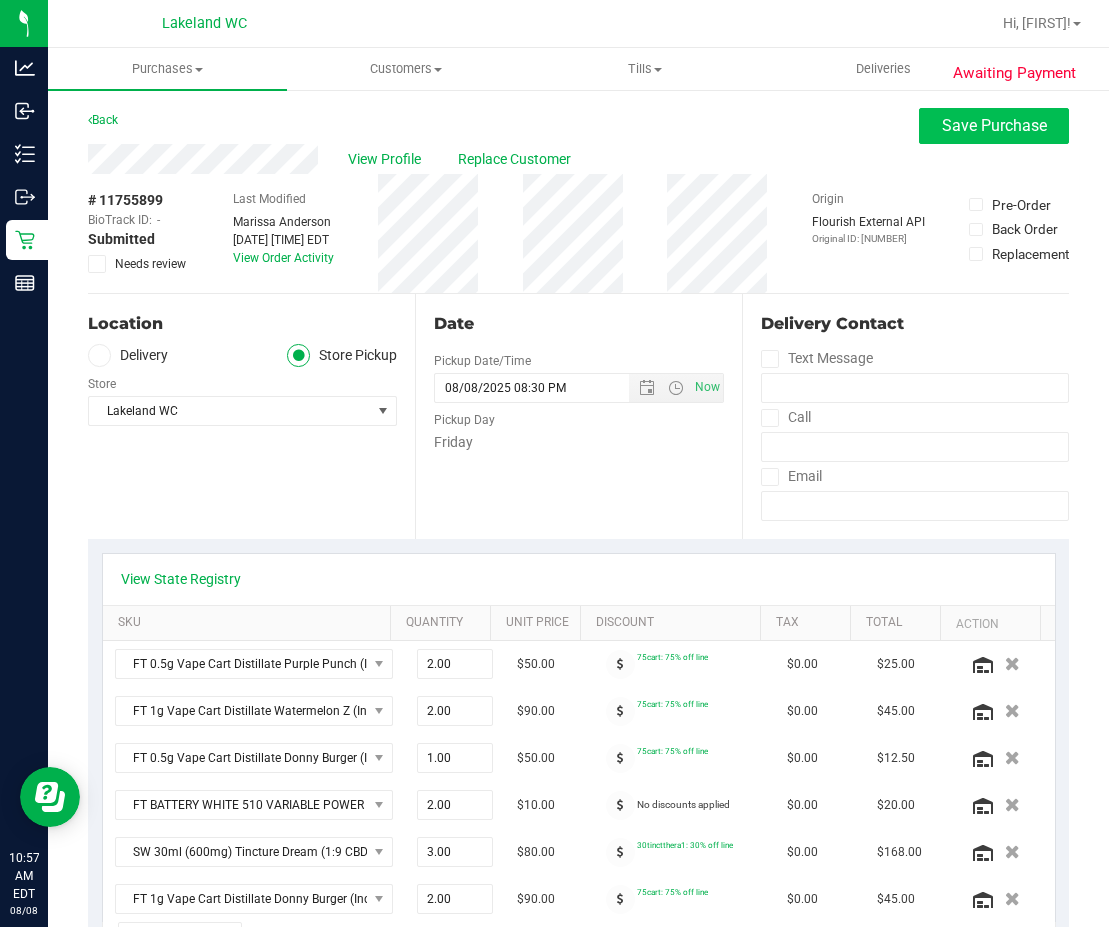 type on "Friday 08/08/2025 09:00-20:30 -- Message:  --  Specials:75cart|30tinctthera1 --  Phone:[PHONE] --  Payment Method:CASH --  Menu Name:Surterra Wellness - Lakeland
removed 1 DBR 1g to pack - JK
called and patient knows" 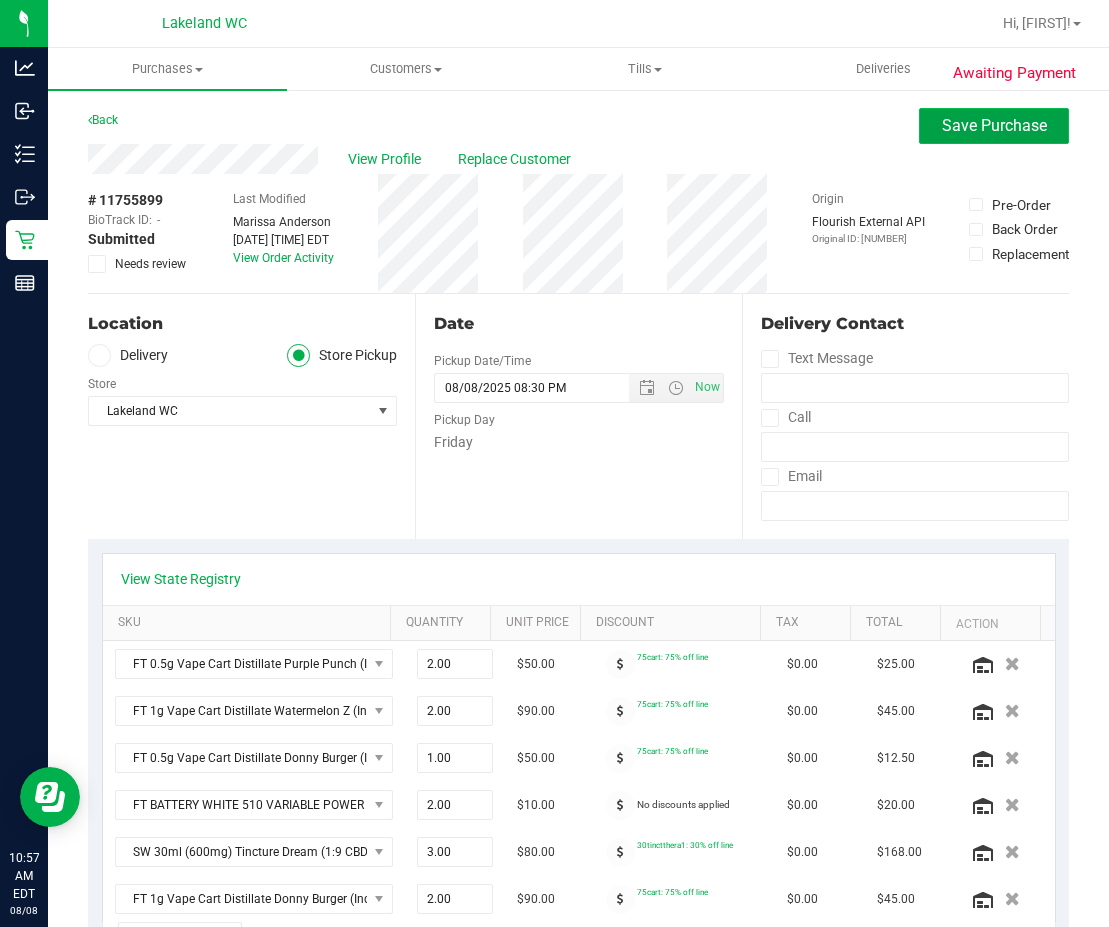 click on "Save Purchase" at bounding box center [994, 125] 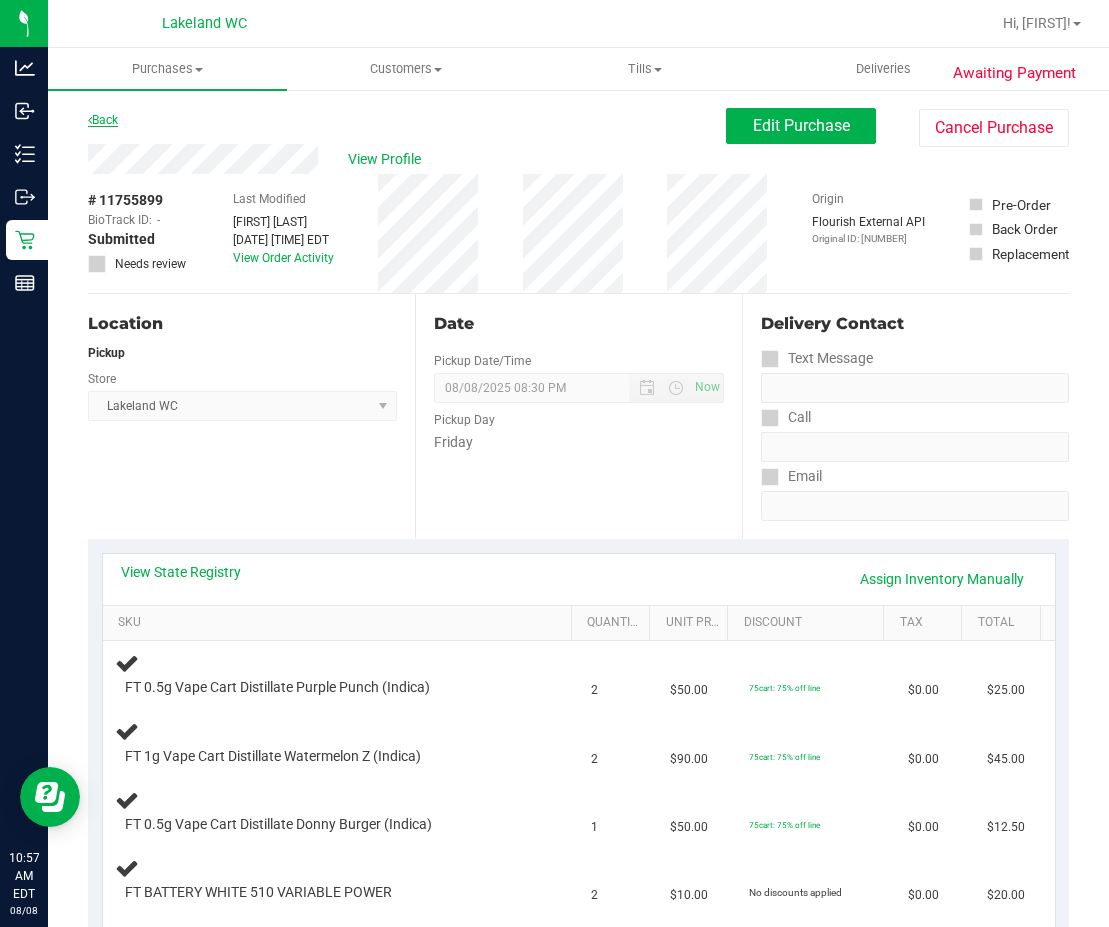 click on "Back" at bounding box center (103, 120) 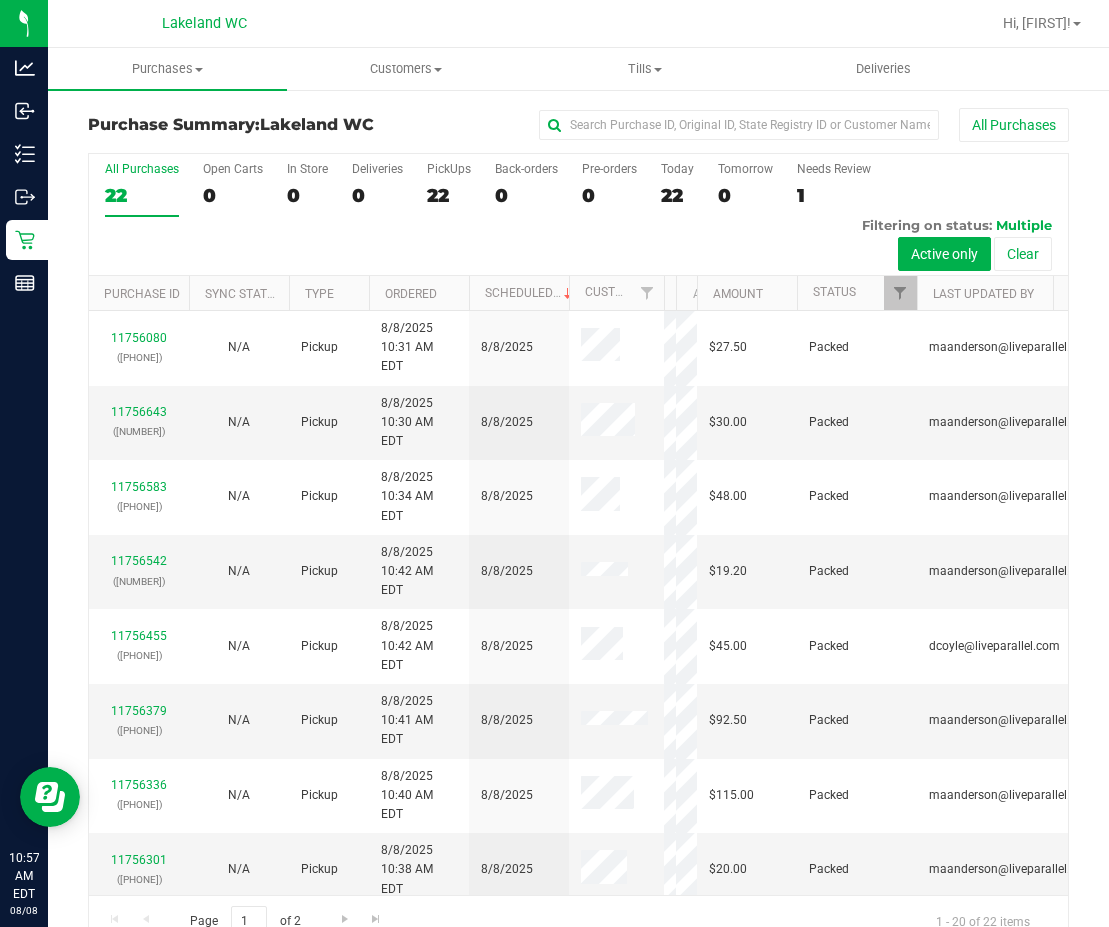 drag, startPoint x: 588, startPoint y: 296, endPoint x: 663, endPoint y: 296, distance: 75 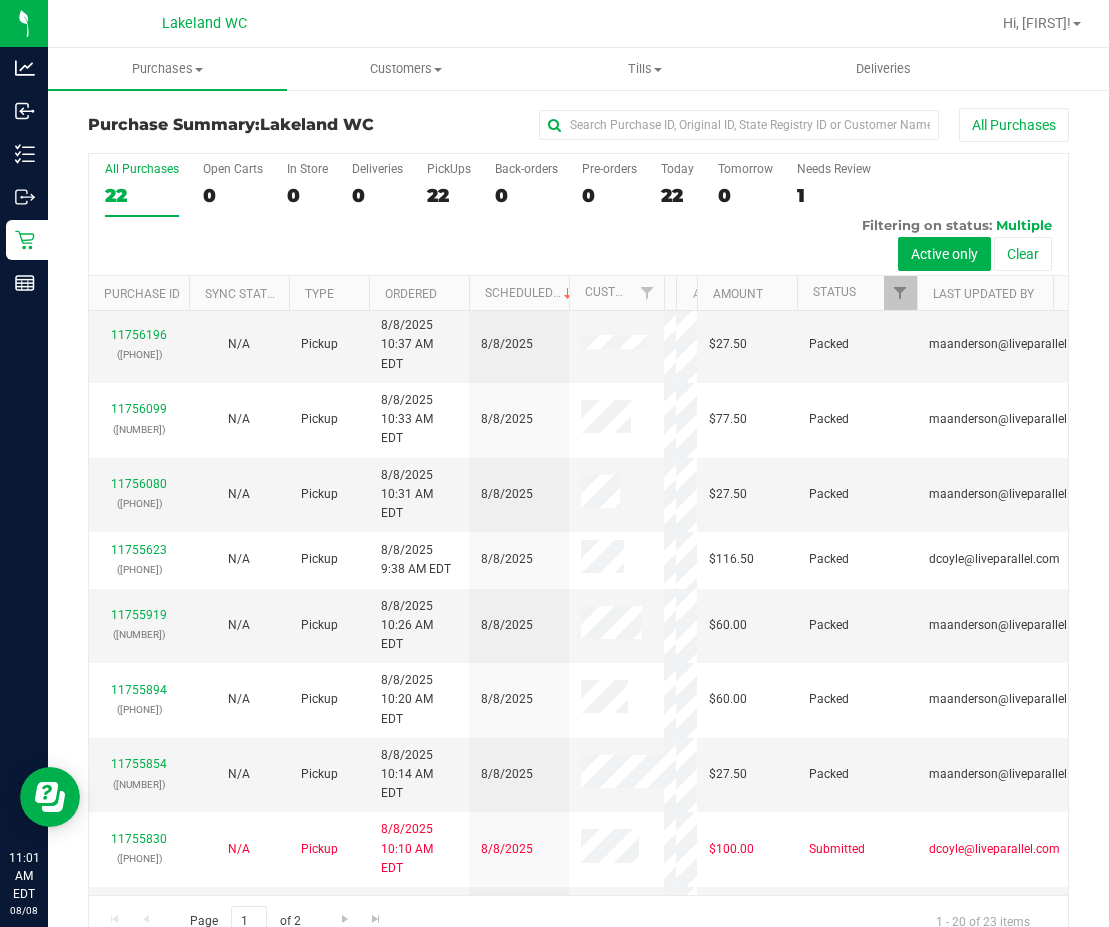 scroll, scrollTop: 538, scrollLeft: 0, axis: vertical 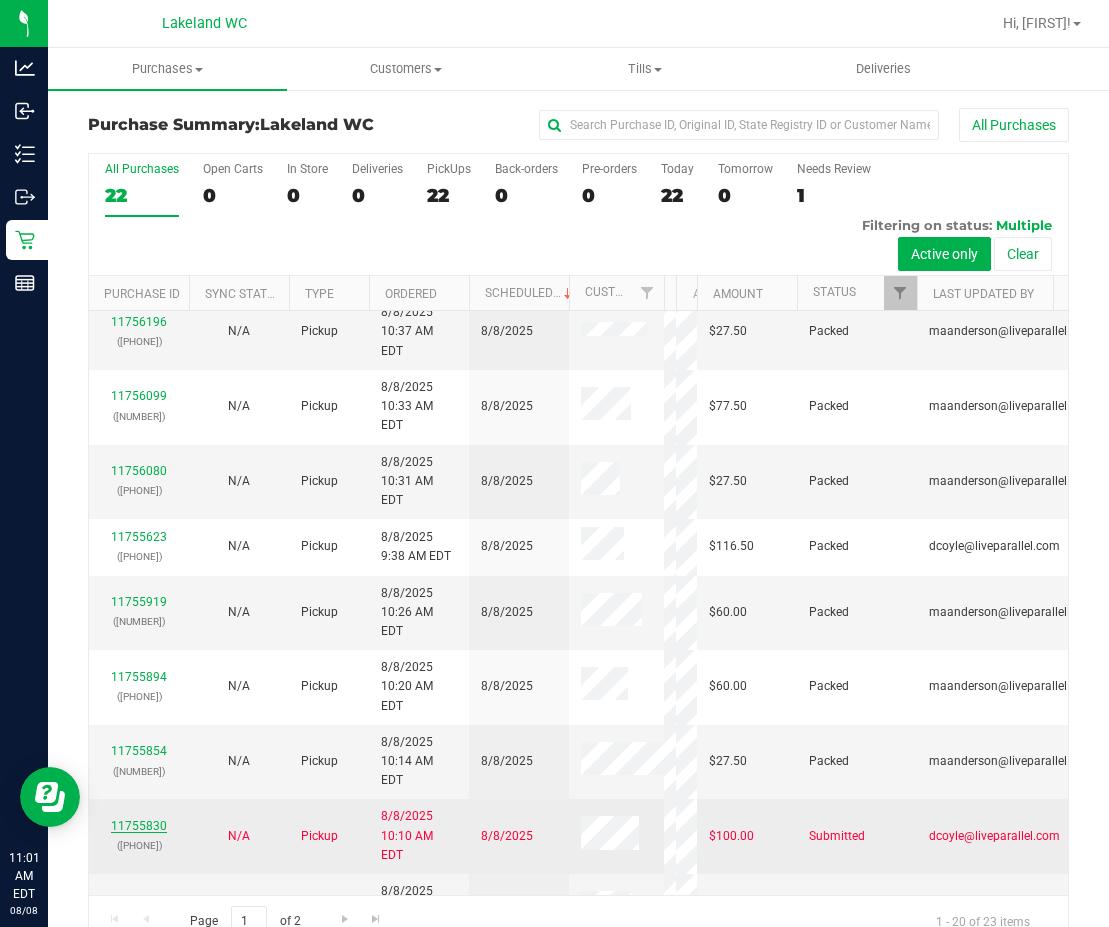 click on "11755830" at bounding box center (139, 826) 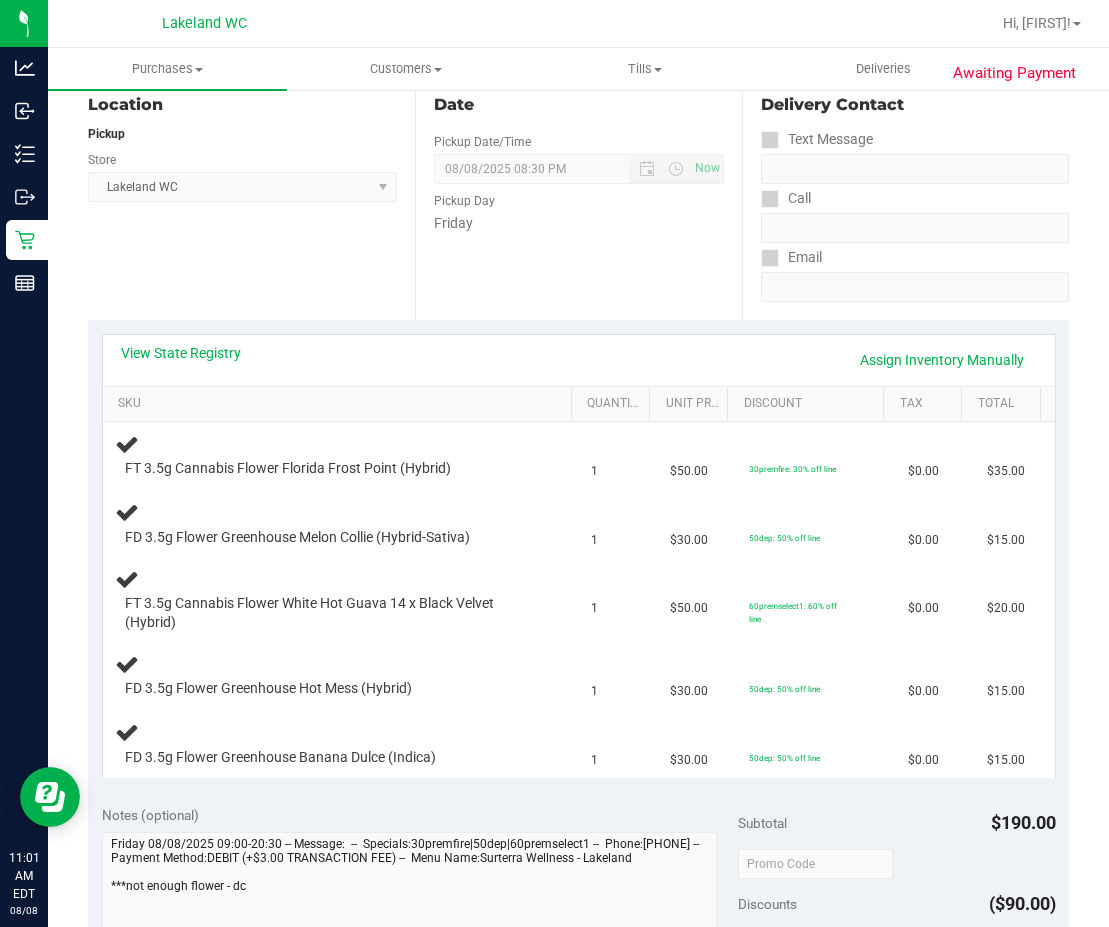scroll, scrollTop: 400, scrollLeft: 0, axis: vertical 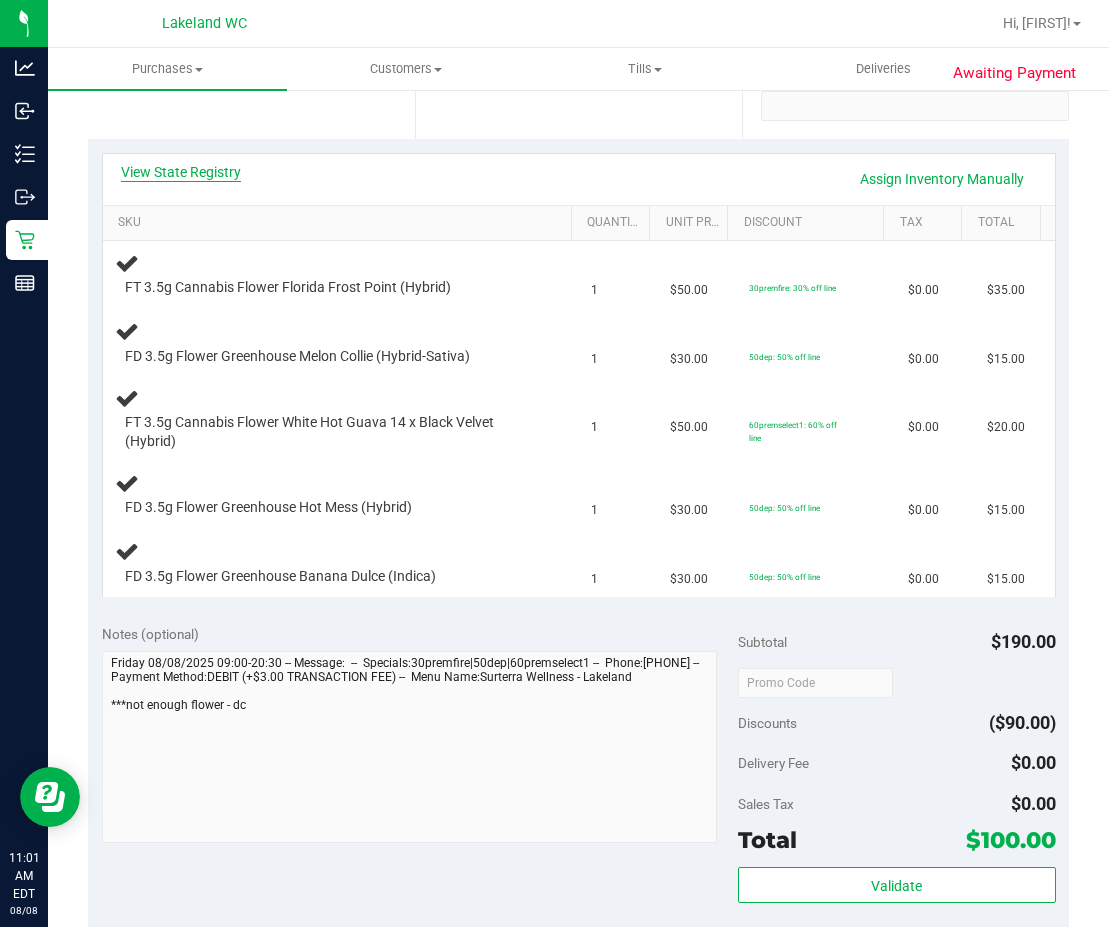 click on "View State Registry" at bounding box center [181, 172] 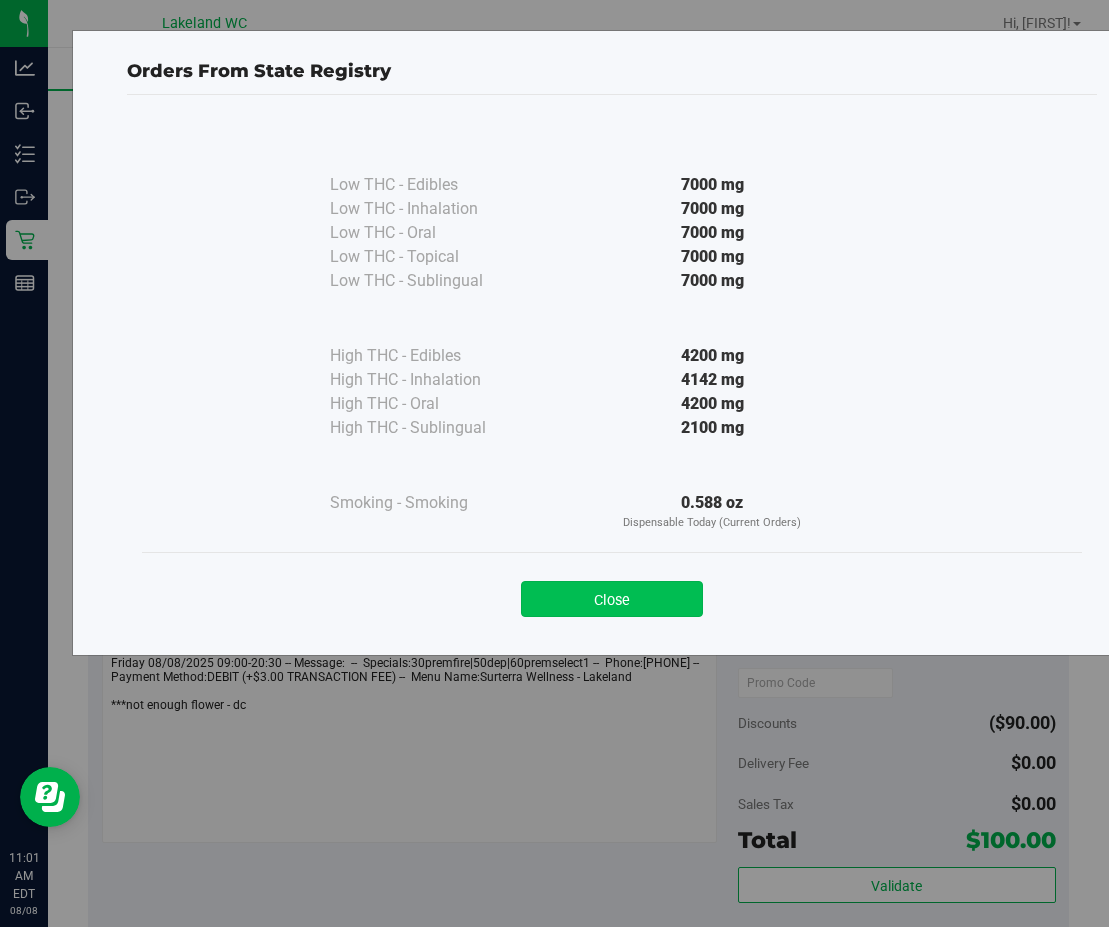click on "Close" at bounding box center (612, 599) 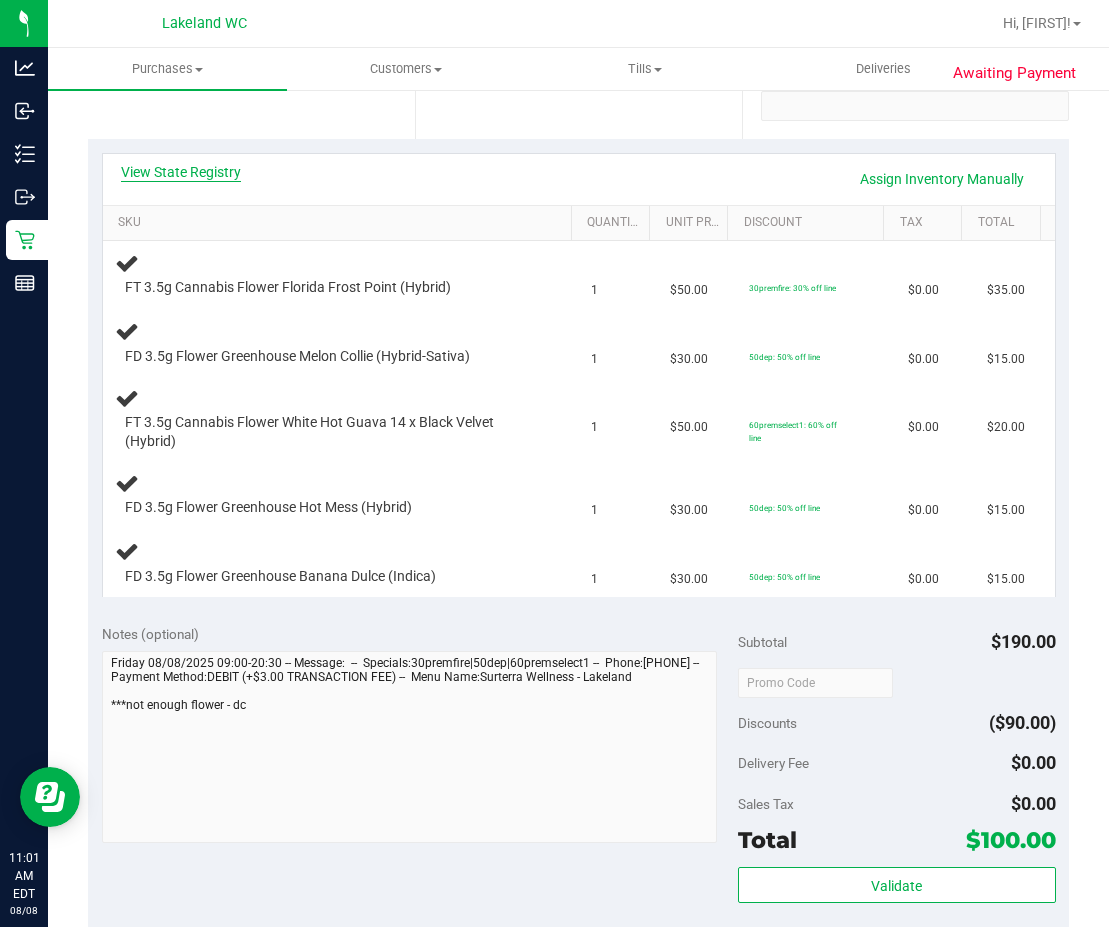 click on "View State Registry" at bounding box center (181, 172) 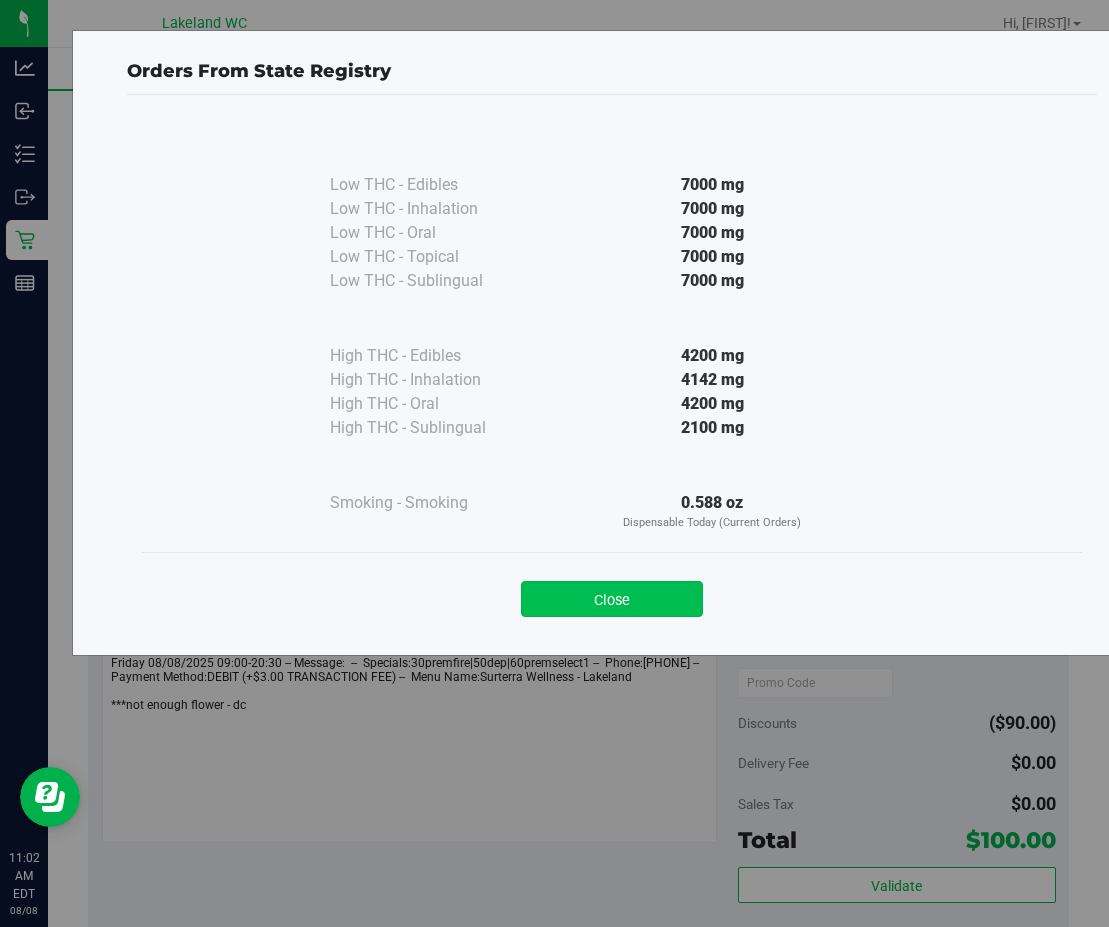 click on "Close" at bounding box center (612, 599) 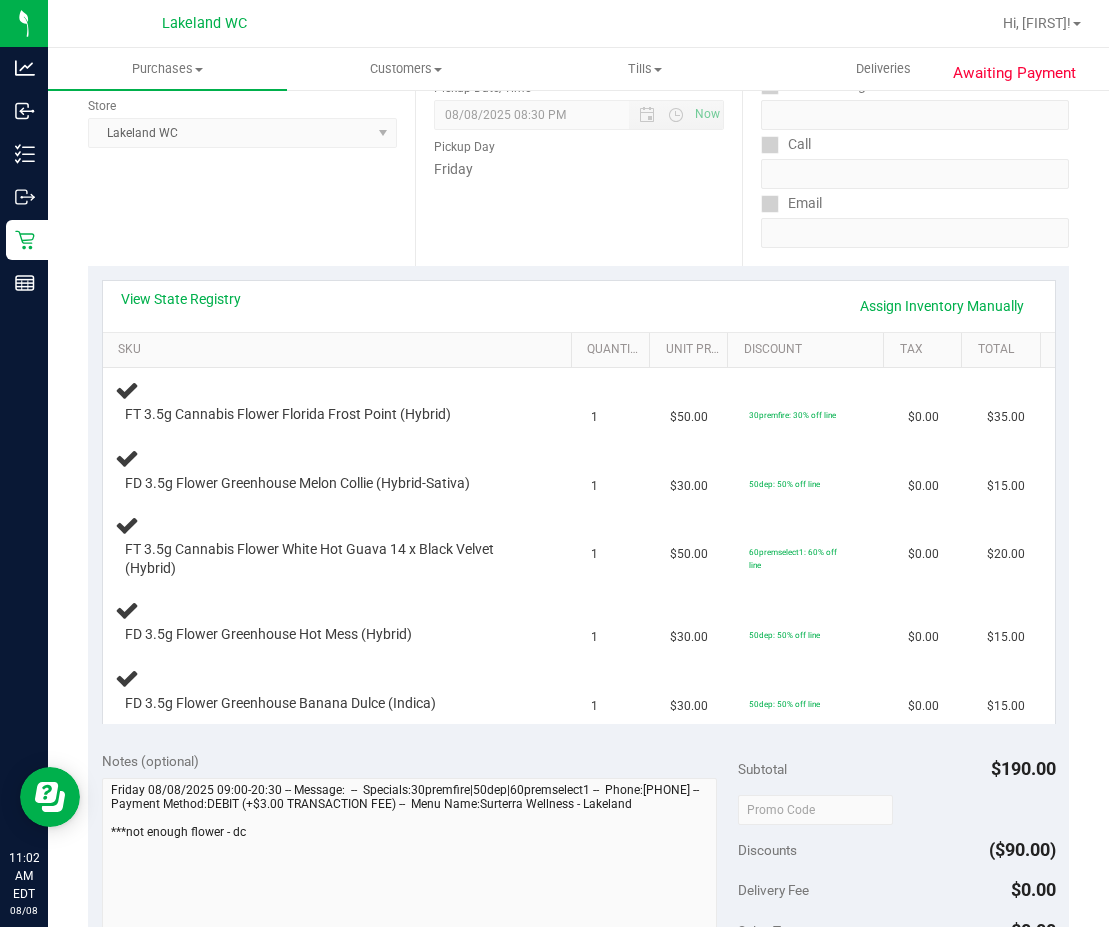 scroll, scrollTop: 0, scrollLeft: 0, axis: both 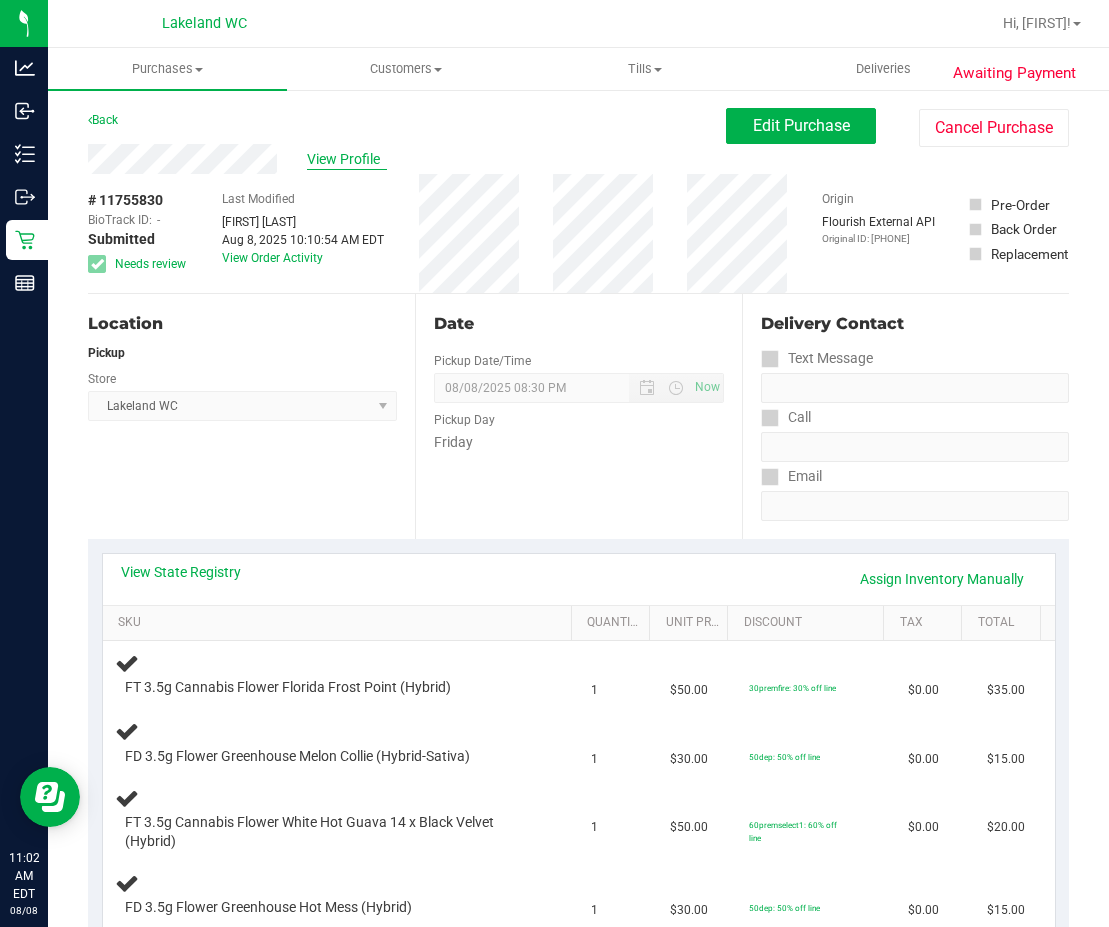 click on "View Profile" at bounding box center (347, 159) 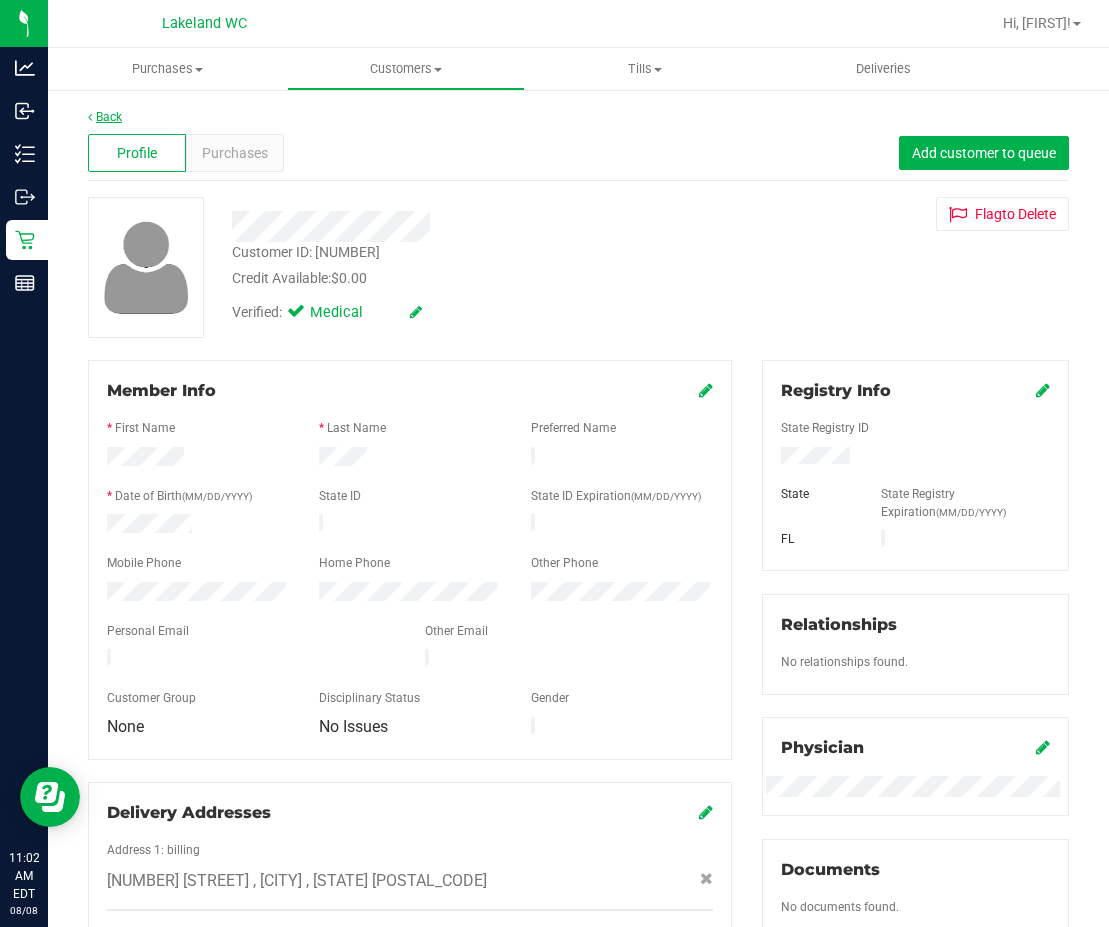 click on "Back" at bounding box center [105, 117] 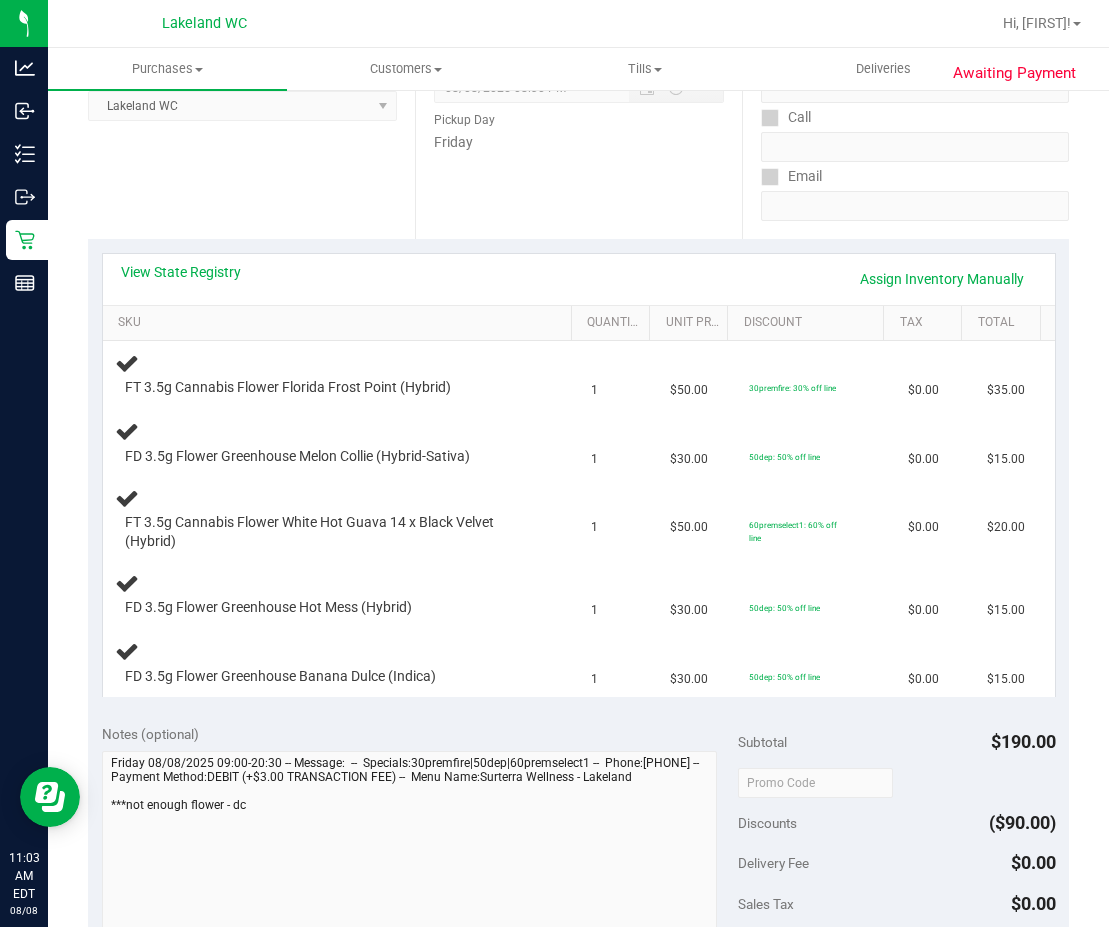 scroll, scrollTop: 0, scrollLeft: 0, axis: both 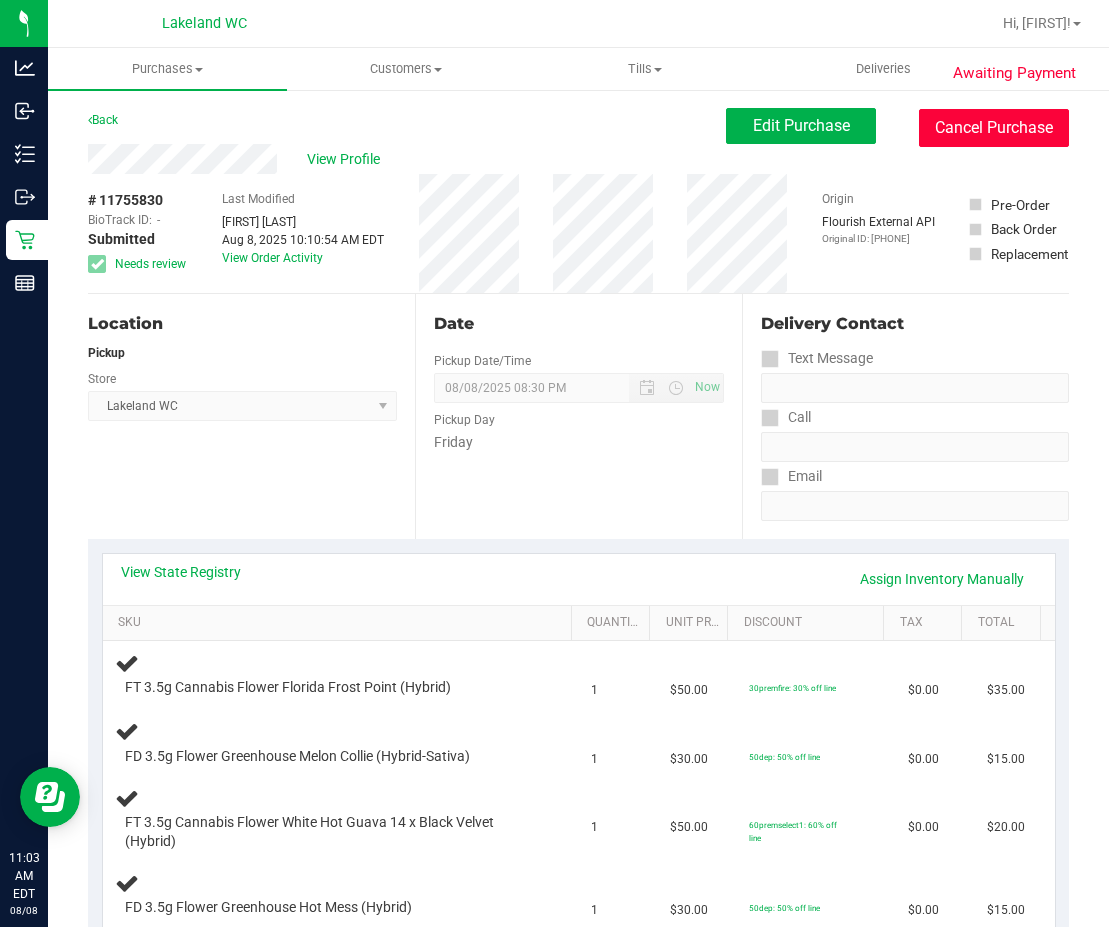 click on "Cancel Purchase" at bounding box center [994, 128] 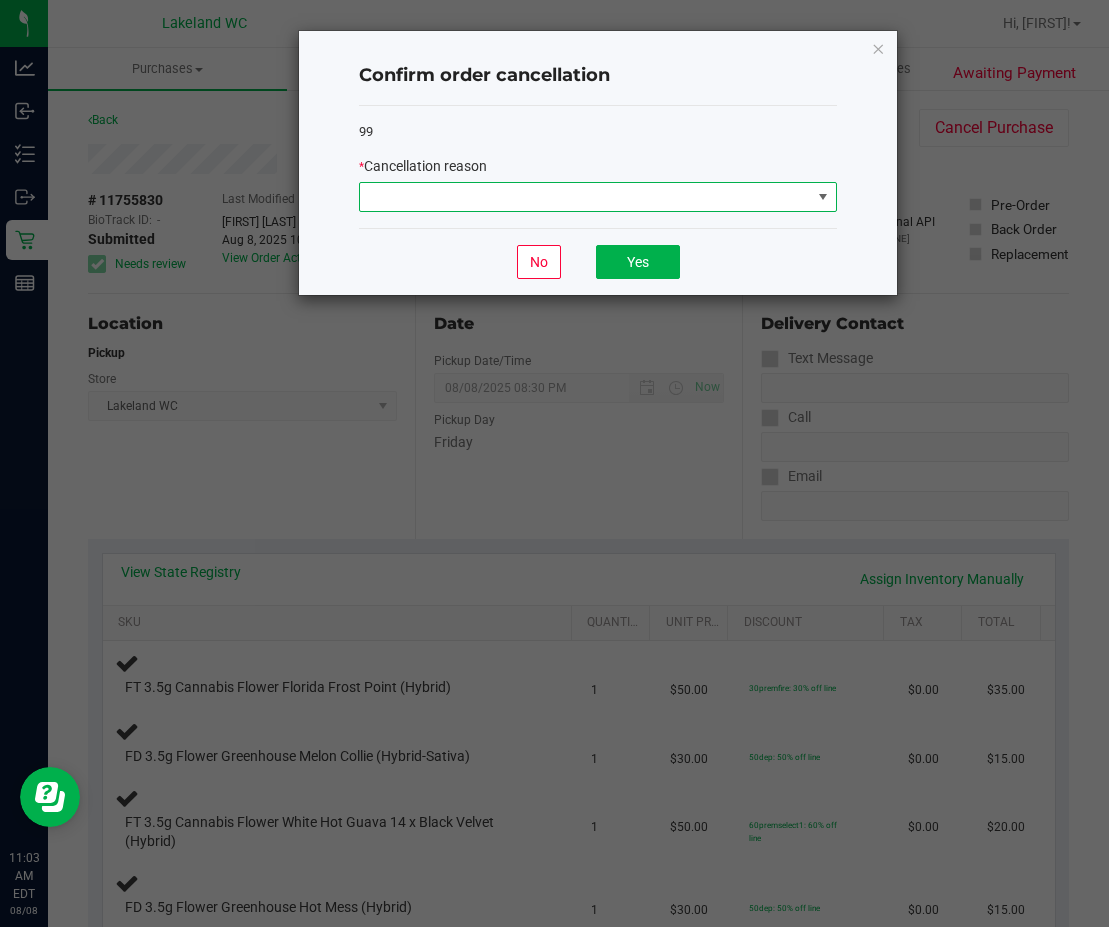 click at bounding box center (585, 197) 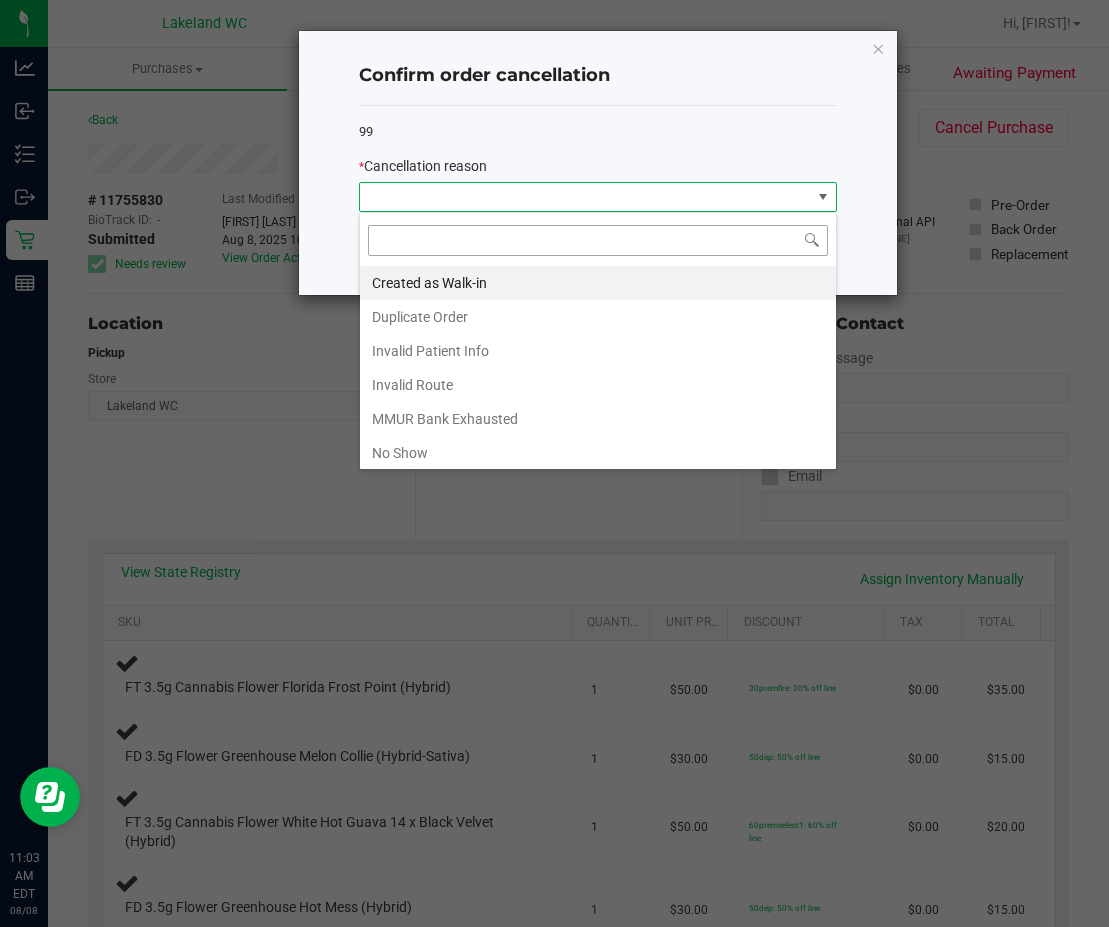 scroll, scrollTop: 99970, scrollLeft: 99522, axis: both 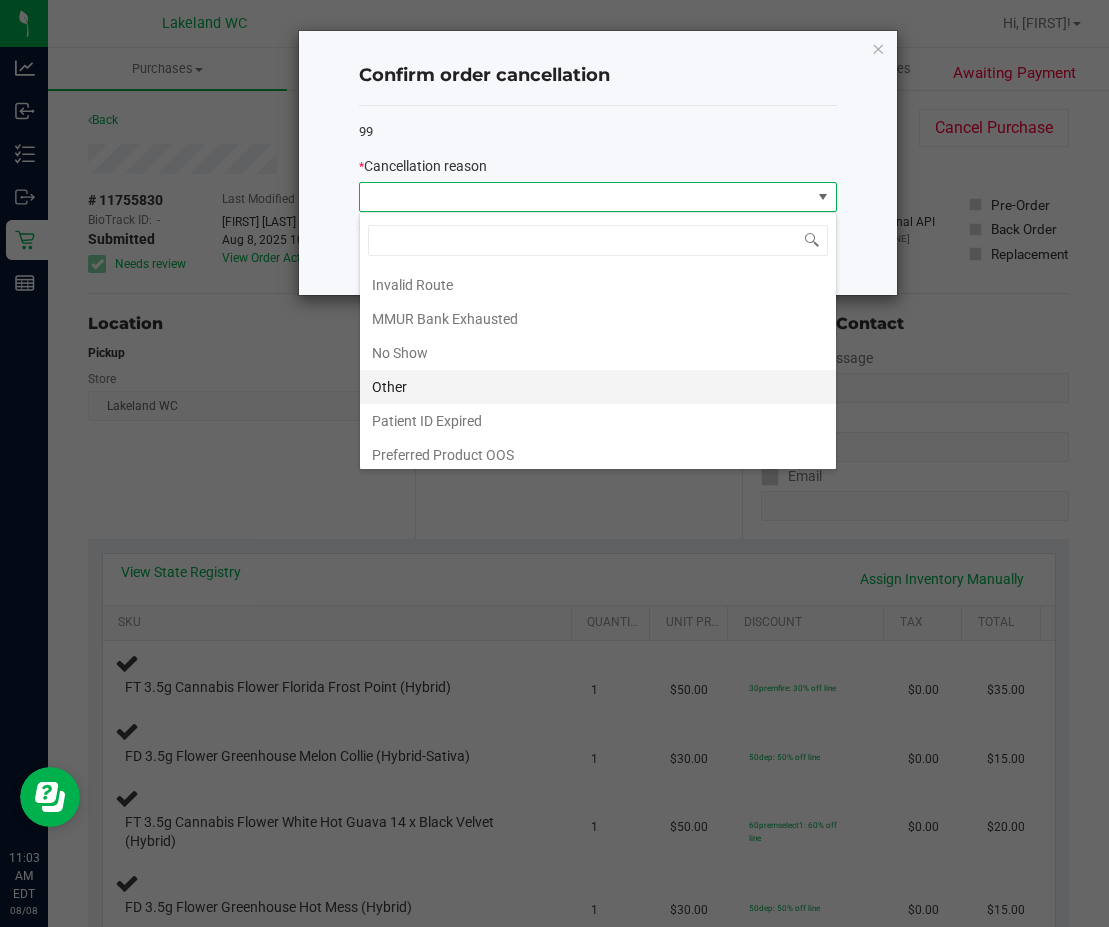 click on "Other" at bounding box center [598, 387] 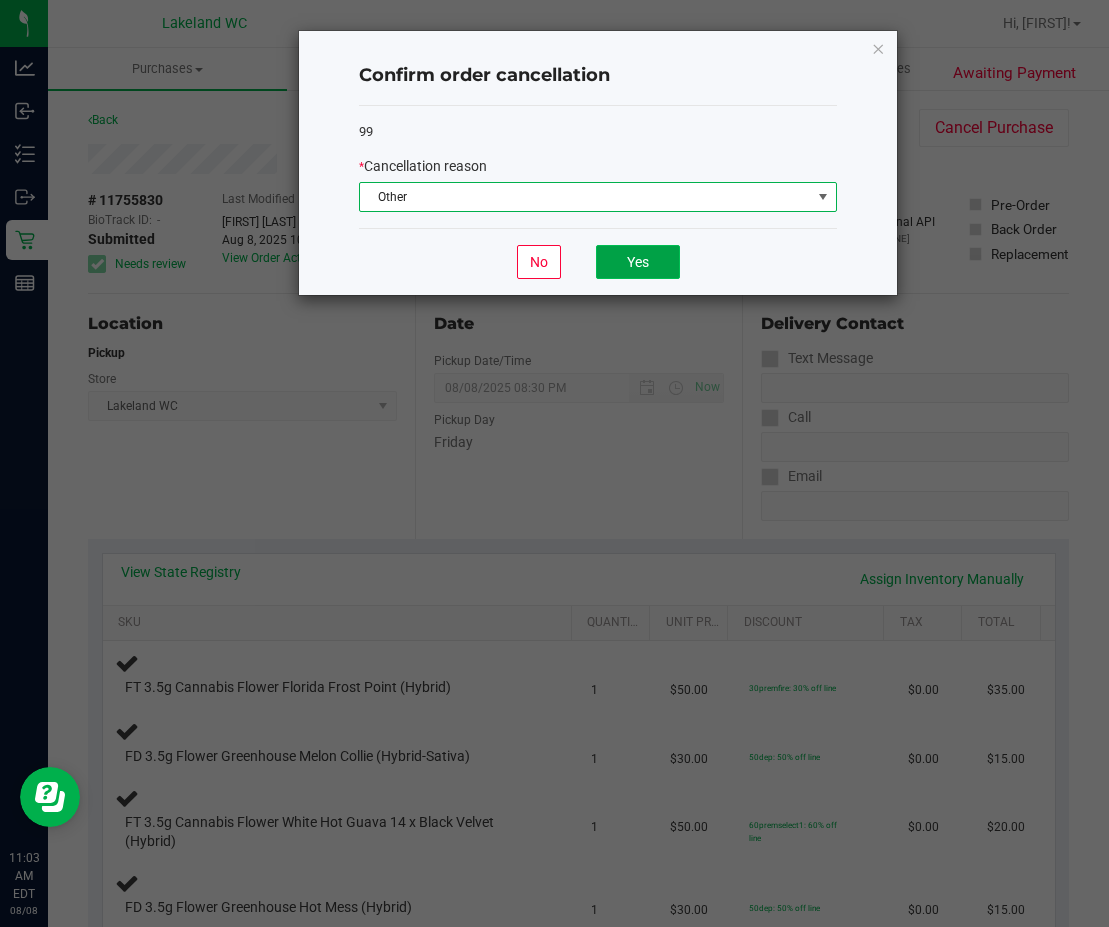 click on "Yes" 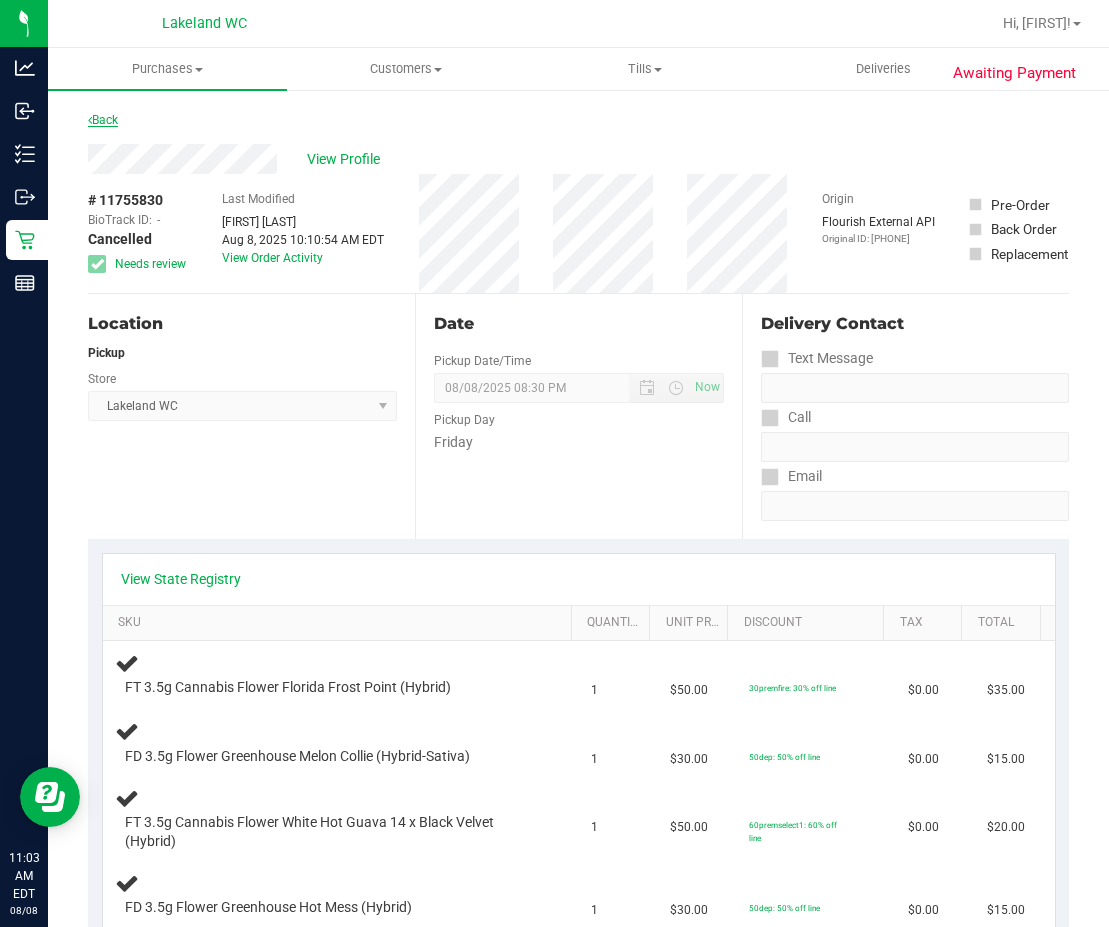 click on "Back" at bounding box center (103, 120) 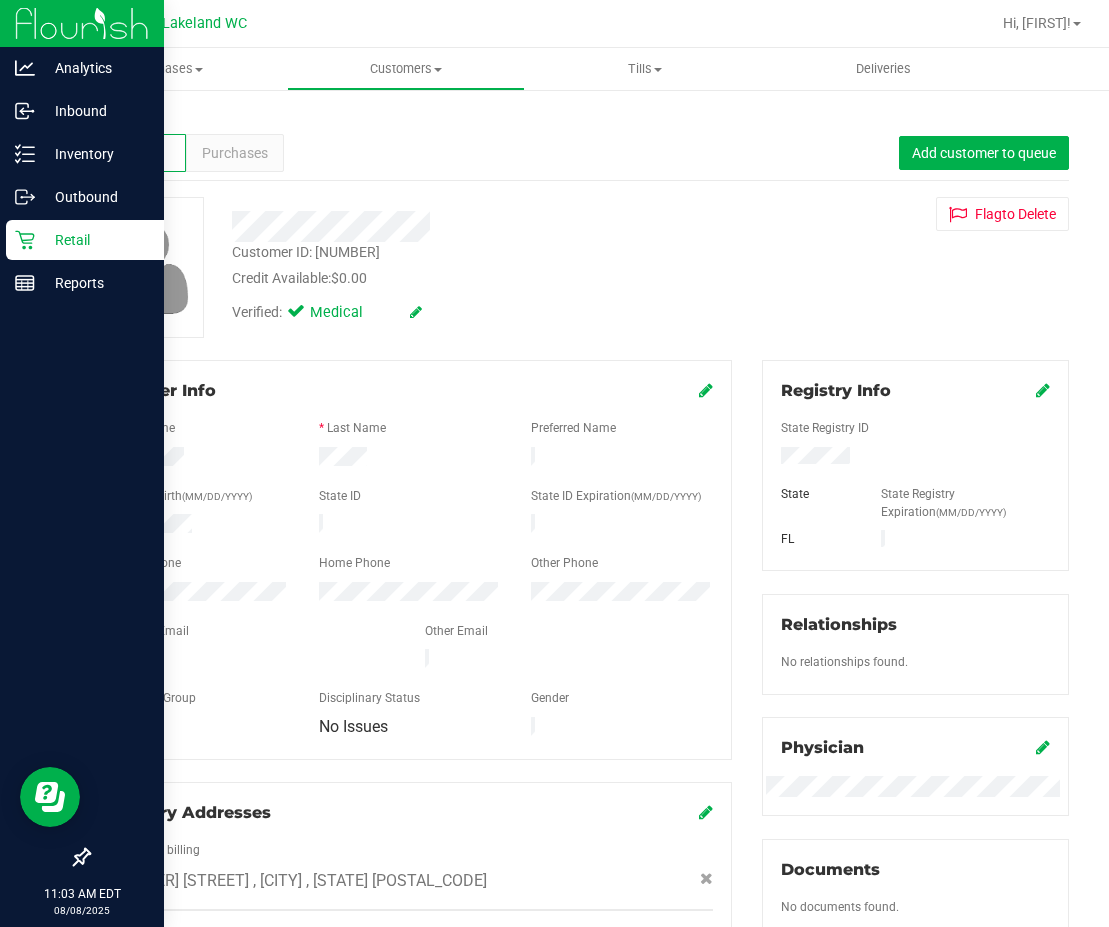 click 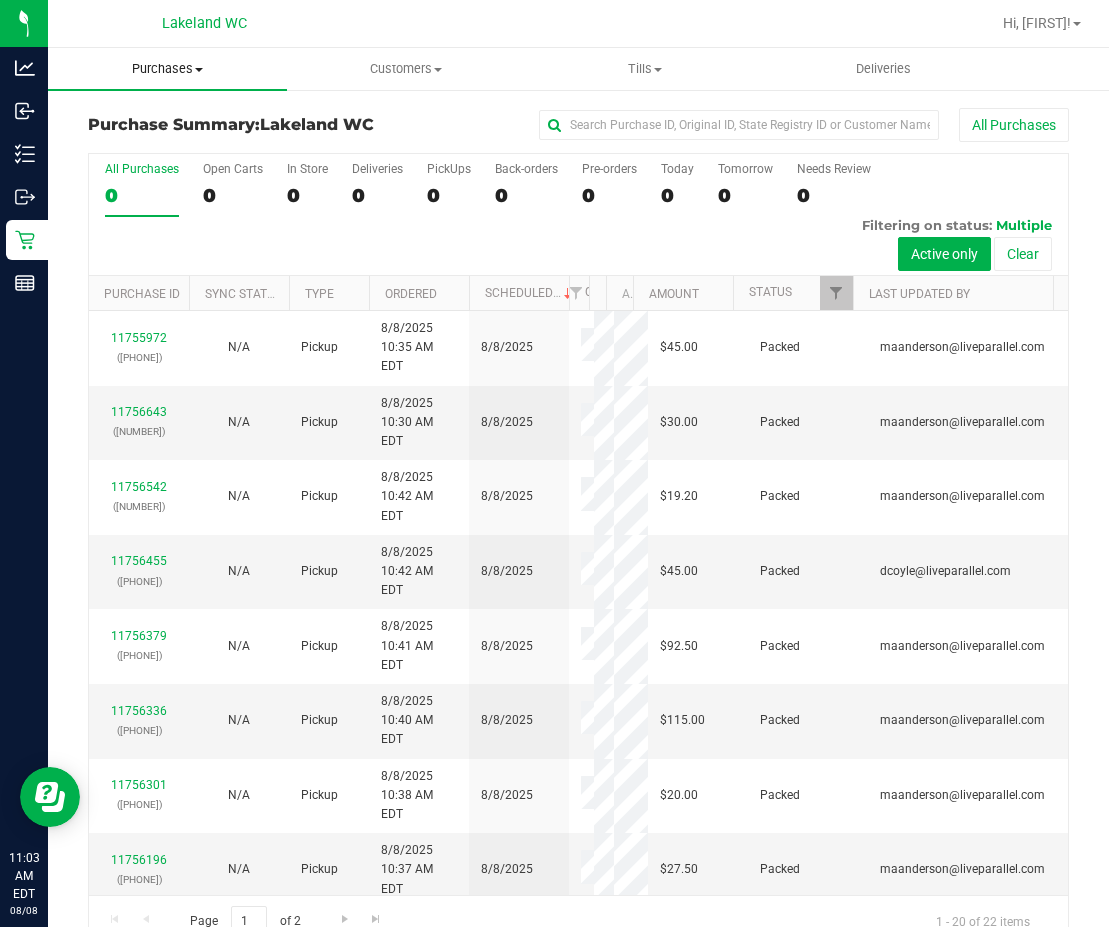 click on "Purchases" at bounding box center [167, 69] 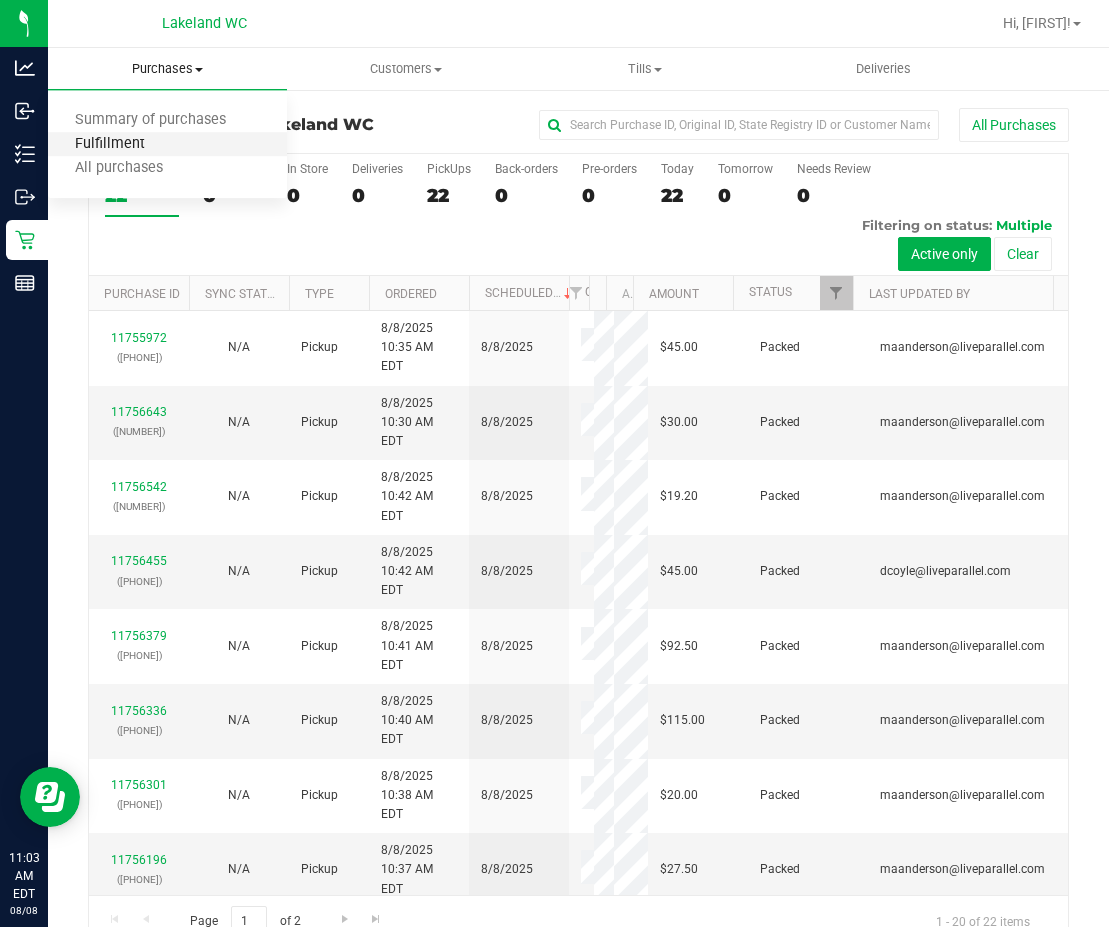 click on "Fulfillment" at bounding box center [110, 144] 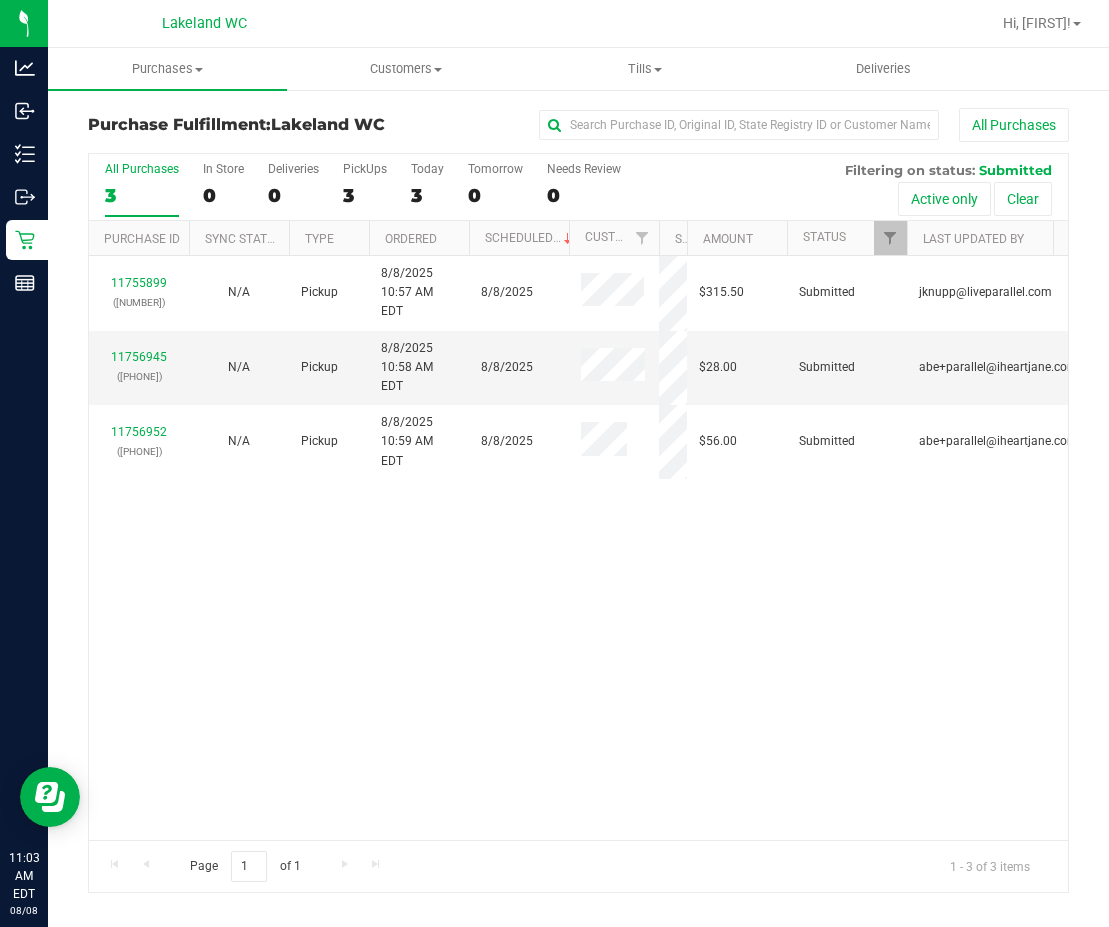 drag, startPoint x: 609, startPoint y: 243, endPoint x: 665, endPoint y: 242, distance: 56.008926 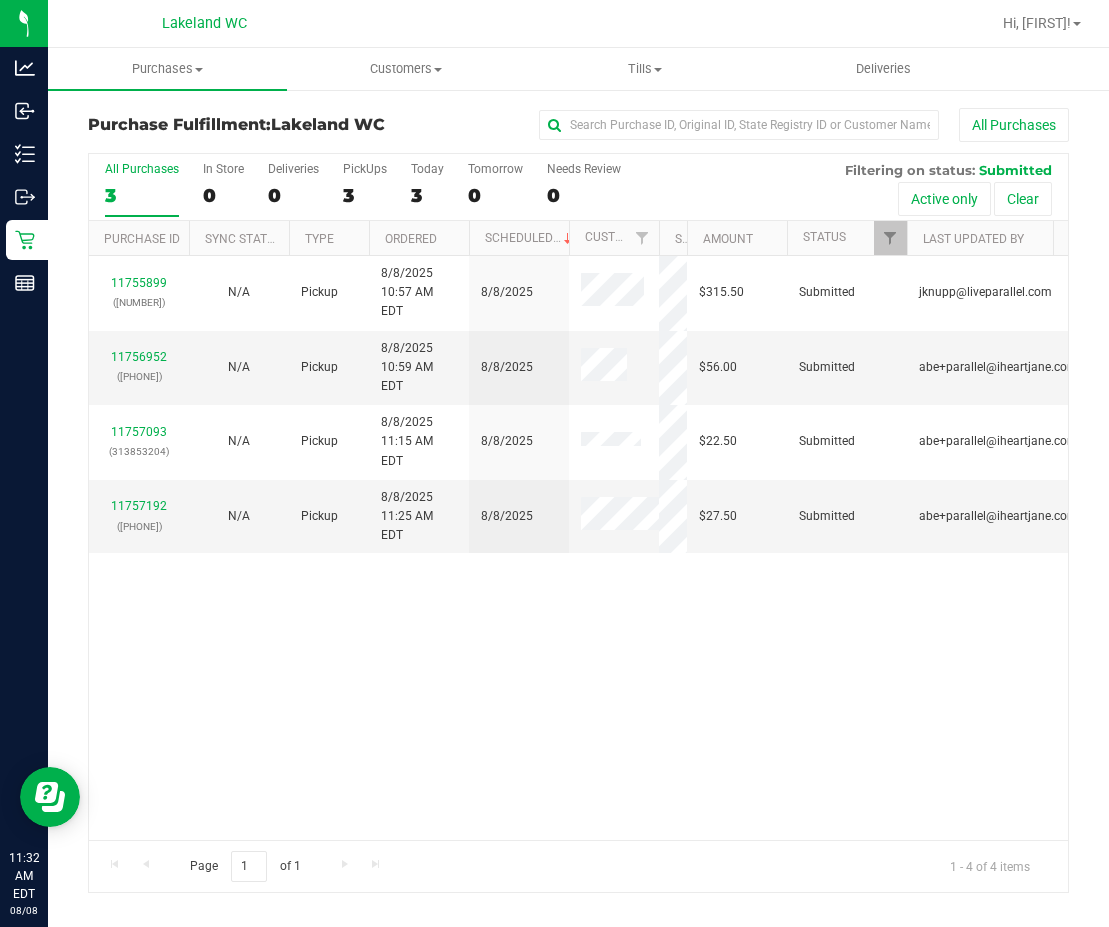 click on "11755899
([PHONE])
N/A
Pickup [DATE] [TIME] EDT [DATE]
$315.50
Submitted [EMAIL]
11756952
([PHONE])
N/A
Pickup [DATE] [TIME] EDT [DATE]
$56.00
Submitted [EMAIL]
11757093
([PHONE])
N/A
Pickup [DATE] [TIME] EDT [DATE]
$22.50
Submitted [EMAIL]" at bounding box center (578, 548) 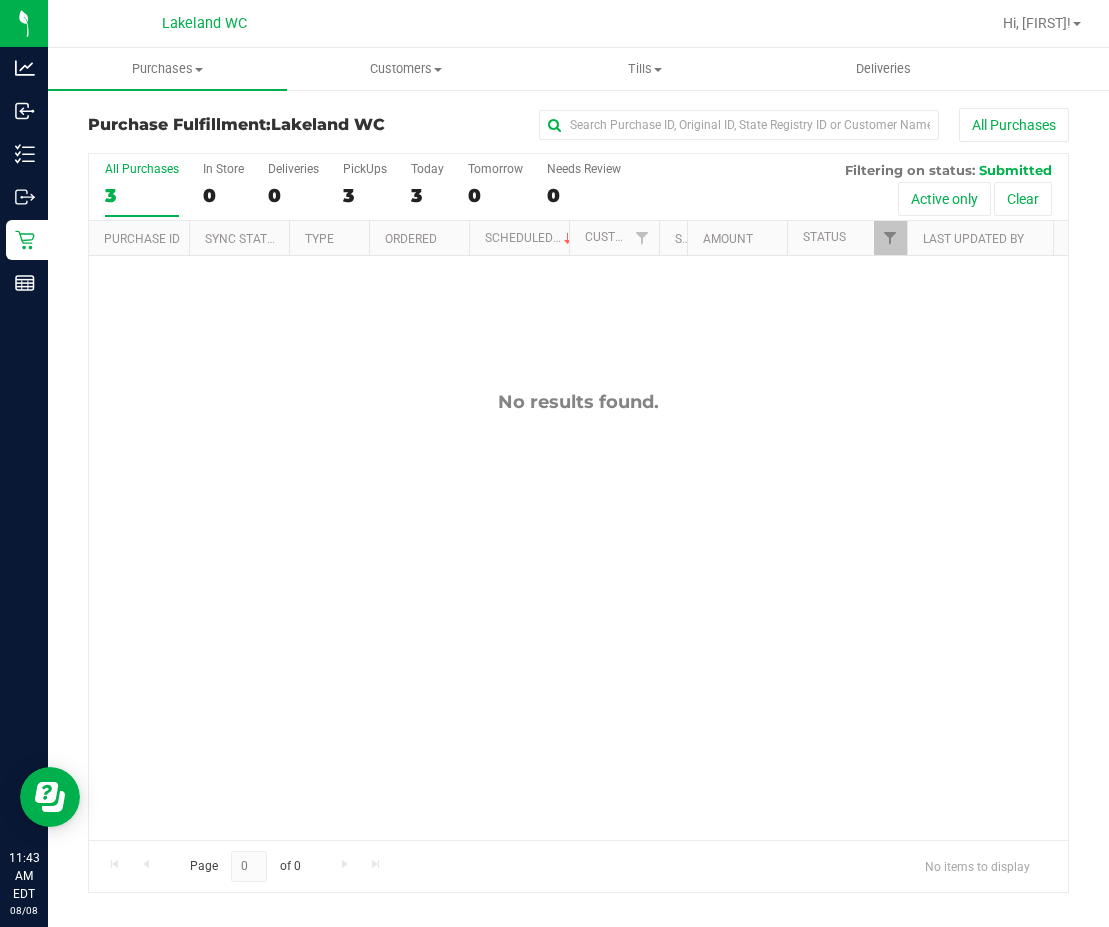 click on "No results found." at bounding box center [578, 615] 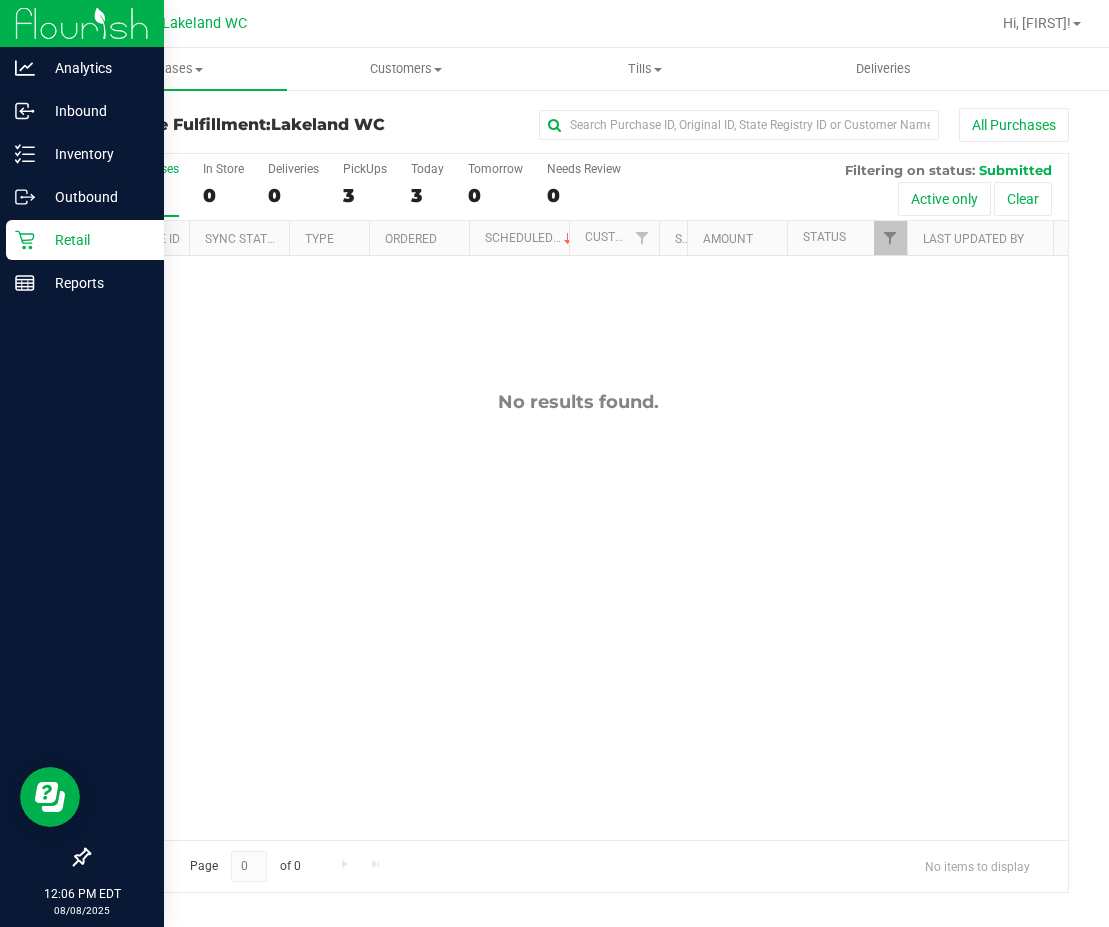 click on "Retail" at bounding box center [95, 240] 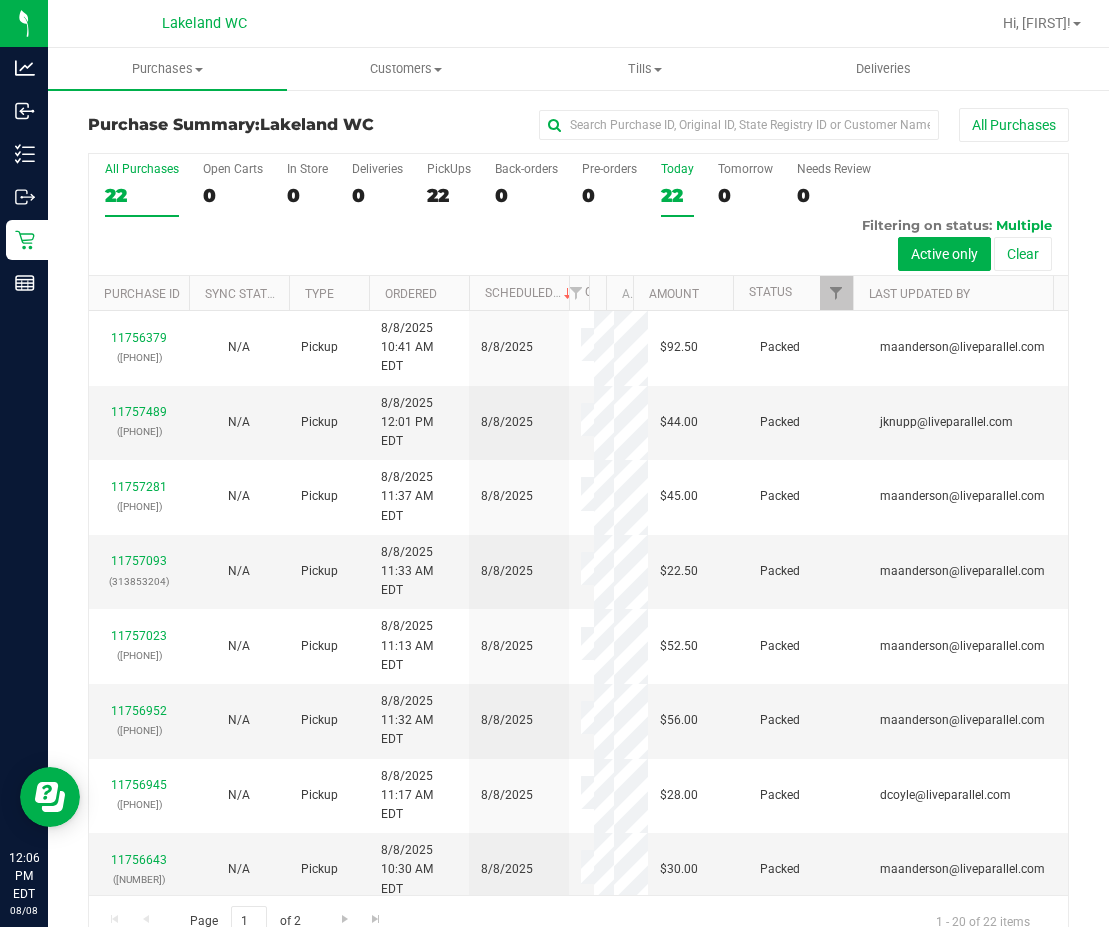 click on "22" at bounding box center [677, 195] 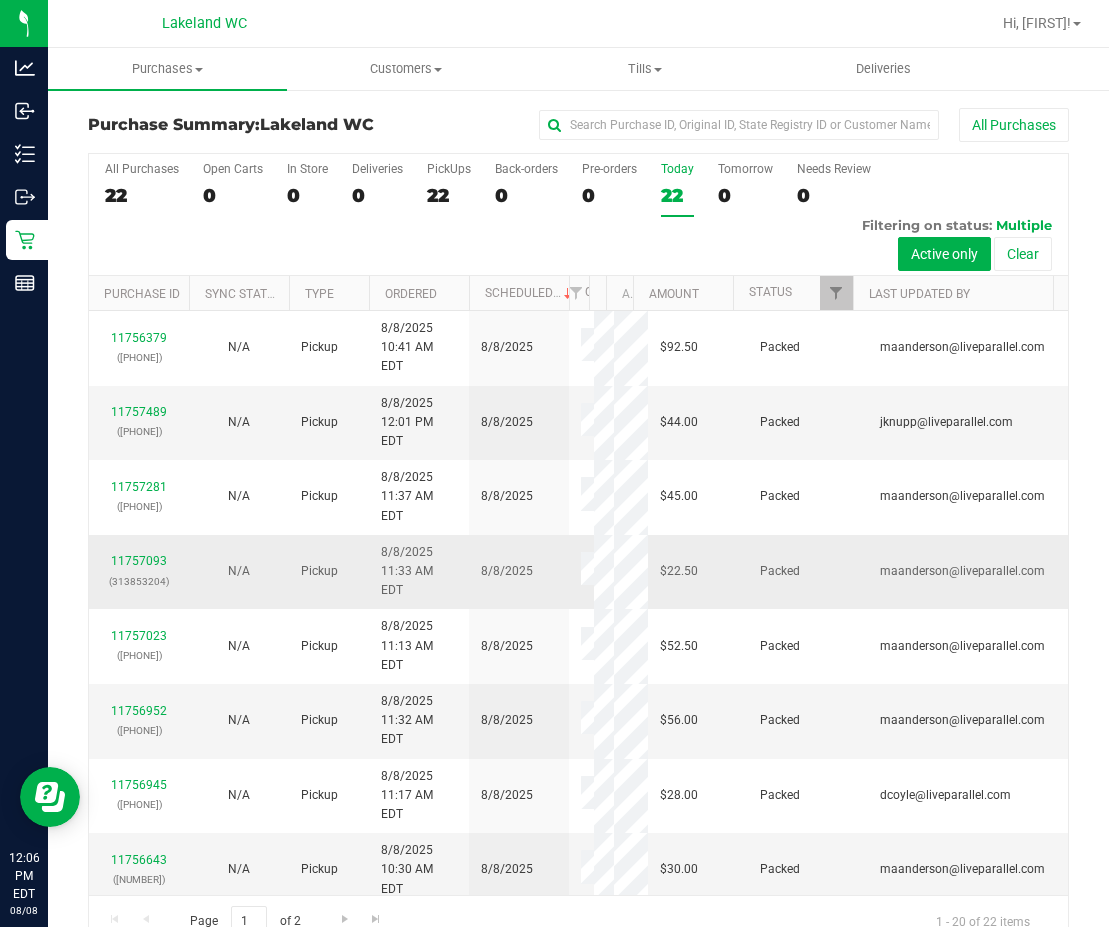 scroll, scrollTop: 542, scrollLeft: 0, axis: vertical 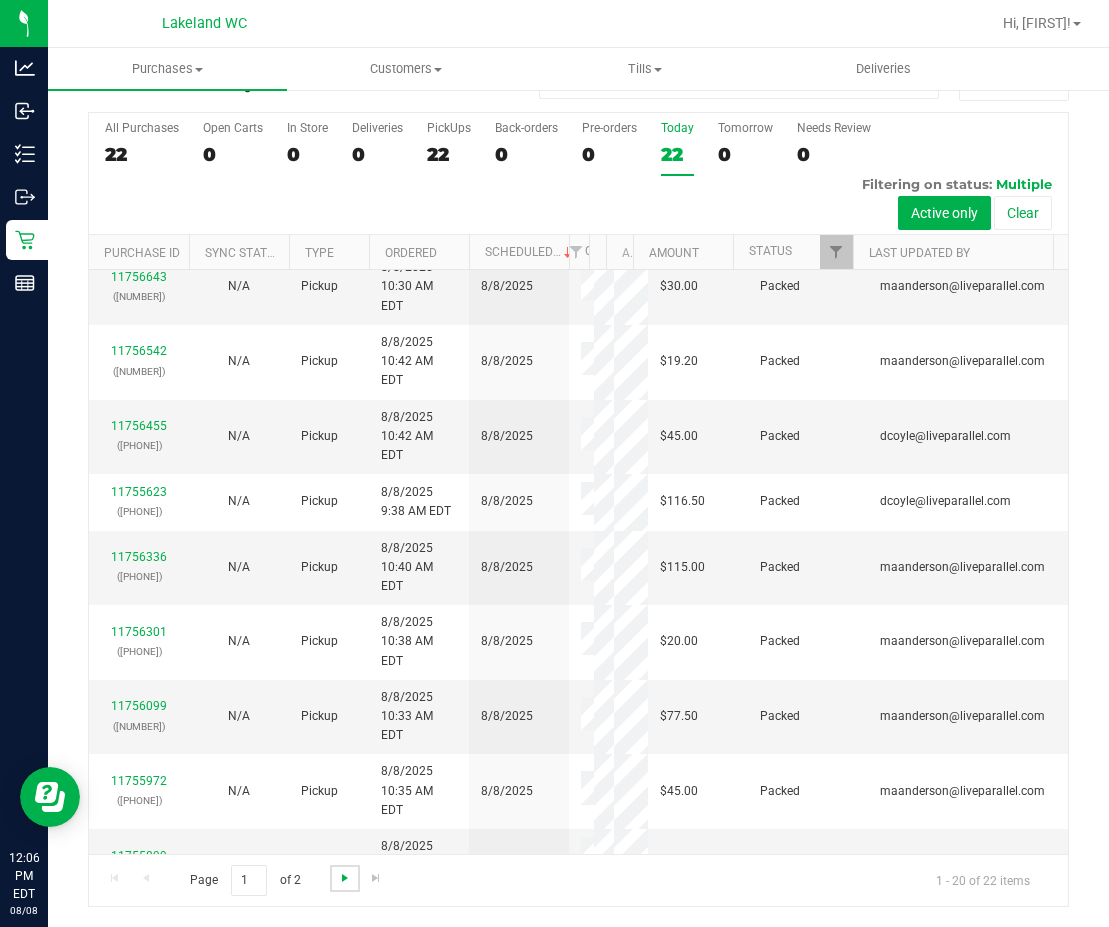 click at bounding box center (345, 878) 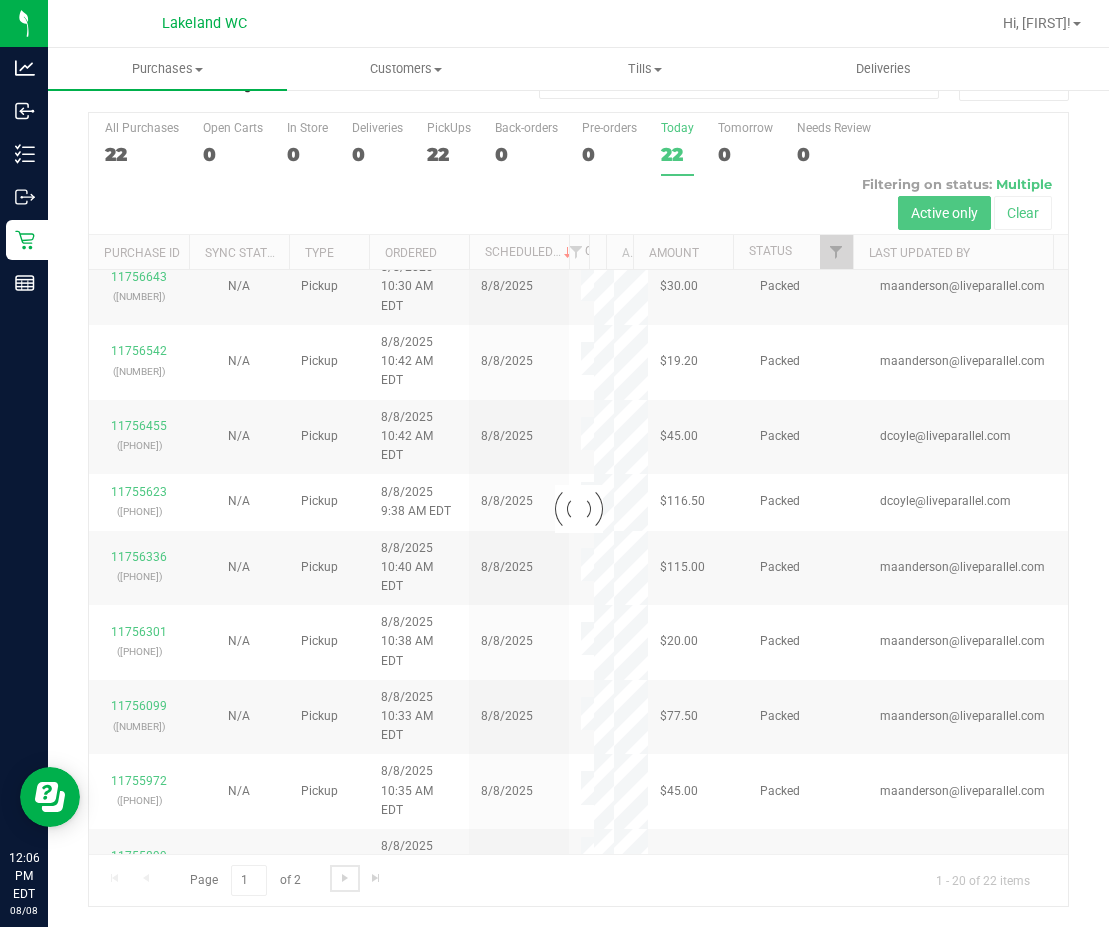 scroll, scrollTop: 0, scrollLeft: 0, axis: both 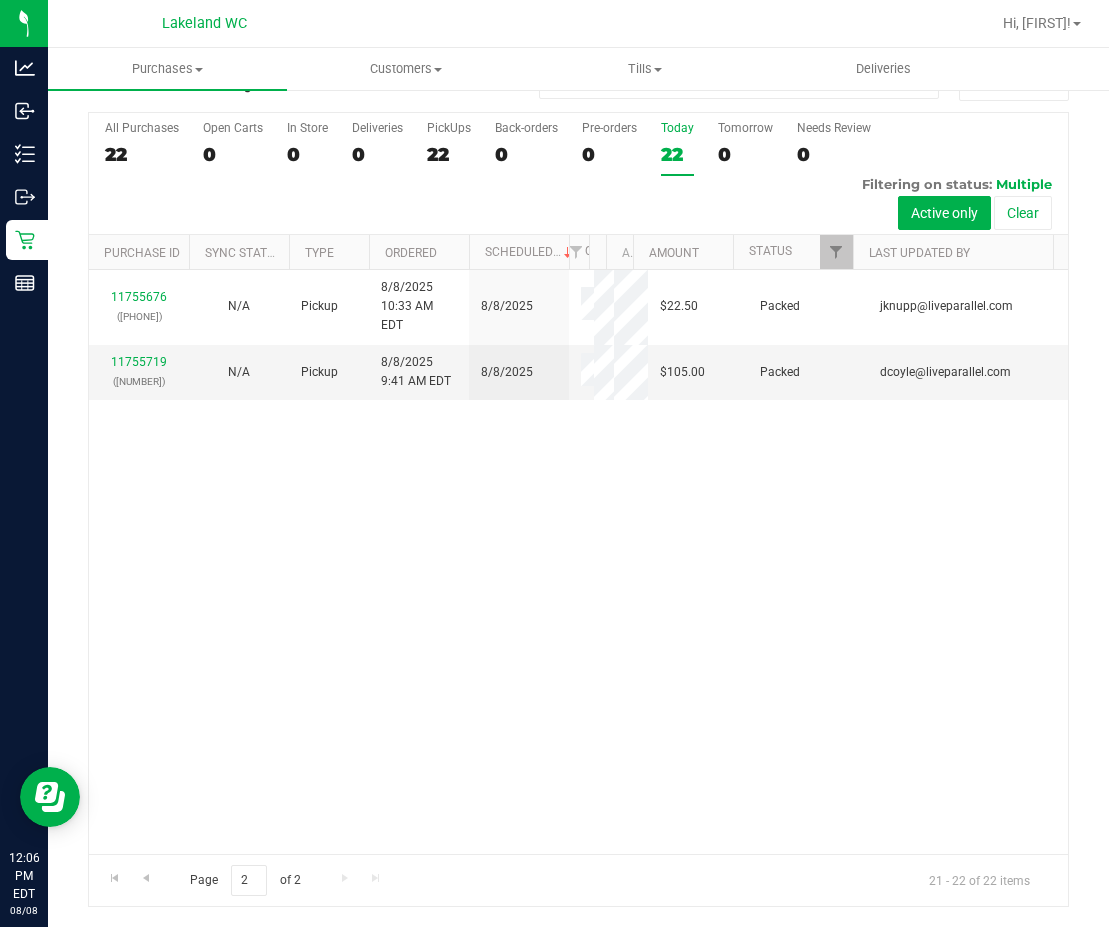 click on "Today
22" at bounding box center (677, 148) 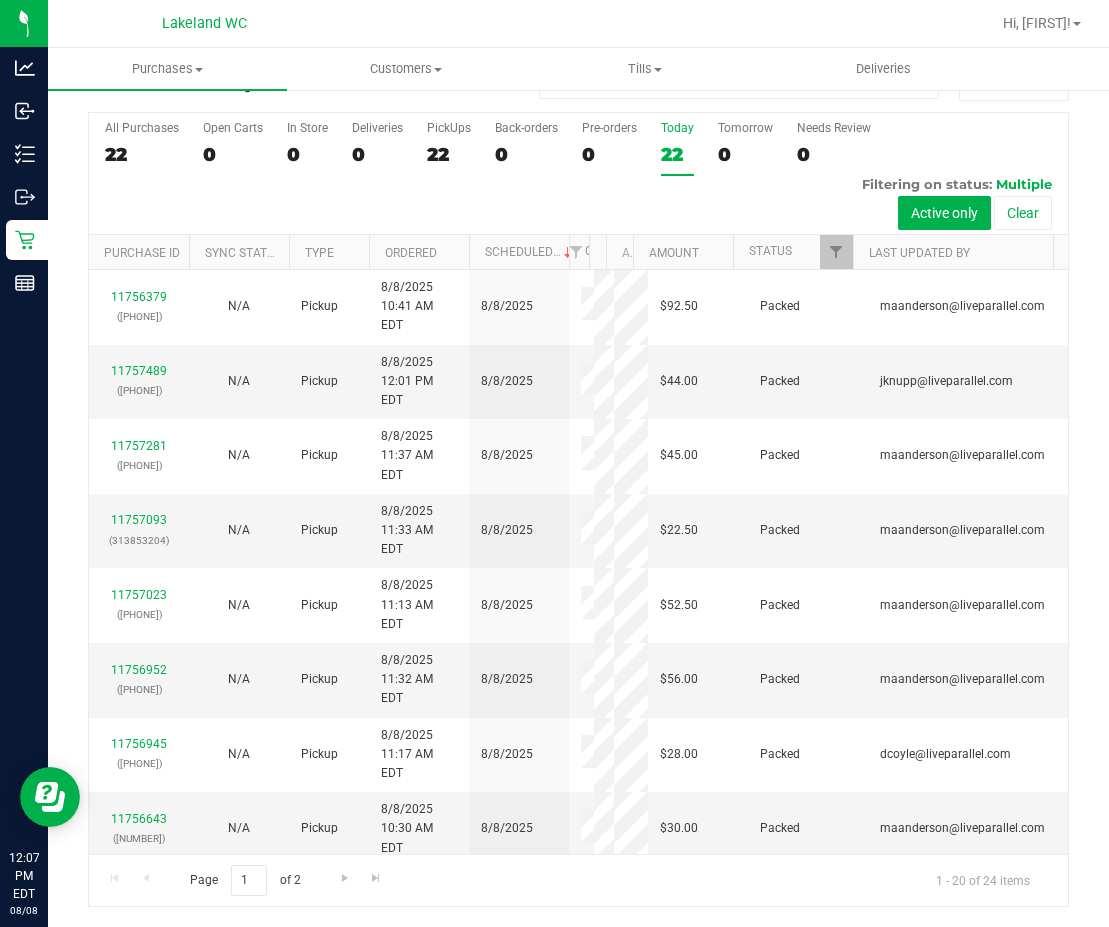 click on "Today
22" at bounding box center [677, 148] 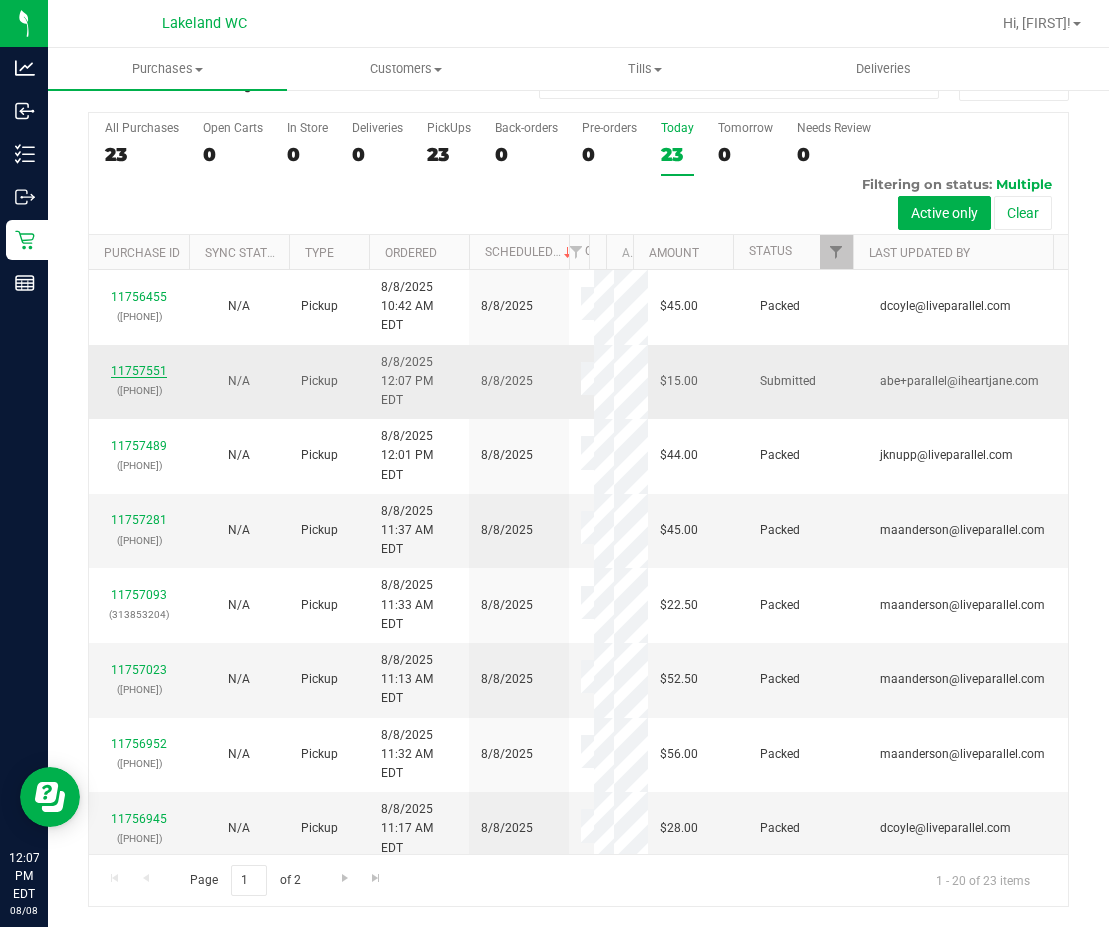 click on "11757551" at bounding box center [139, 371] 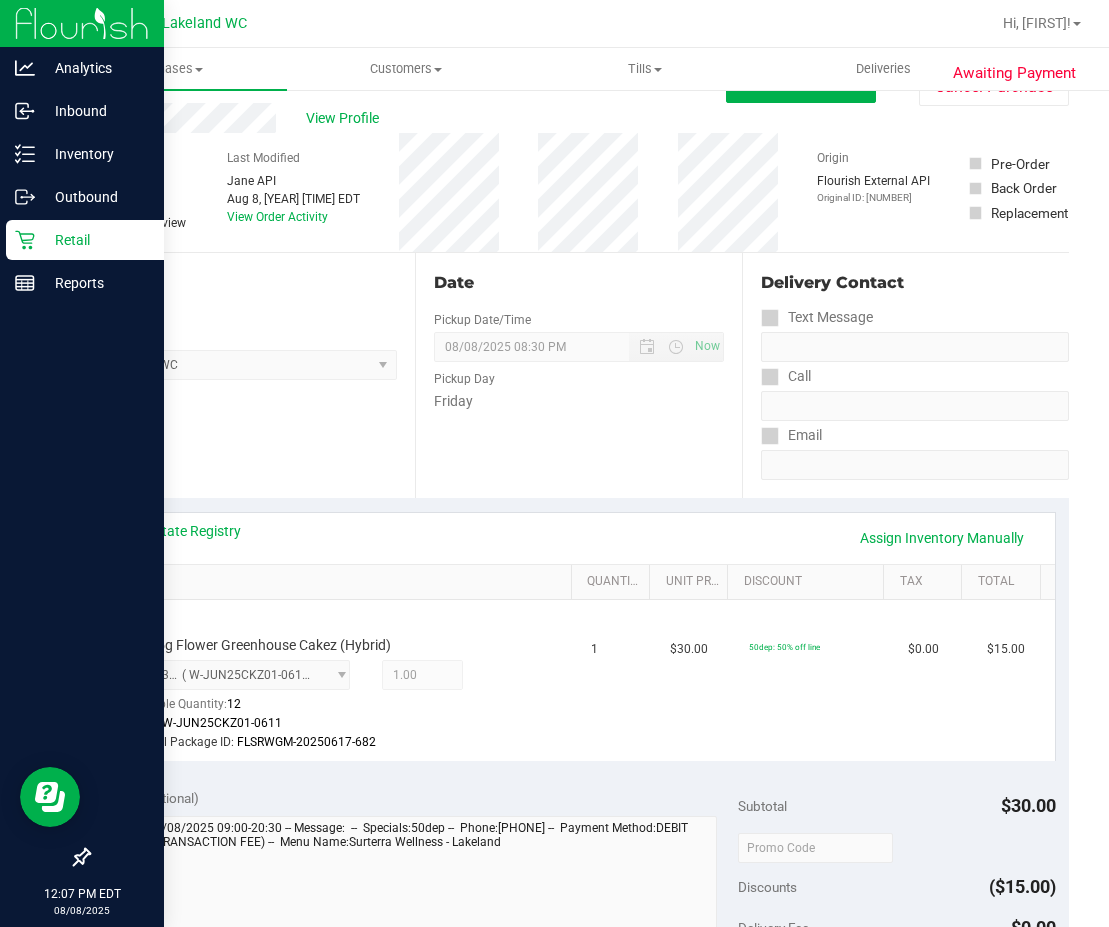 click on "Retail" at bounding box center (95, 240) 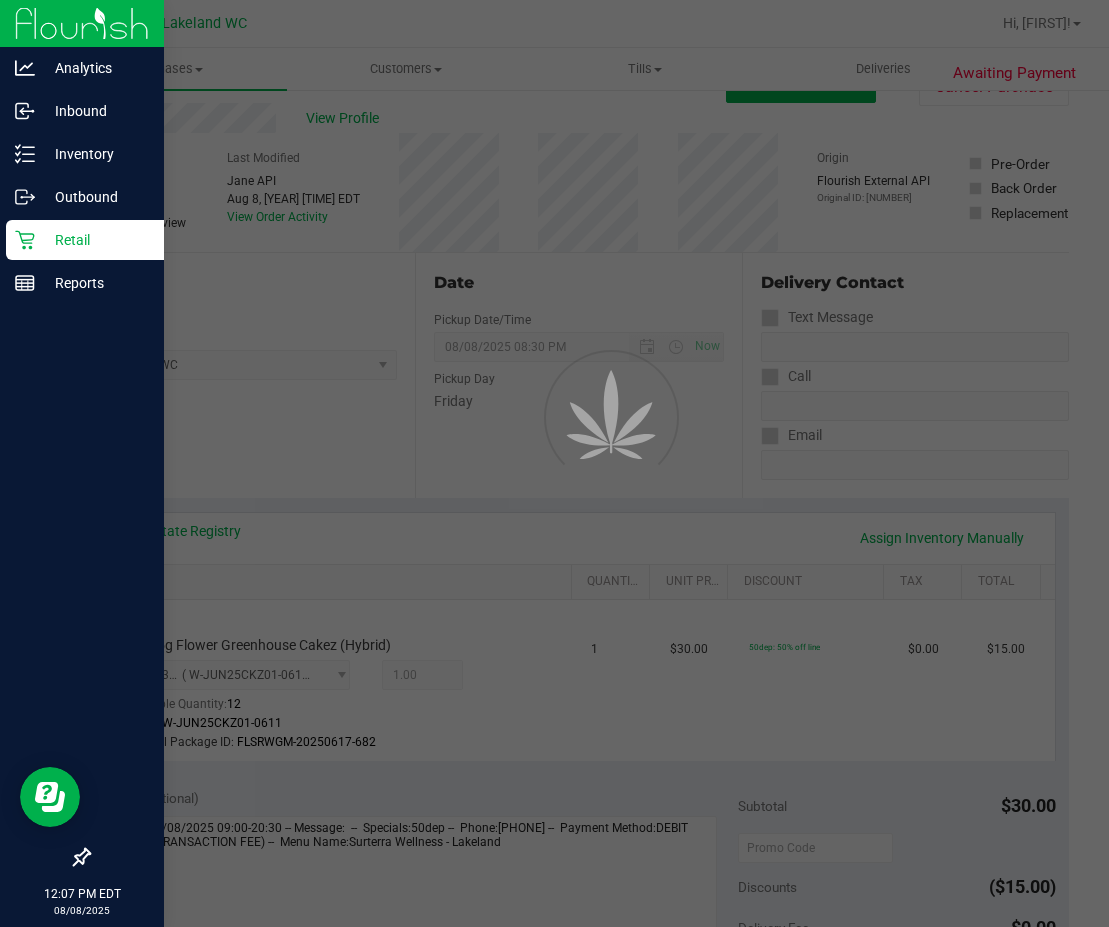 scroll, scrollTop: 0, scrollLeft: 0, axis: both 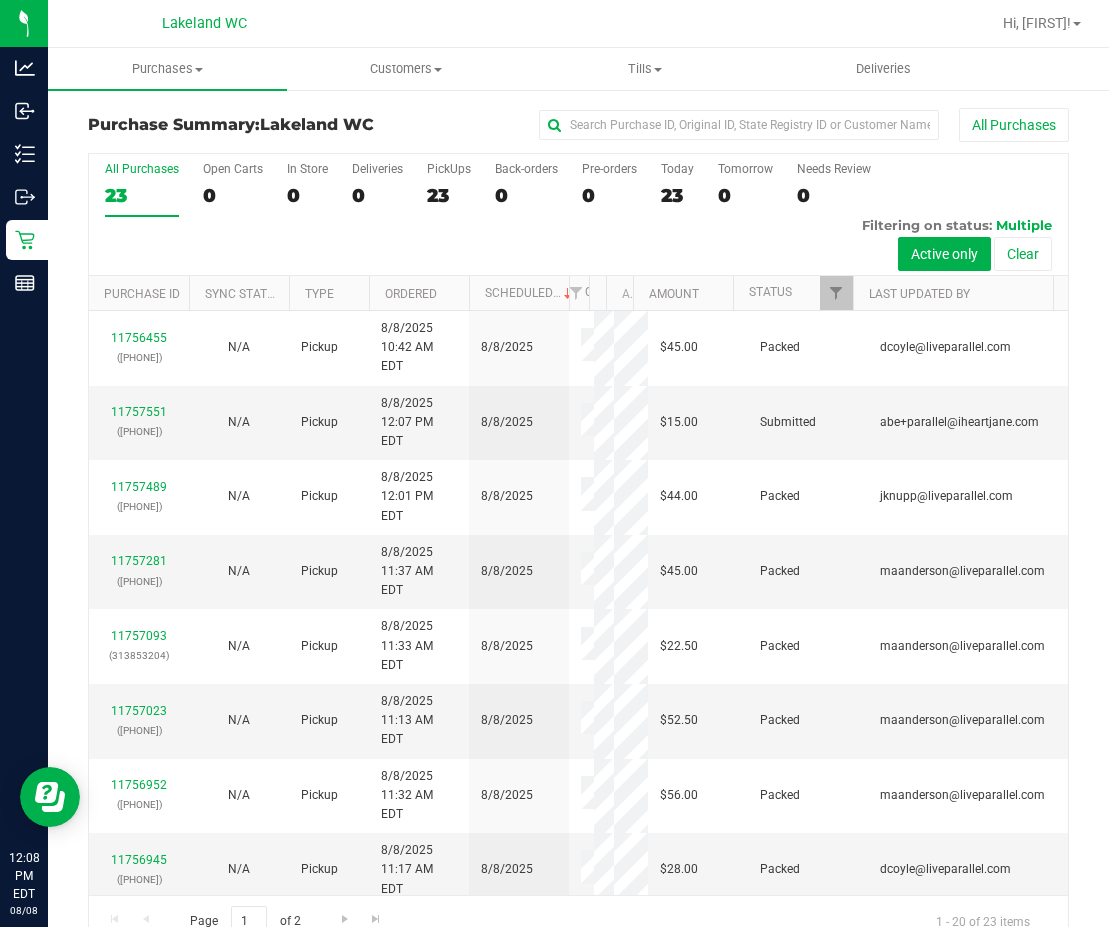 click on "Status" at bounding box center (793, 293) 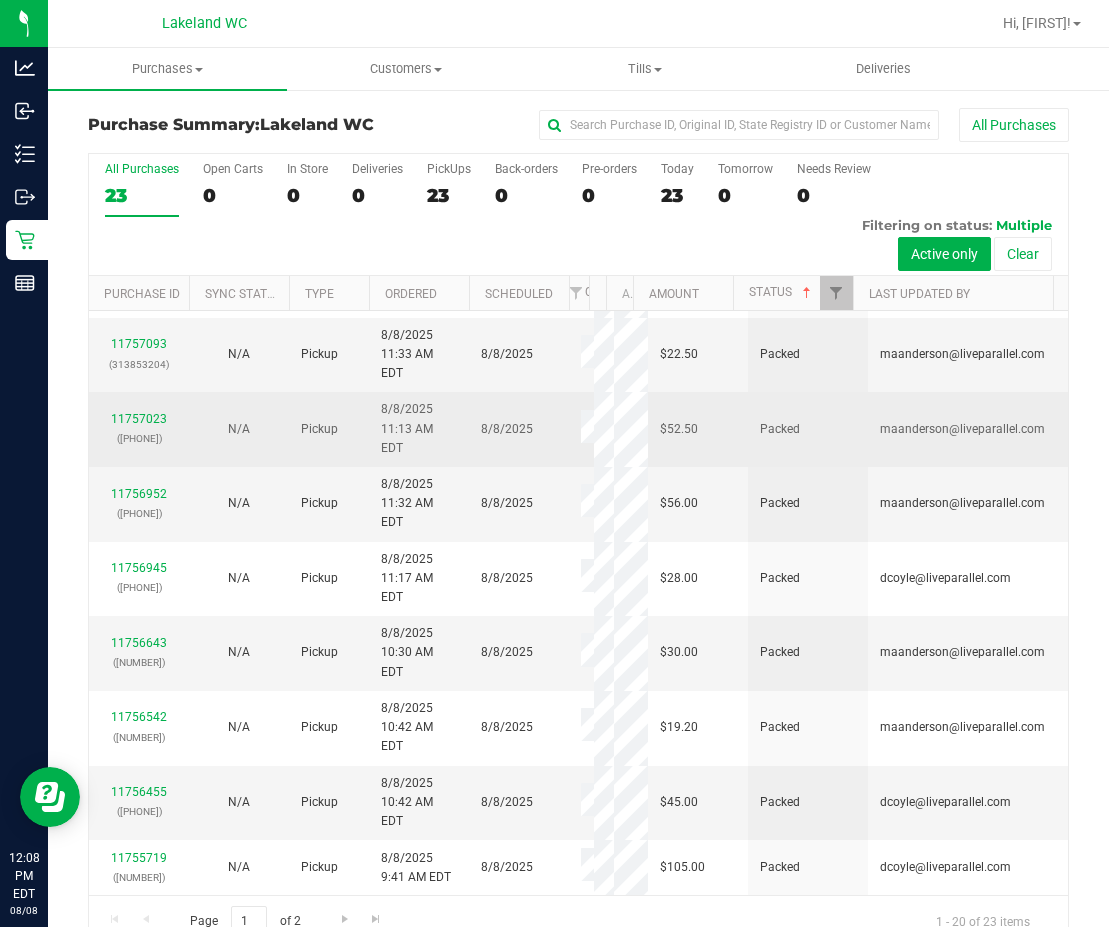 scroll, scrollTop: 542, scrollLeft: 0, axis: vertical 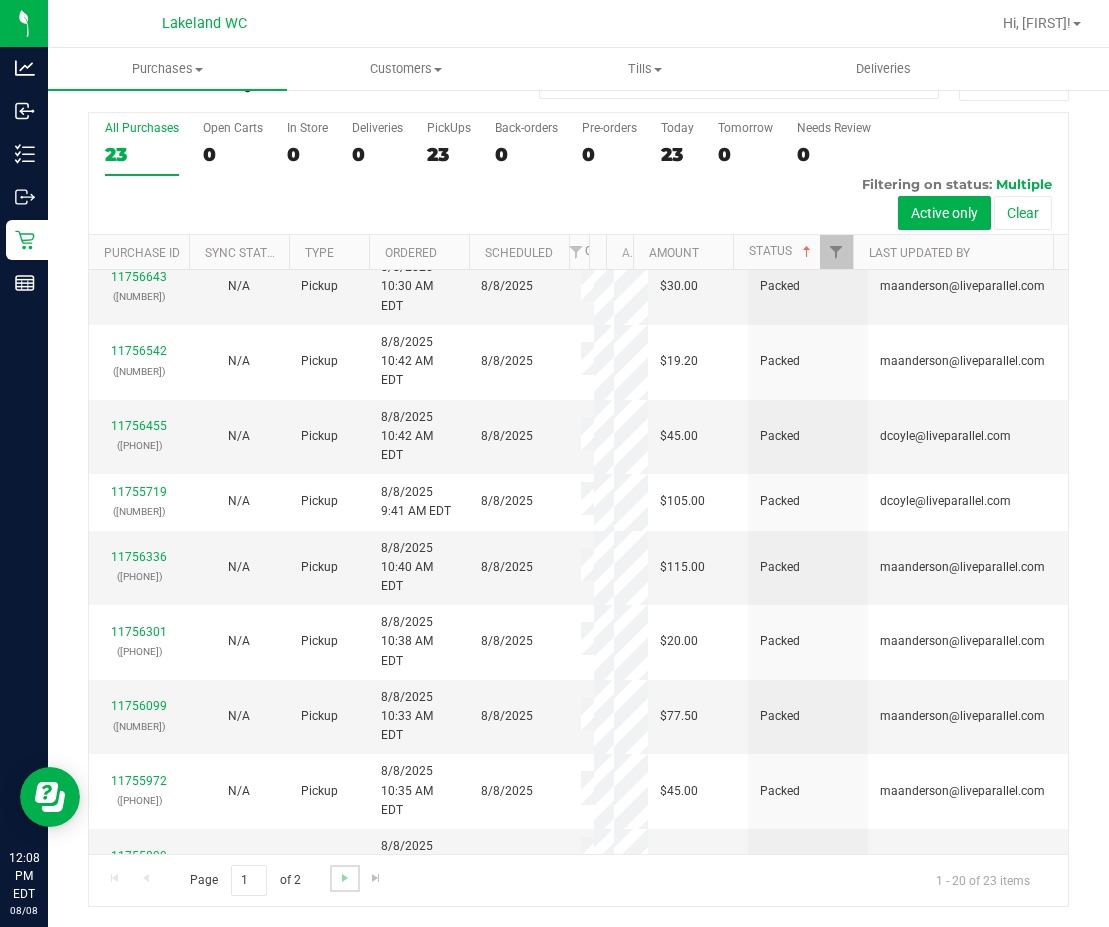 click at bounding box center (344, 878) 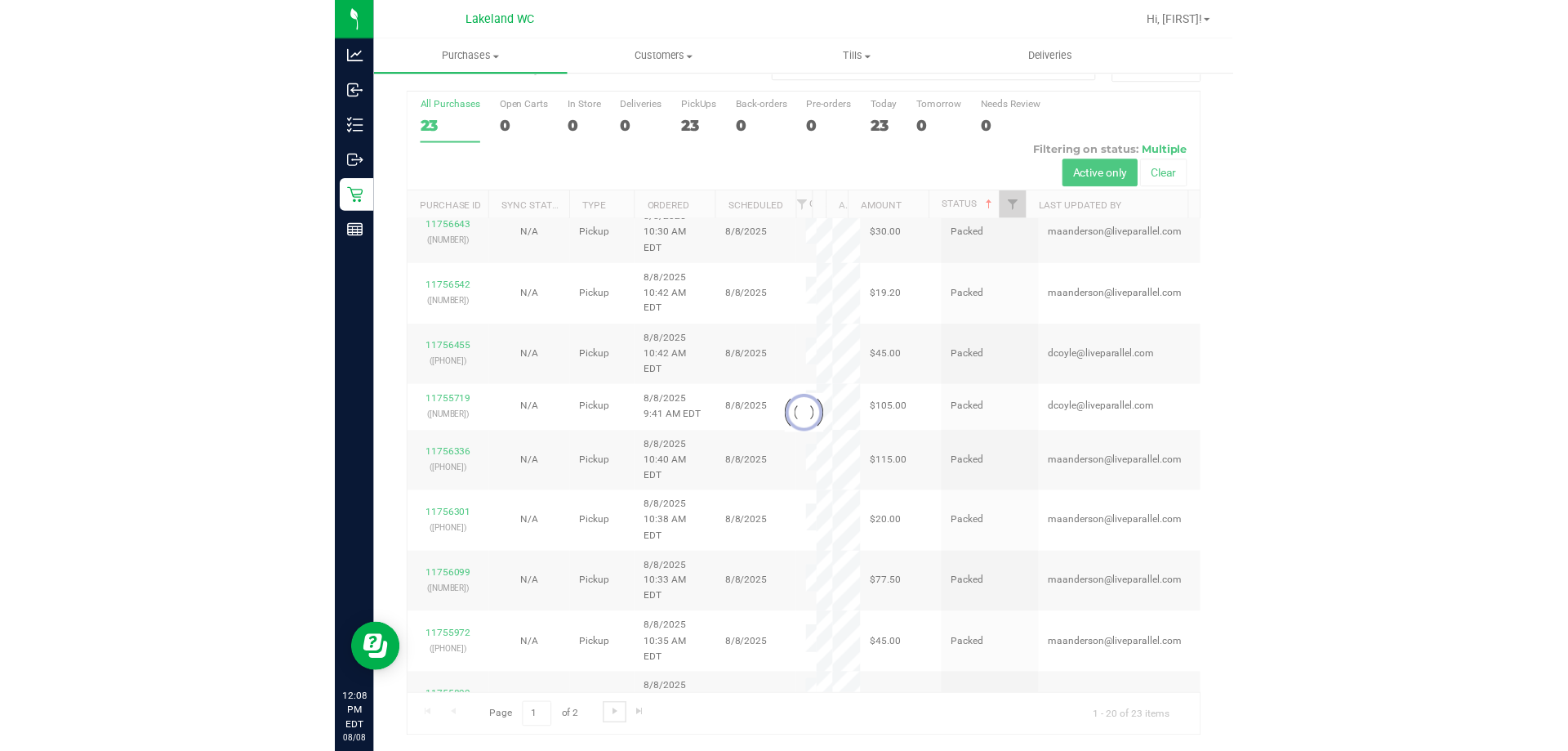 scroll, scrollTop: 0, scrollLeft: 0, axis: both 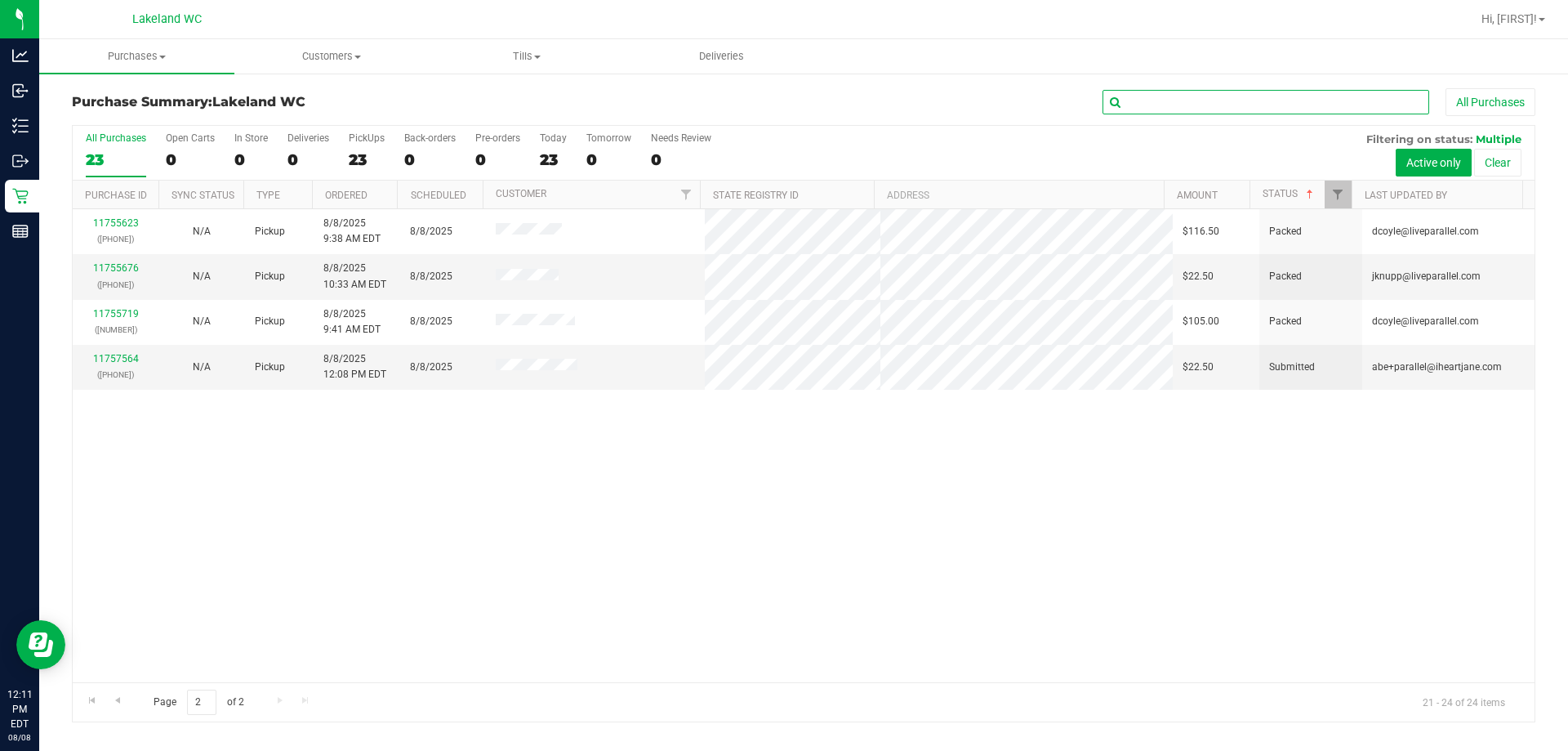 click at bounding box center [1266, 102] 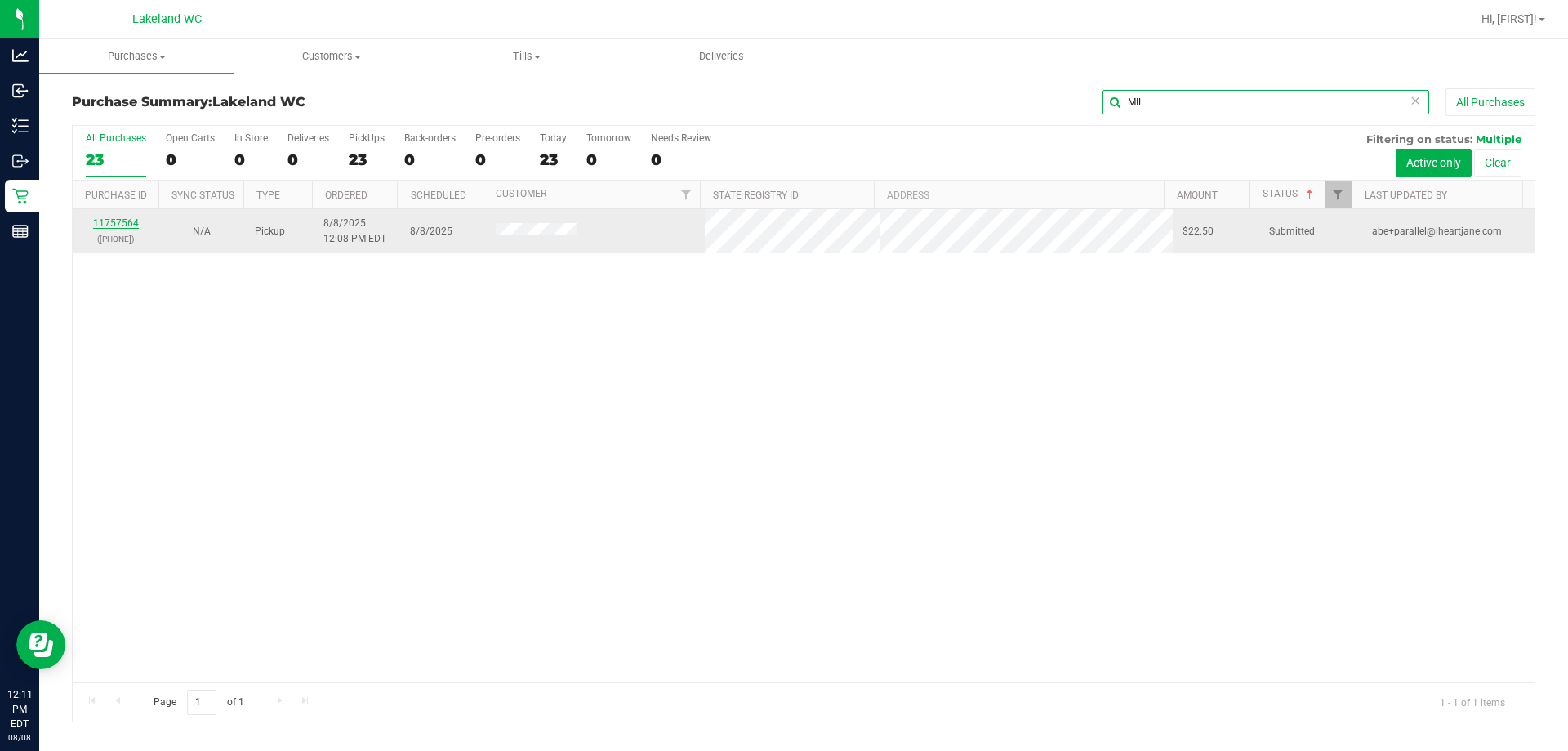 type on "MIL" 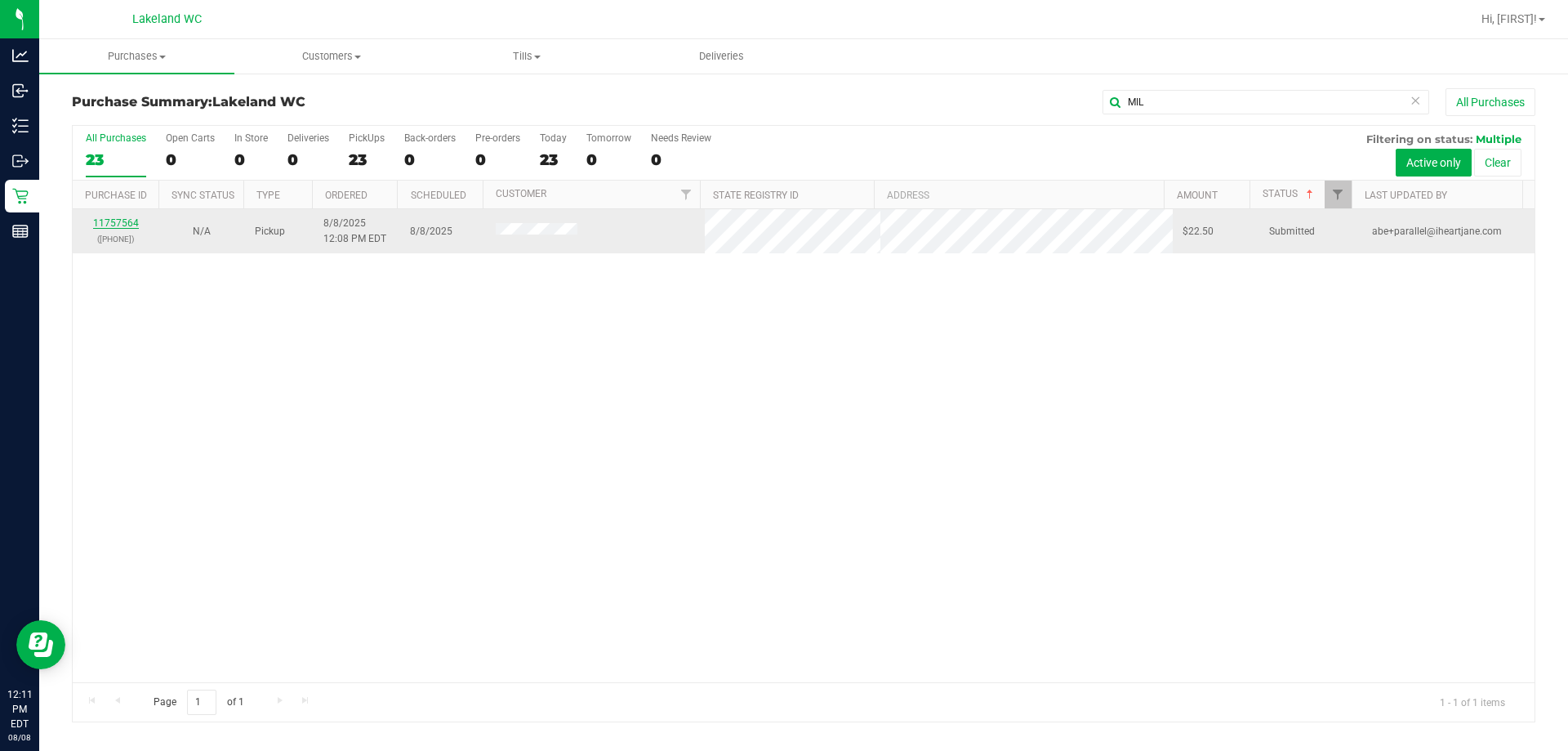 click on "11757564" at bounding box center (116, 223) 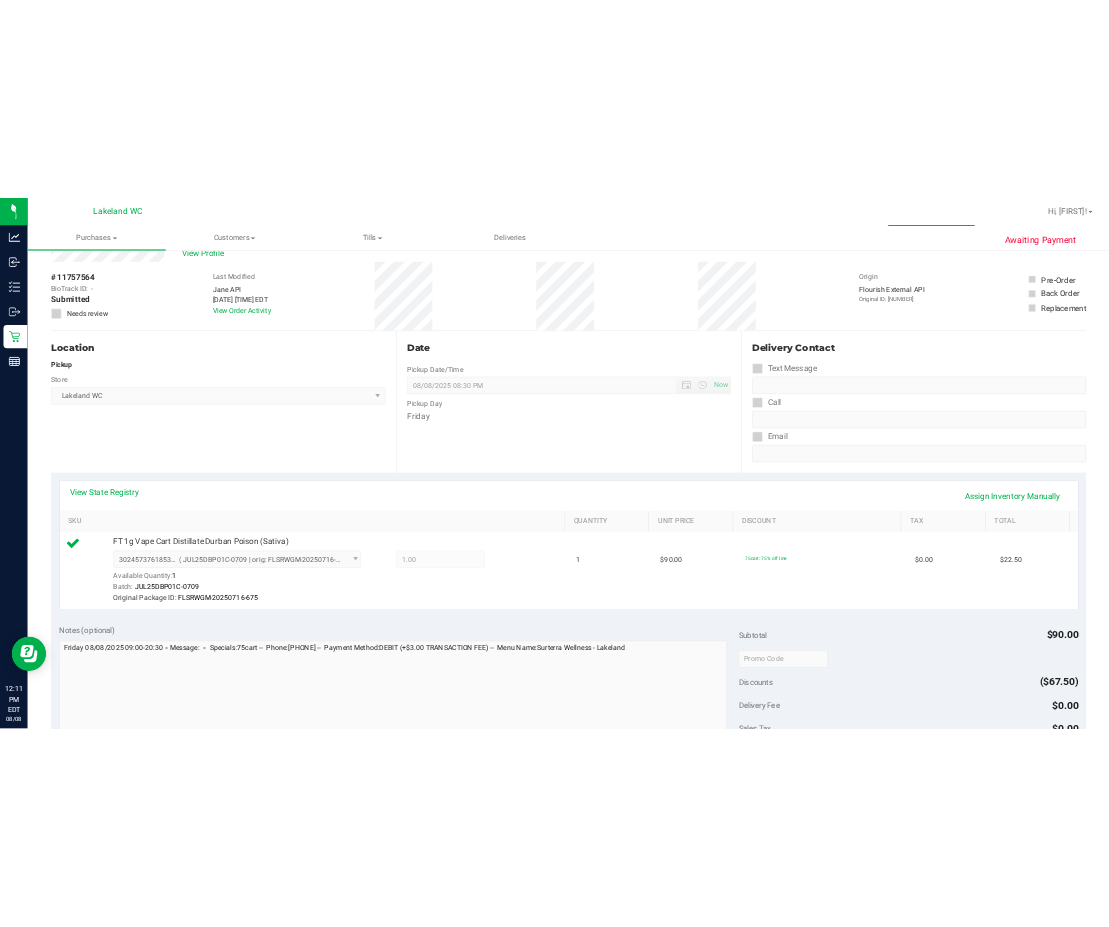 scroll, scrollTop: 0, scrollLeft: 0, axis: both 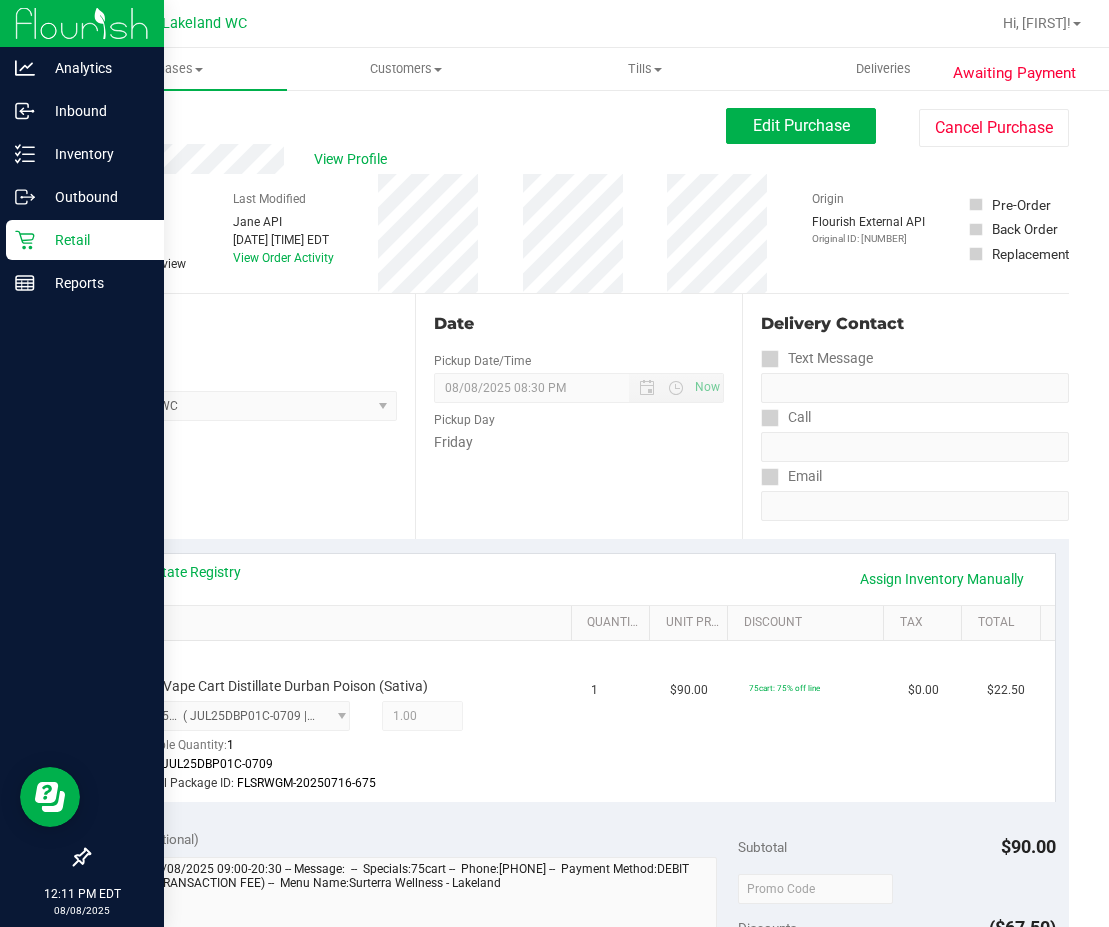 drag, startPoint x: 42, startPoint y: 243, endPoint x: 42, endPoint y: 254, distance: 11 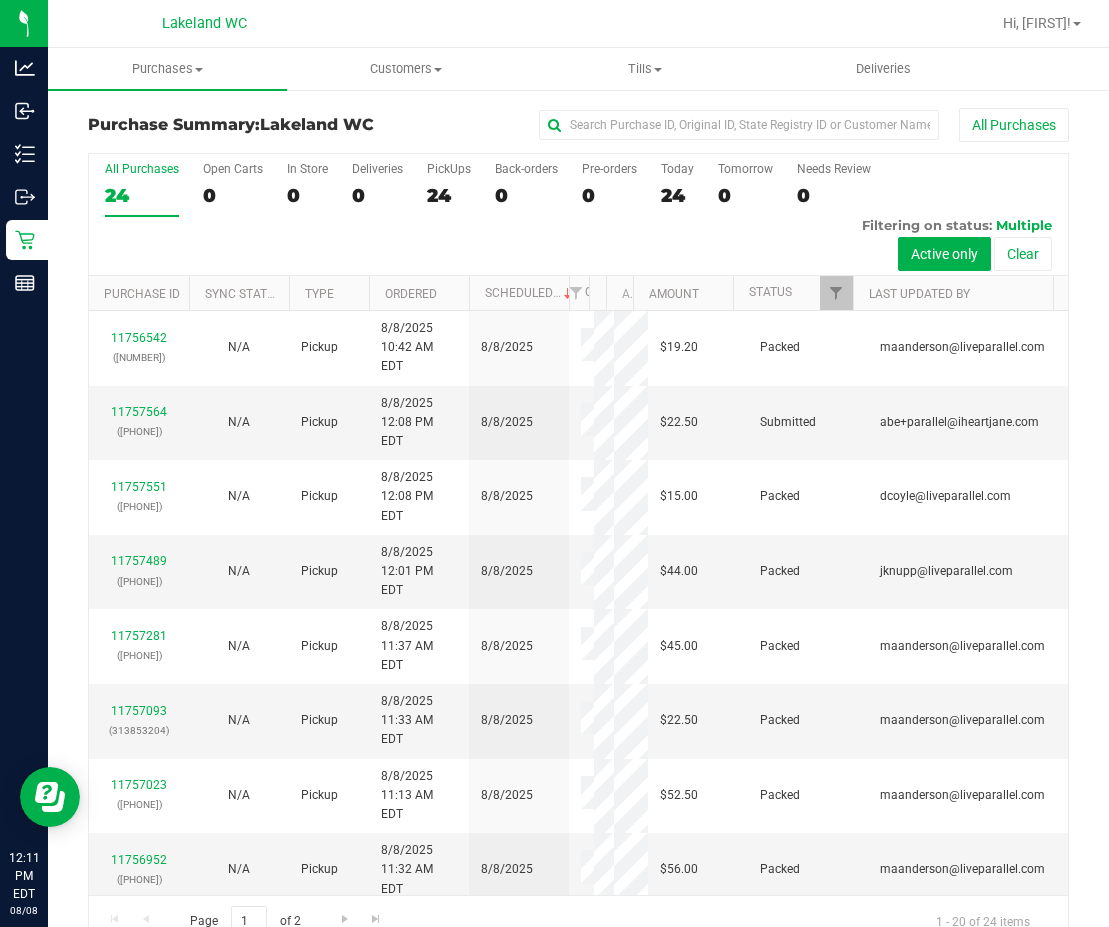 click on "Status" at bounding box center [793, 293] 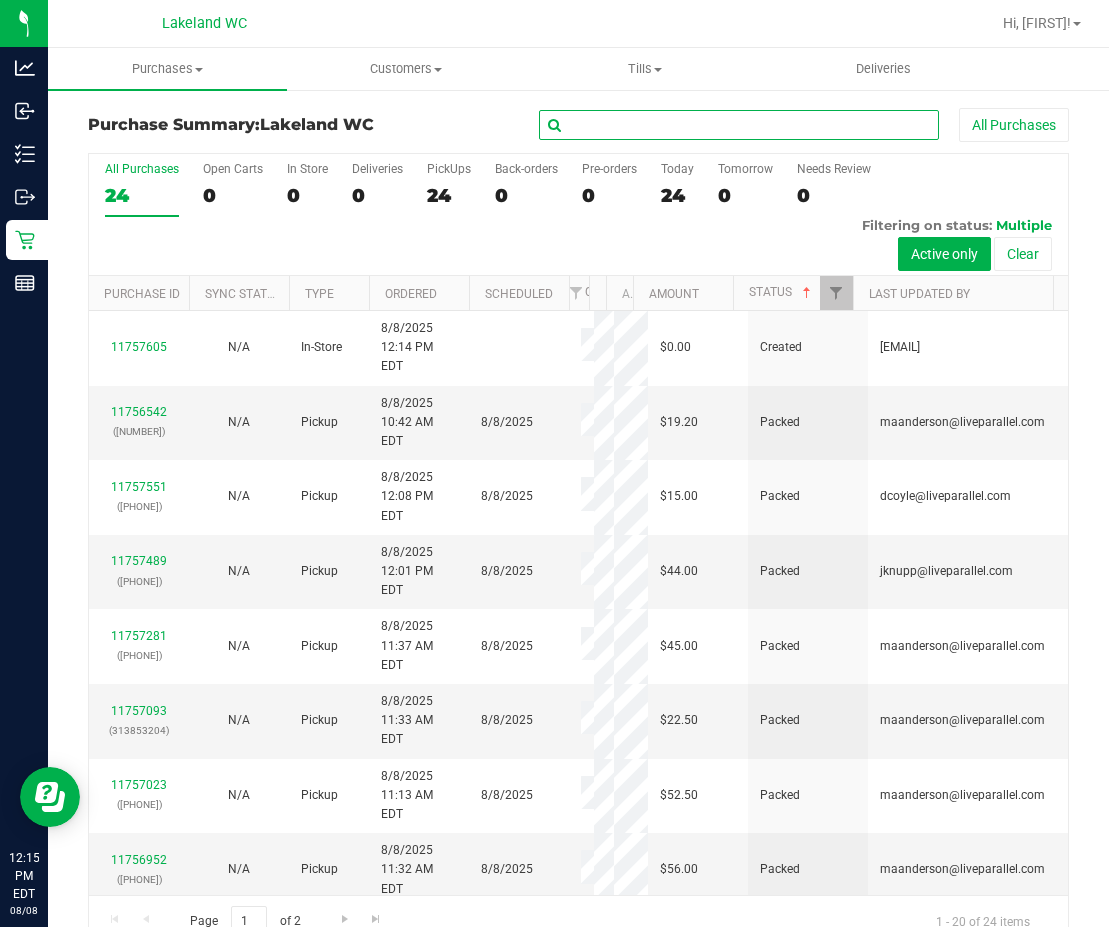 click at bounding box center (739, 125) 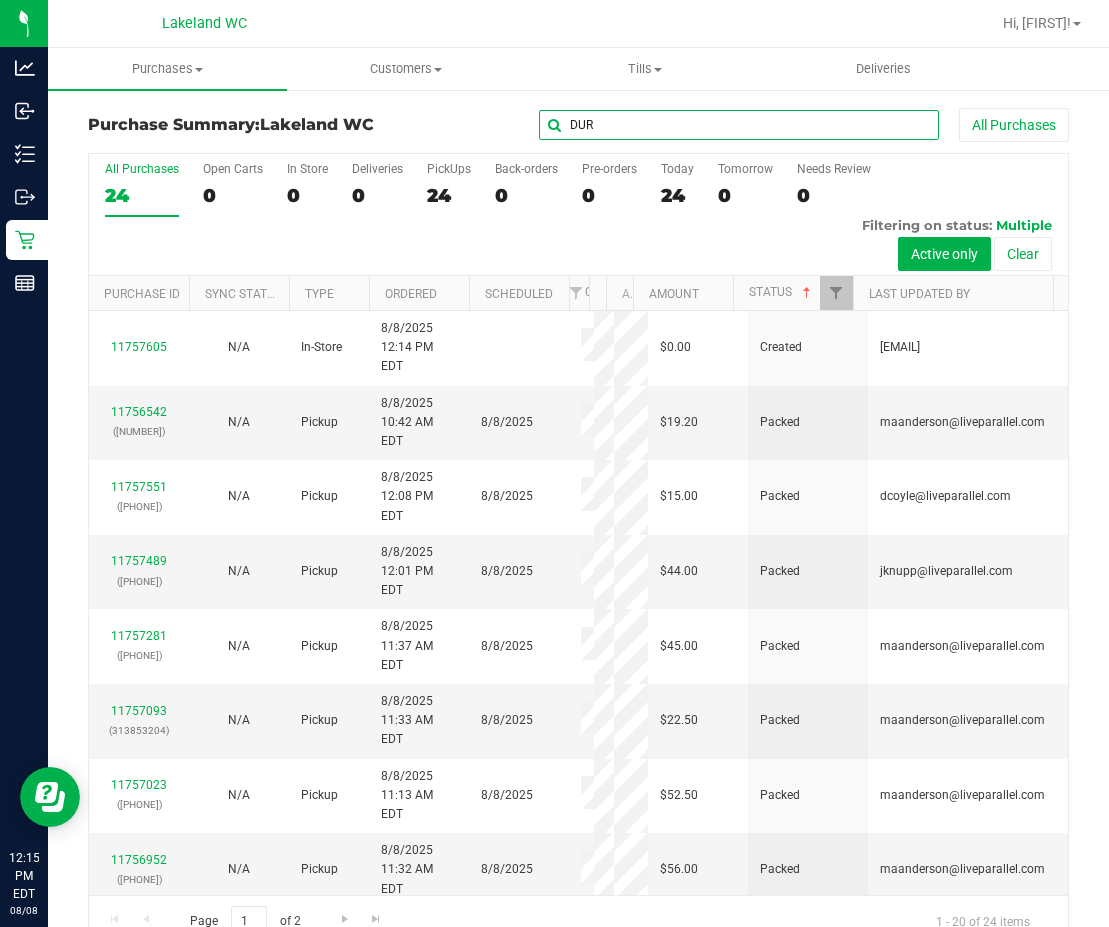 type on "DUR" 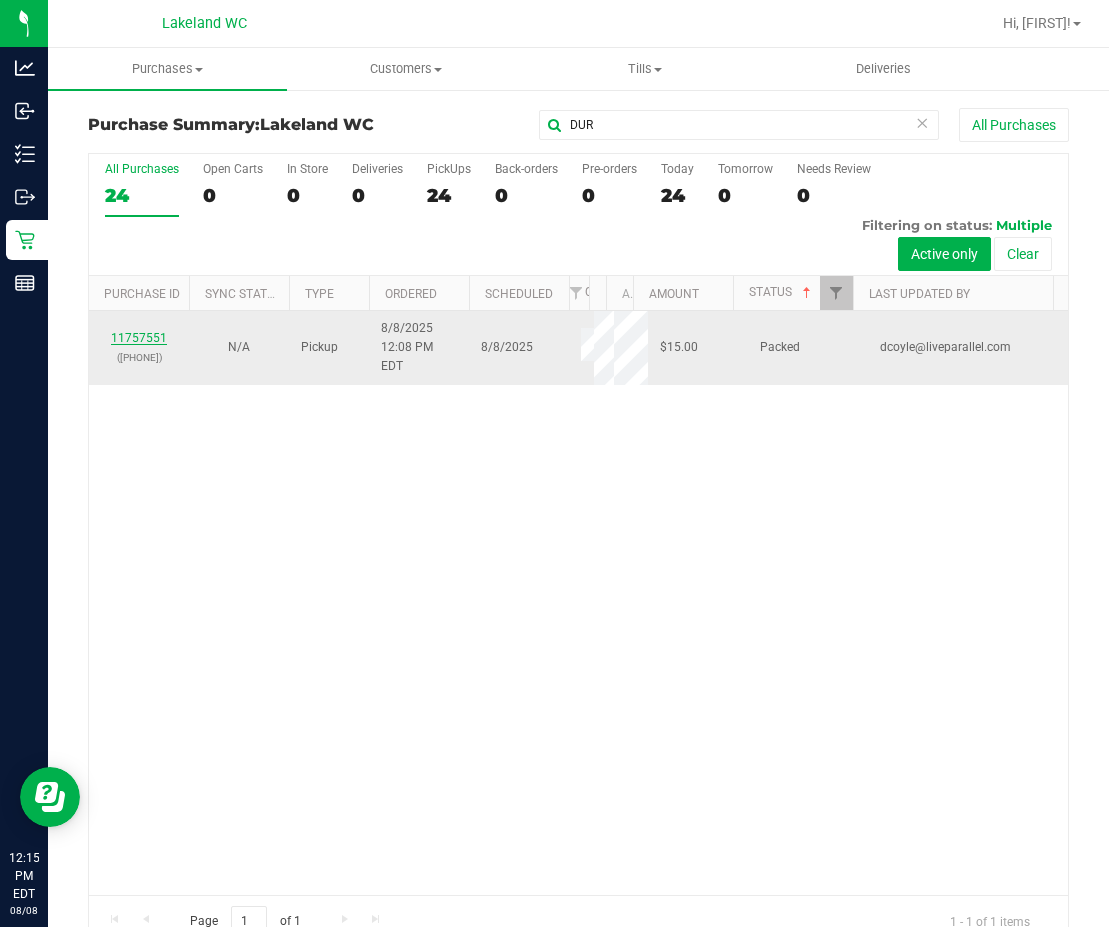 click on "11757551" at bounding box center [139, 338] 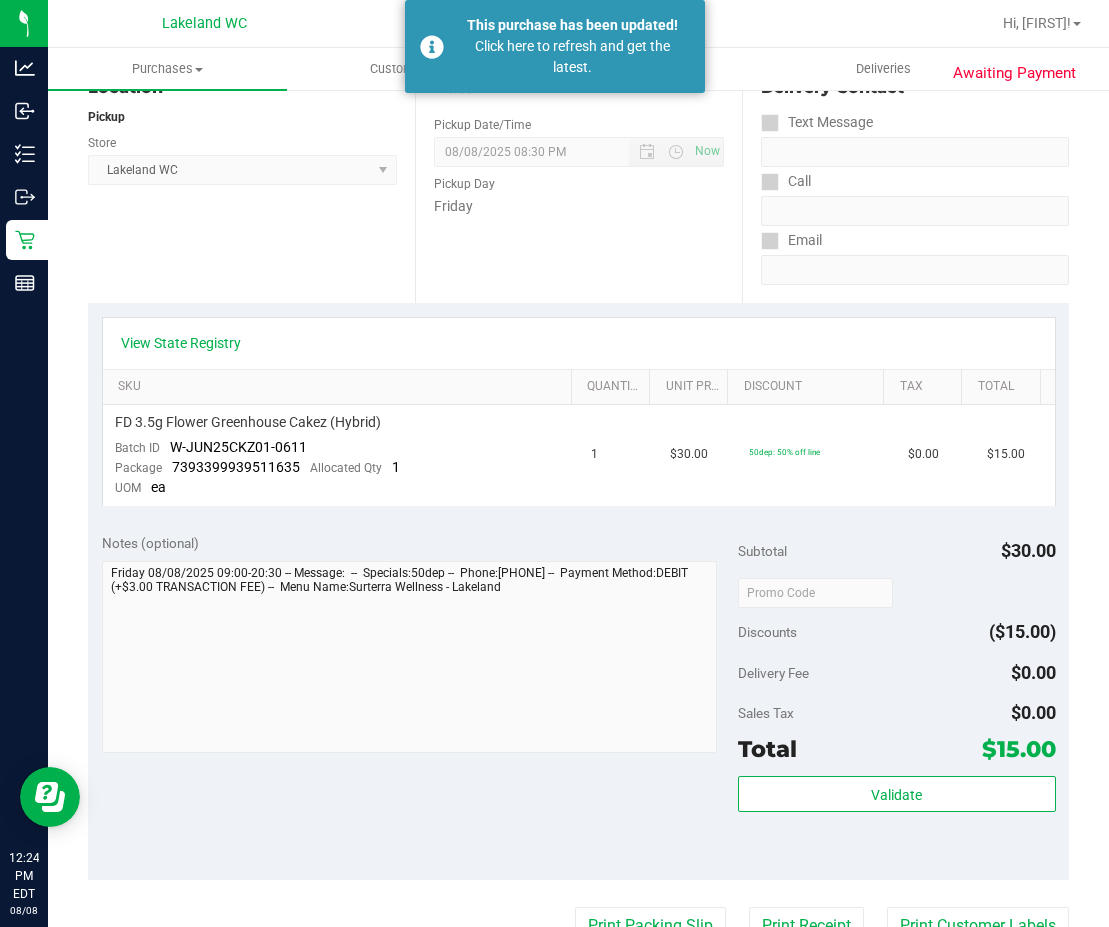 scroll, scrollTop: 247, scrollLeft: 0, axis: vertical 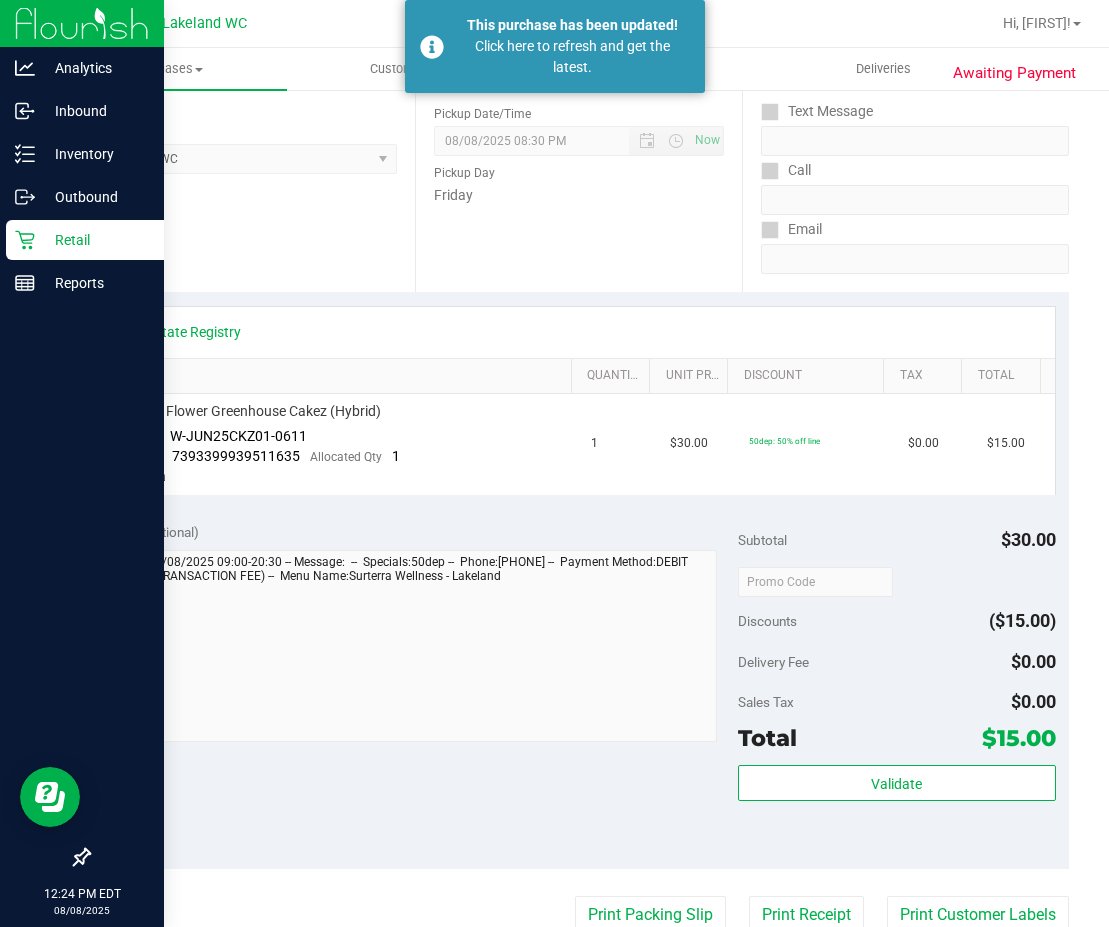 click on "Retail" at bounding box center (82, 241) 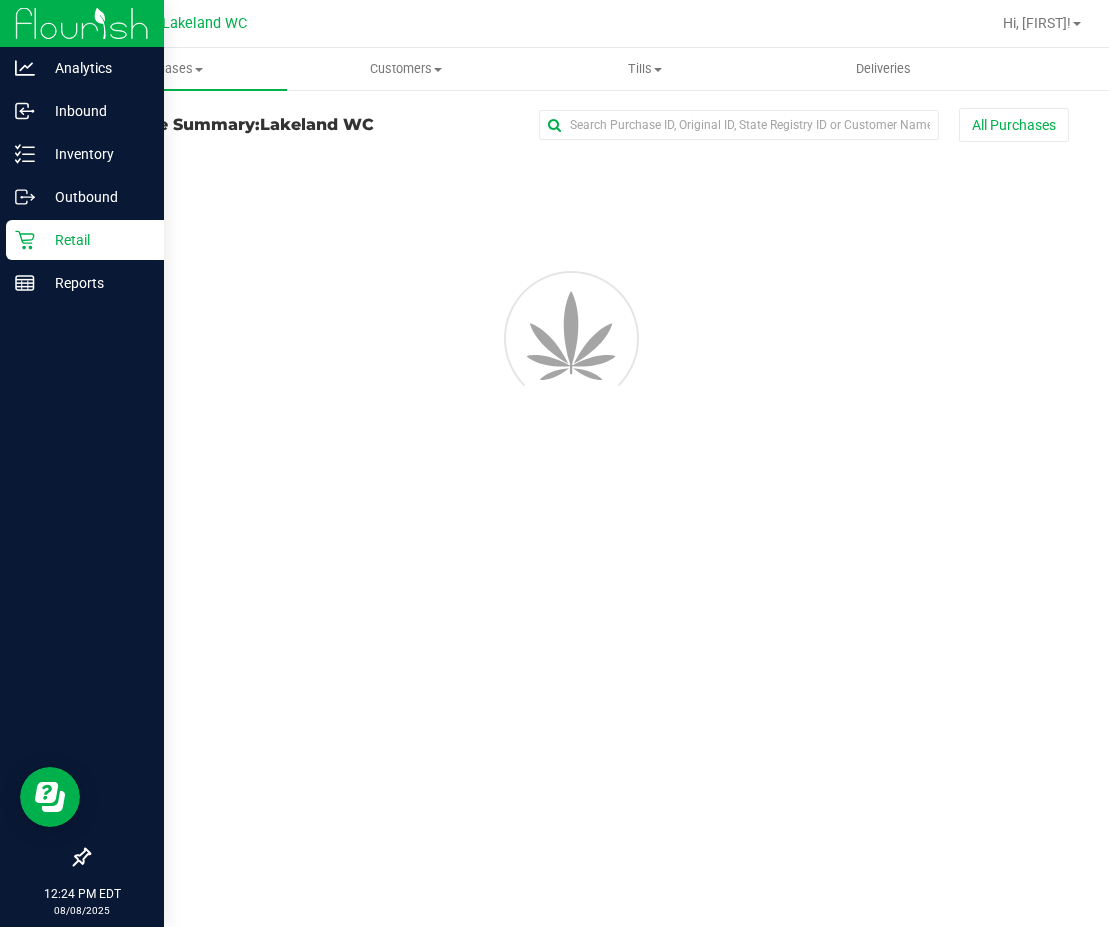 scroll, scrollTop: 0, scrollLeft: 0, axis: both 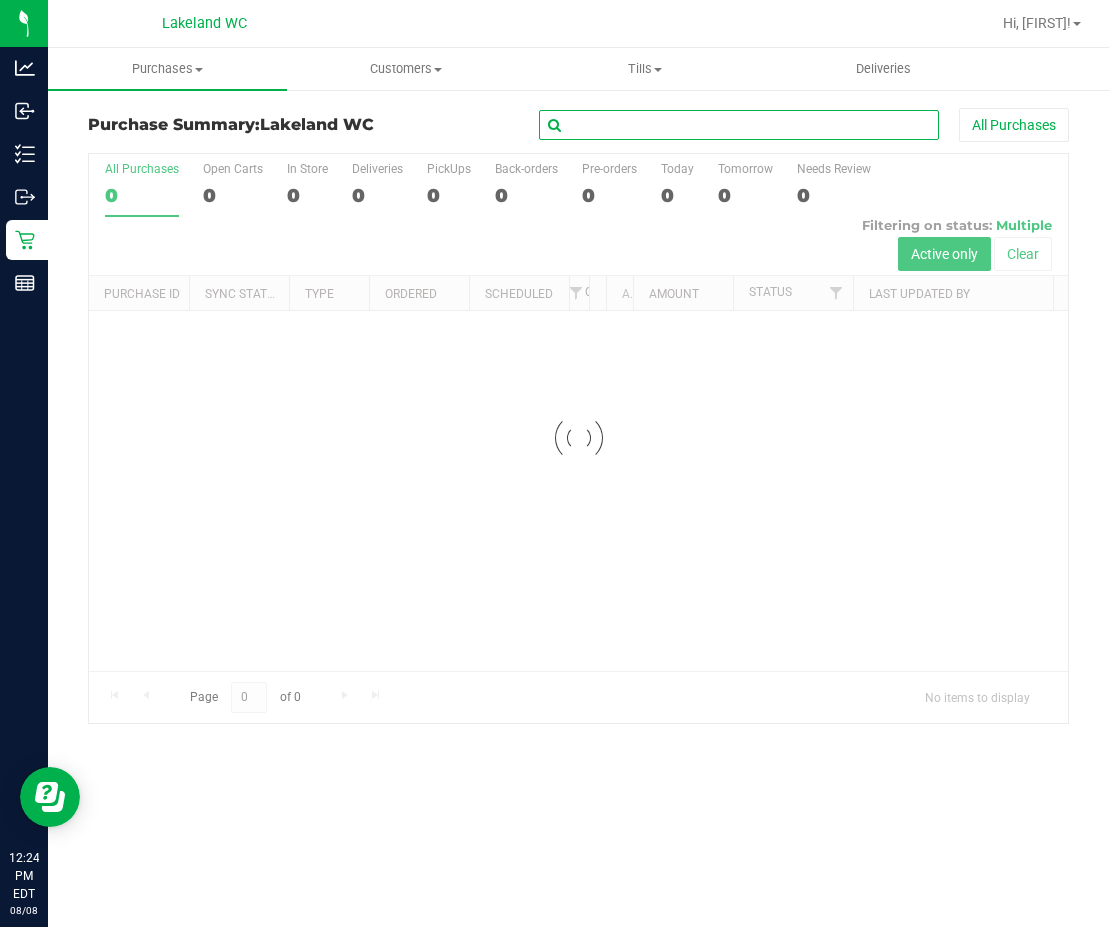 click at bounding box center [739, 125] 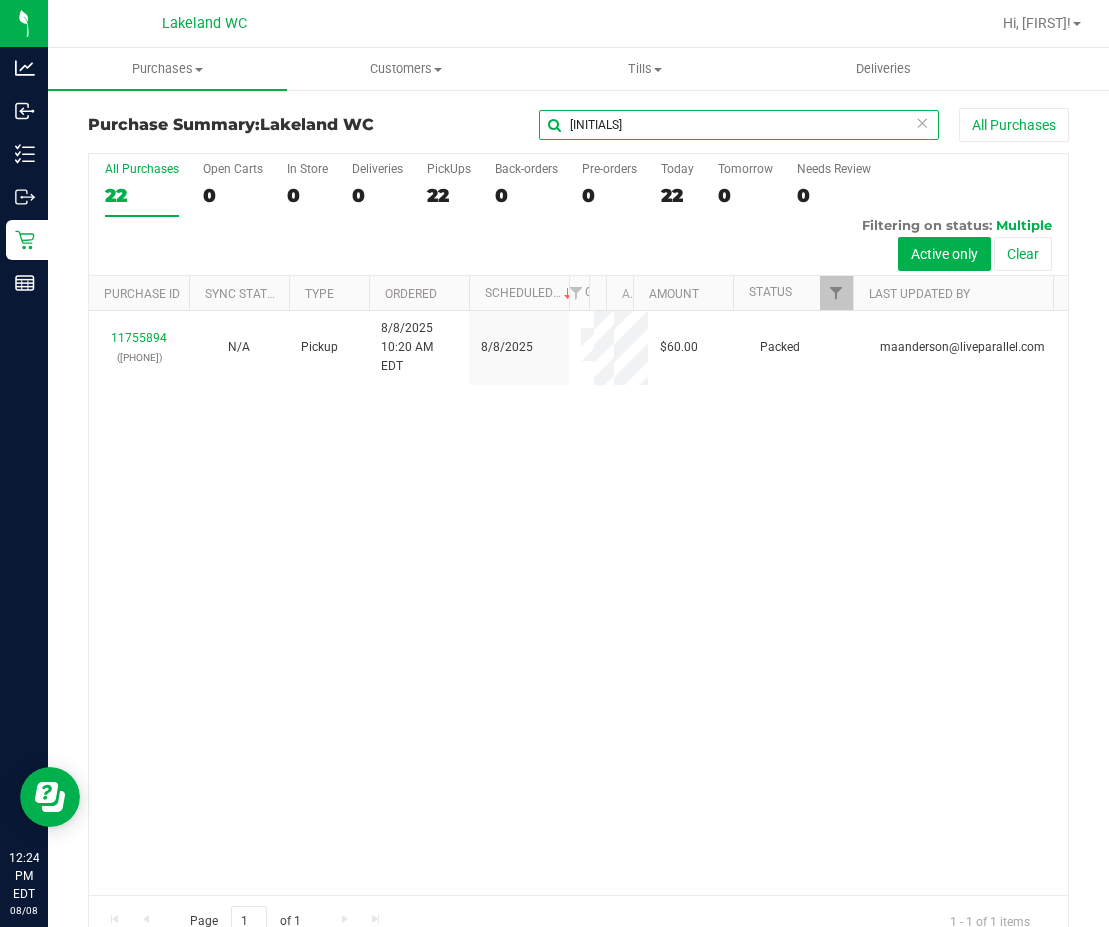type on "[INITIALS]" 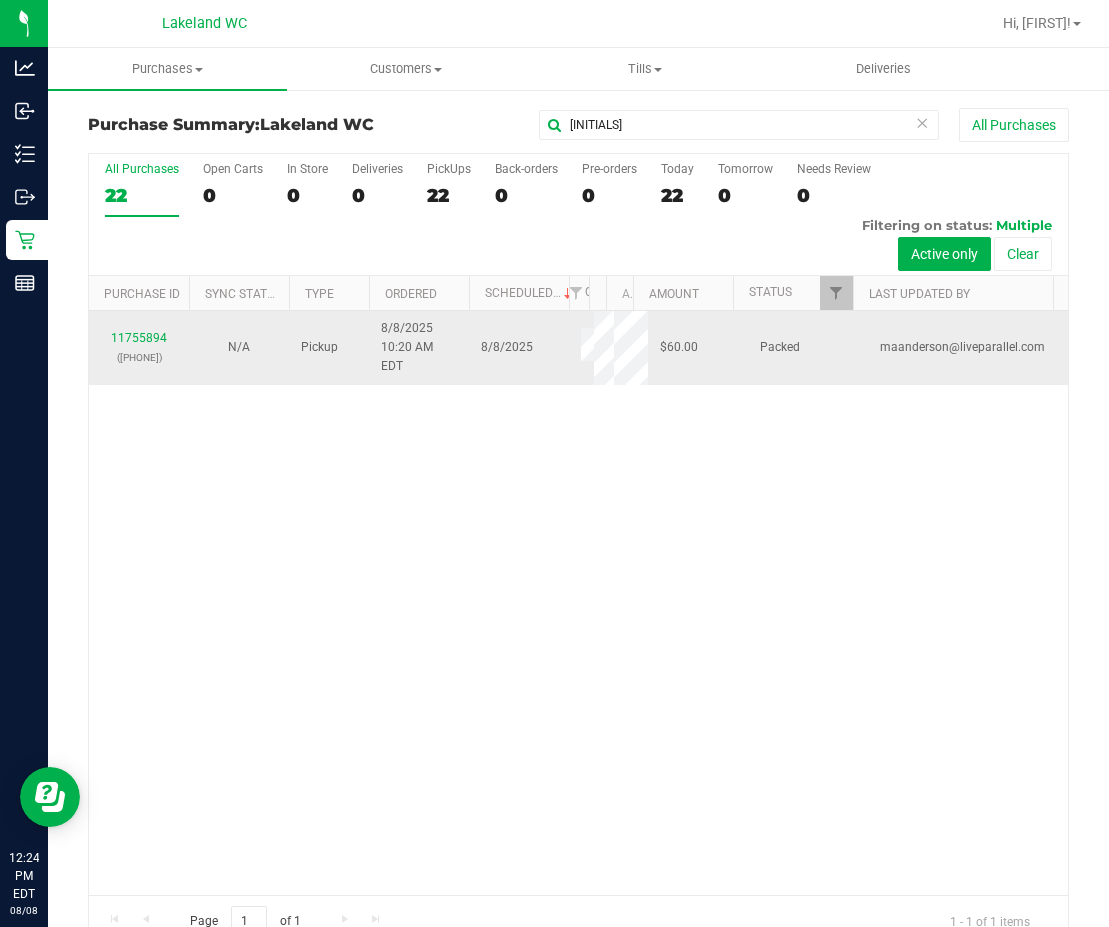 click on "11755894
([PHONE])" at bounding box center (139, 348) 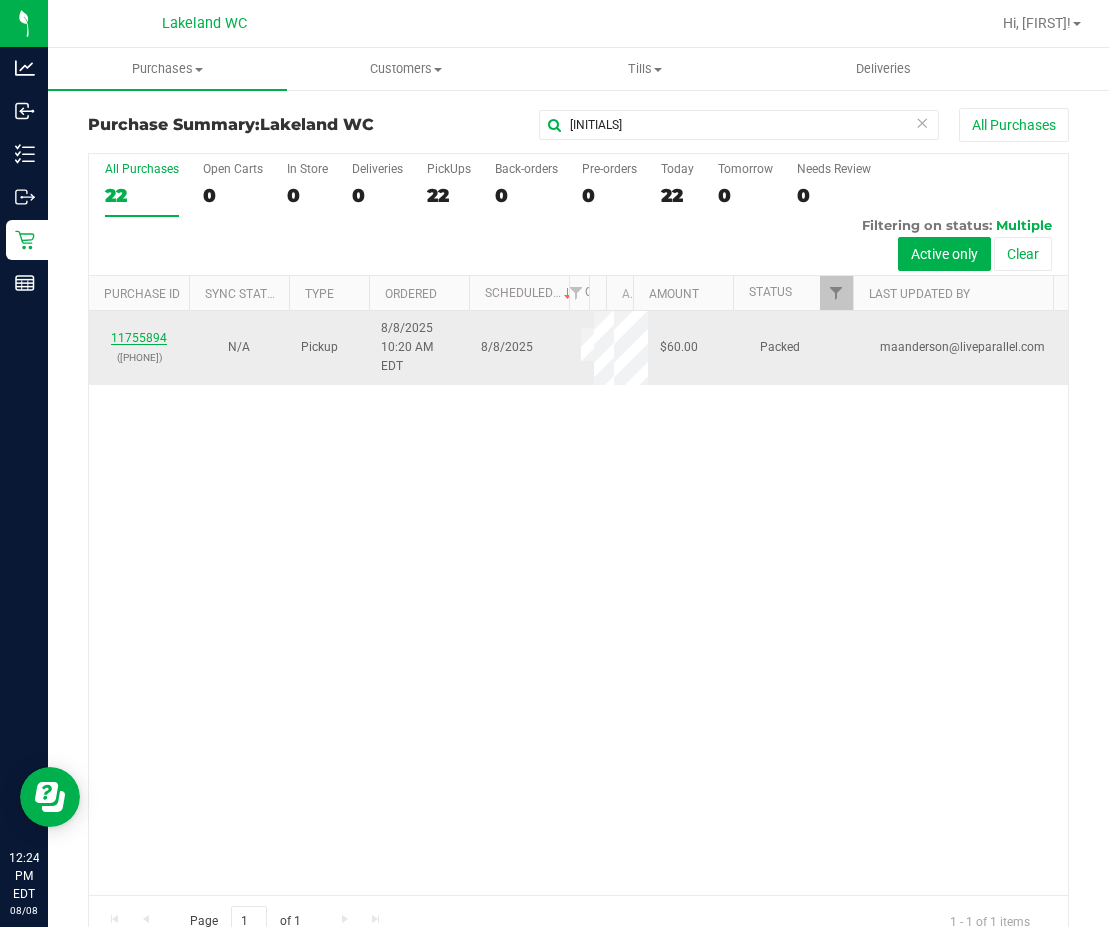 click on "11755894" at bounding box center [139, 338] 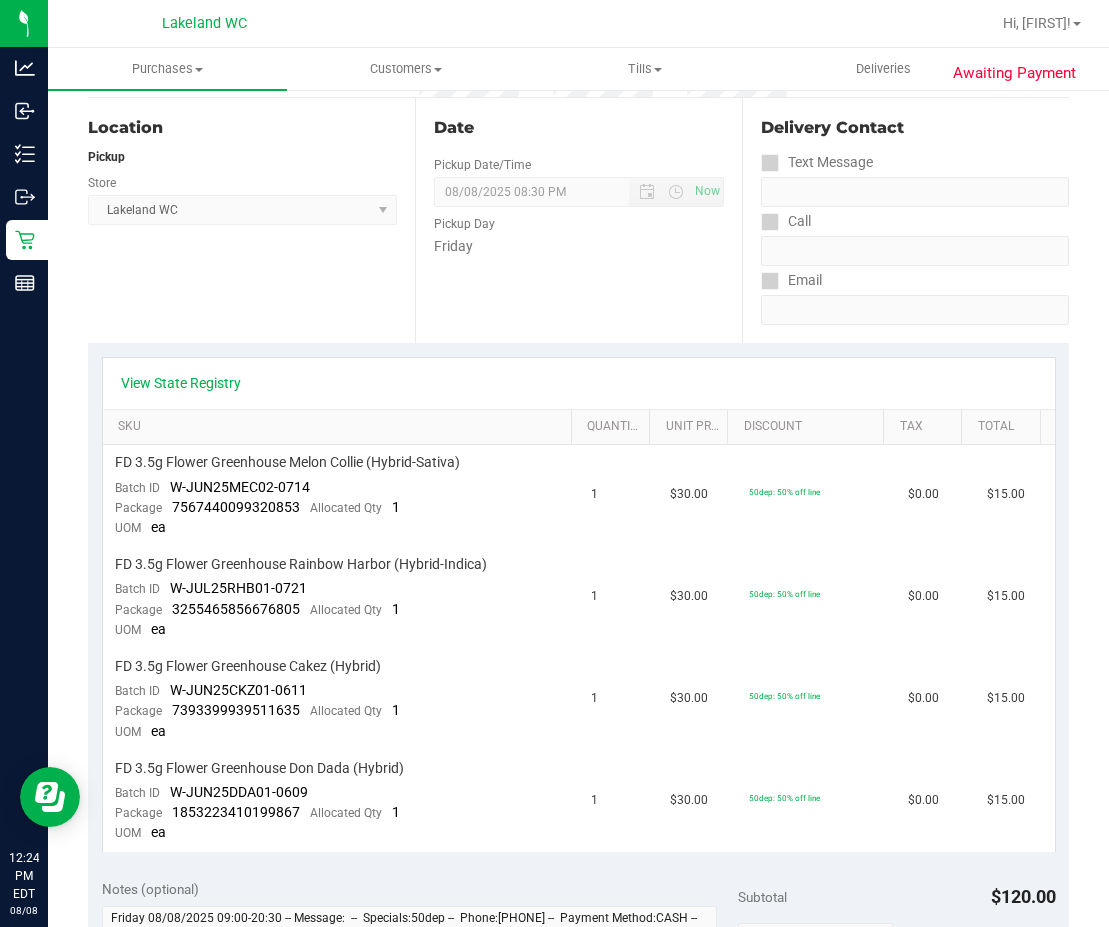 scroll, scrollTop: 0, scrollLeft: 0, axis: both 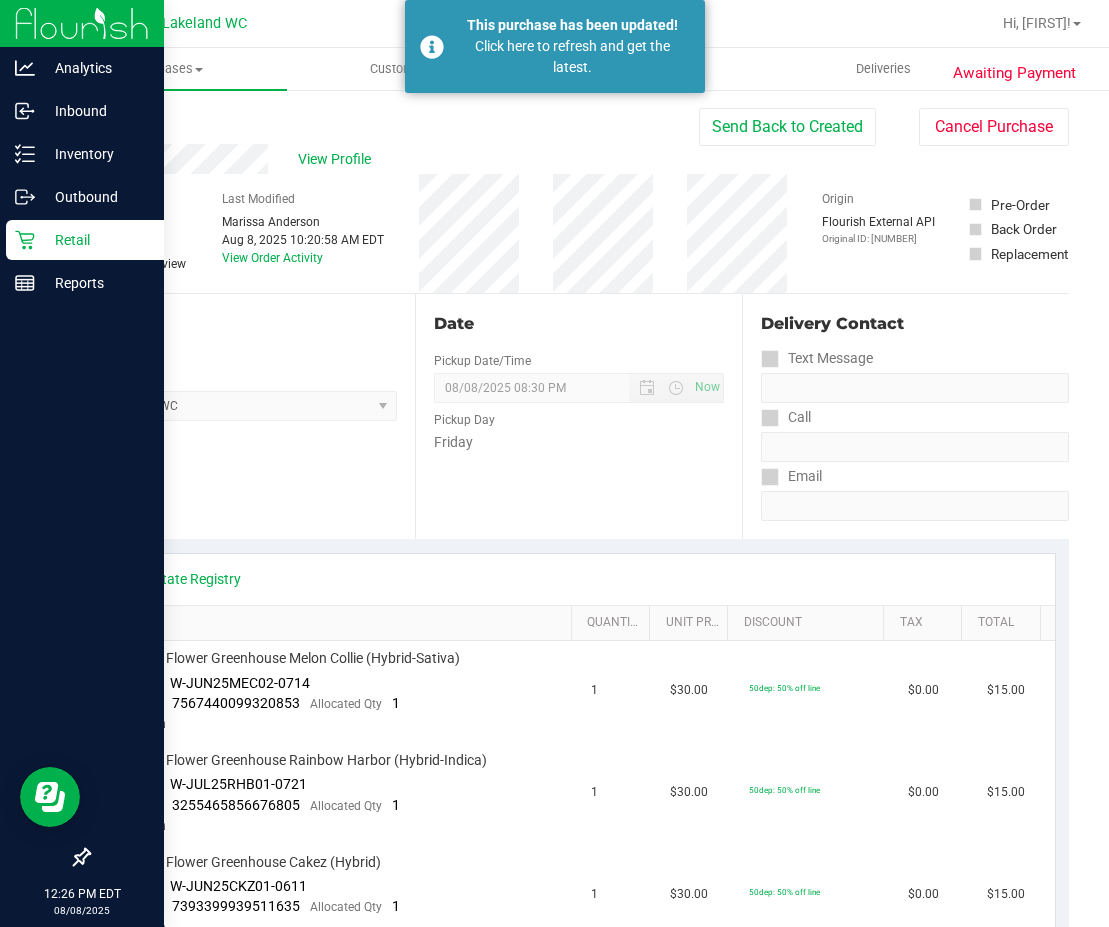 click on "Retail" at bounding box center [85, 240] 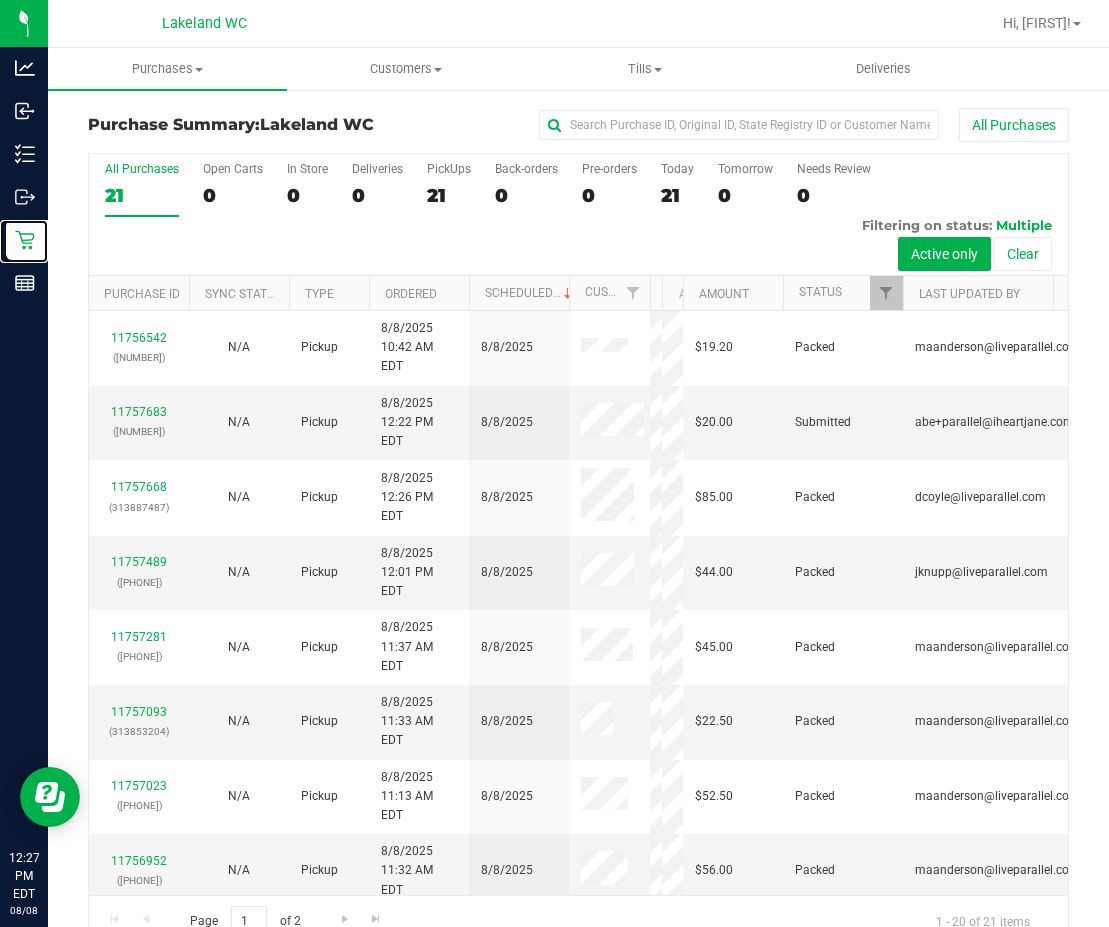 drag, startPoint x: 584, startPoint y: 299, endPoint x: 668, endPoint y: 310, distance: 84.71718 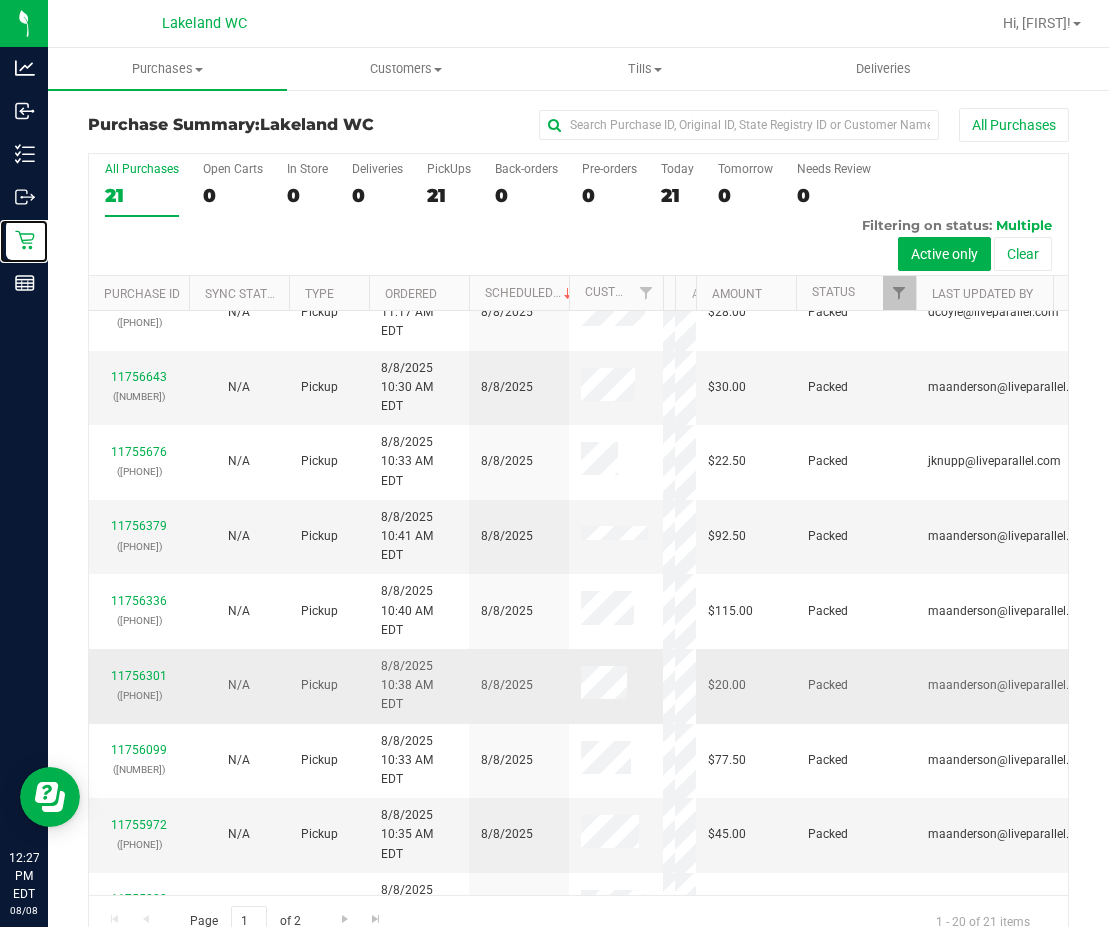 scroll, scrollTop: 634, scrollLeft: 0, axis: vertical 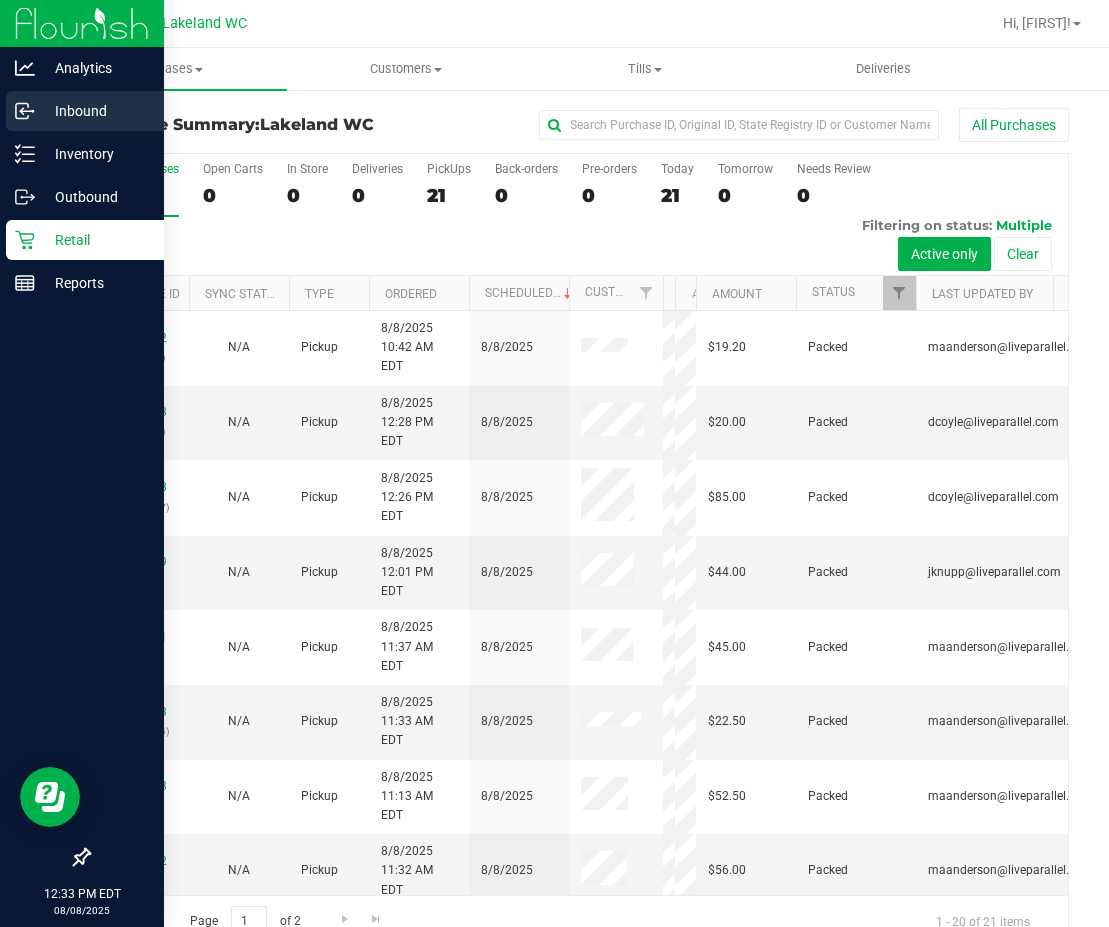 click on "Inbound" at bounding box center (95, 111) 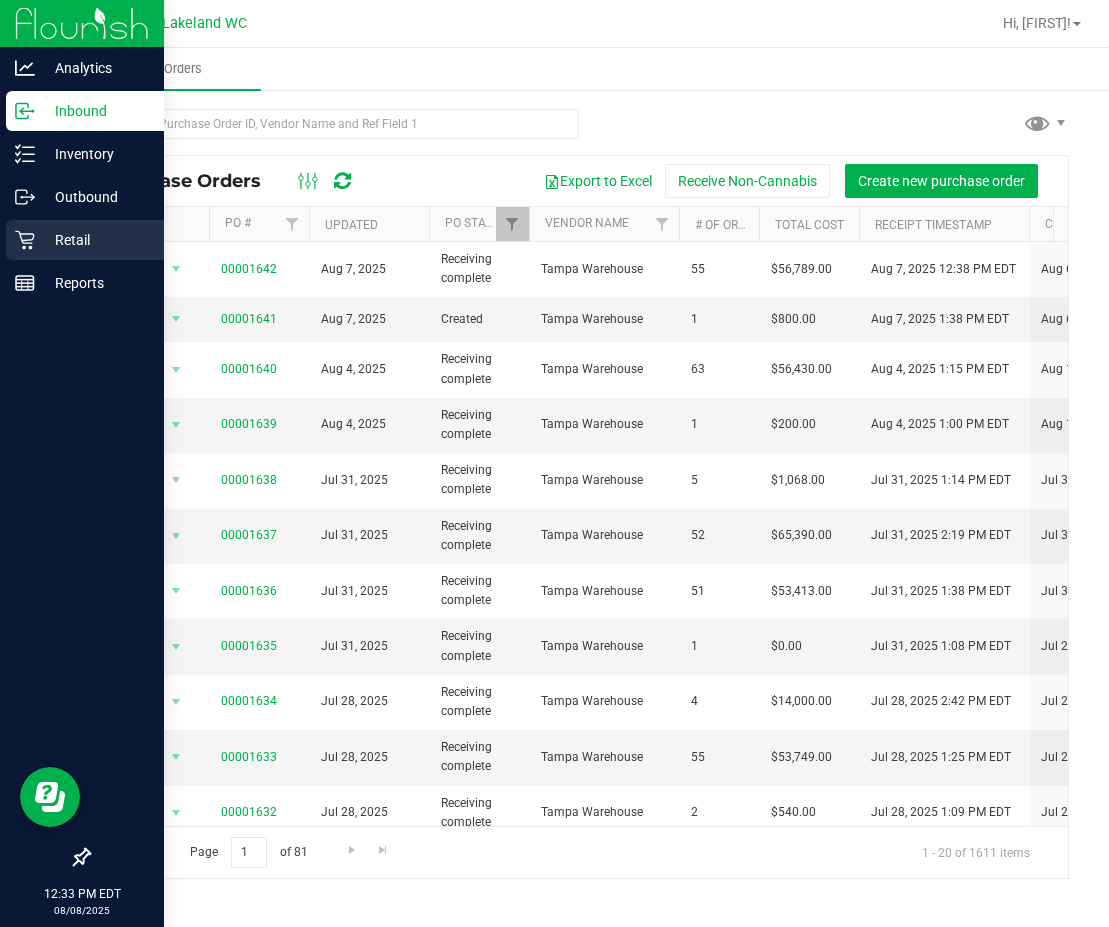 click on "Retail" at bounding box center (95, 240) 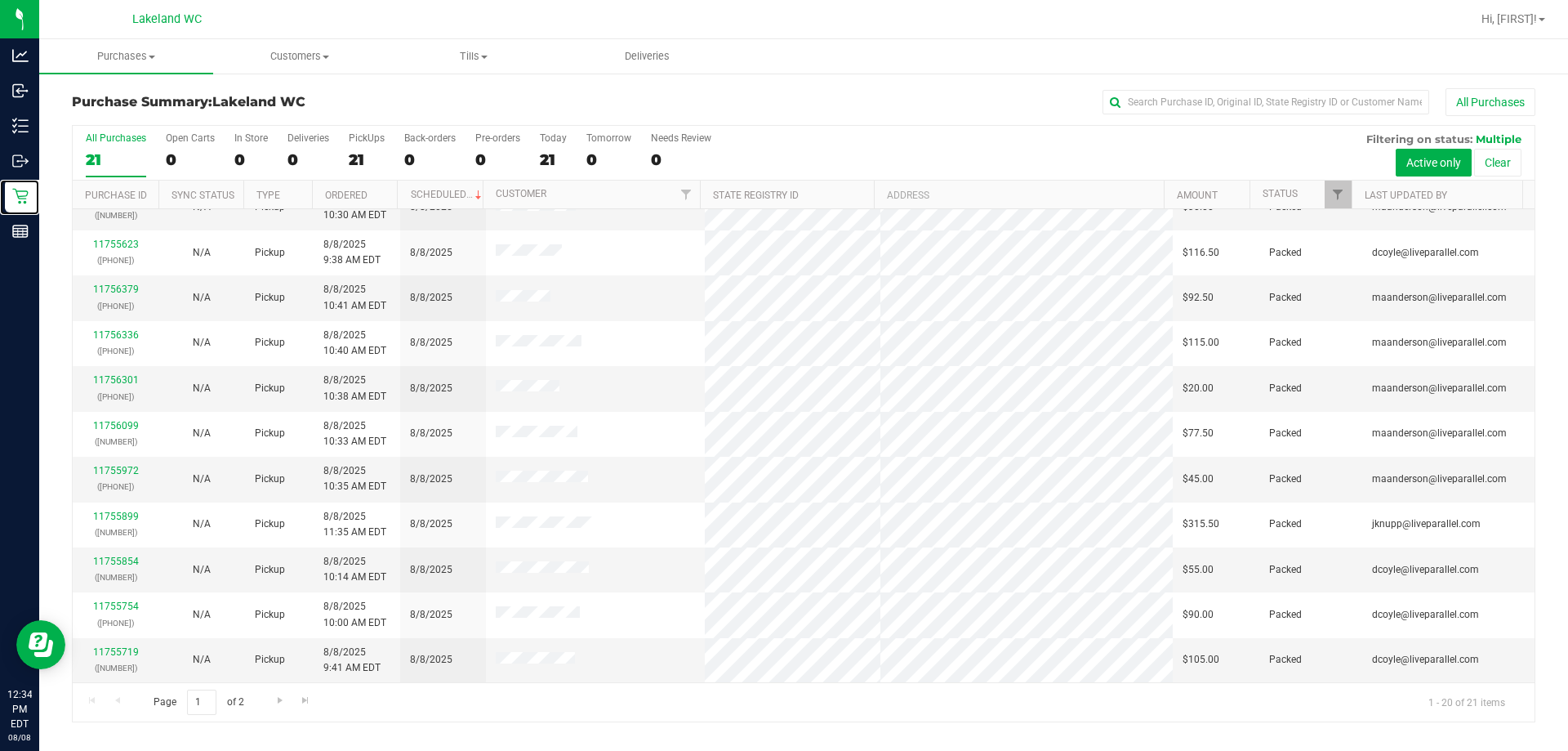 scroll, scrollTop: 0, scrollLeft: 0, axis: both 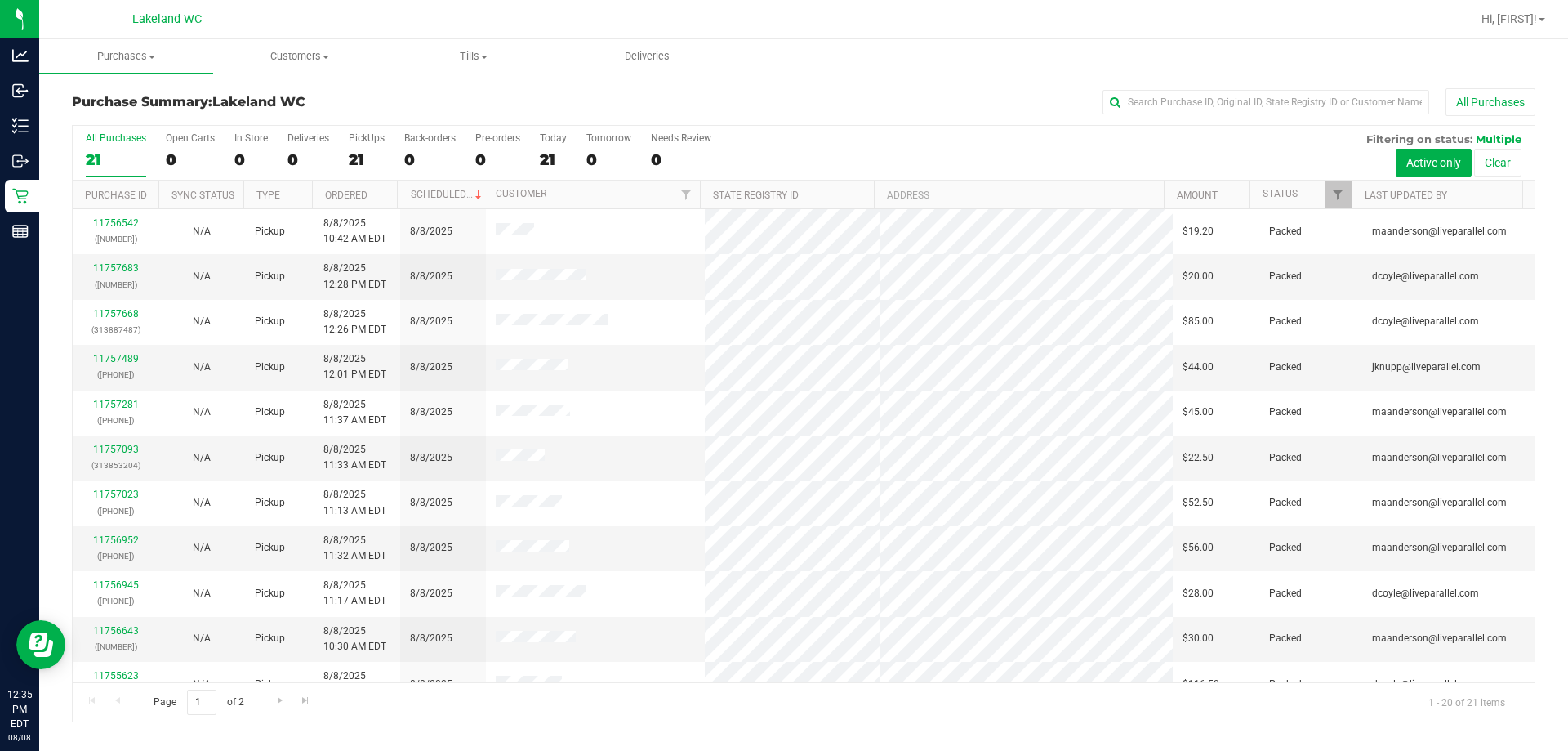 click on "All Purchases
21
Open Carts
0
In Store
0
Deliveries
0
PickUps
21
Back-orders
0
Pre-orders
0
Today
21
Tomorrow
0" at bounding box center (804, 153) 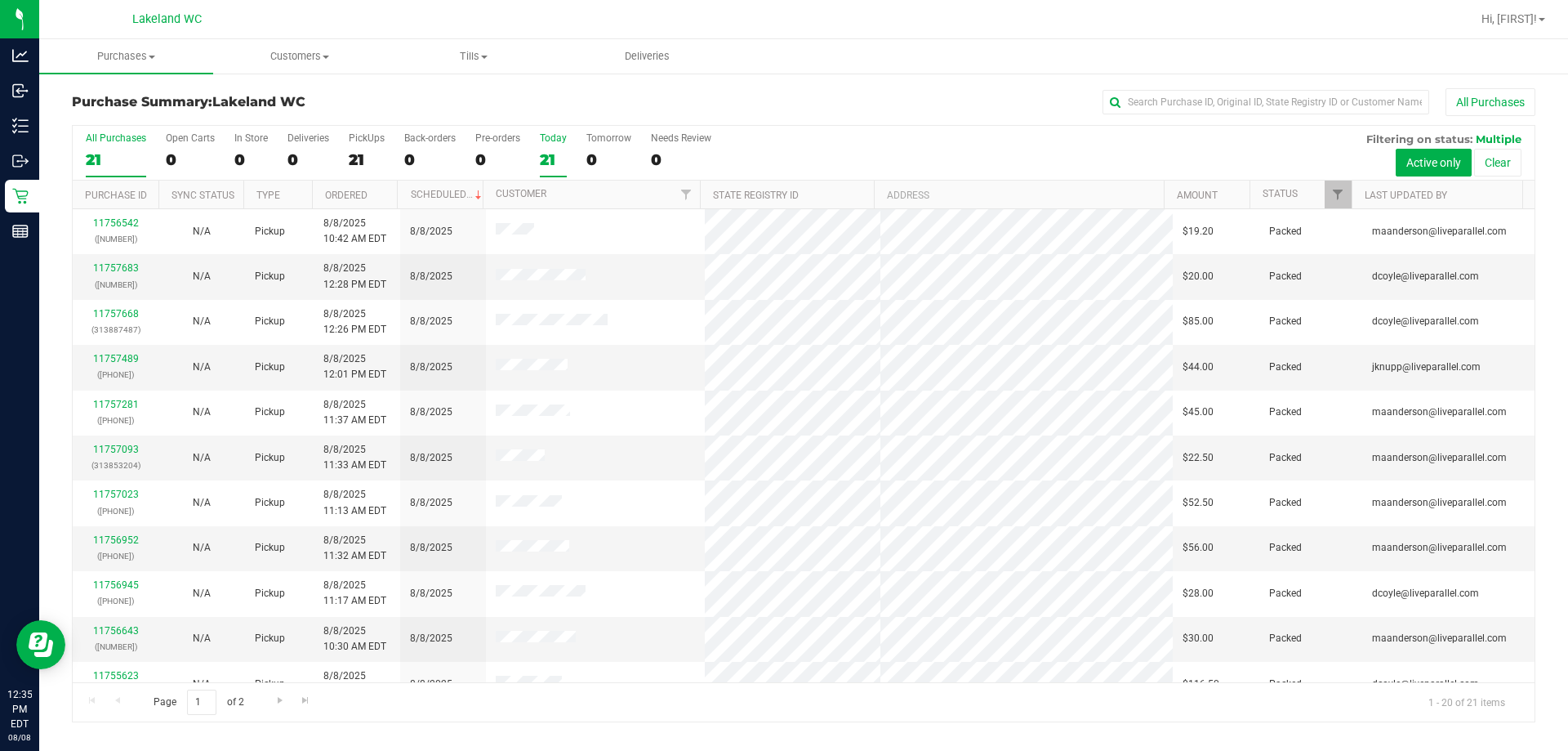 click on "21" at bounding box center [553, 159] 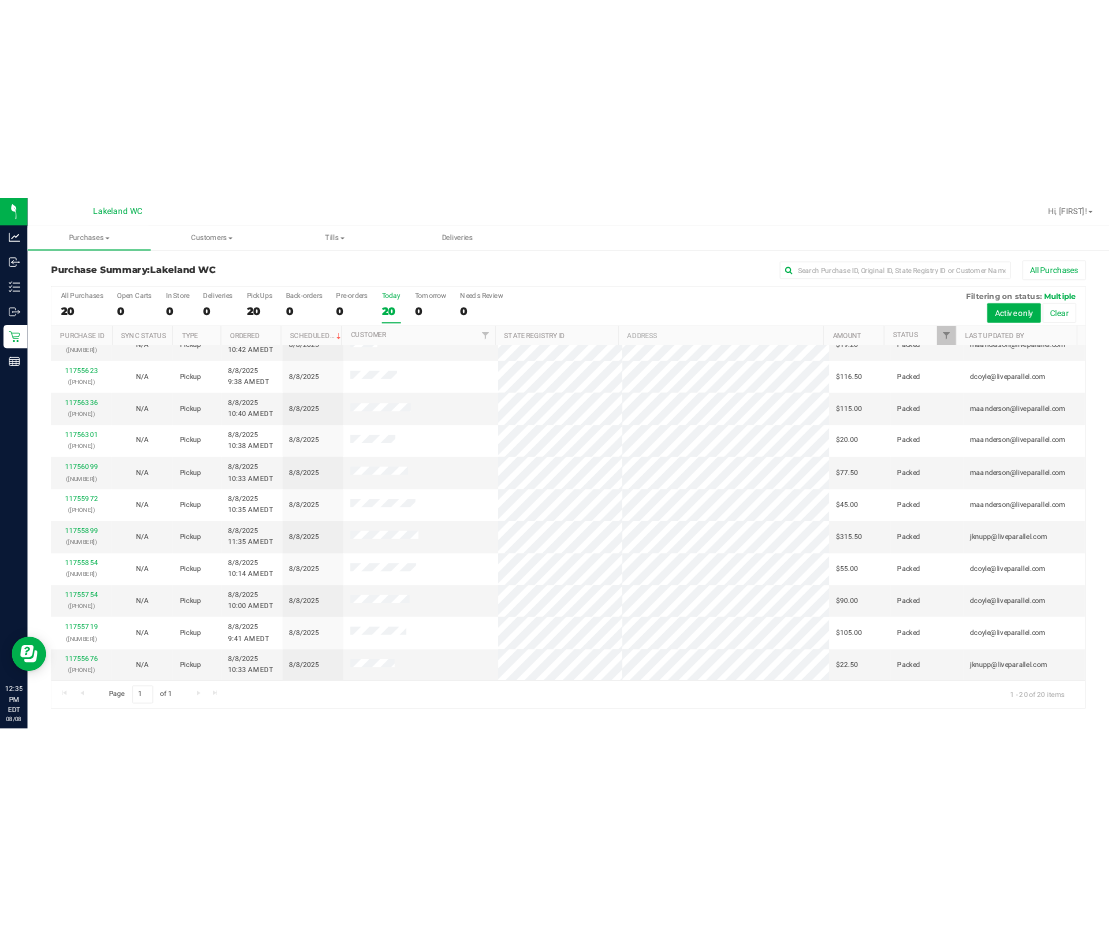 scroll, scrollTop: 0, scrollLeft: 0, axis: both 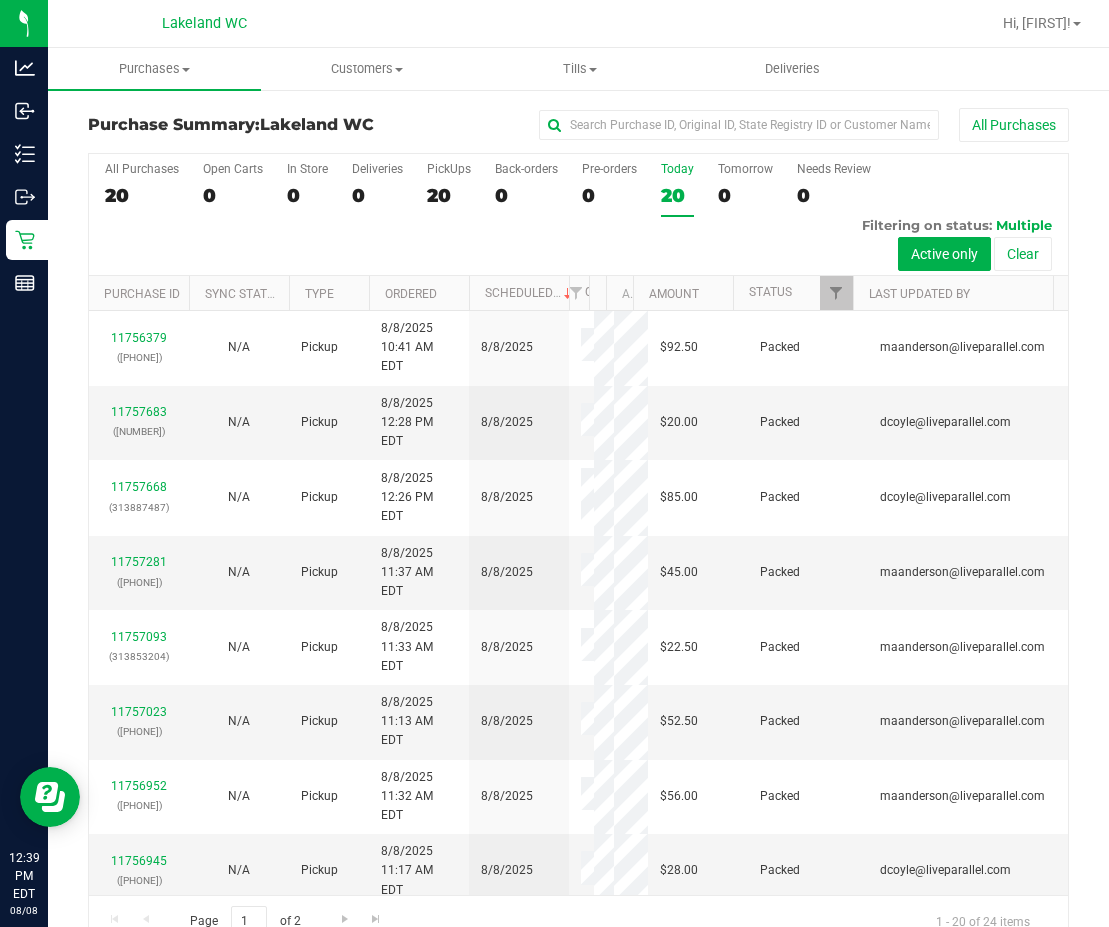 click on "20" at bounding box center (677, 195) 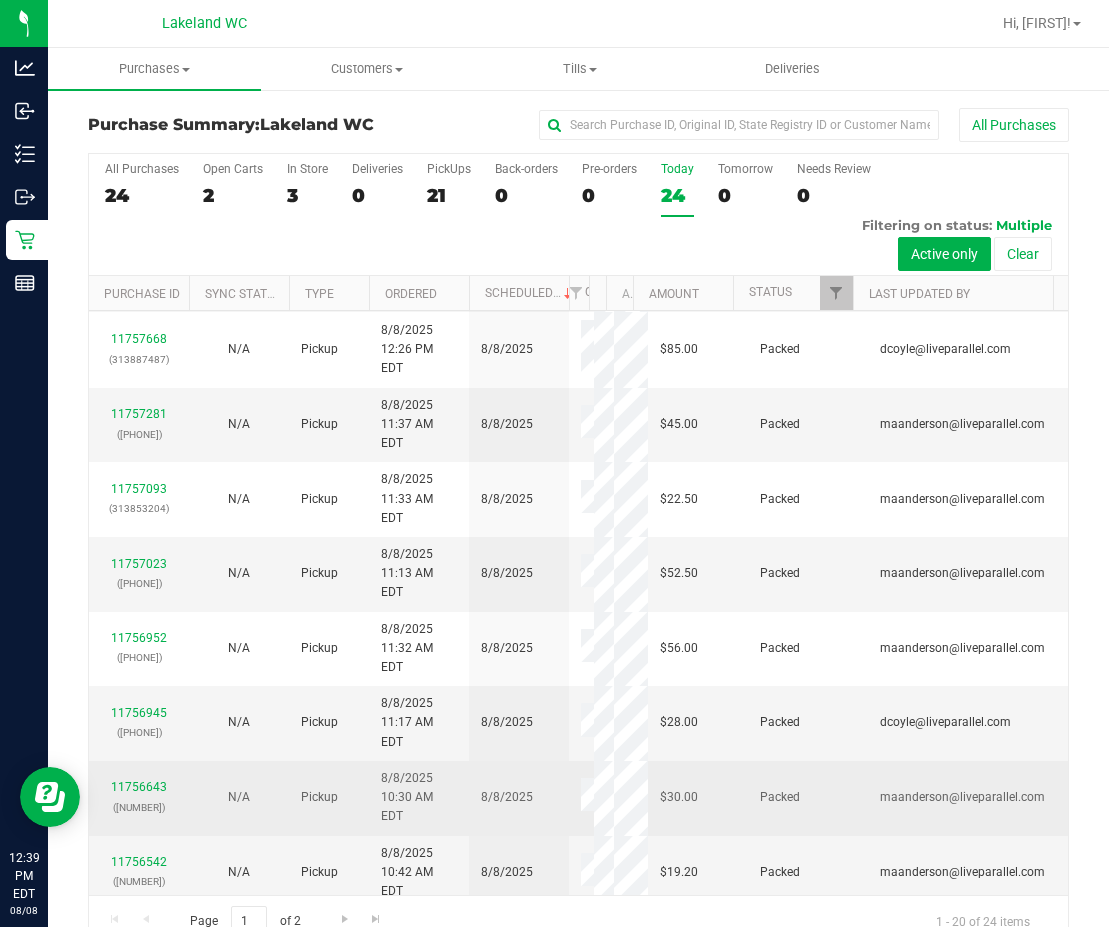 scroll, scrollTop: 0, scrollLeft: 0, axis: both 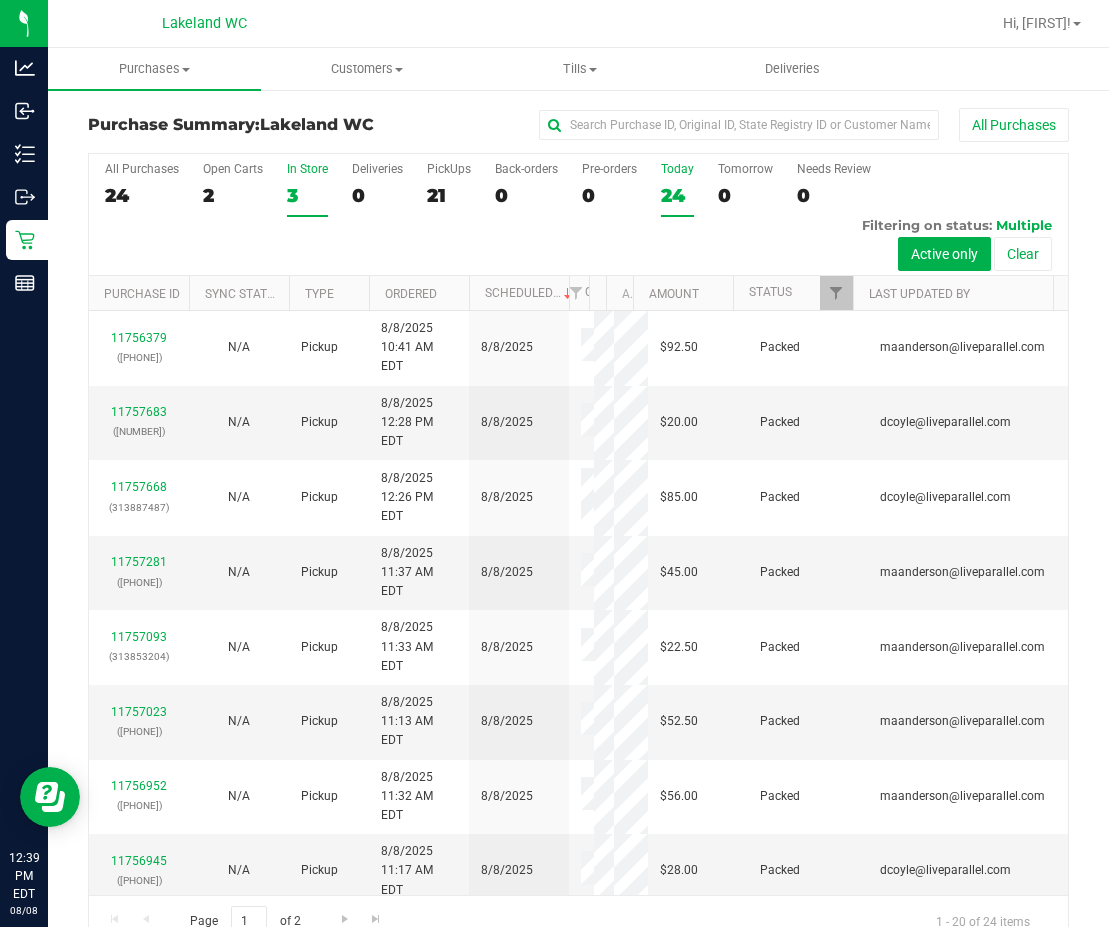 click on "3" at bounding box center (307, 195) 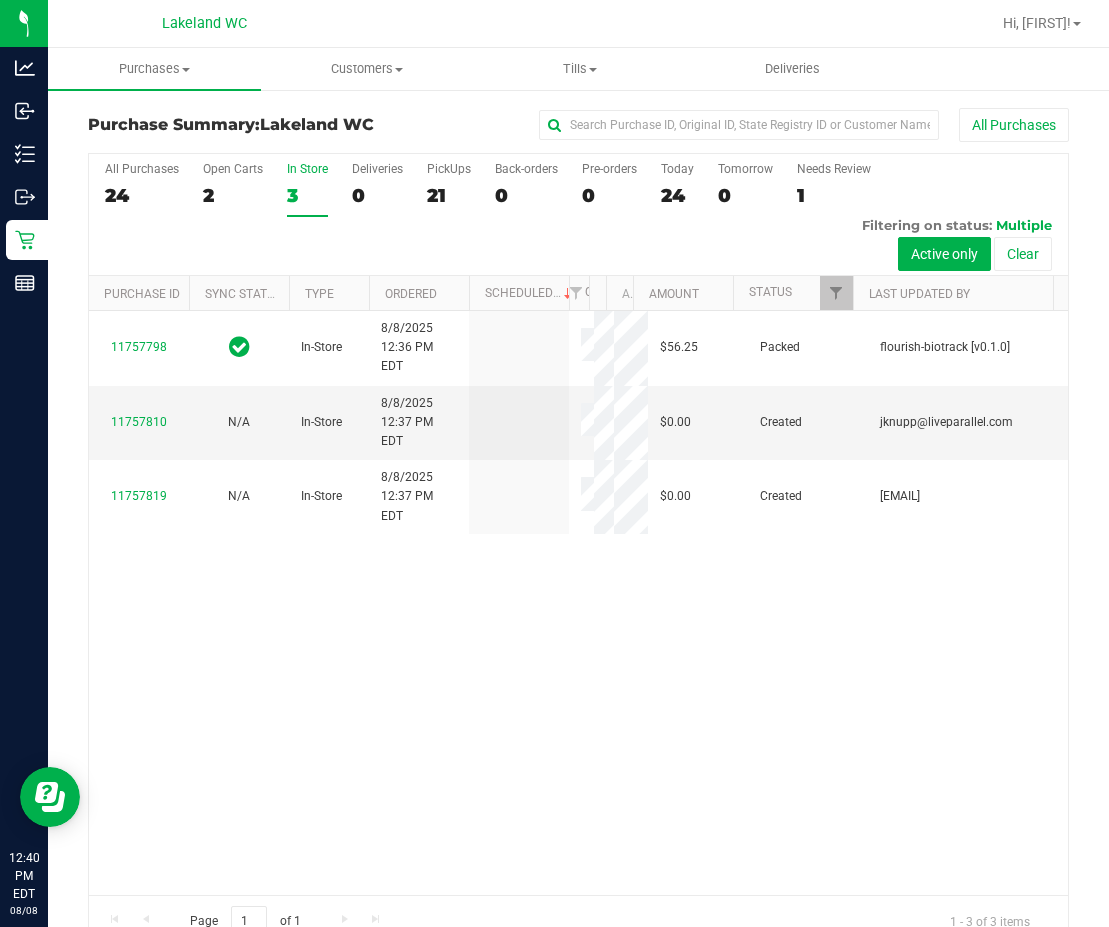drag, startPoint x: 954, startPoint y: 586, endPoint x: 910, endPoint y: 524, distance: 76.02631 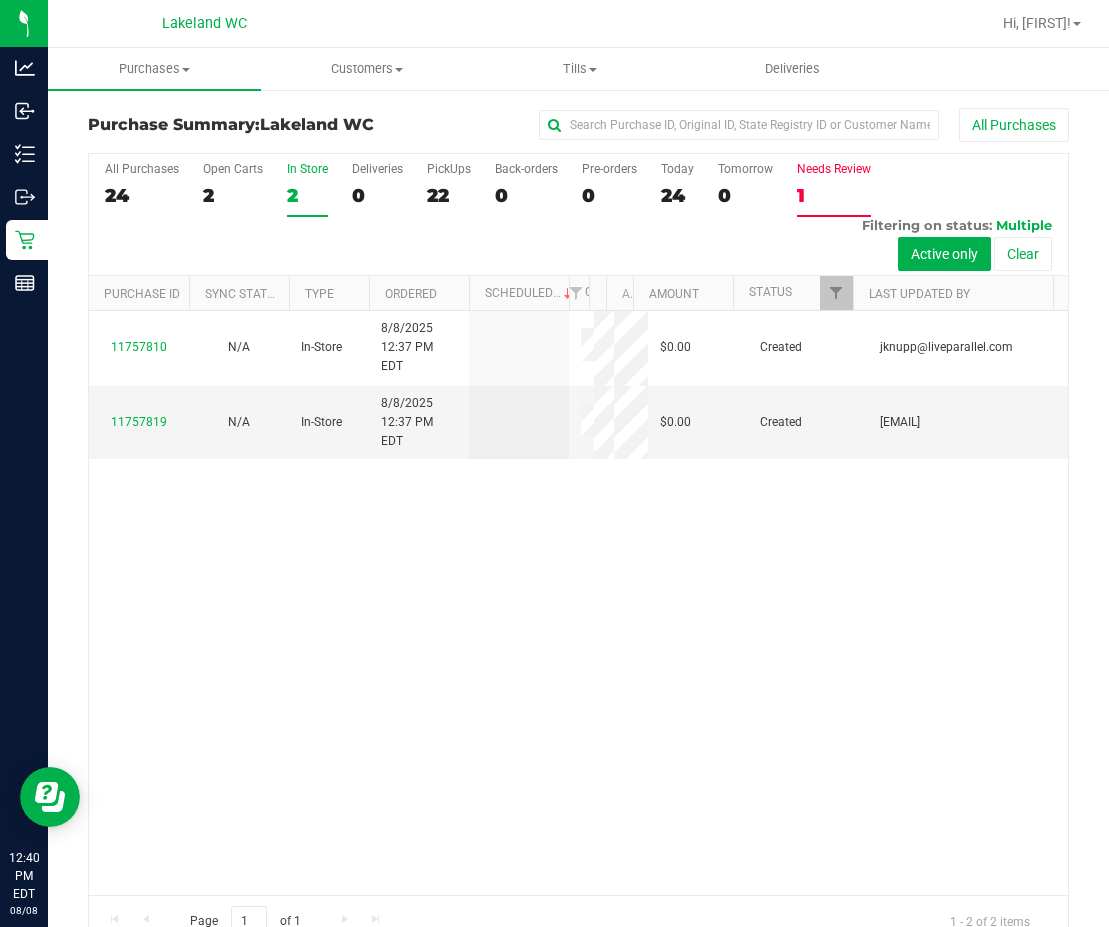 click on "1" at bounding box center [834, 195] 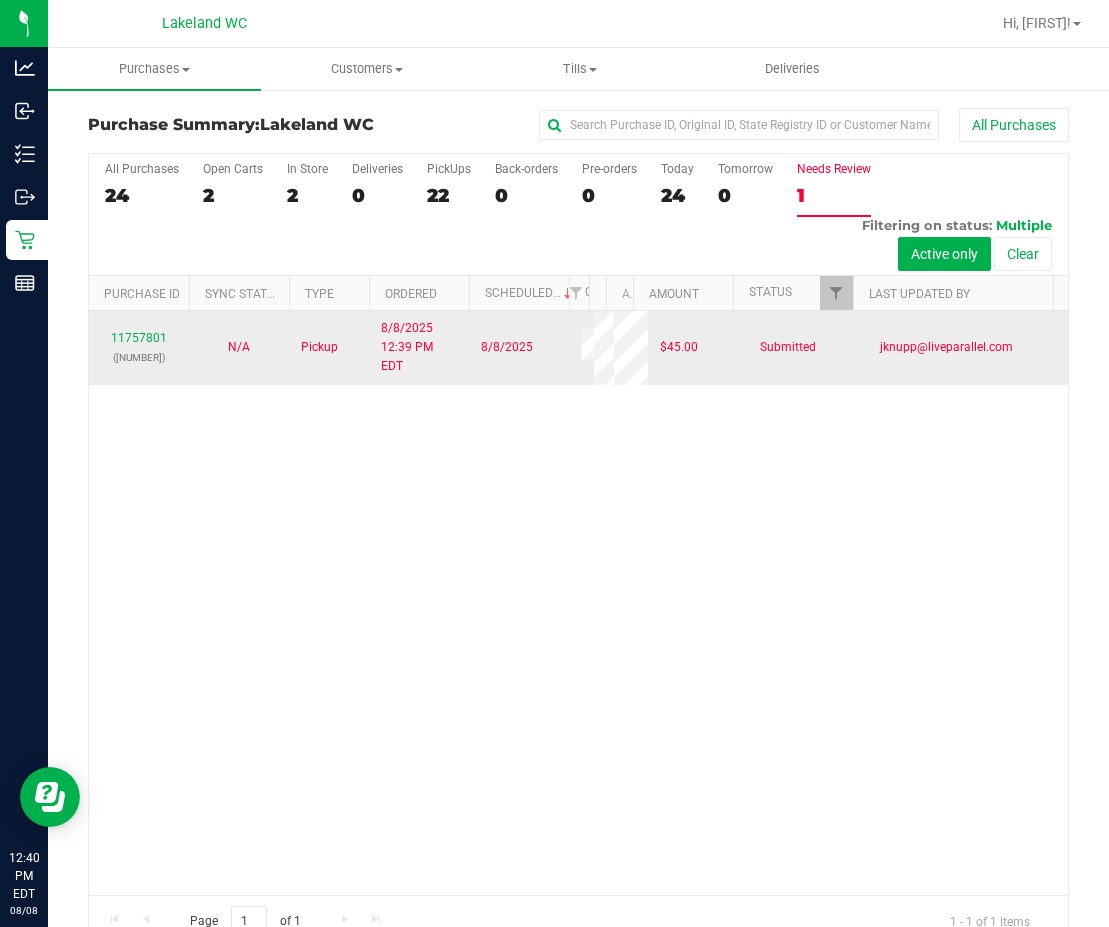click on "11757801
([PHONE])" at bounding box center [139, 348] 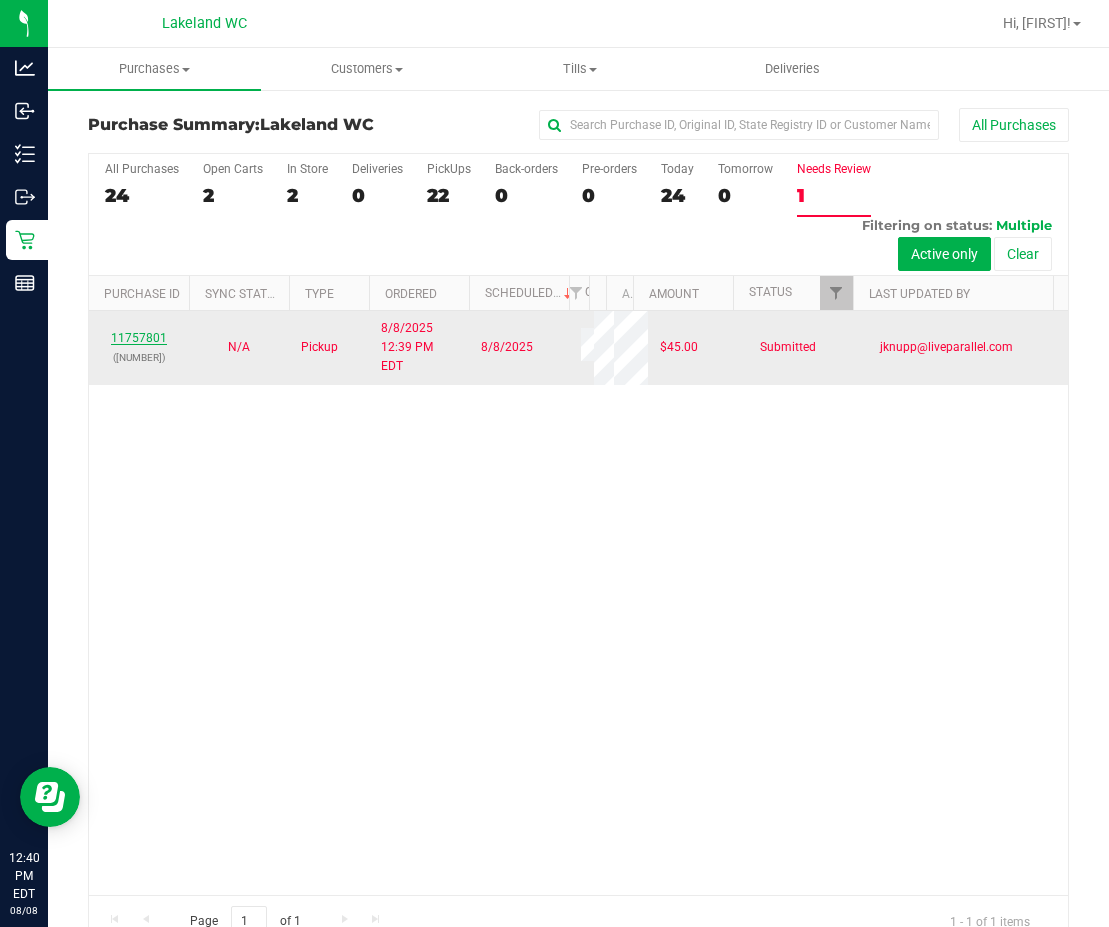 click on "11757801" at bounding box center [139, 338] 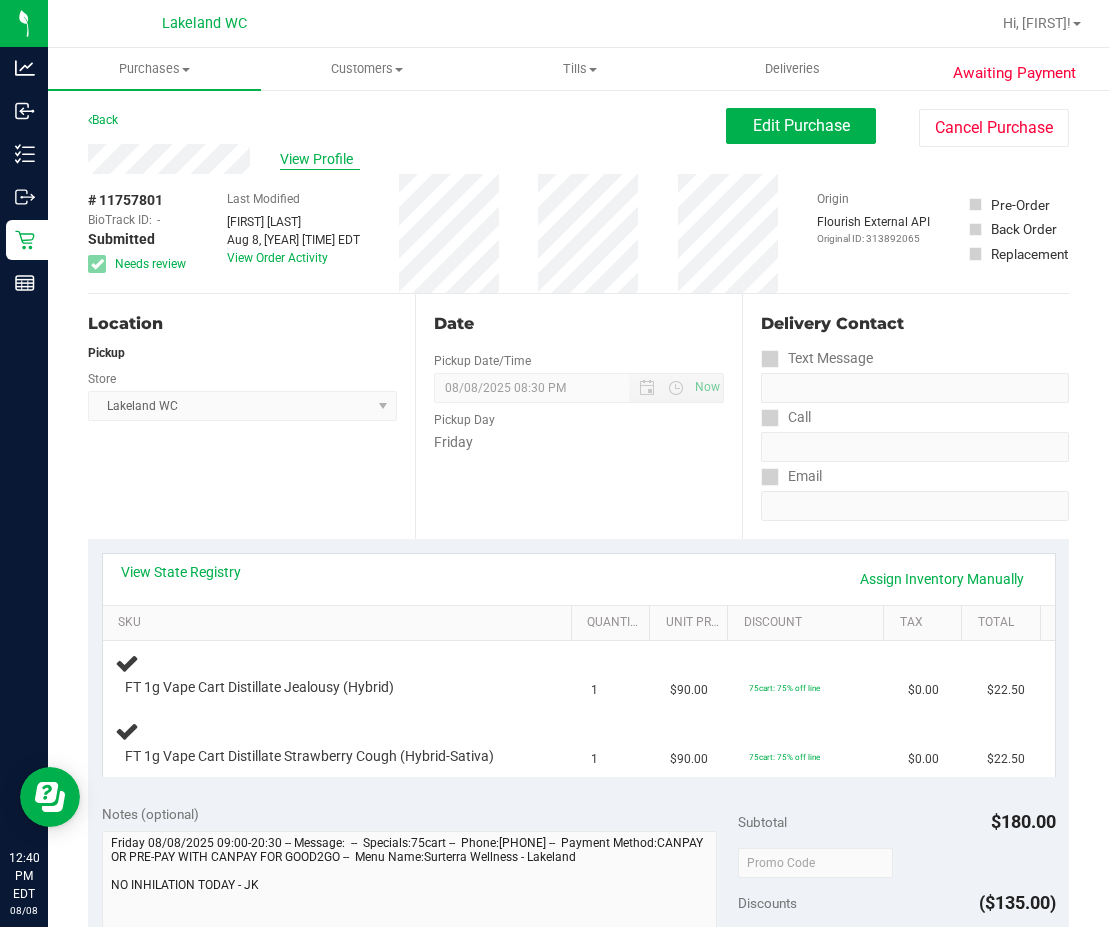 click on "View Profile" at bounding box center [320, 159] 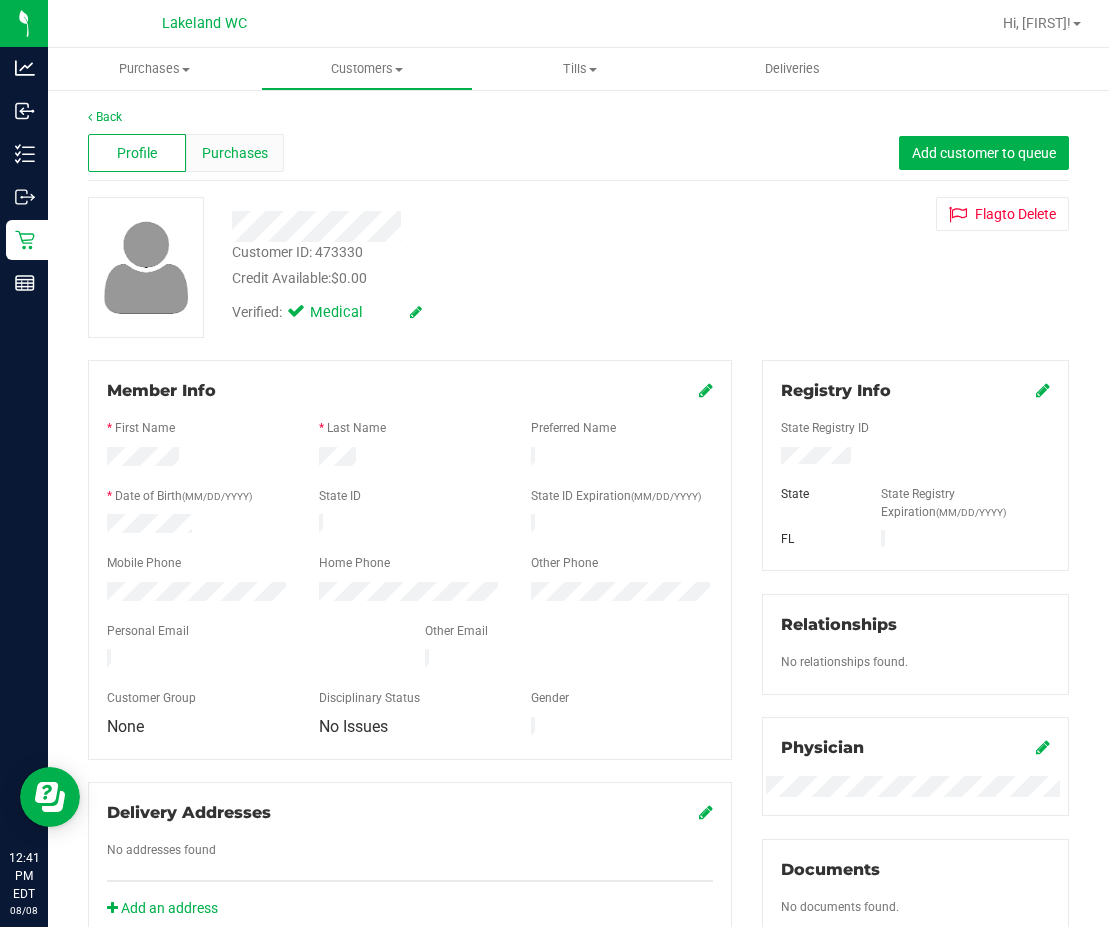 click on "Purchases" at bounding box center [235, 153] 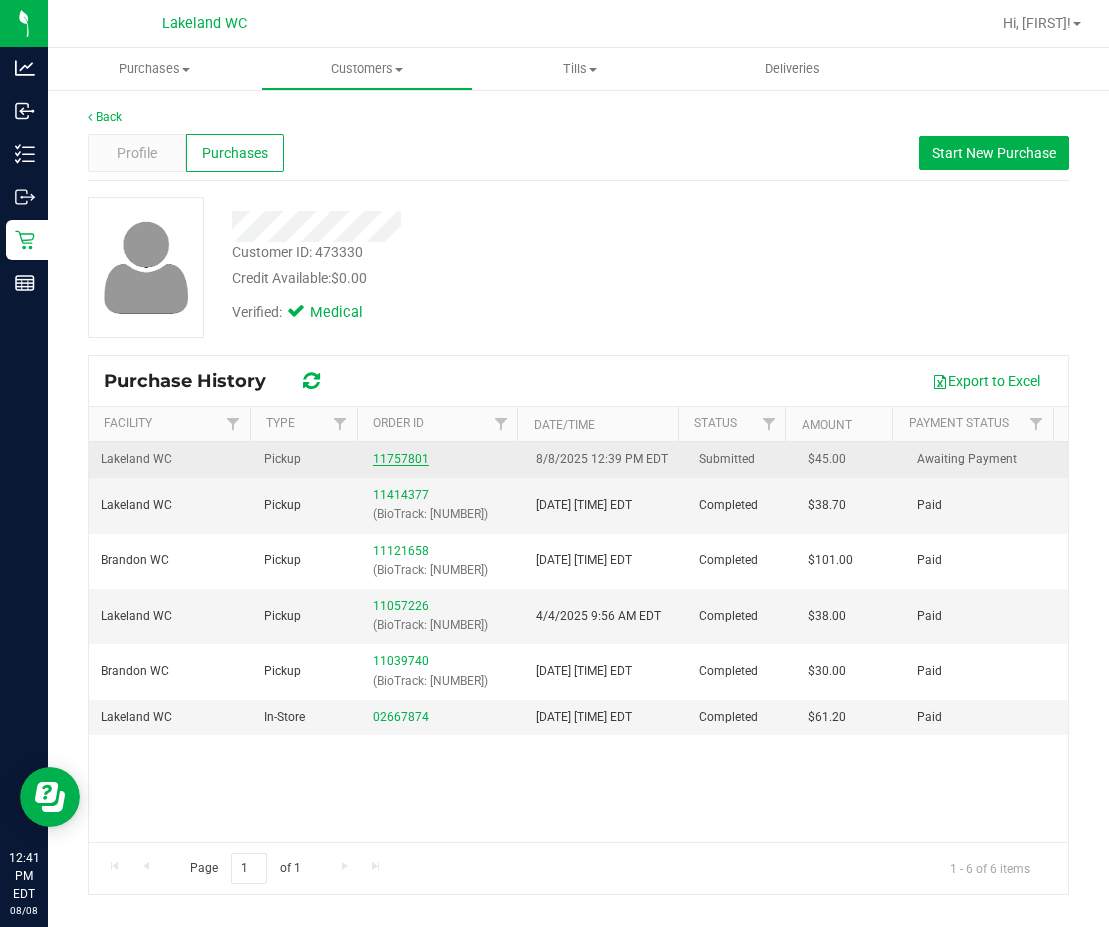 click on "11757801" at bounding box center (401, 459) 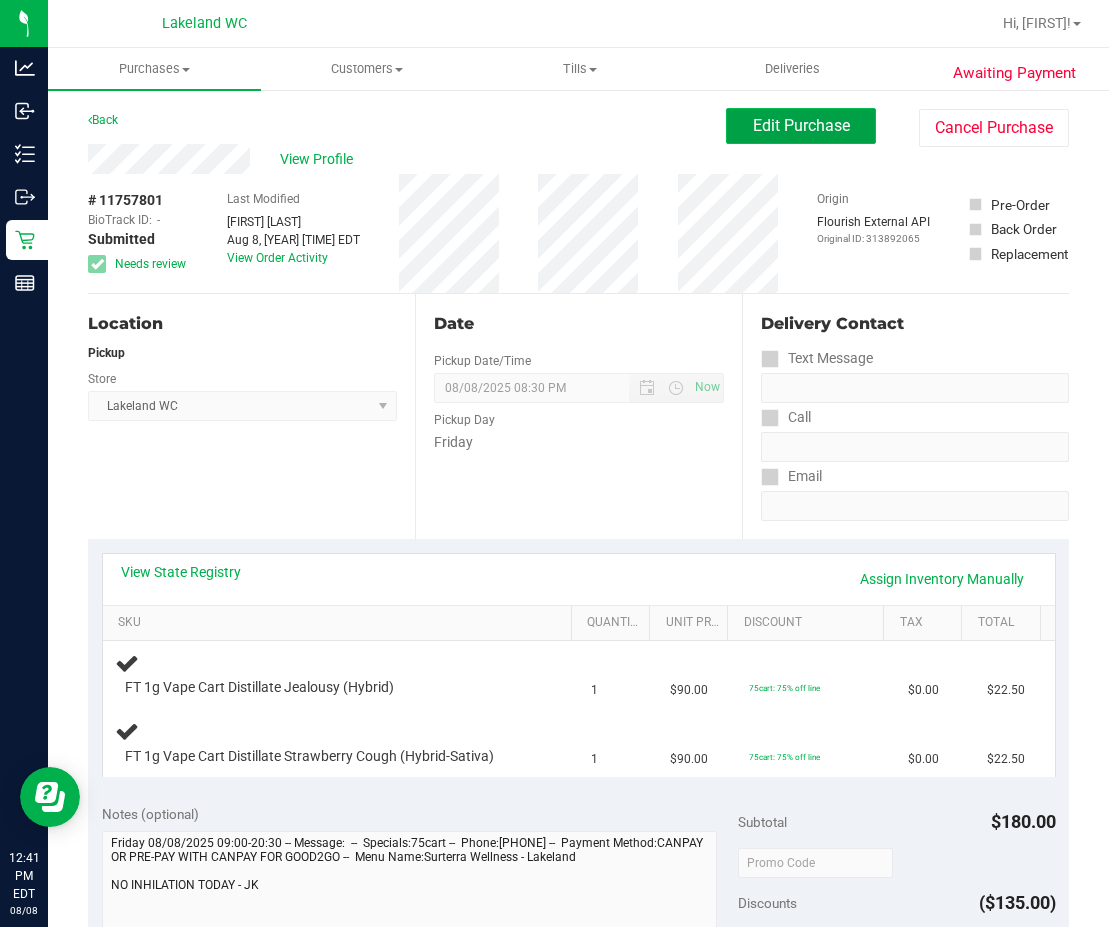 click on "Edit Purchase" at bounding box center [801, 126] 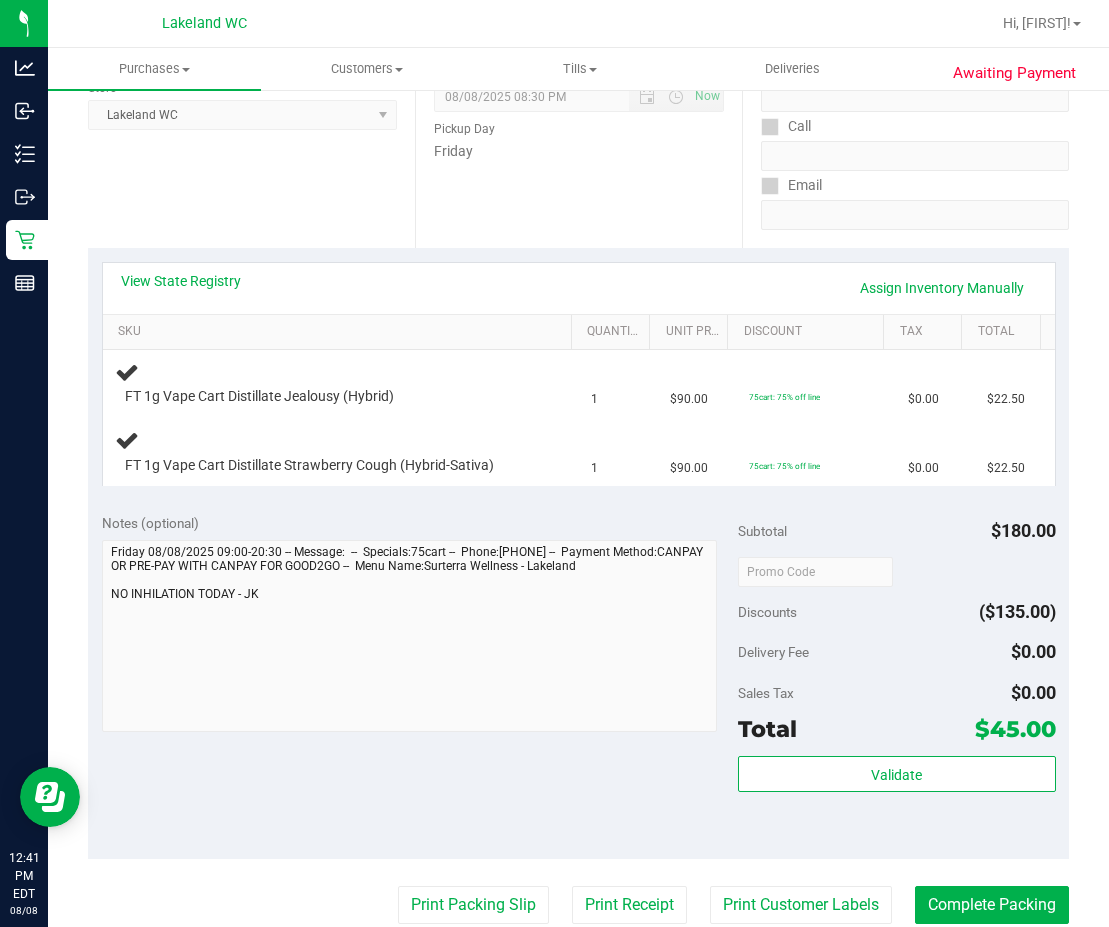 scroll, scrollTop: 400, scrollLeft: 0, axis: vertical 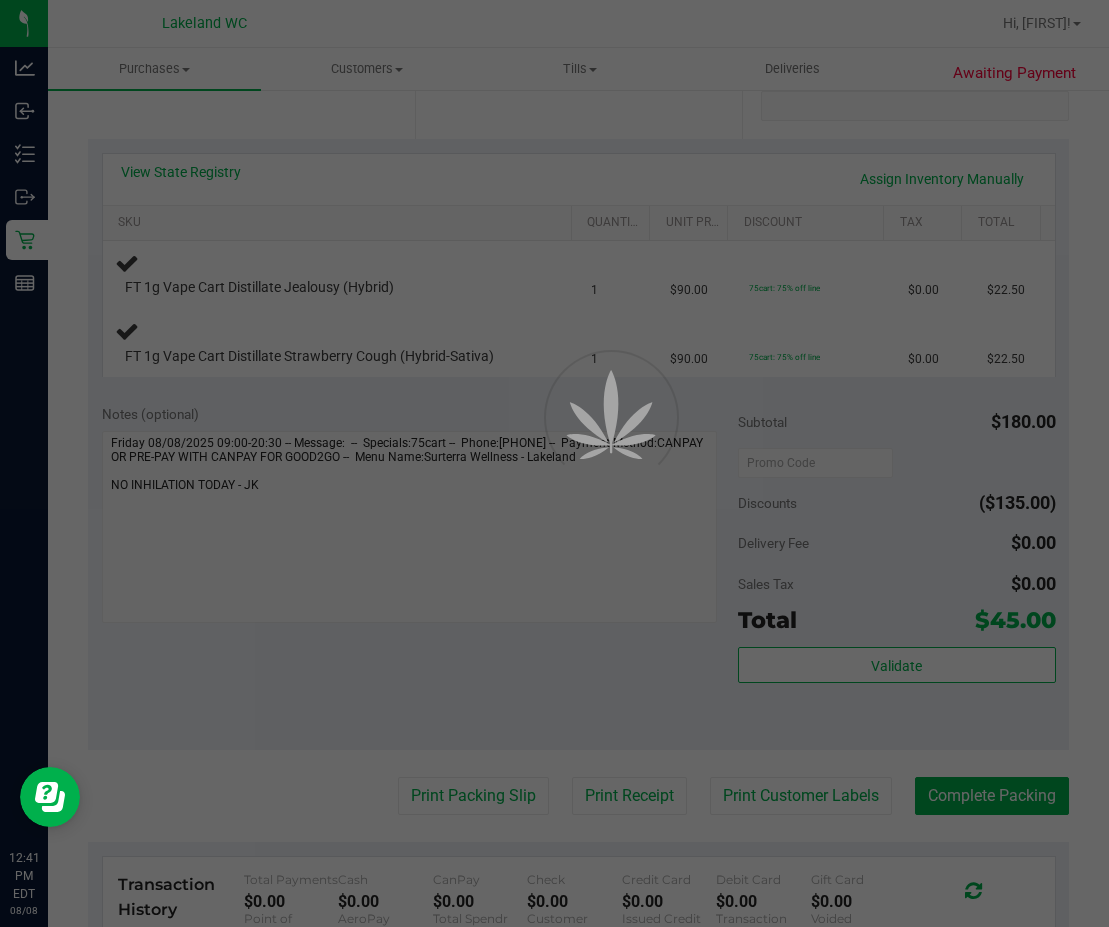 drag, startPoint x: 471, startPoint y: 592, endPoint x: 447, endPoint y: 599, distance: 25 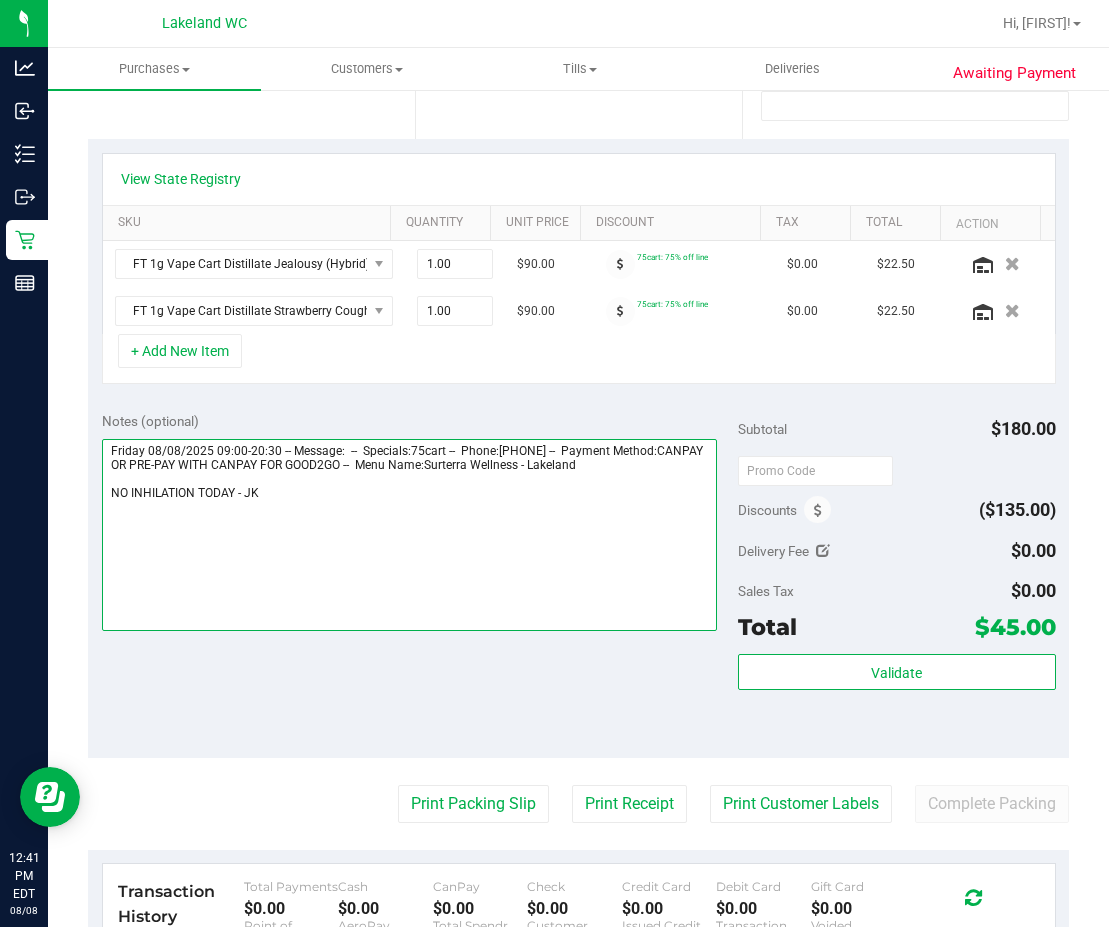 click at bounding box center [410, 535] 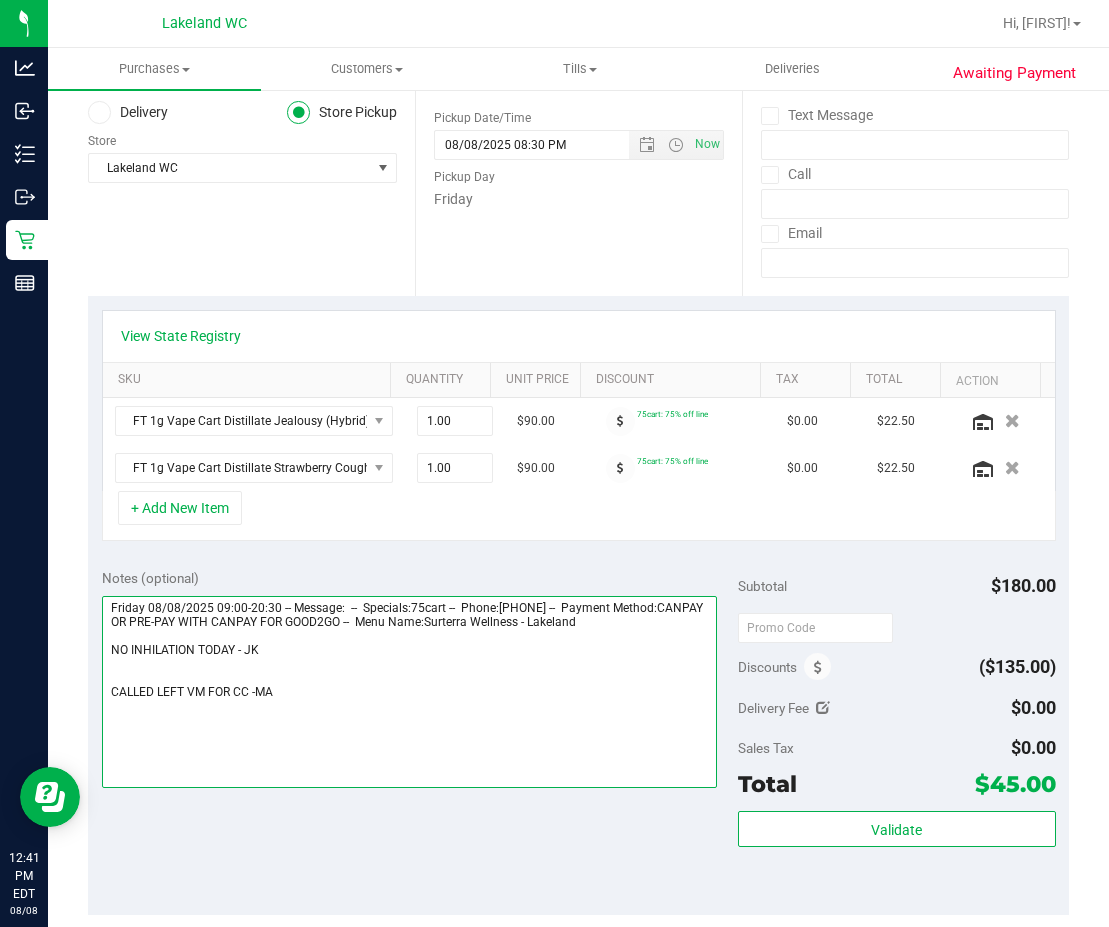 scroll, scrollTop: 0, scrollLeft: 0, axis: both 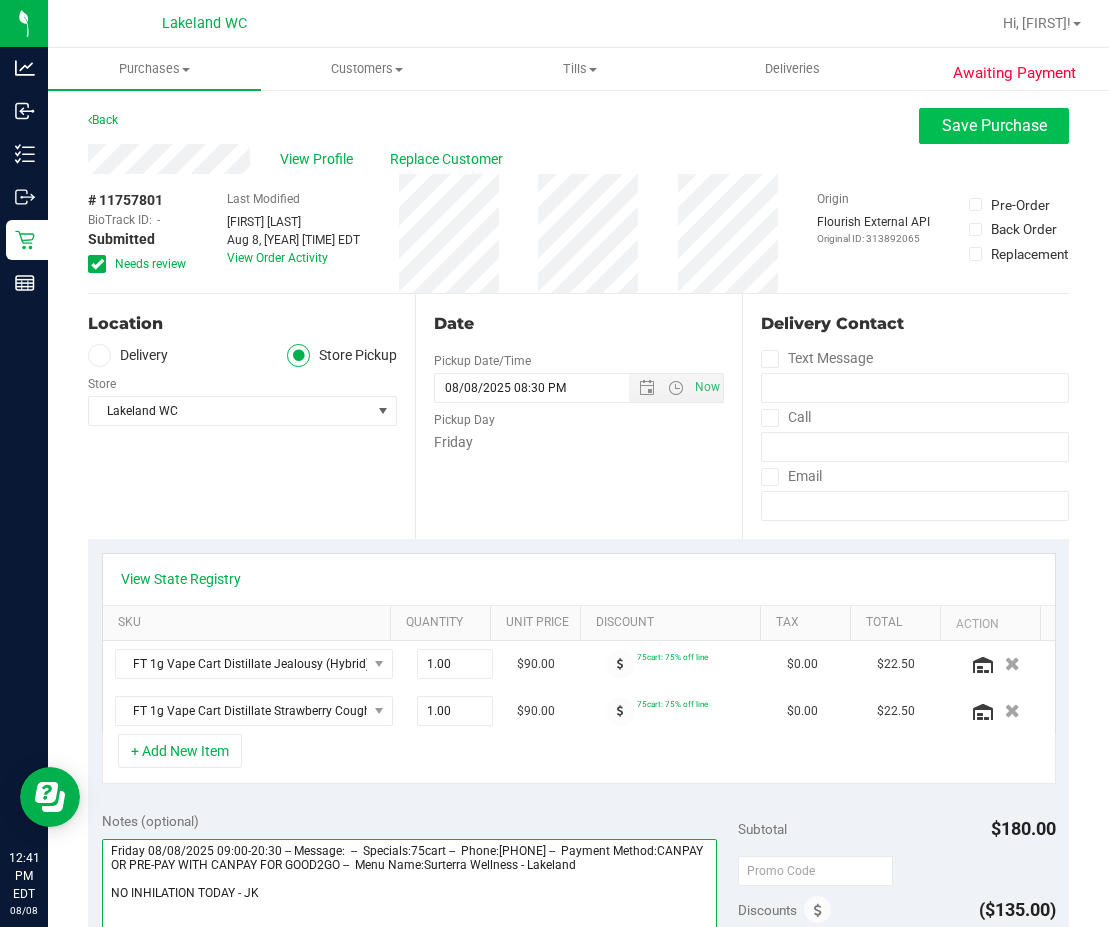 type on "Friday 08/08/2025 09:00-20:30 -- Message:  --  Specials:75cart --  Phone:[PHONE] --  Payment Method:CANPAY OR PRE-PAY WITH CANPAY FOR GOOD2GO --  Menu Name:Surterra Wellness - Lakeland
NO INHILATION TODAY - JK
CALLED LEFT VM FOR CC -MA" 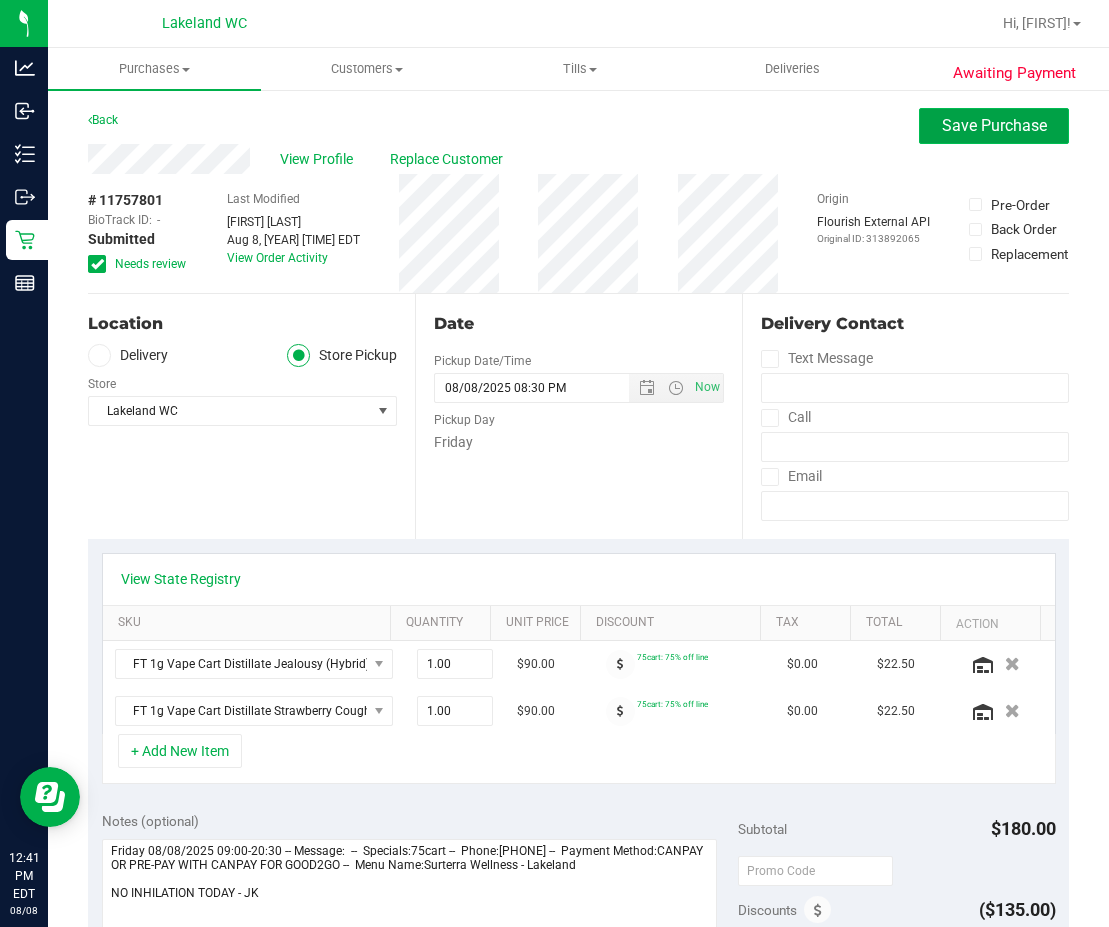 click on "Save Purchase" at bounding box center (994, 125) 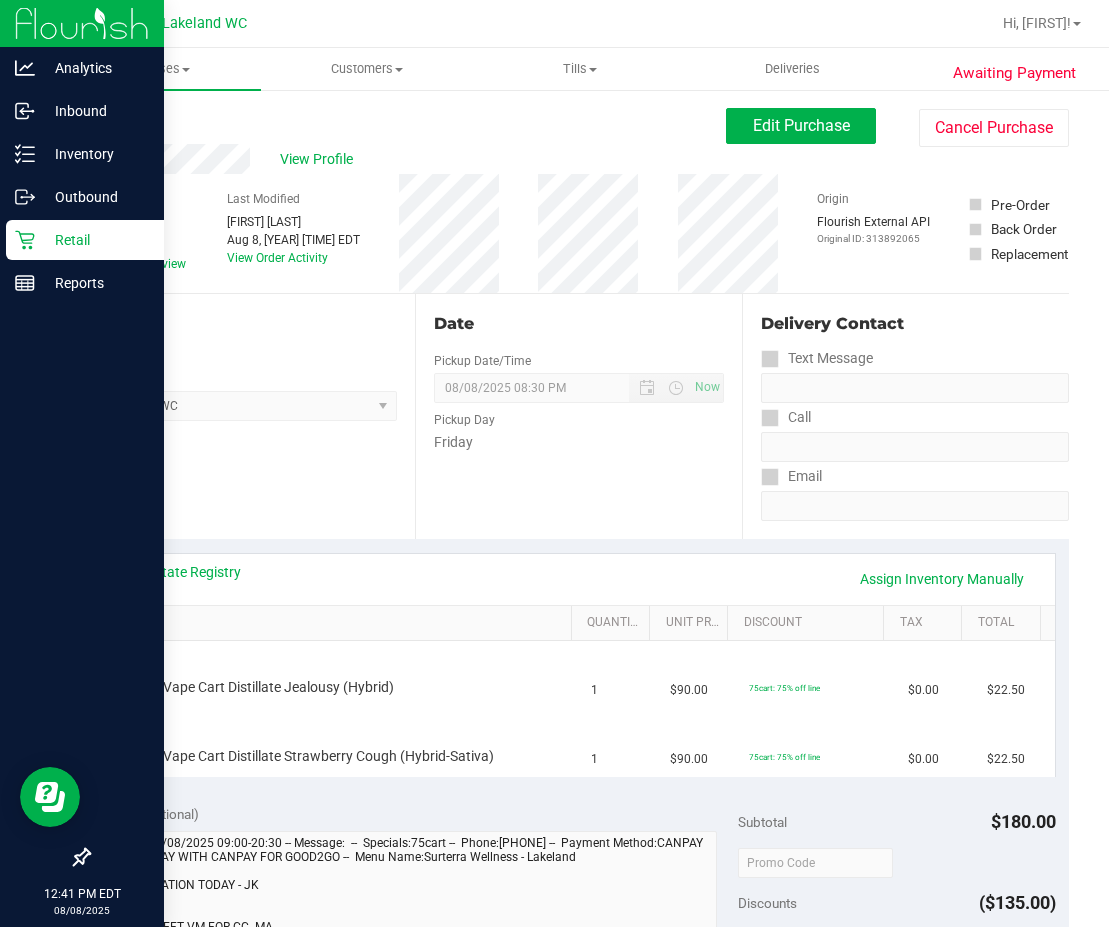click 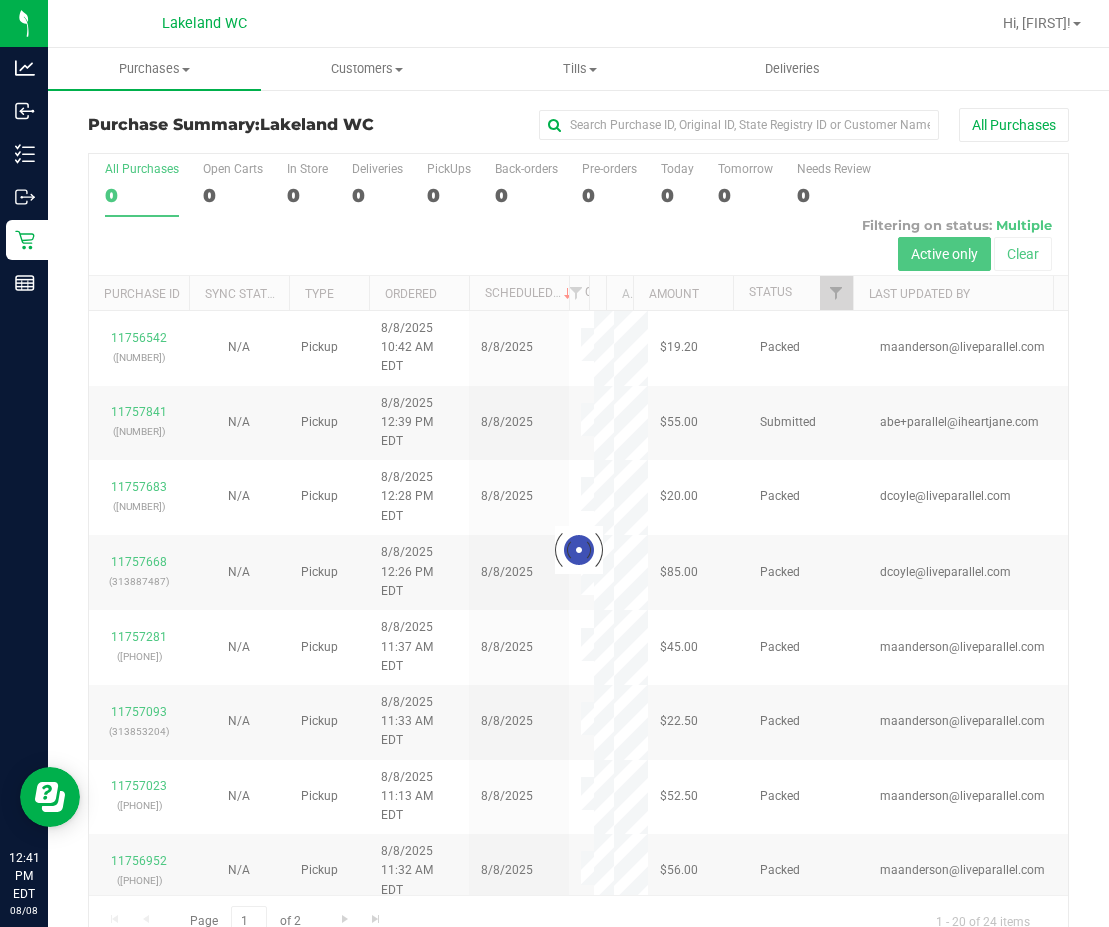 click at bounding box center [578, 550] 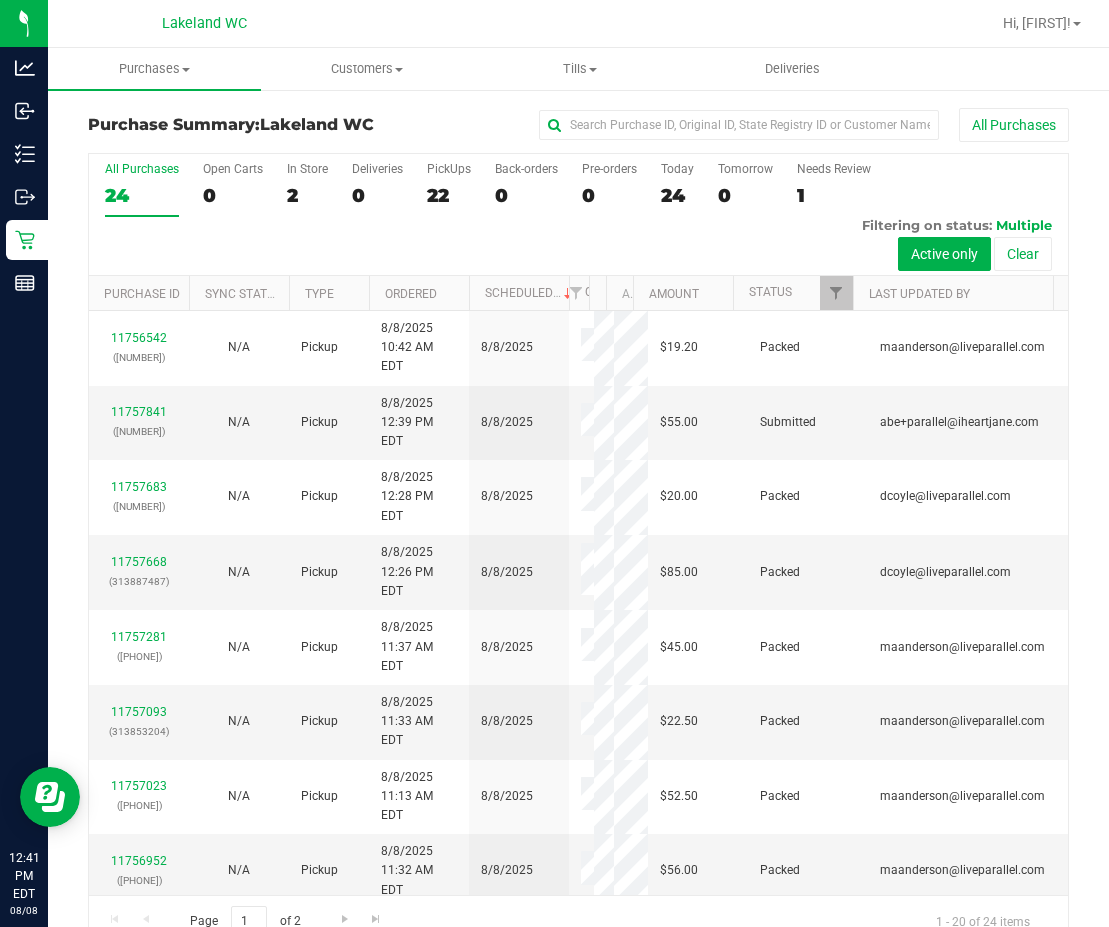 click on "Status" at bounding box center [793, 293] 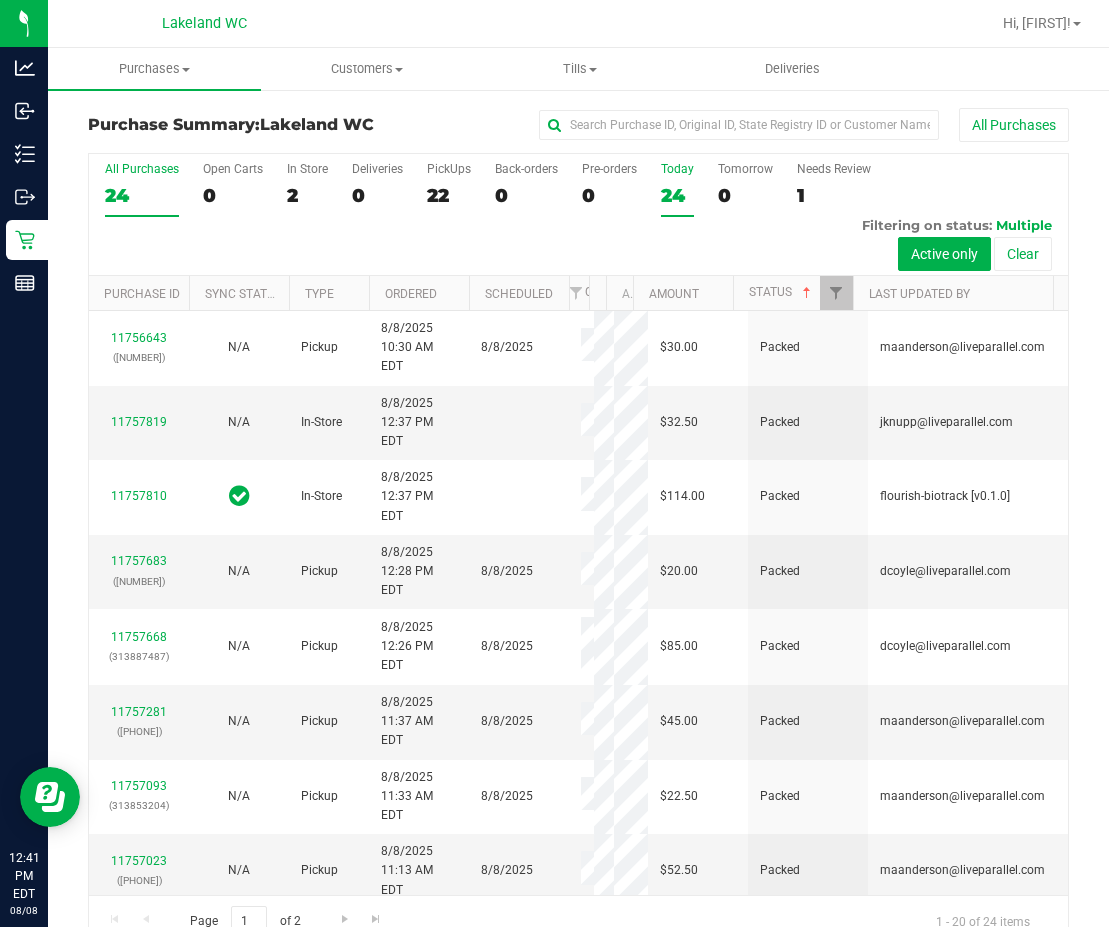 click on "24" at bounding box center [677, 195] 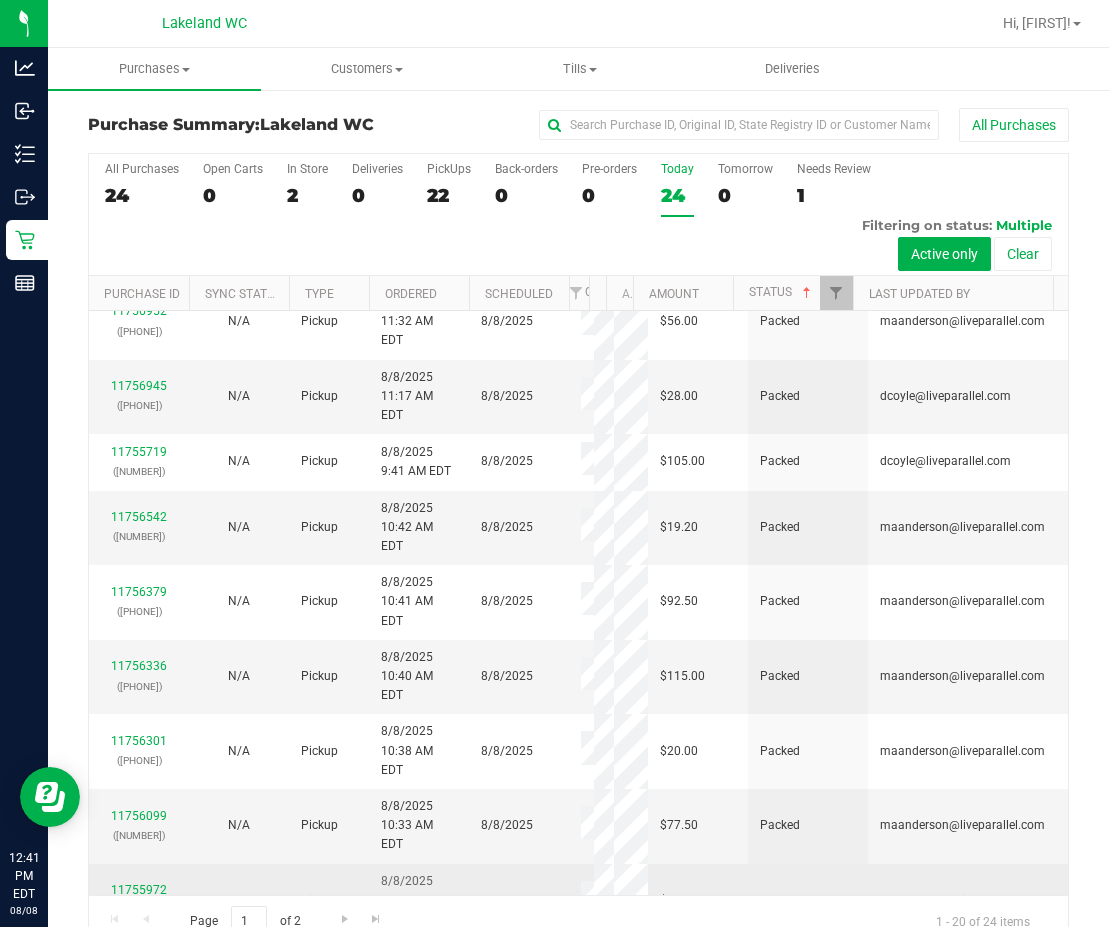 scroll, scrollTop: 638, scrollLeft: 0, axis: vertical 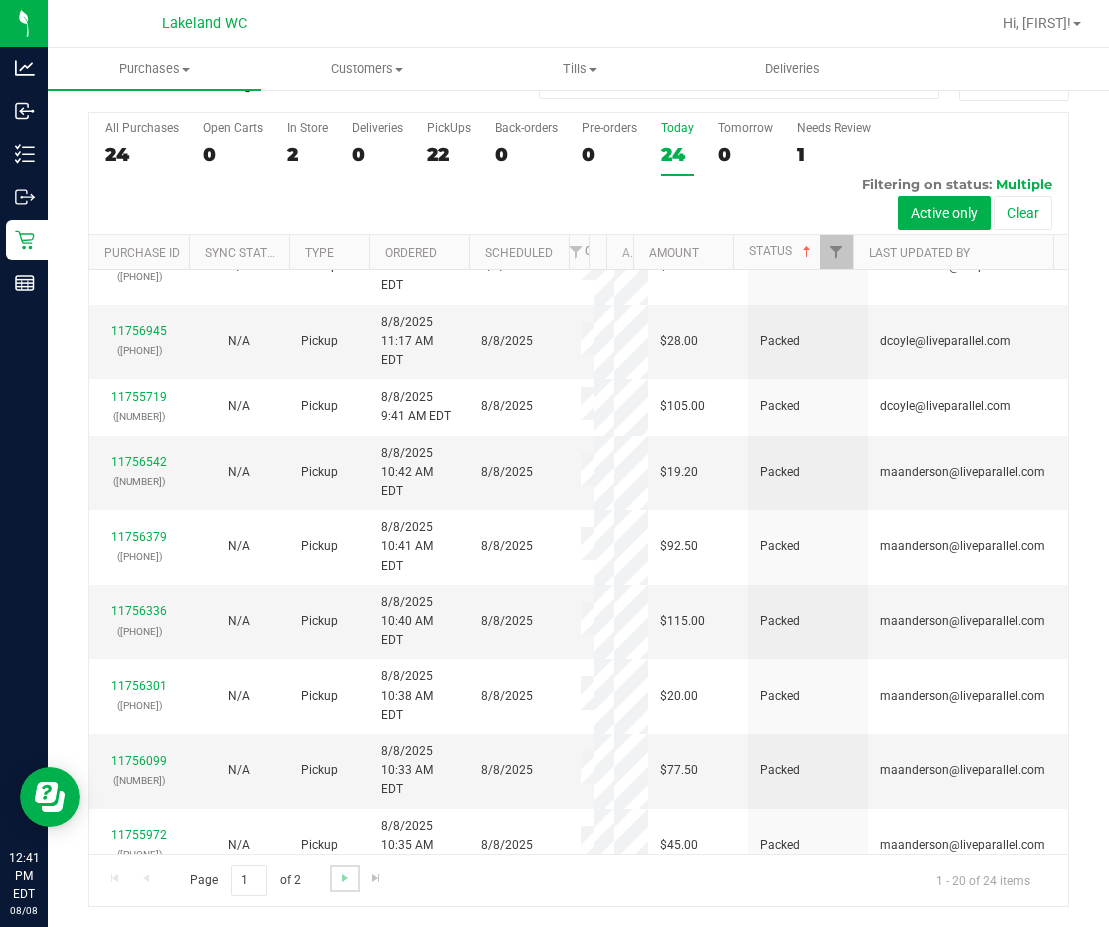 click at bounding box center (344, 878) 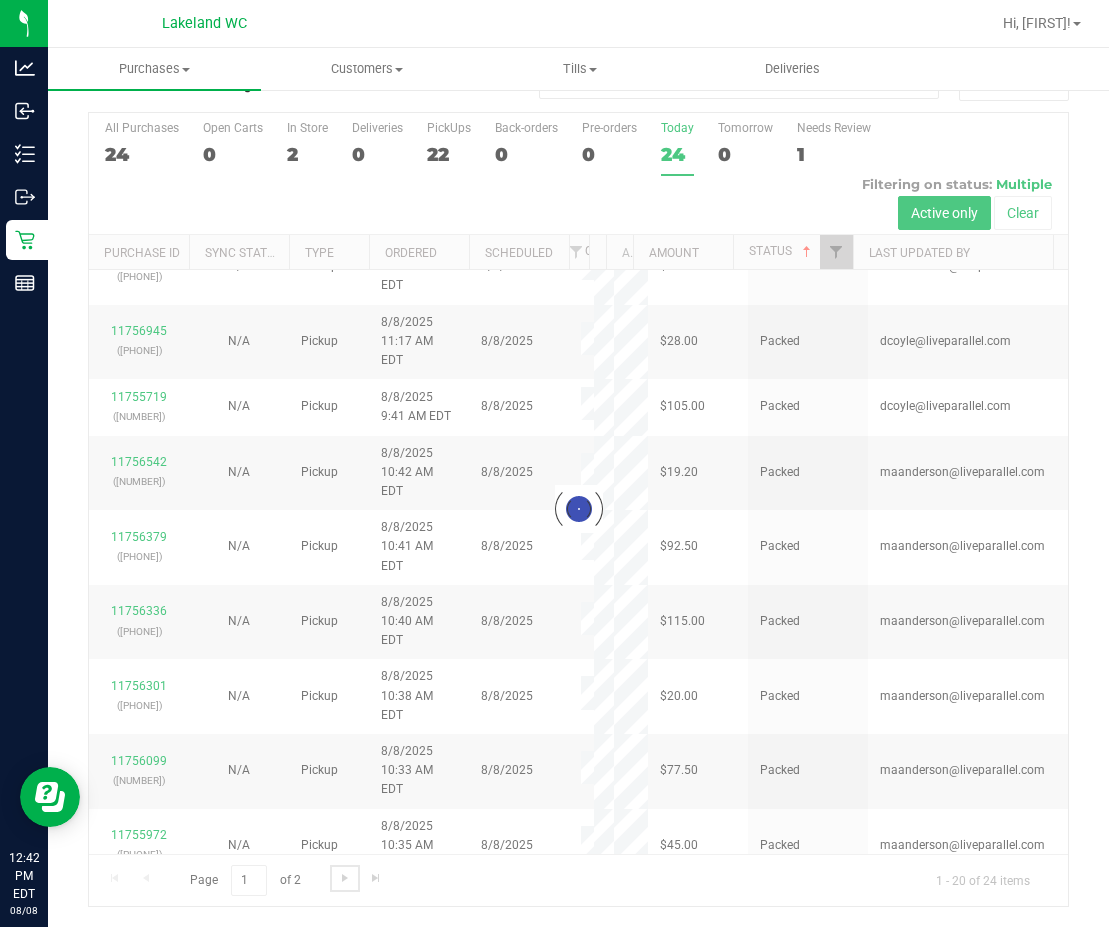 scroll, scrollTop: 0, scrollLeft: 0, axis: both 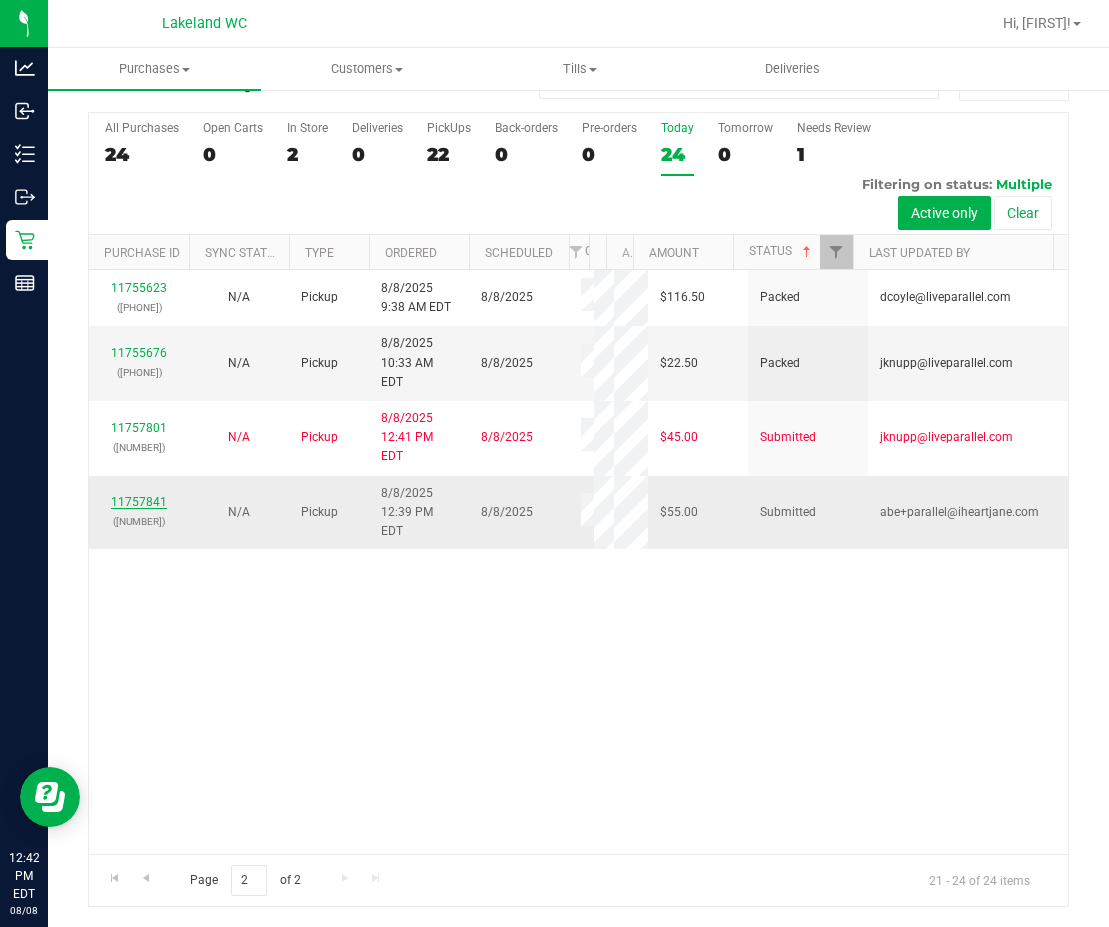 click on "11757841" at bounding box center [139, 502] 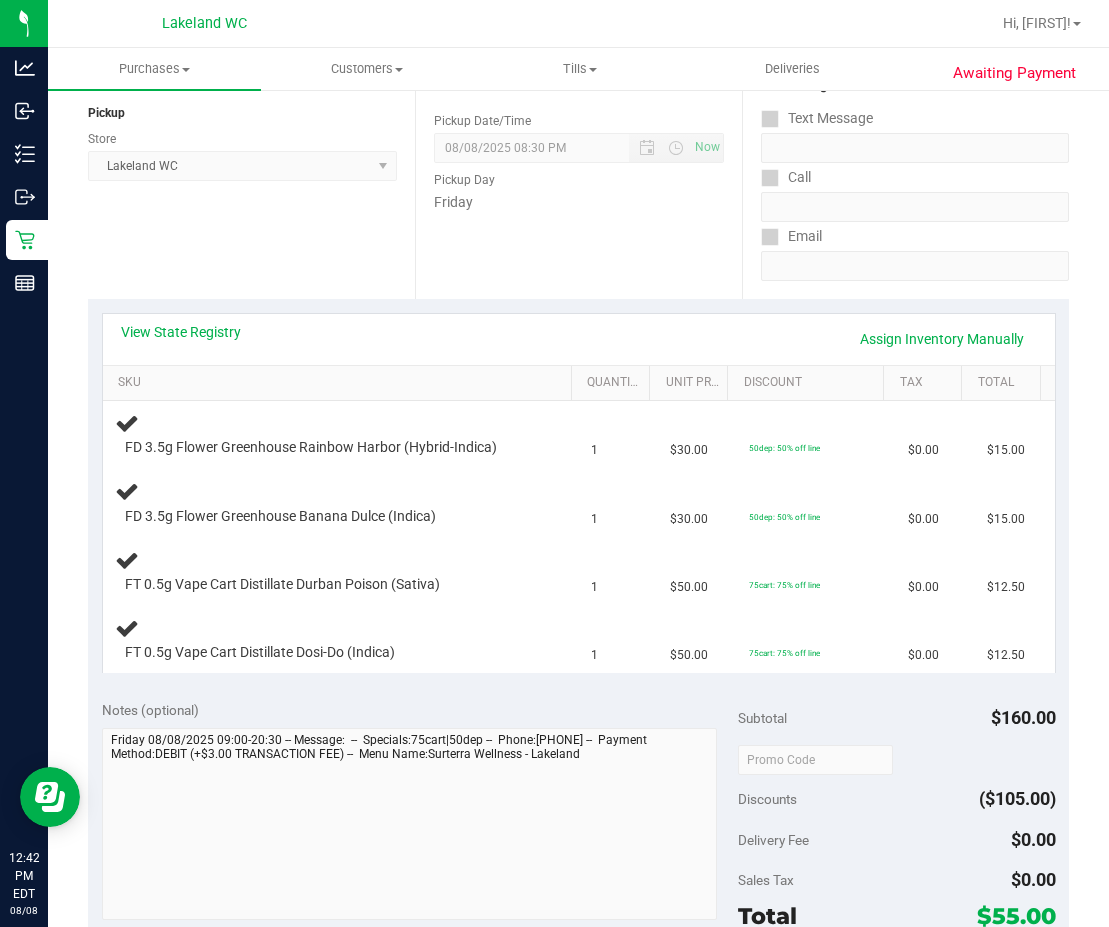 scroll, scrollTop: 241, scrollLeft: 0, axis: vertical 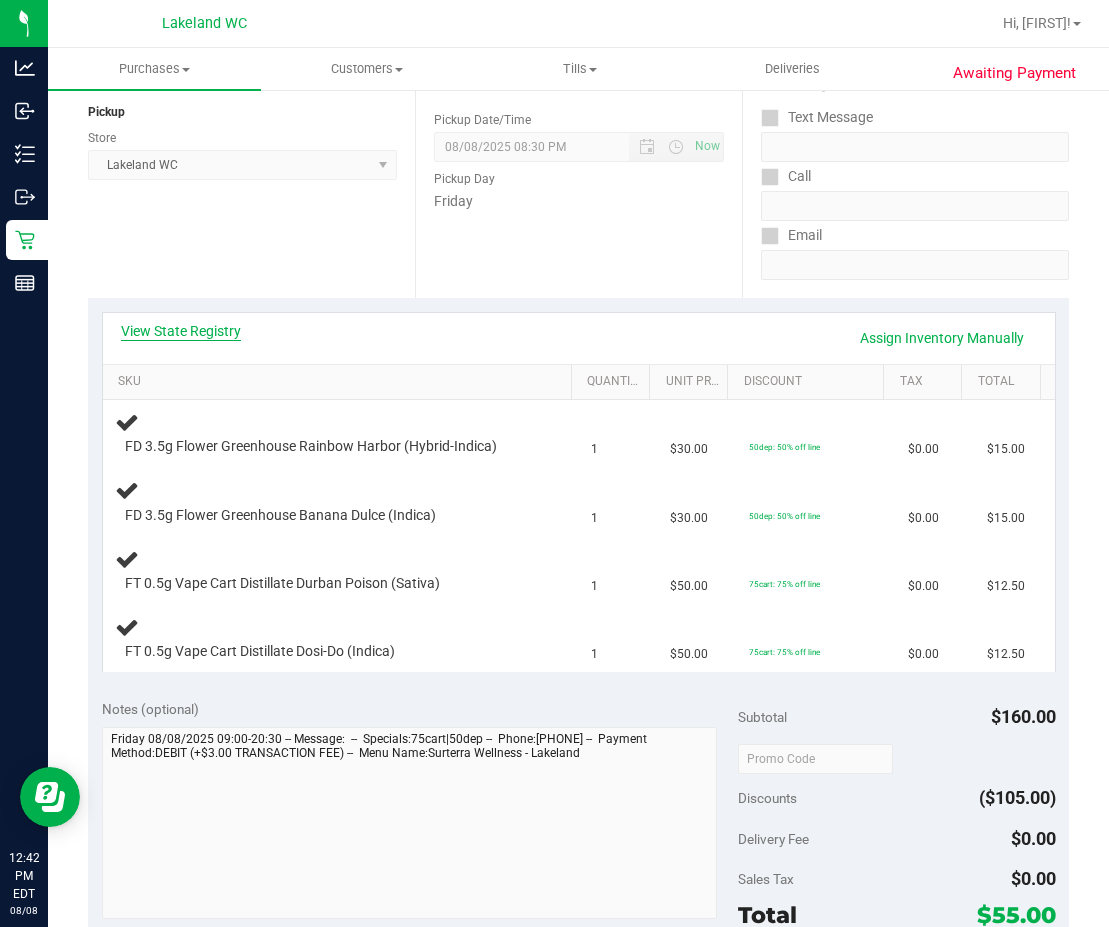 click on "View State Registry" at bounding box center [181, 331] 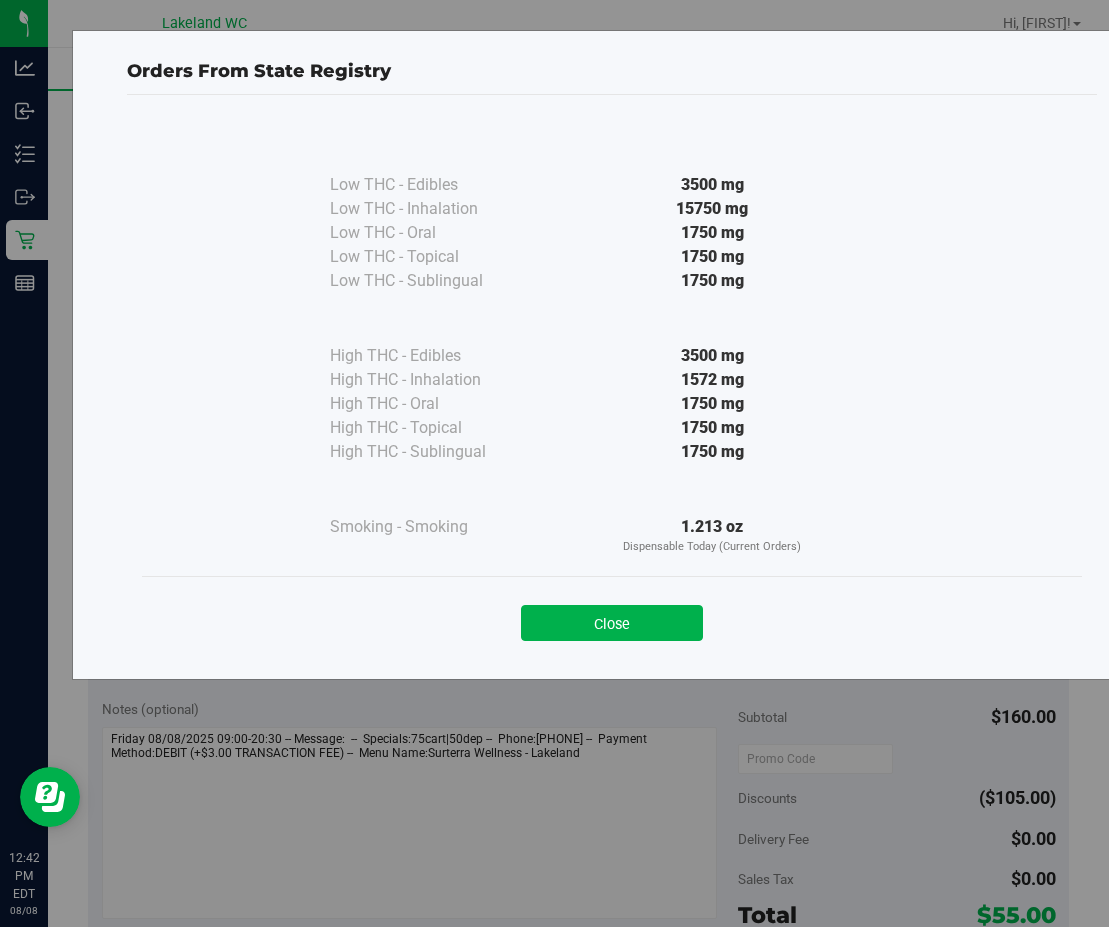 click on "Close" at bounding box center [612, 617] 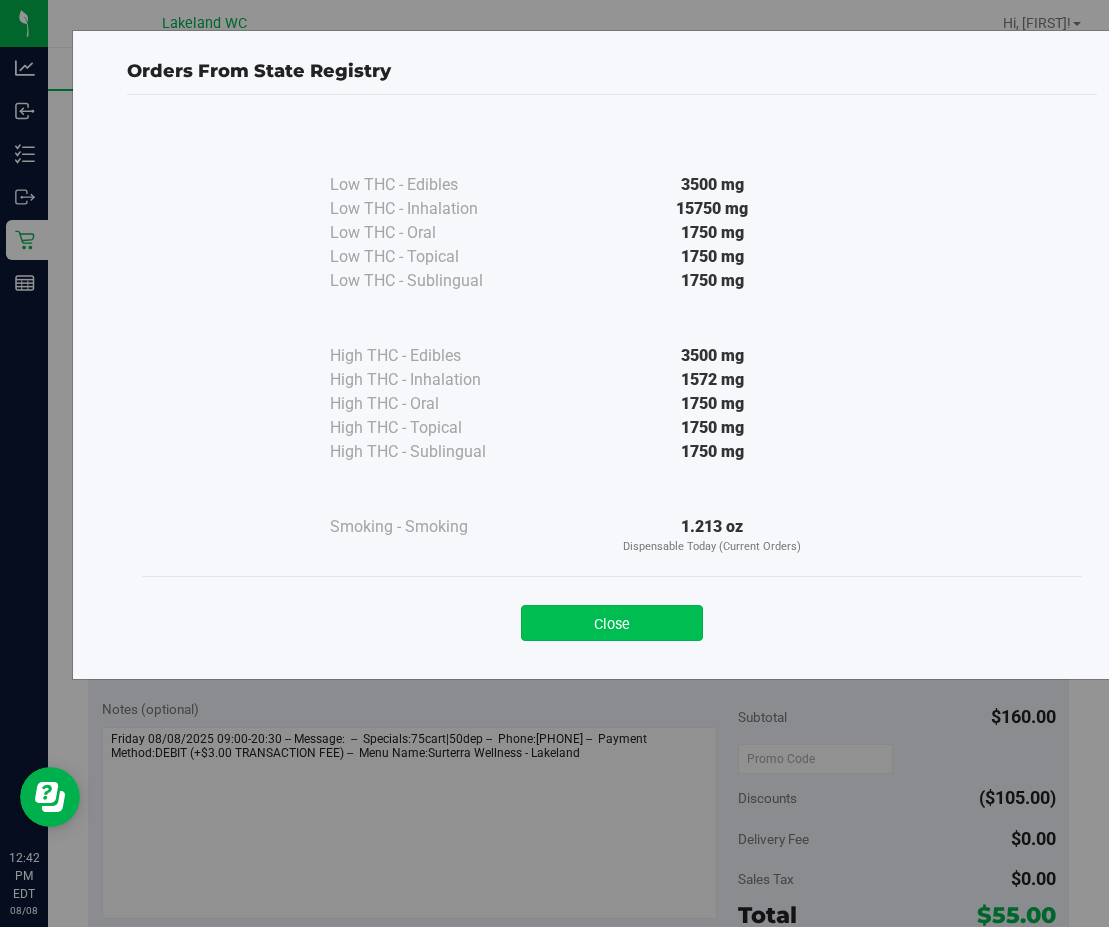 click on "Close" at bounding box center (612, 623) 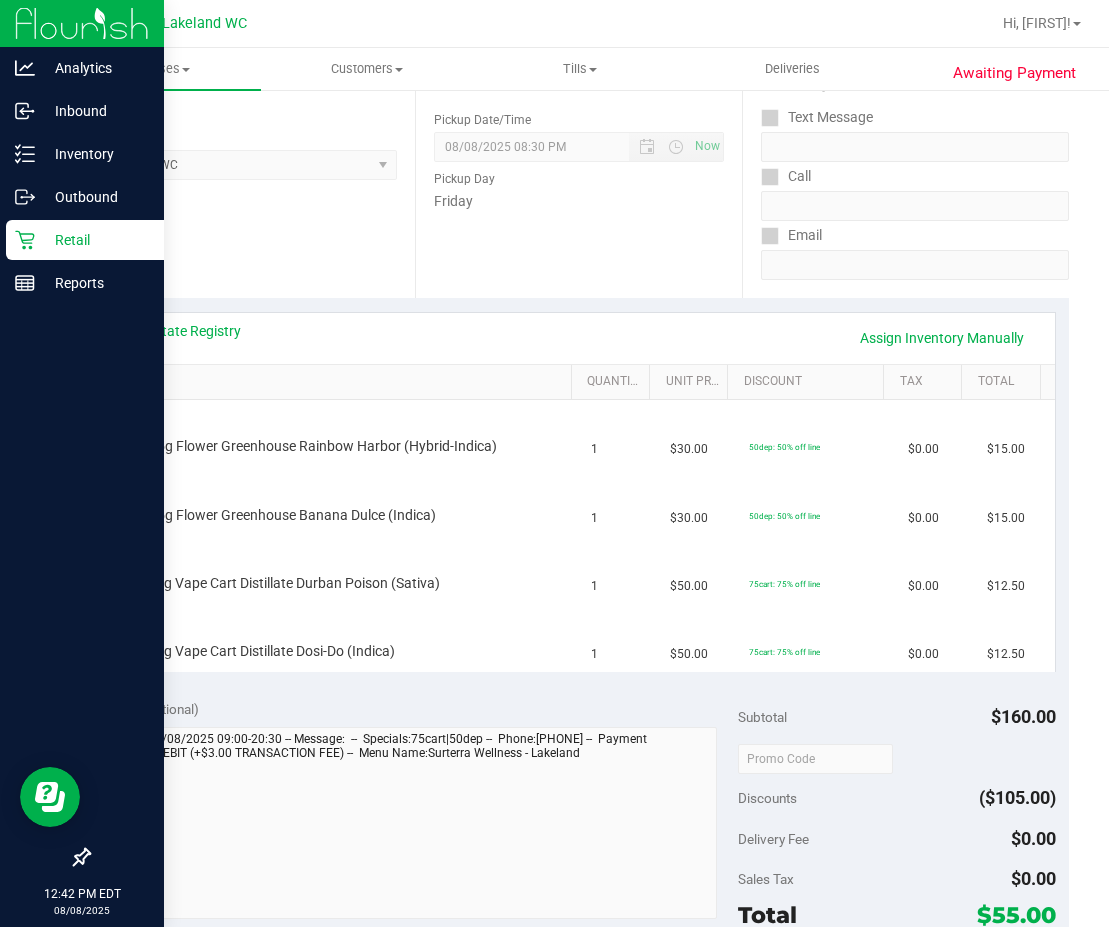 click on "Retail" at bounding box center [95, 240] 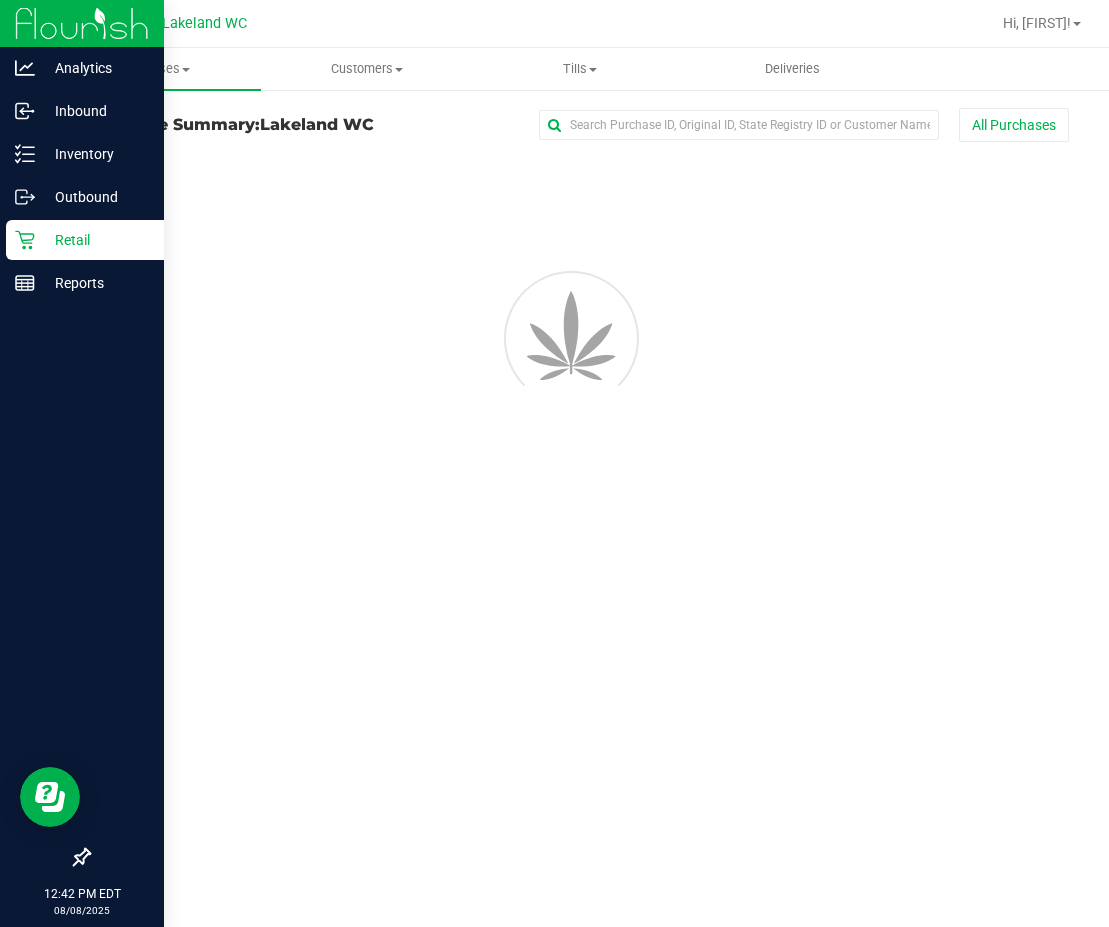 scroll, scrollTop: 0, scrollLeft: 0, axis: both 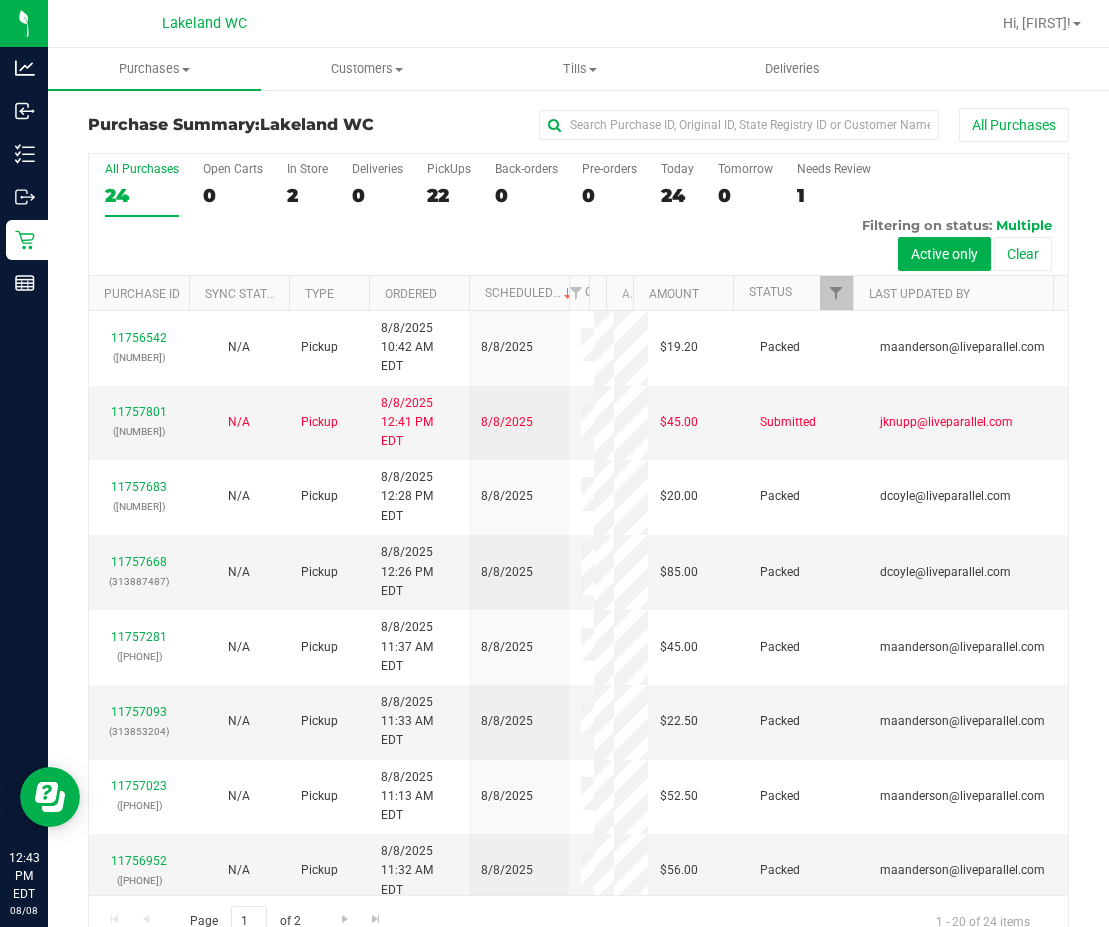click on "All Purchases
24
Open Carts
0
In Store
2
Deliveries
0
PickUps
22
Back-orders
0
Pre-orders
0
Today
24
Tomorrow
0" at bounding box center (578, 215) 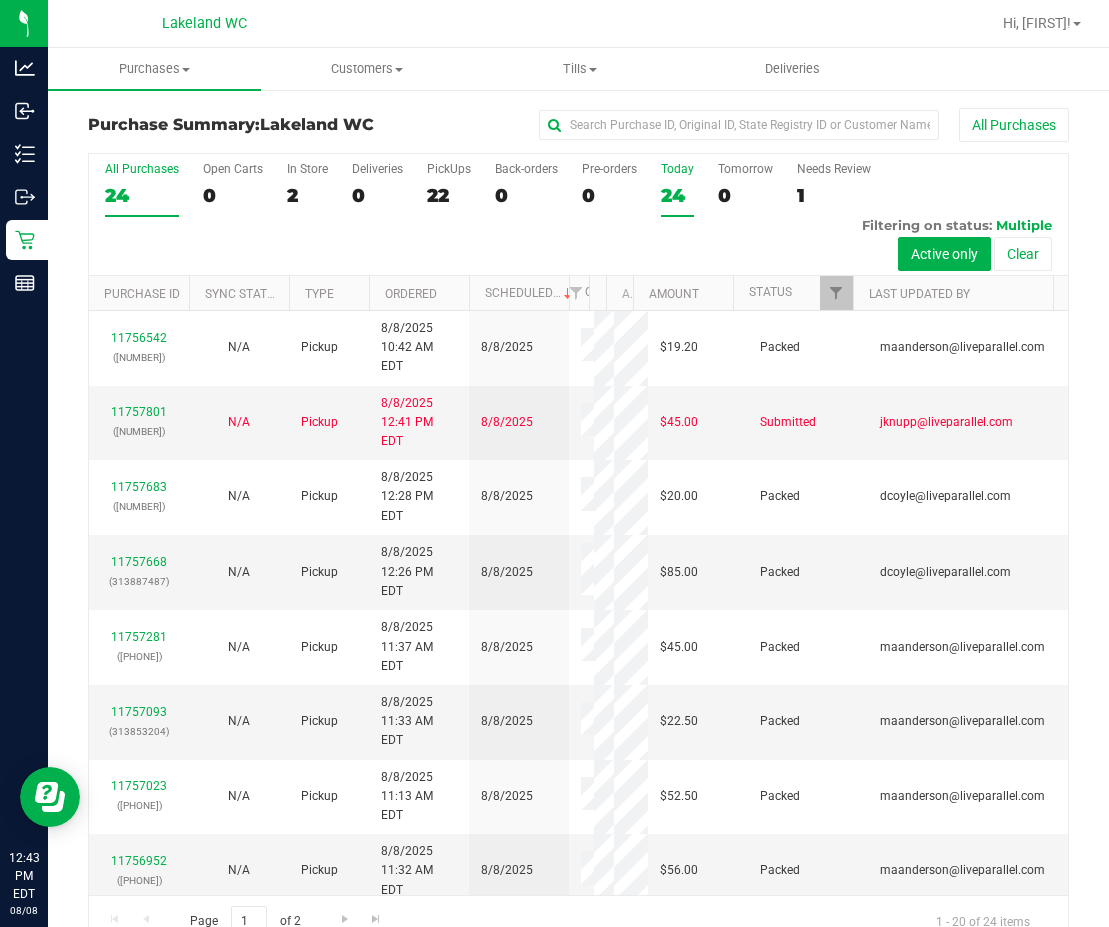 click on "24" at bounding box center (677, 195) 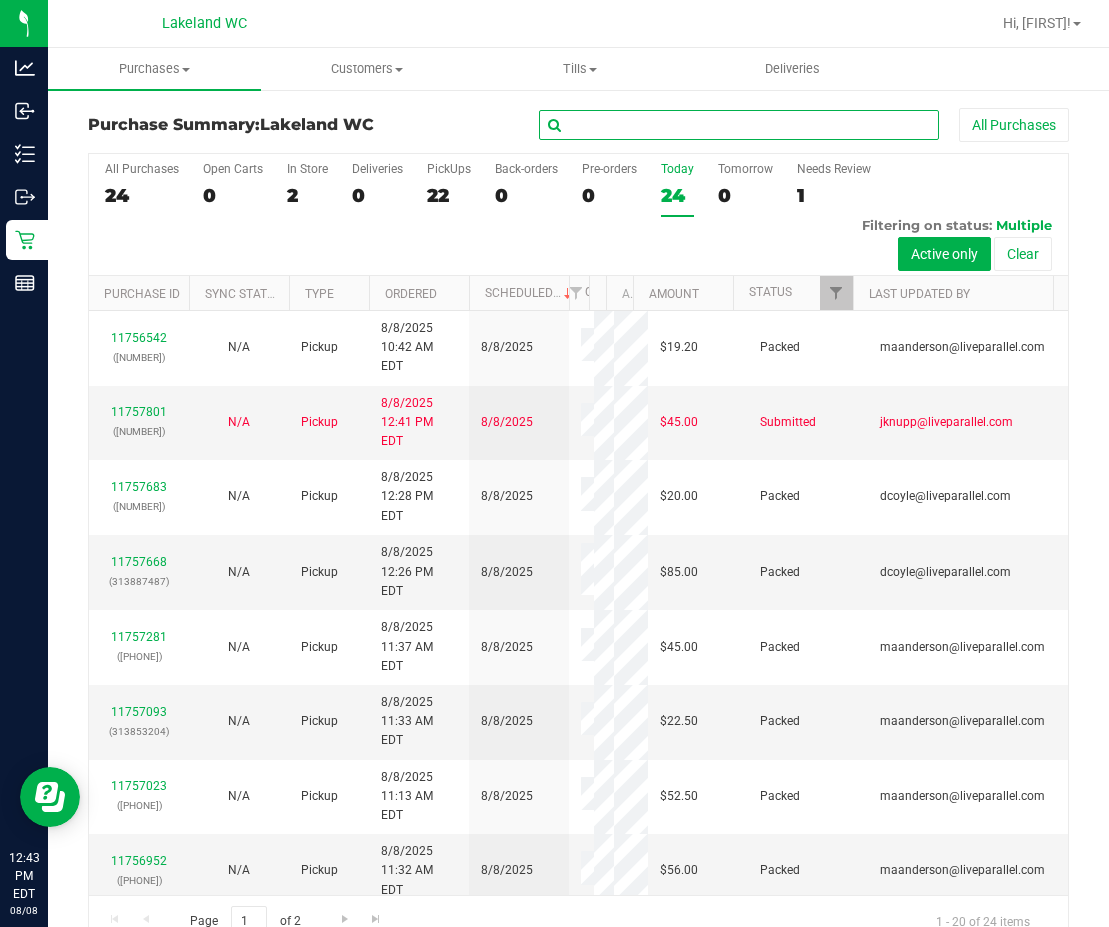 click at bounding box center (739, 125) 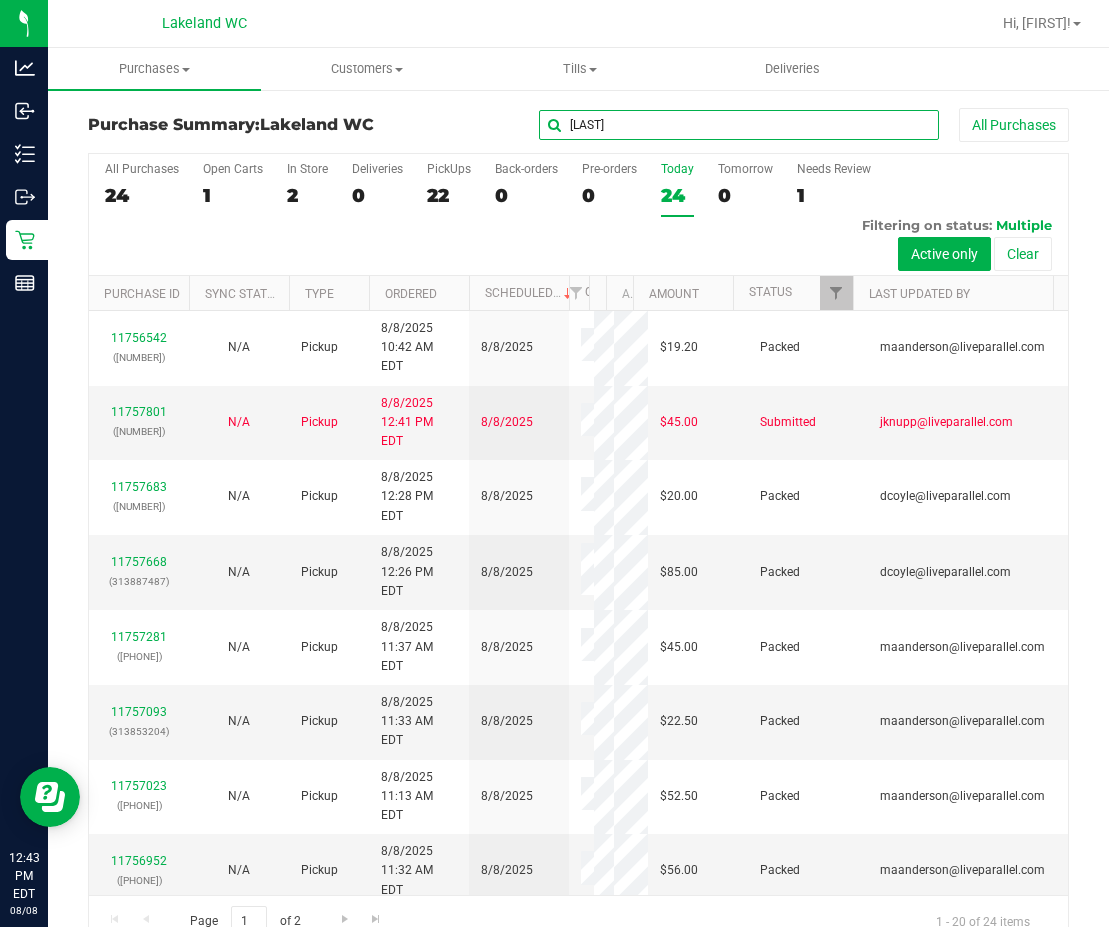 type on "[LAST]" 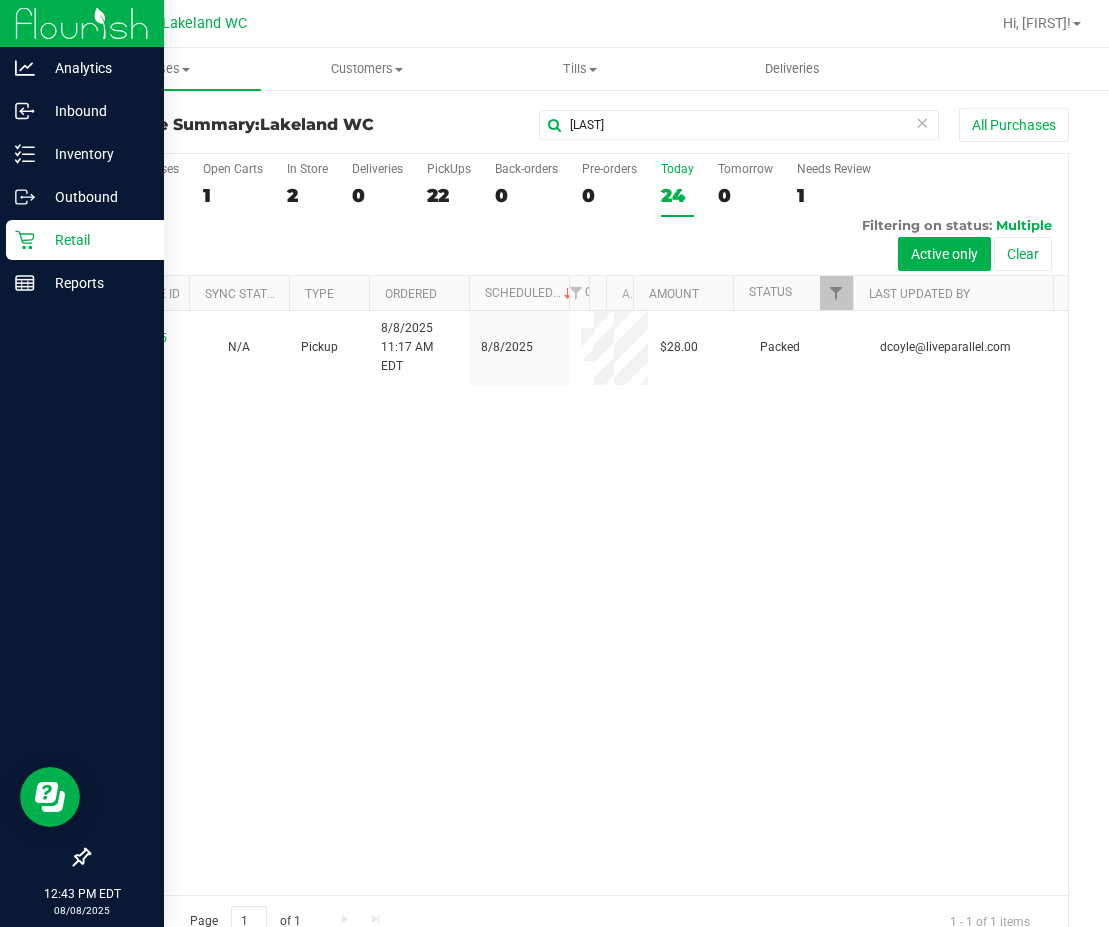 click at bounding box center (82, 572) 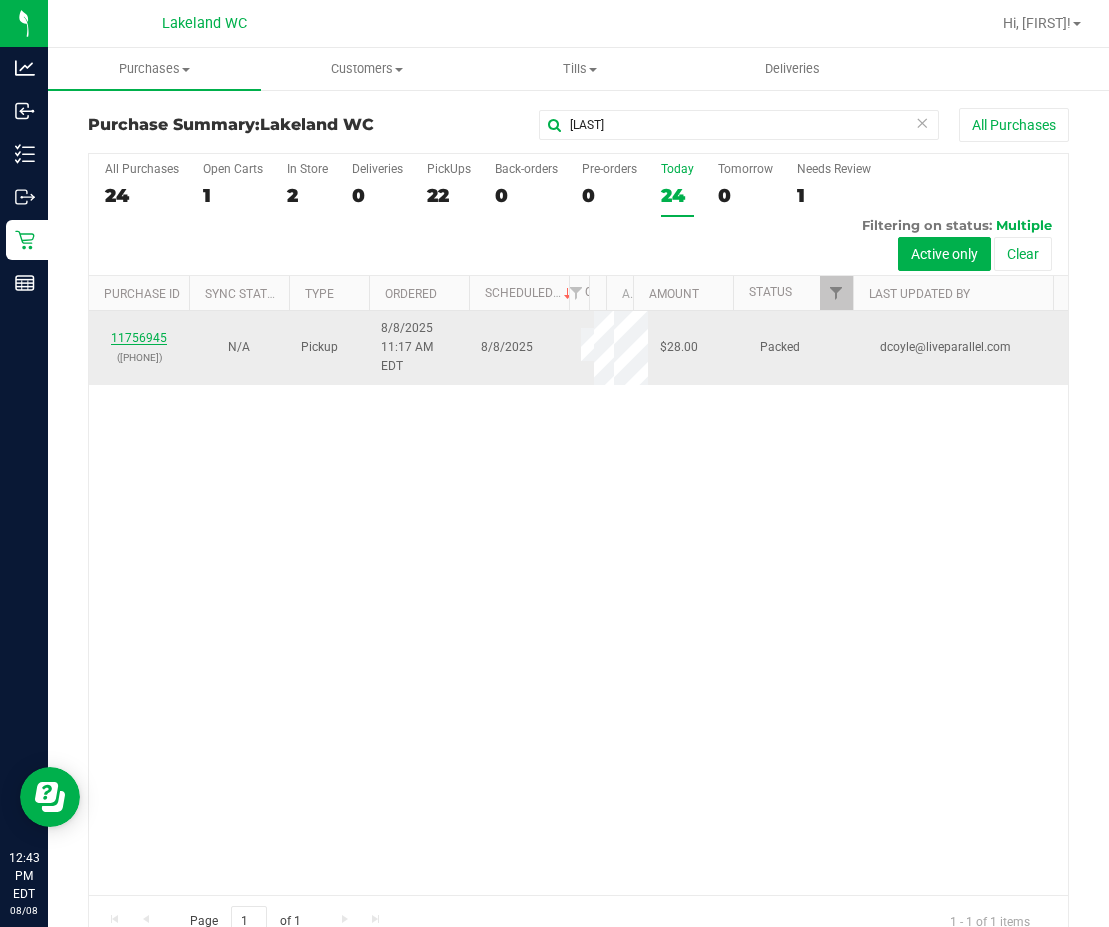 click on "11756945" at bounding box center (139, 338) 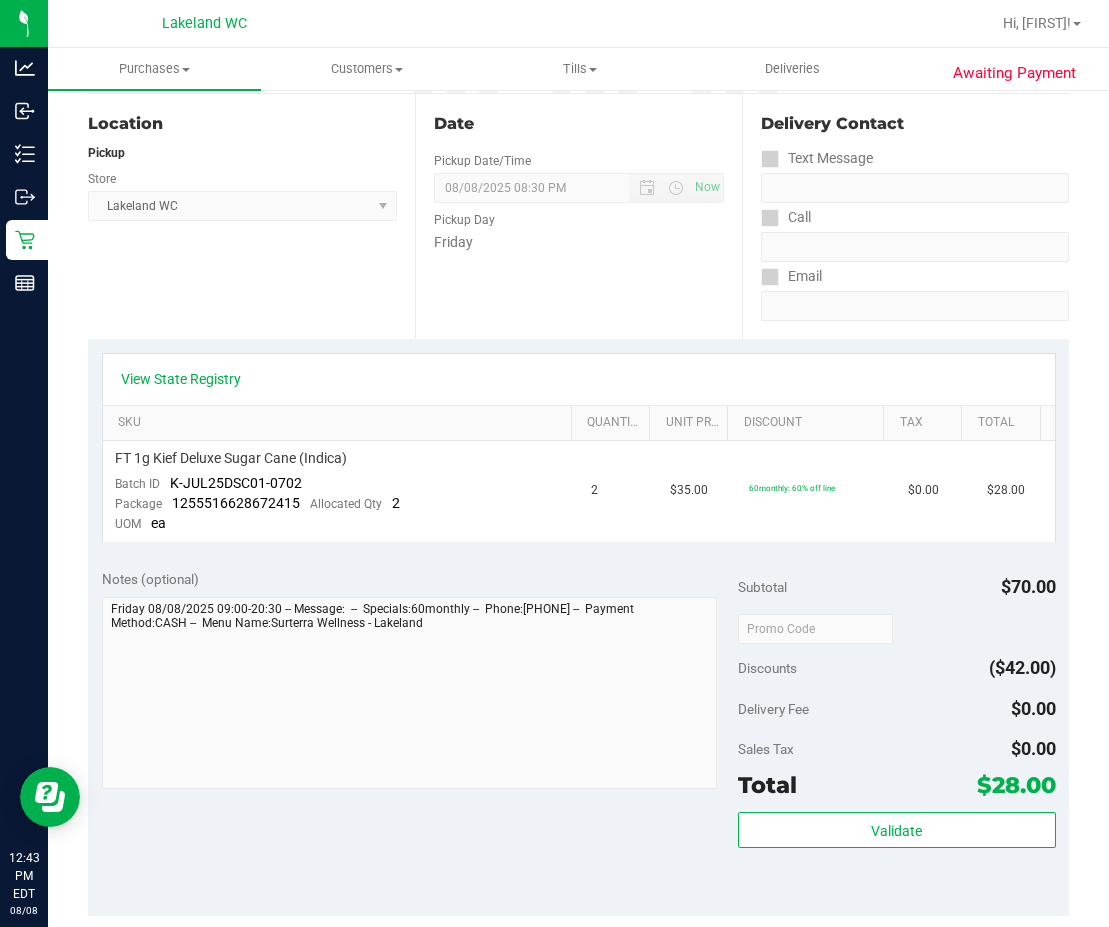 scroll, scrollTop: 0, scrollLeft: 0, axis: both 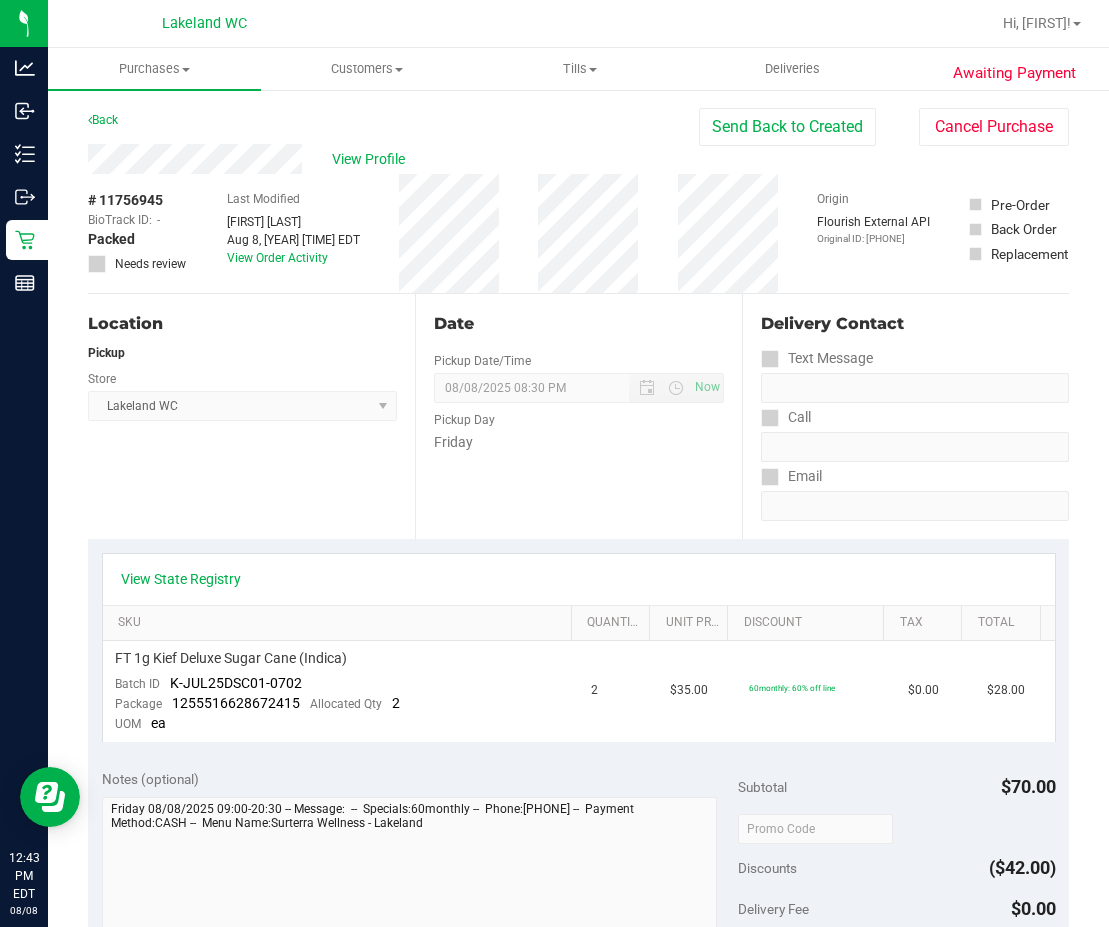 click on "SKU" at bounding box center [337, 624] 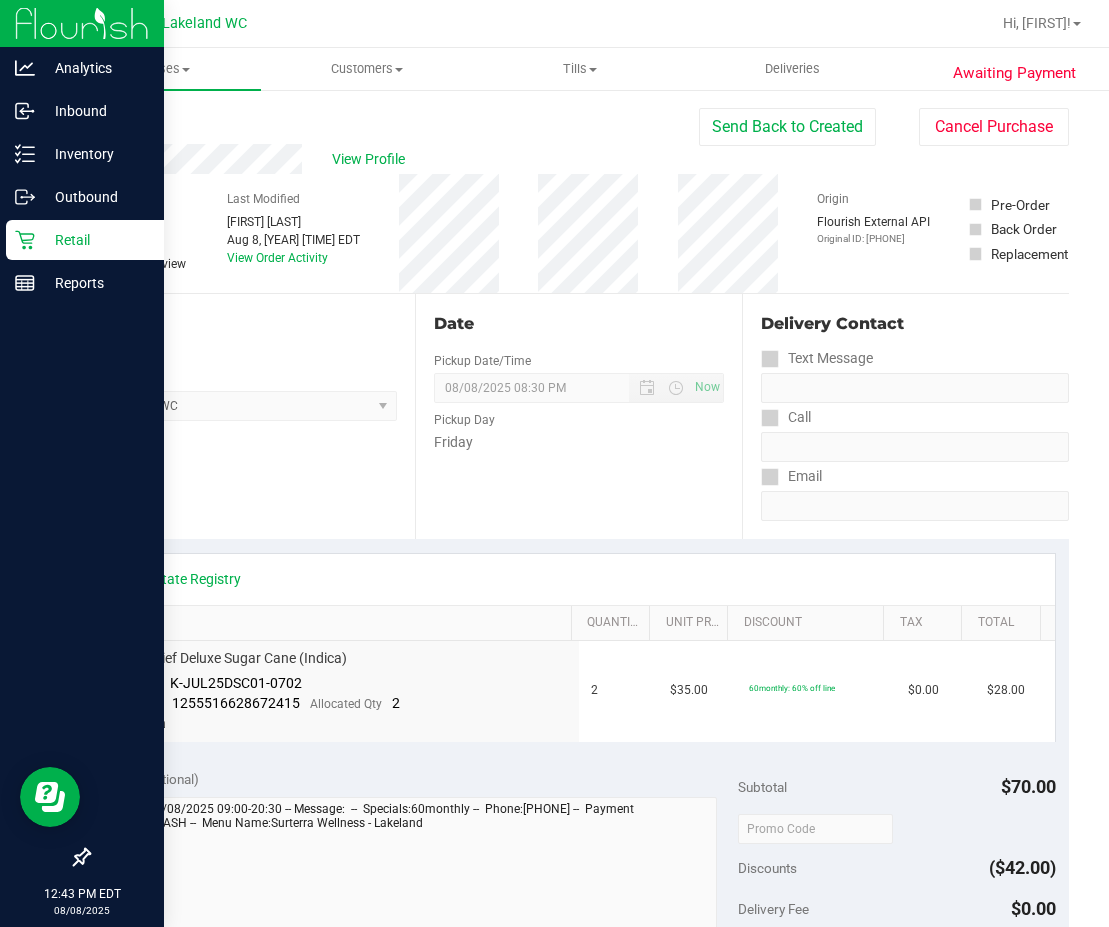 click on "Retail" at bounding box center [95, 240] 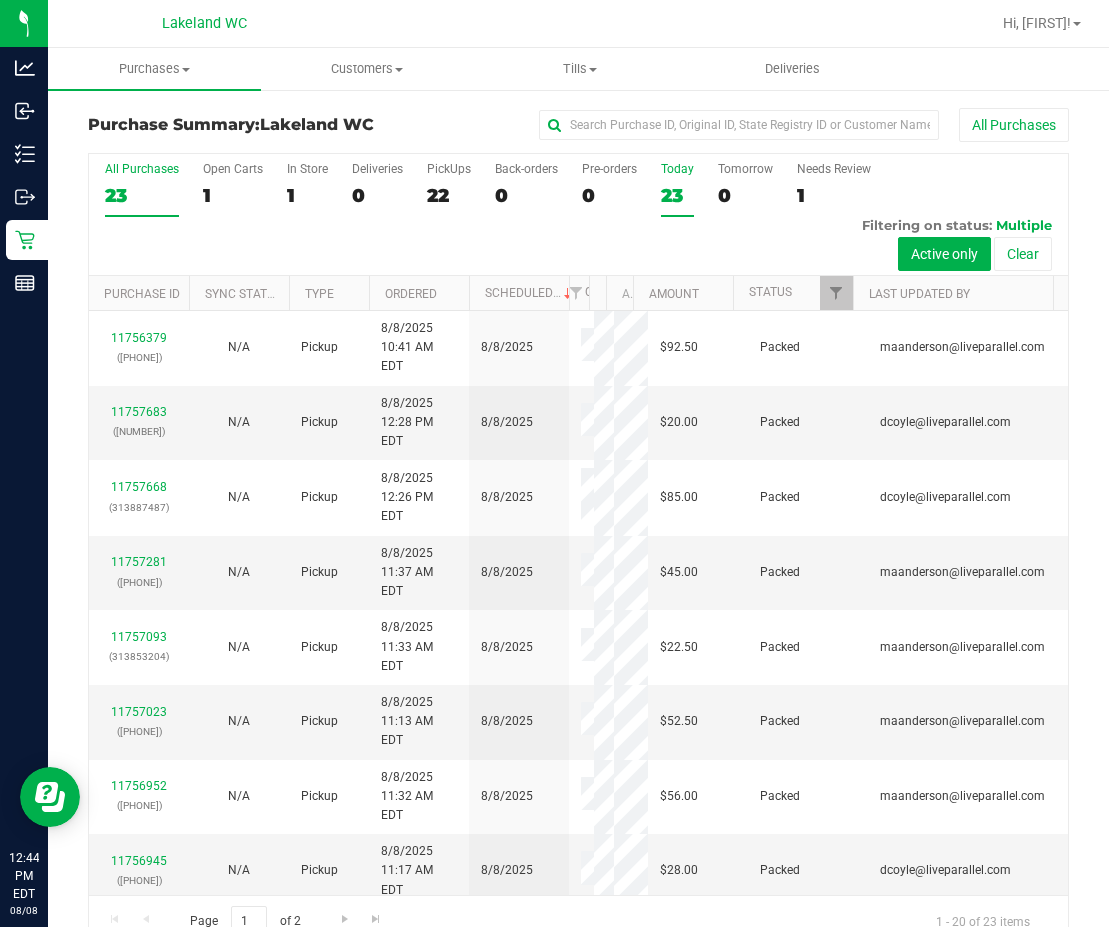click on "23" at bounding box center (677, 195) 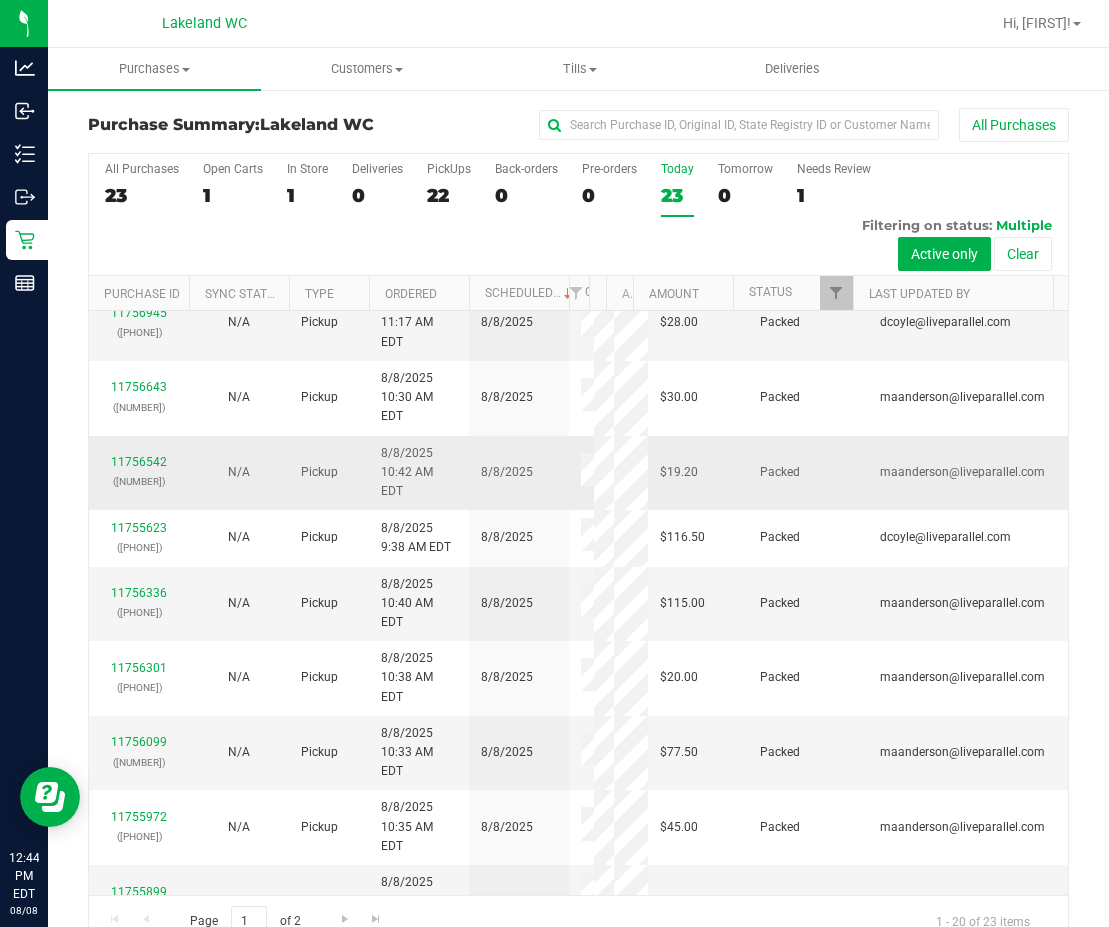 scroll, scrollTop: 638, scrollLeft: 0, axis: vertical 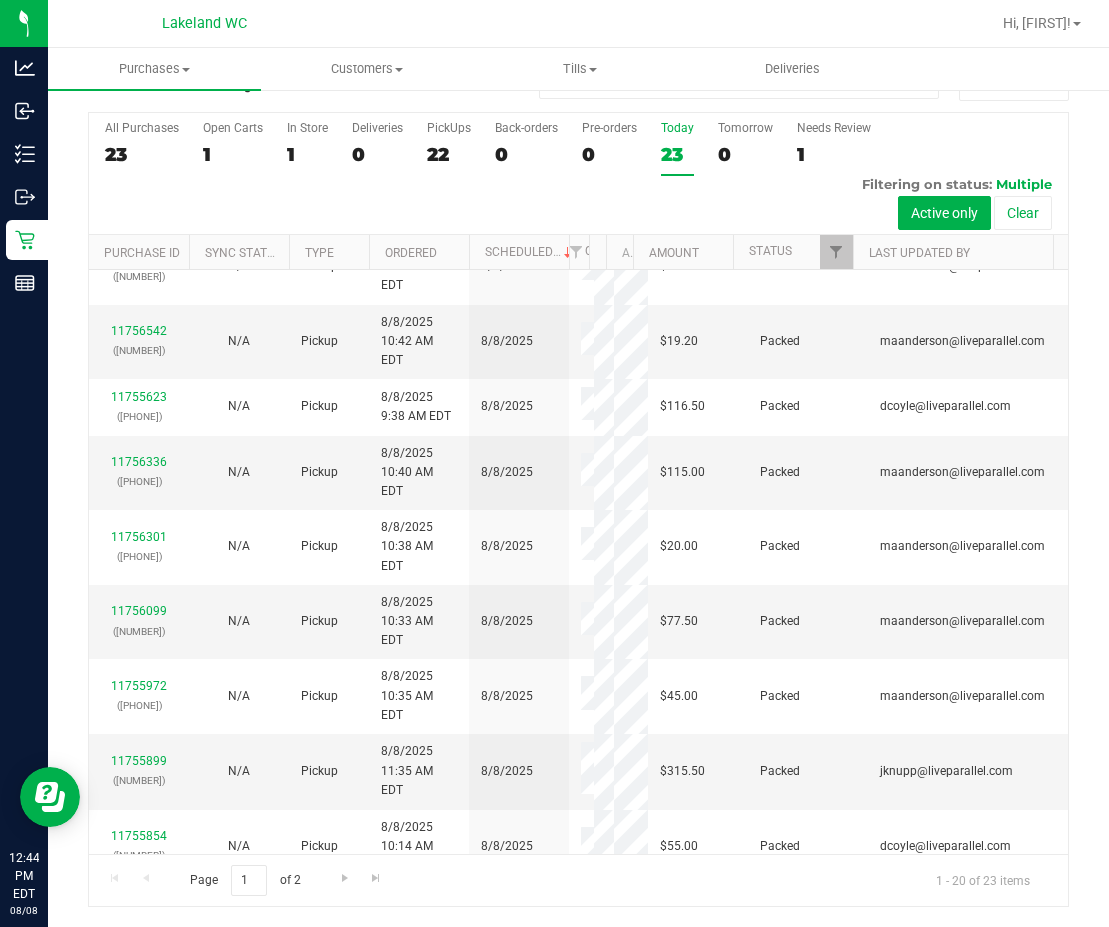 click on "Page 1 of 2" at bounding box center (245, 880) 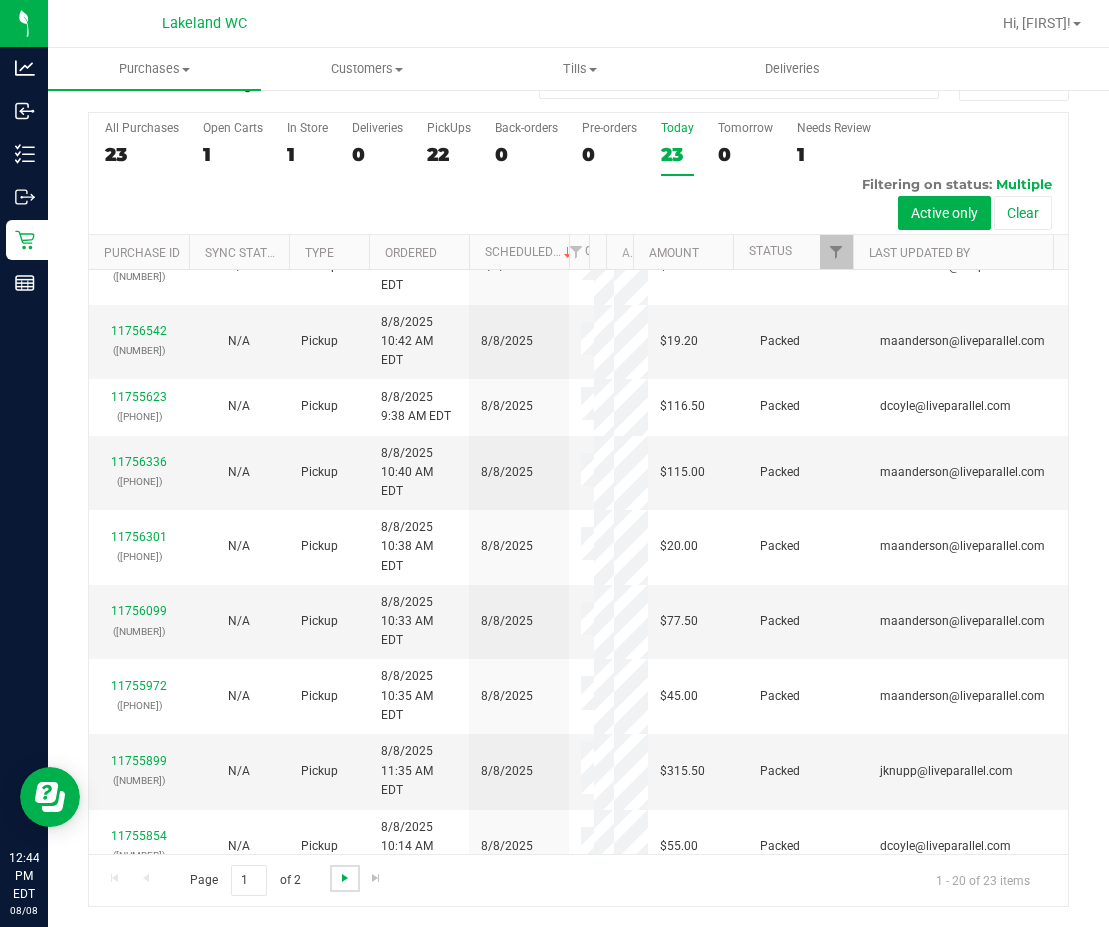 click at bounding box center (345, 878) 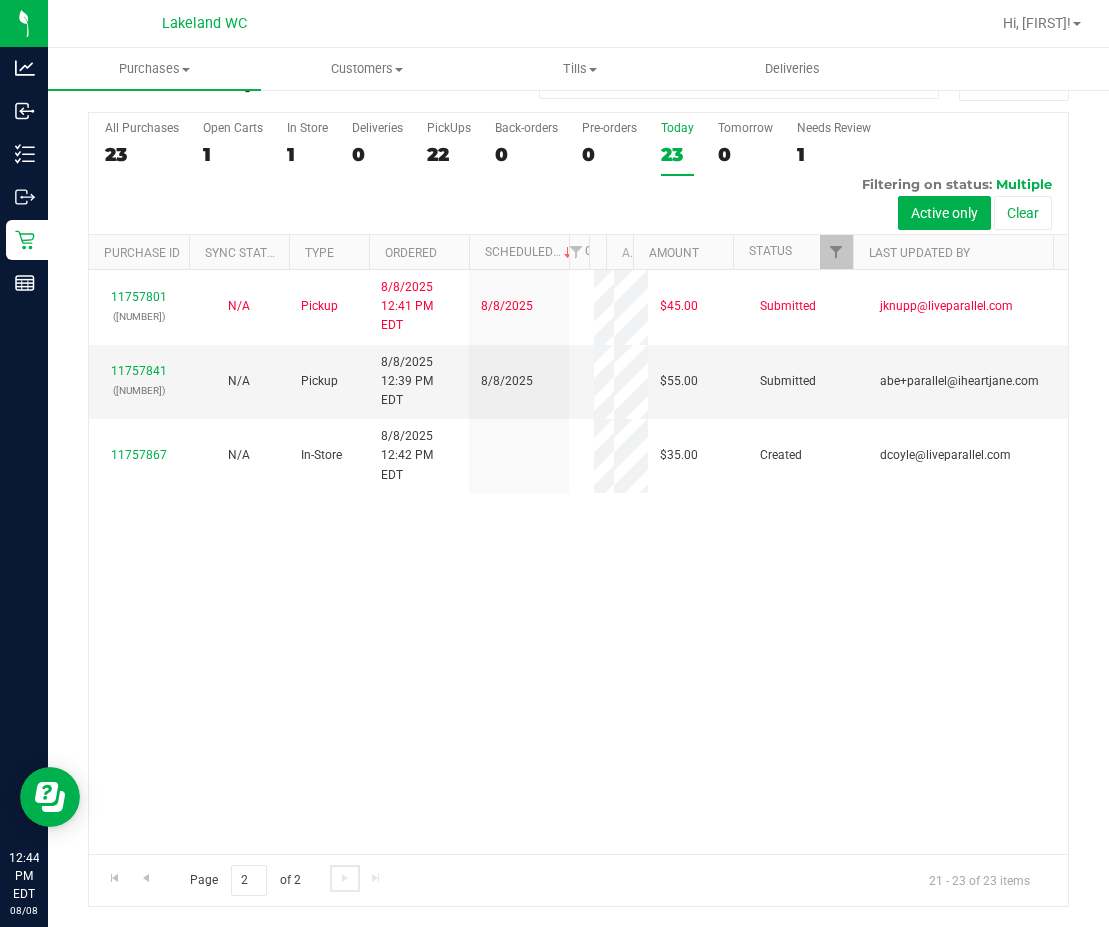 scroll, scrollTop: 0, scrollLeft: 0, axis: both 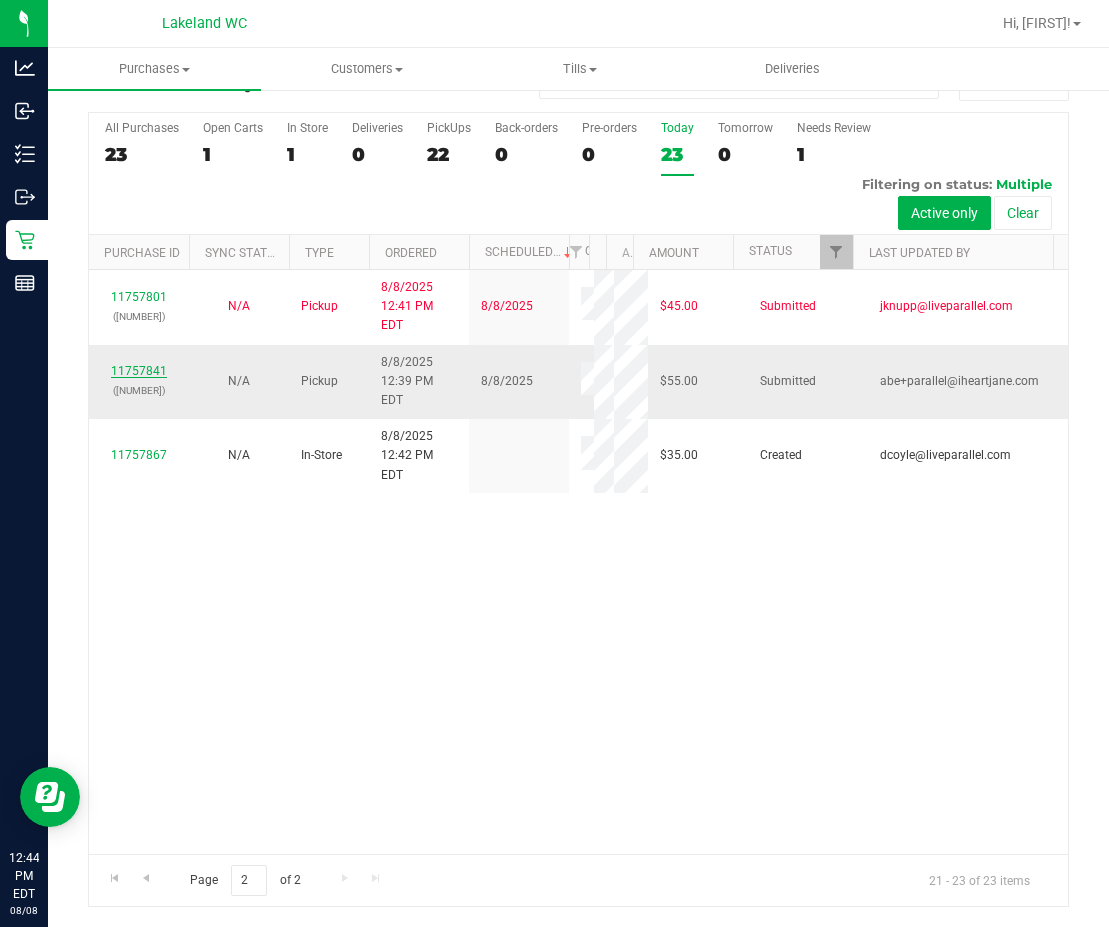 click on "11757841" at bounding box center [139, 371] 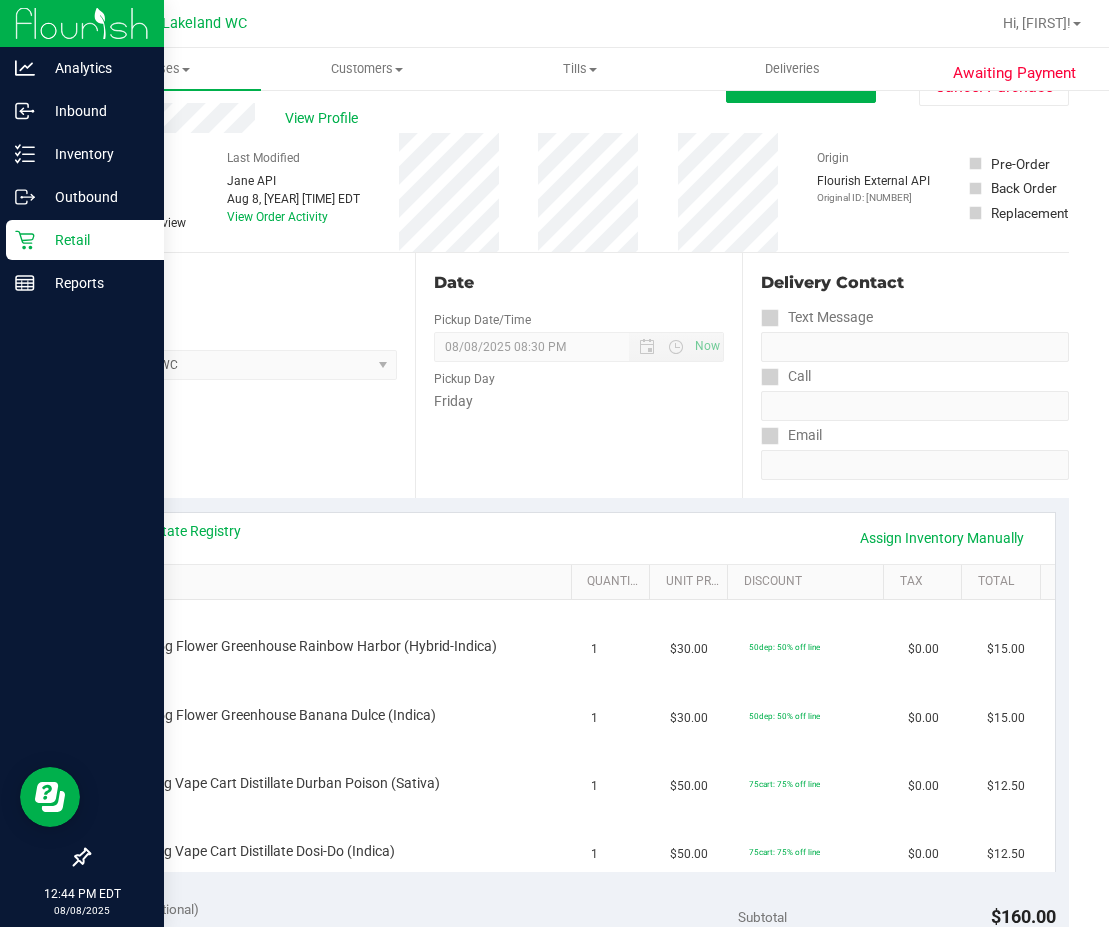 click on "Retail" at bounding box center (95, 240) 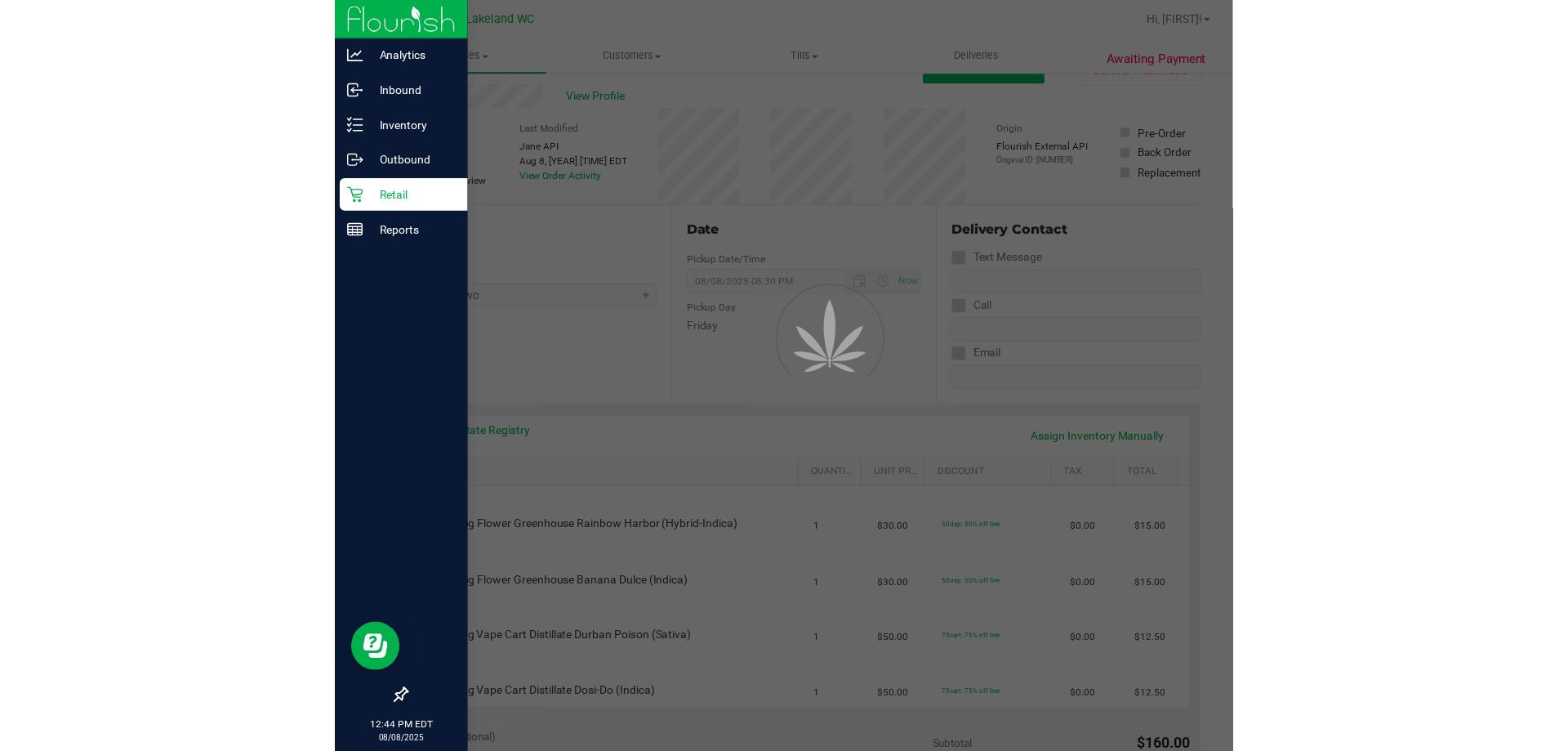 scroll, scrollTop: 0, scrollLeft: 0, axis: both 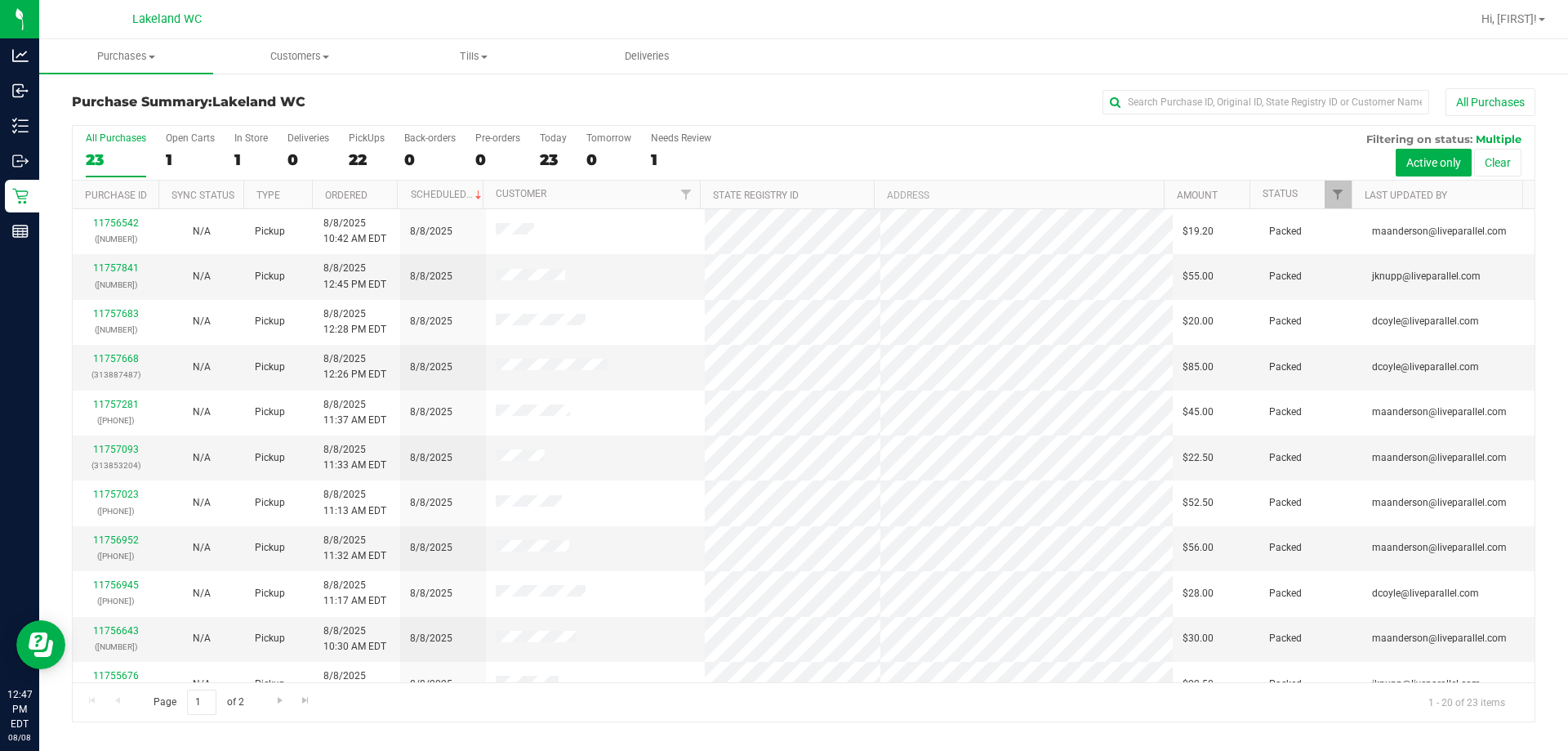 click on "All Purchases
23
Open Carts
1
In Store
1
Deliveries
0
PickUps
22
Back-orders
0
Pre-orders
0
Today
23
Tomorrow
0" at bounding box center (804, 153) 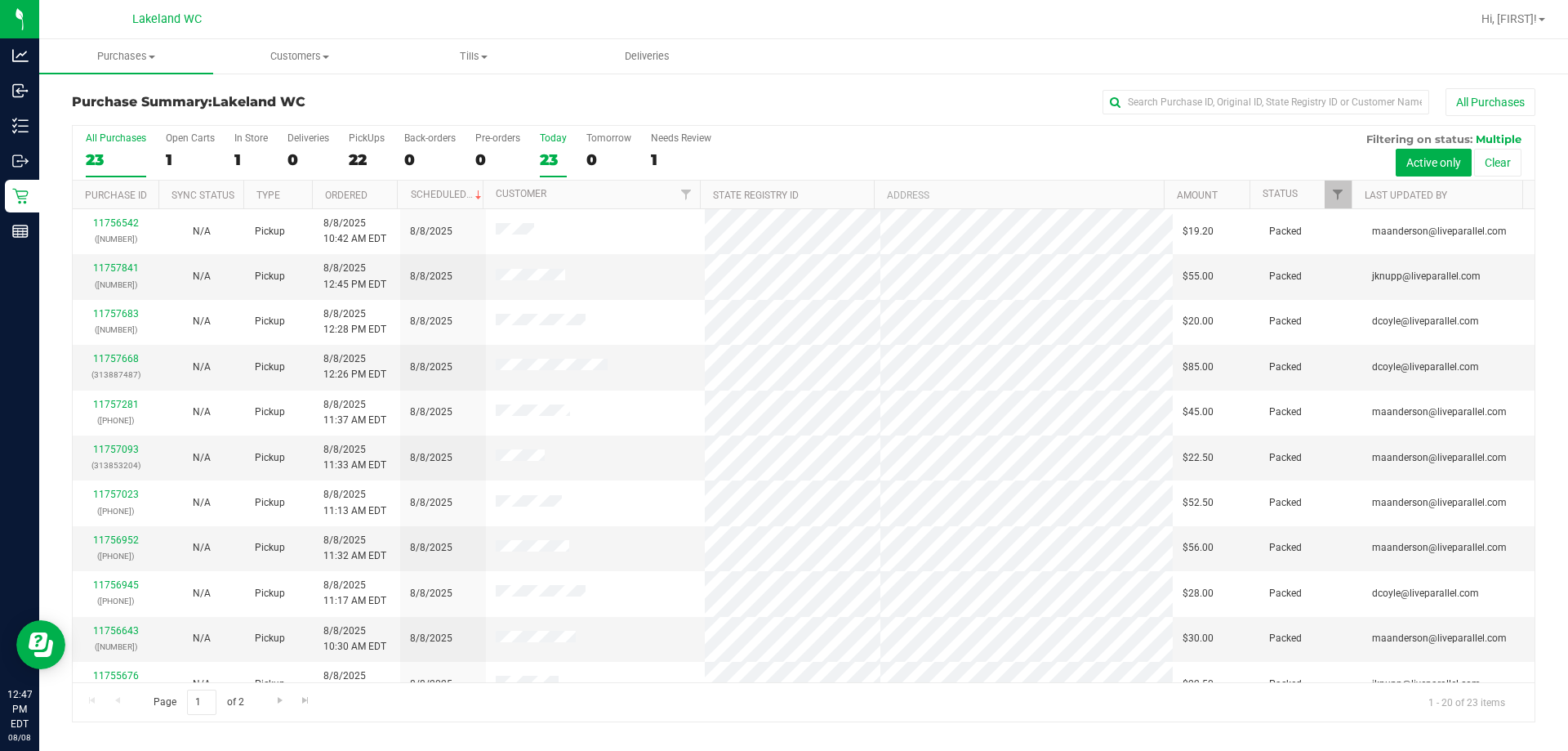 click on "23" at bounding box center [553, 159] 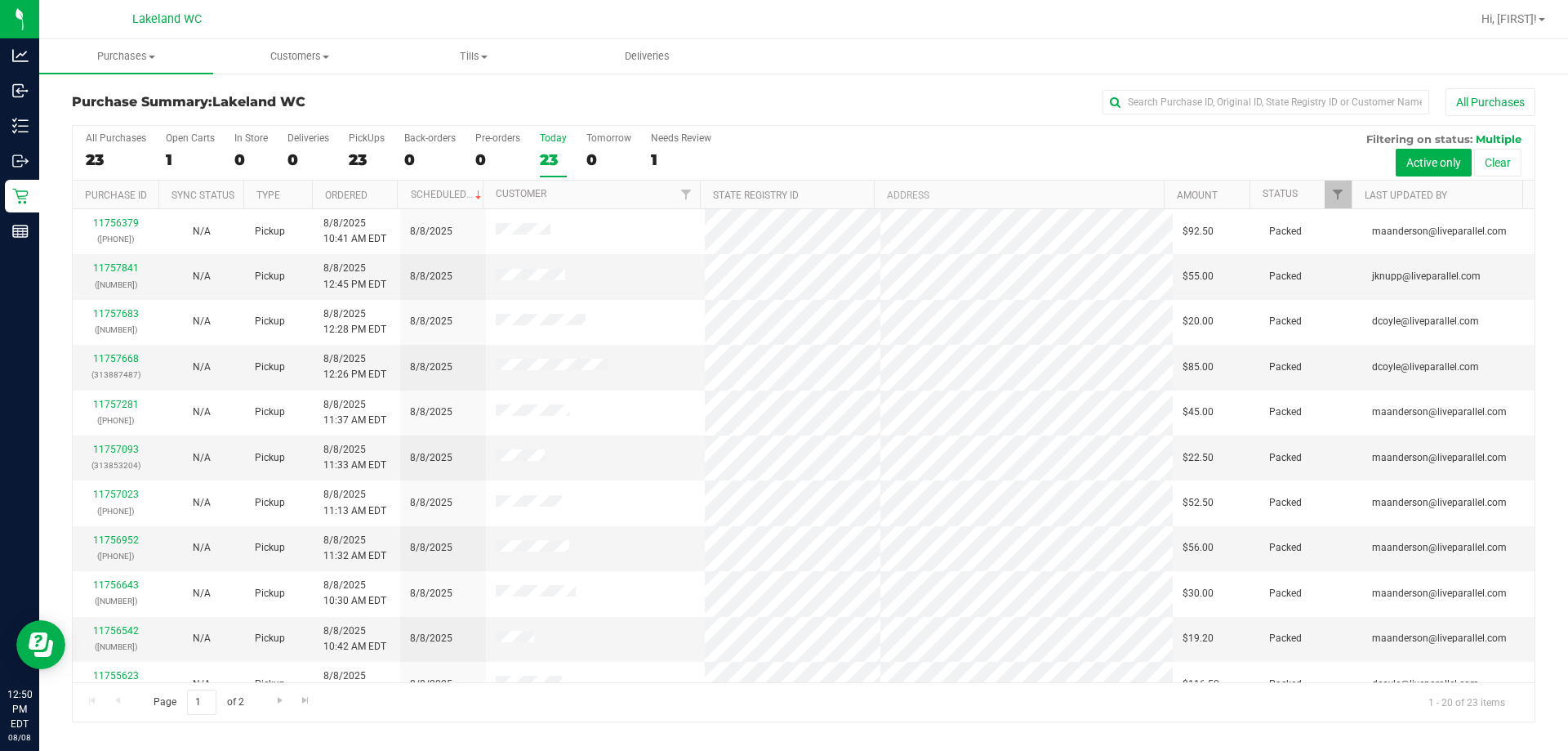 click on "Today
23" at bounding box center (553, 154) 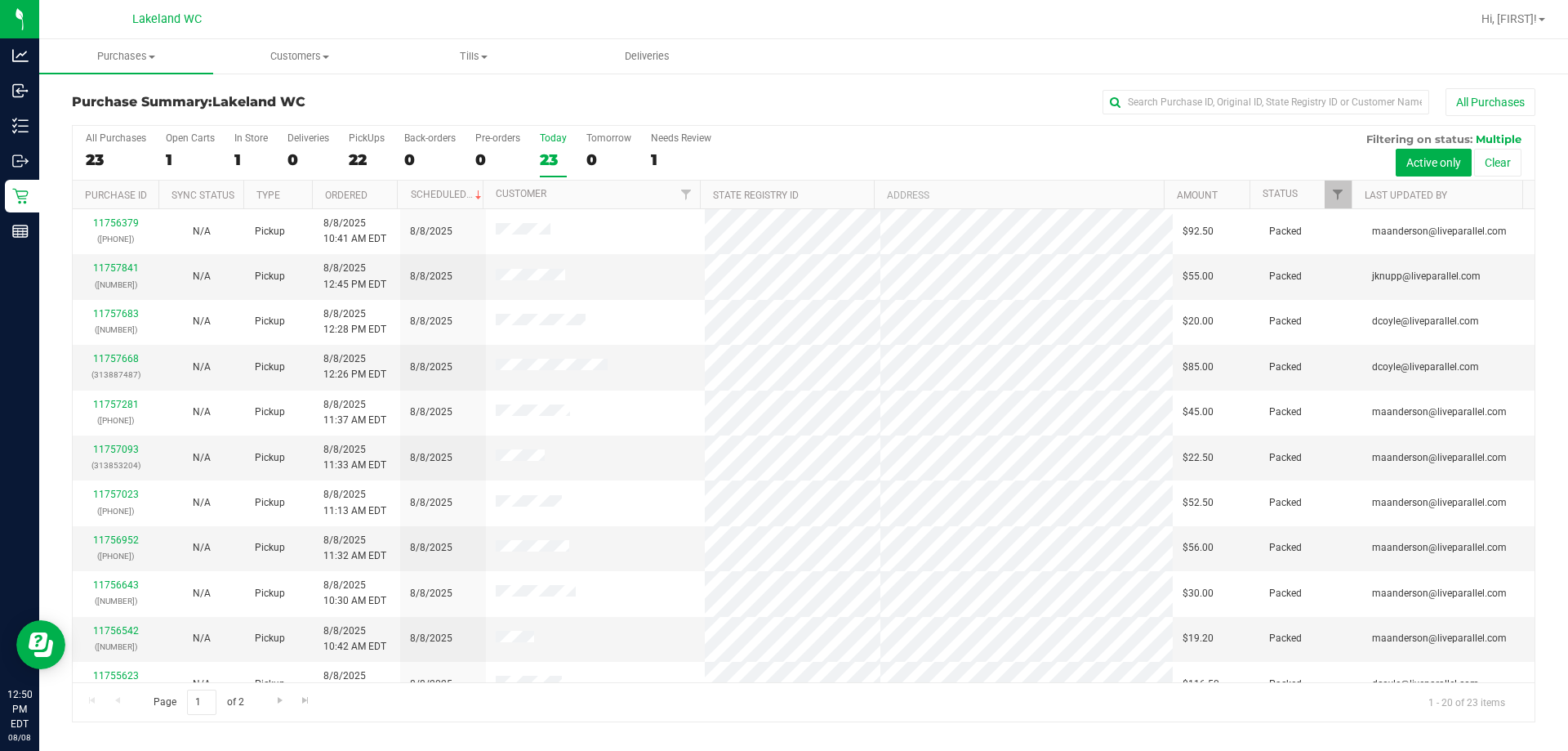 scroll, scrollTop: 431, scrollLeft: 0, axis: vertical 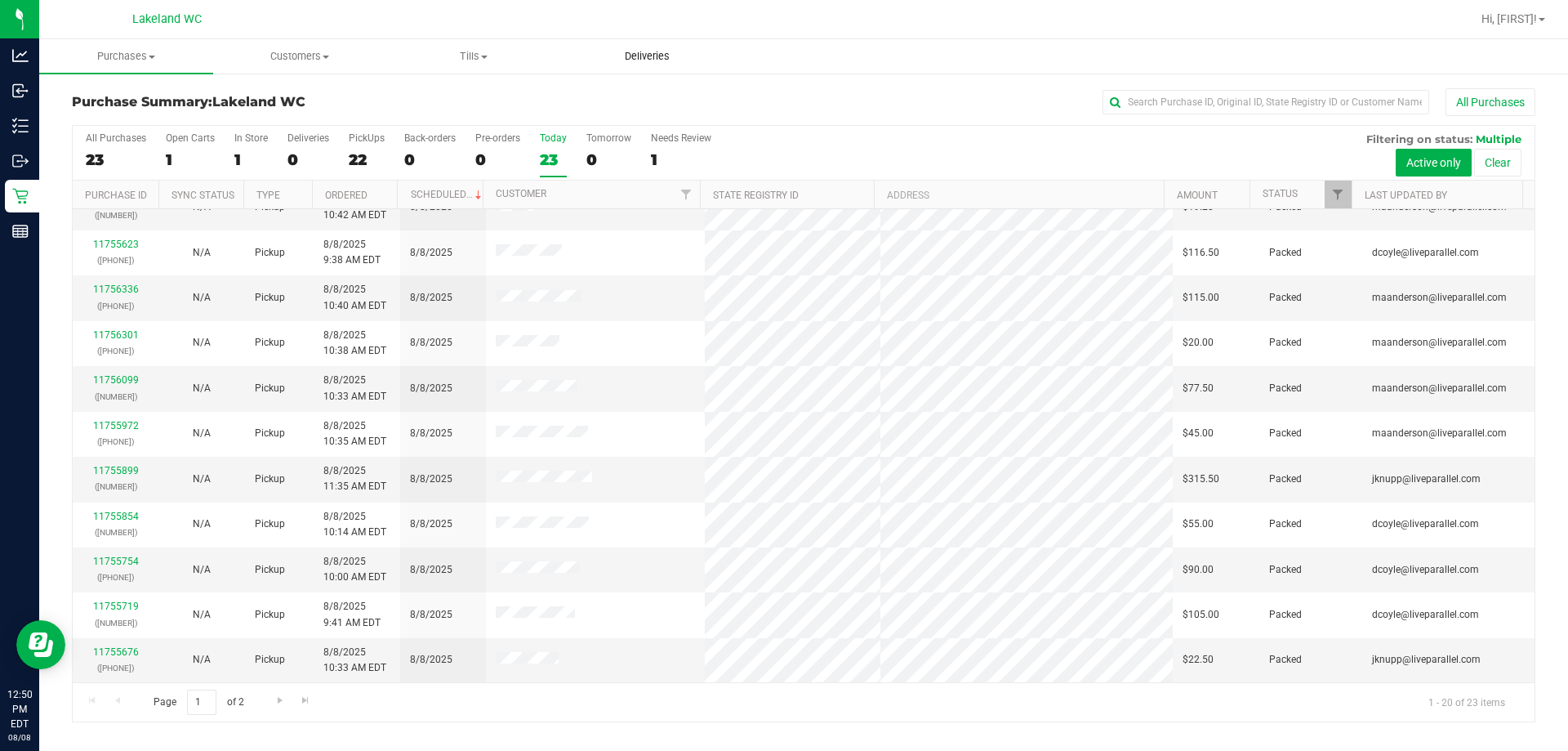 click on "Deliveries" at bounding box center [647, 56] 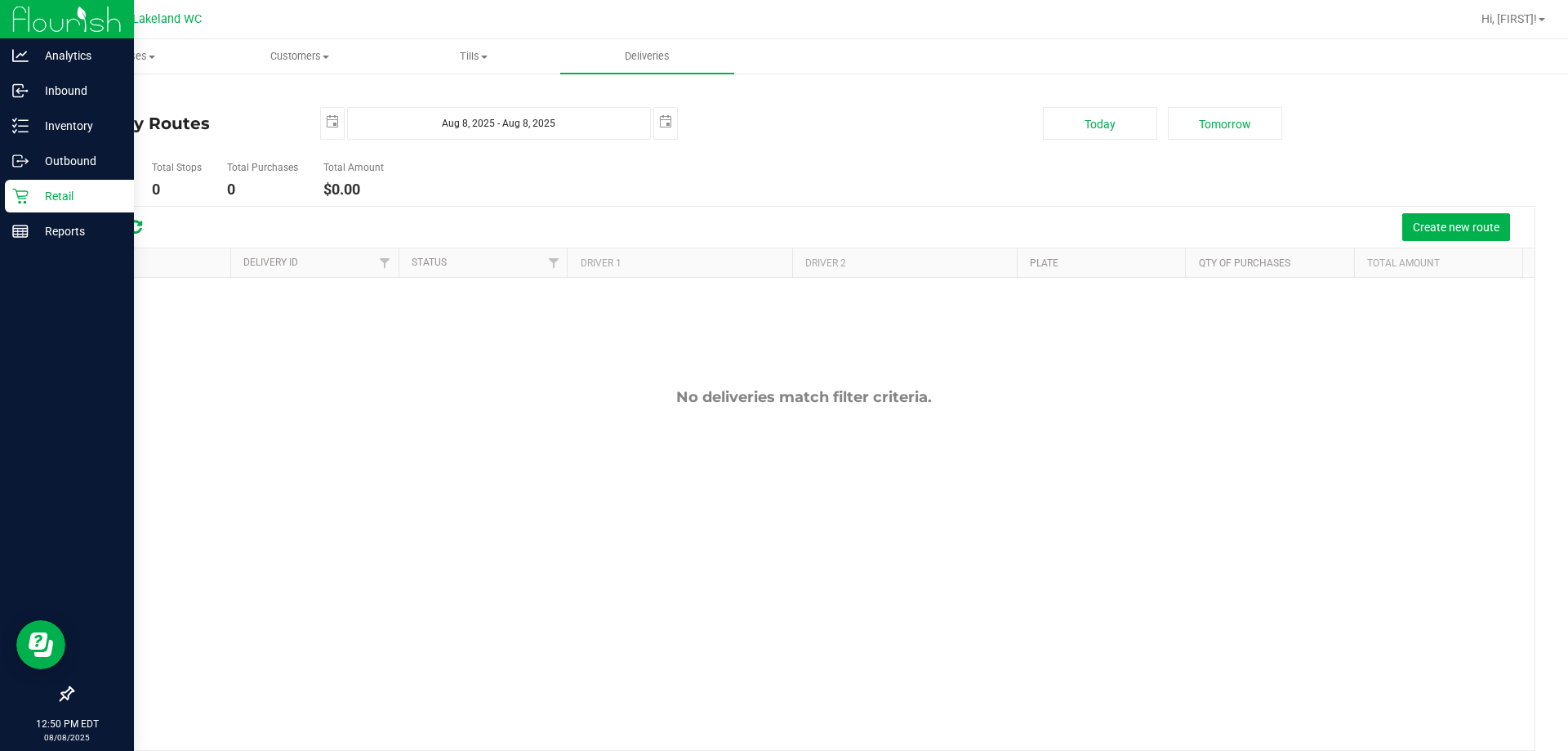 click on "Retail" at bounding box center [78, 196] 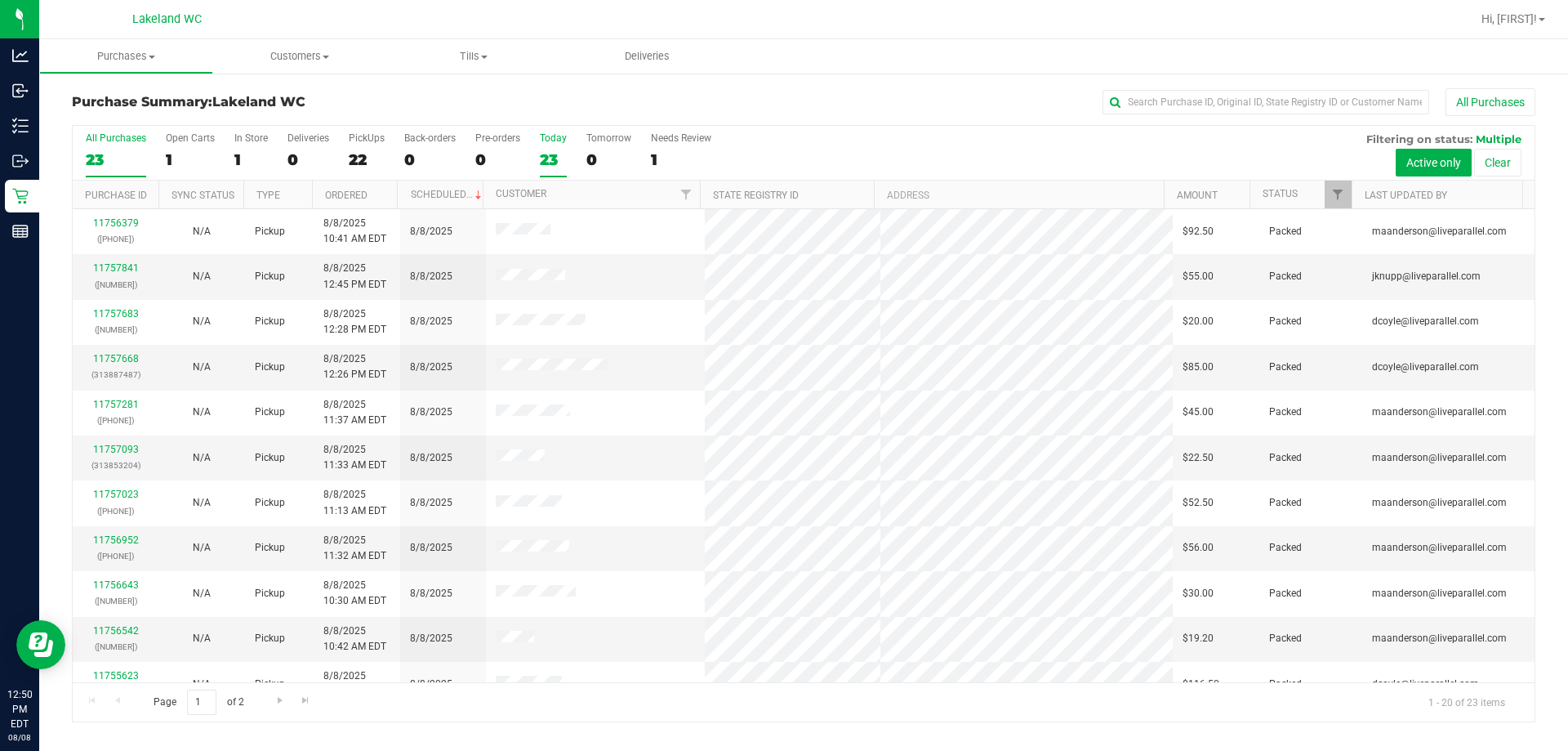 click on "Today
23" at bounding box center (553, 154) 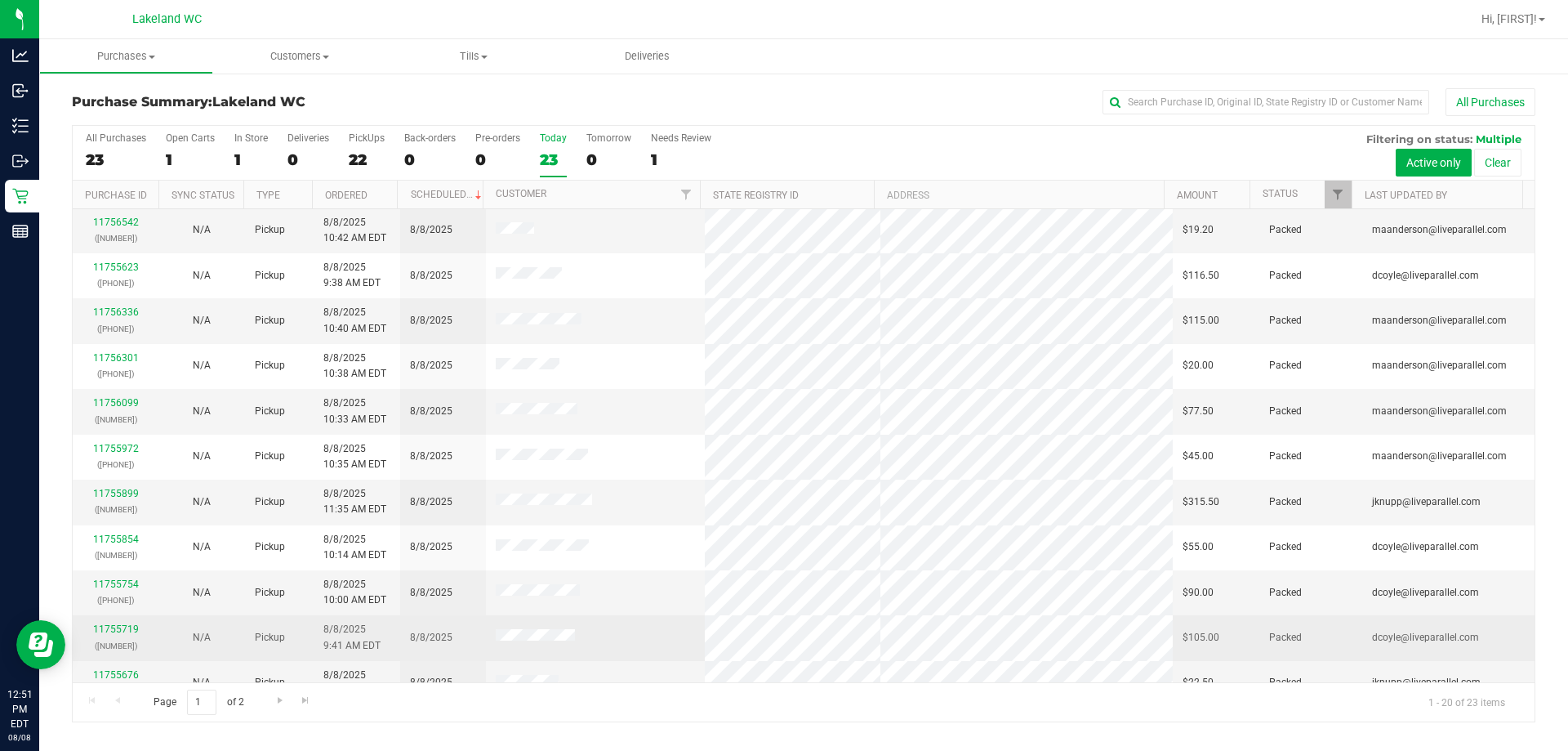 scroll, scrollTop: 431, scrollLeft: 0, axis: vertical 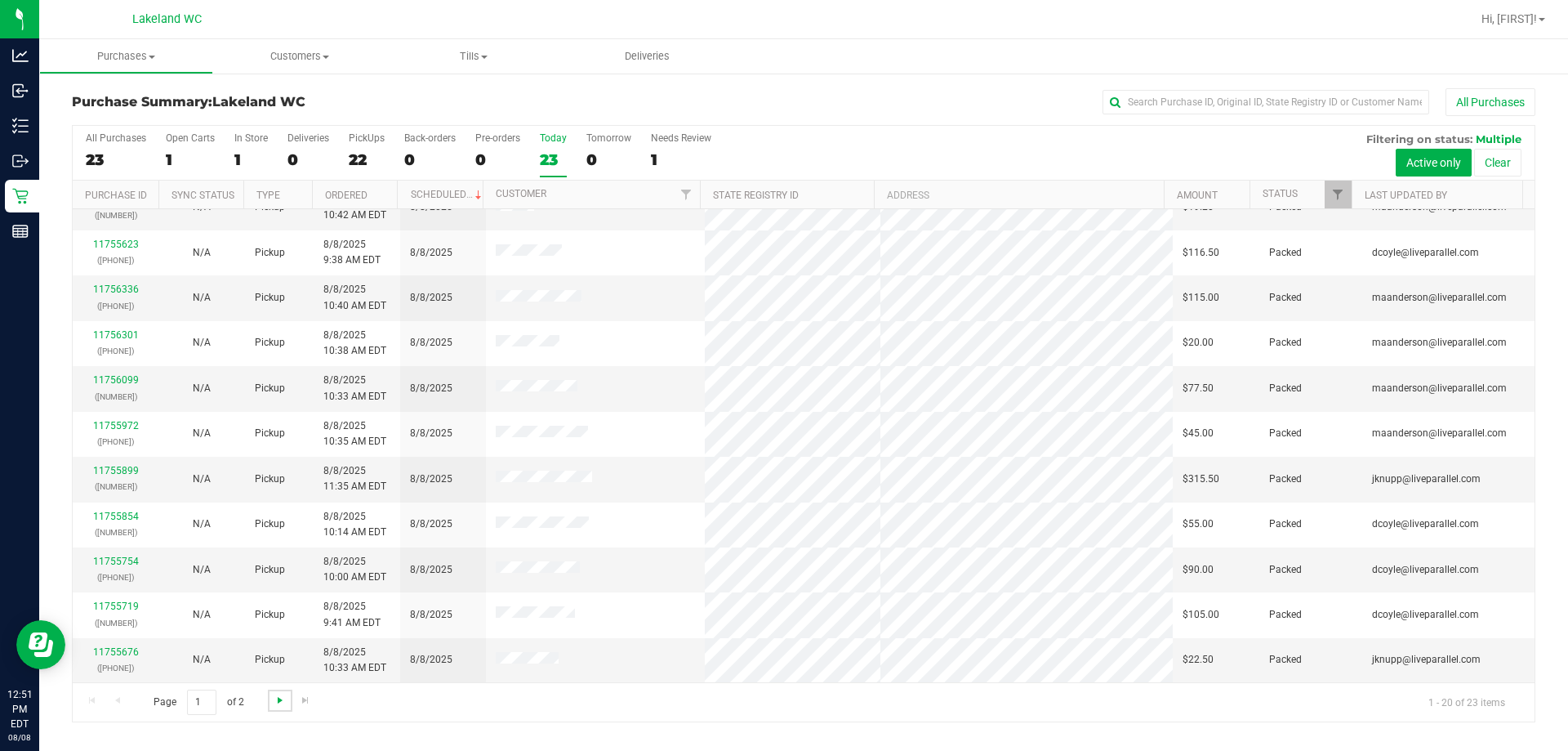 click at bounding box center (280, 700) 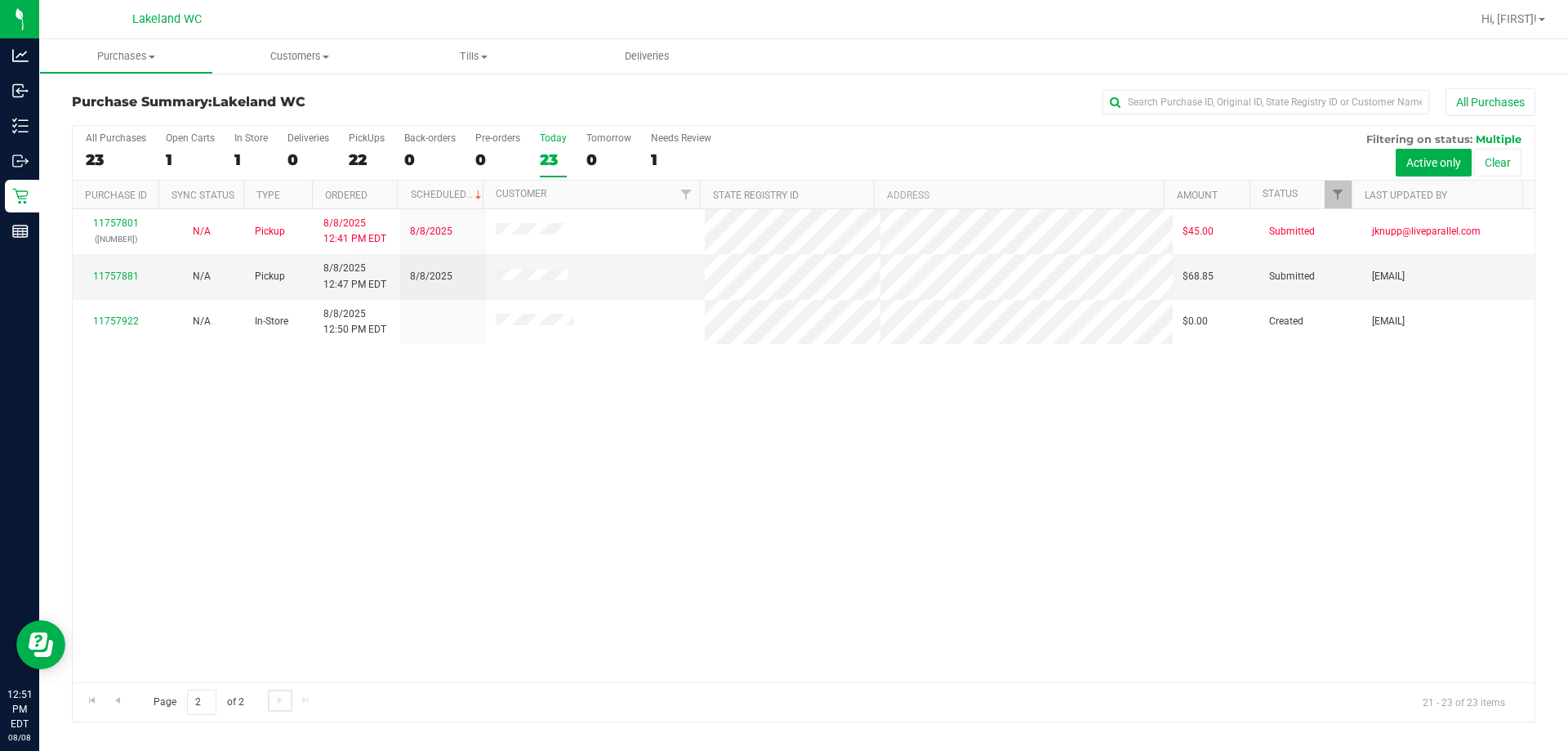 scroll, scrollTop: 0, scrollLeft: 0, axis: both 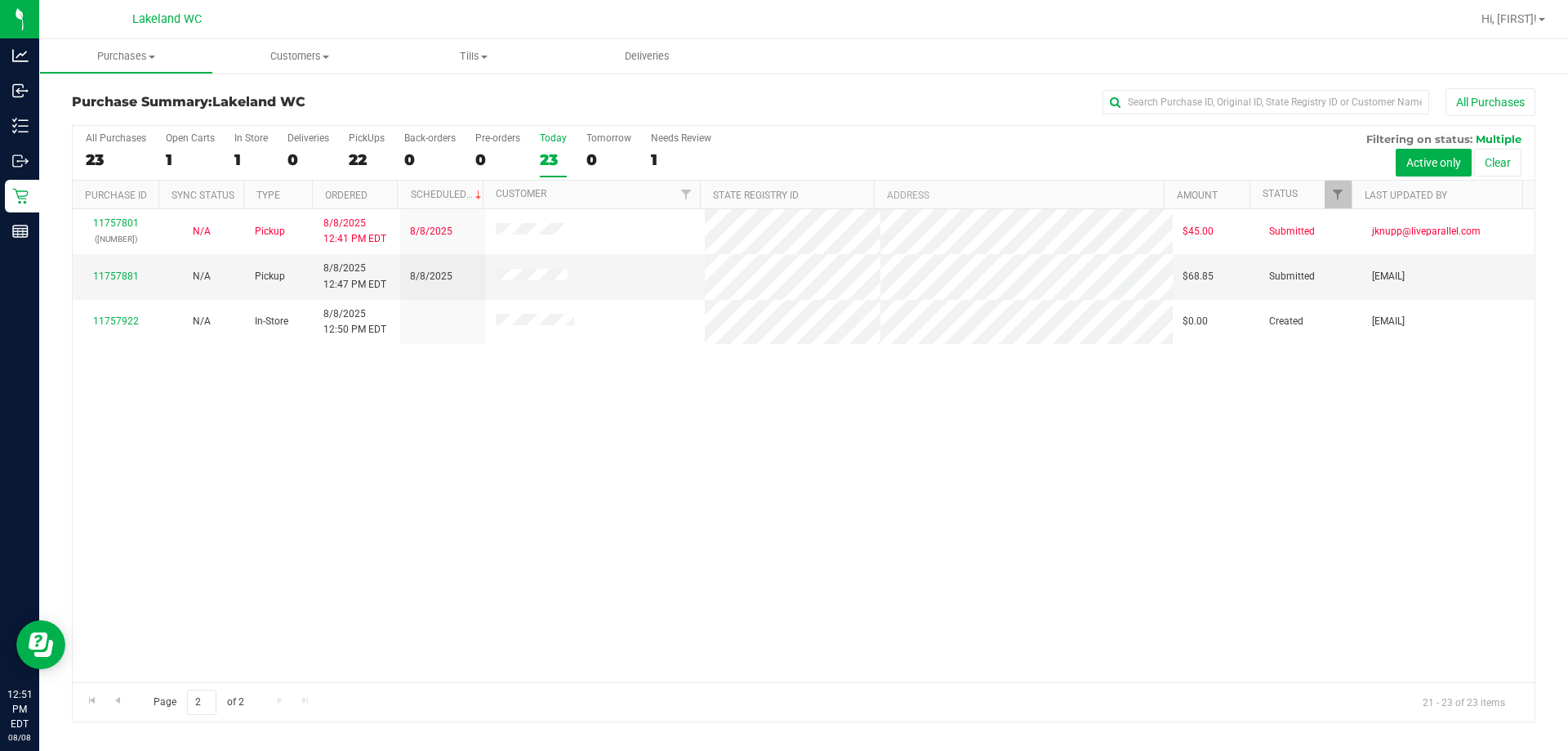 click on "23" at bounding box center [553, 159] 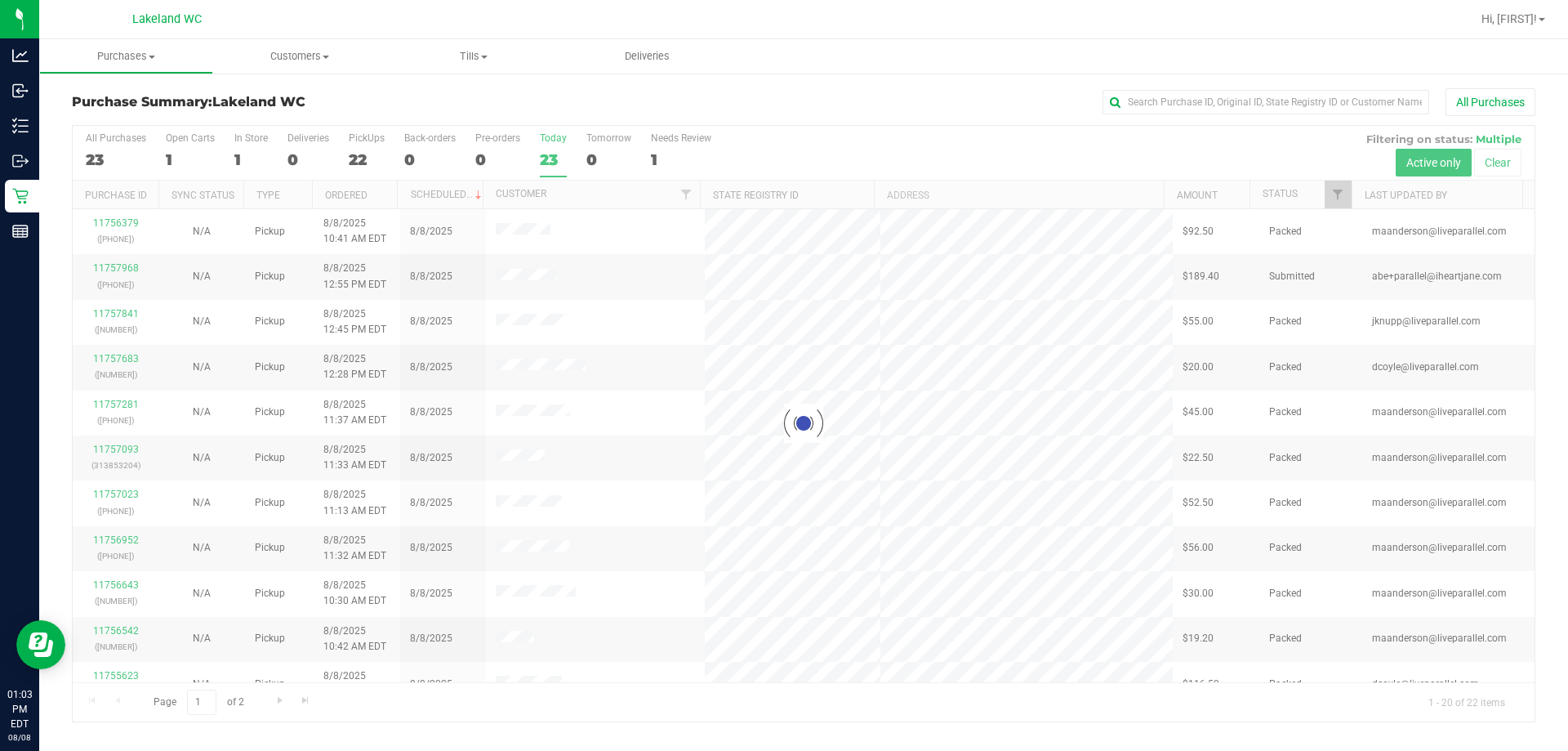 click at bounding box center (804, 423) 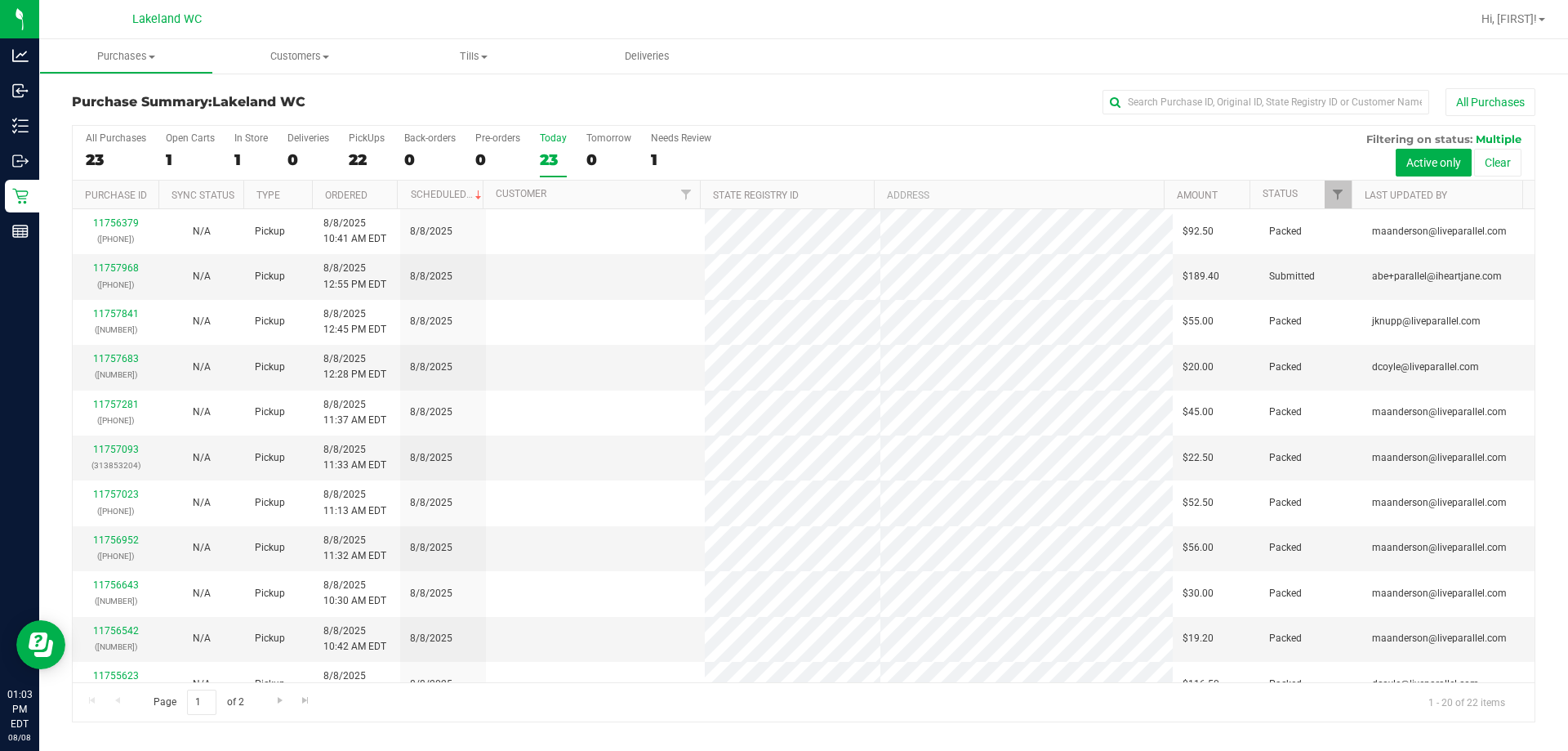 click on "23" at bounding box center [553, 159] 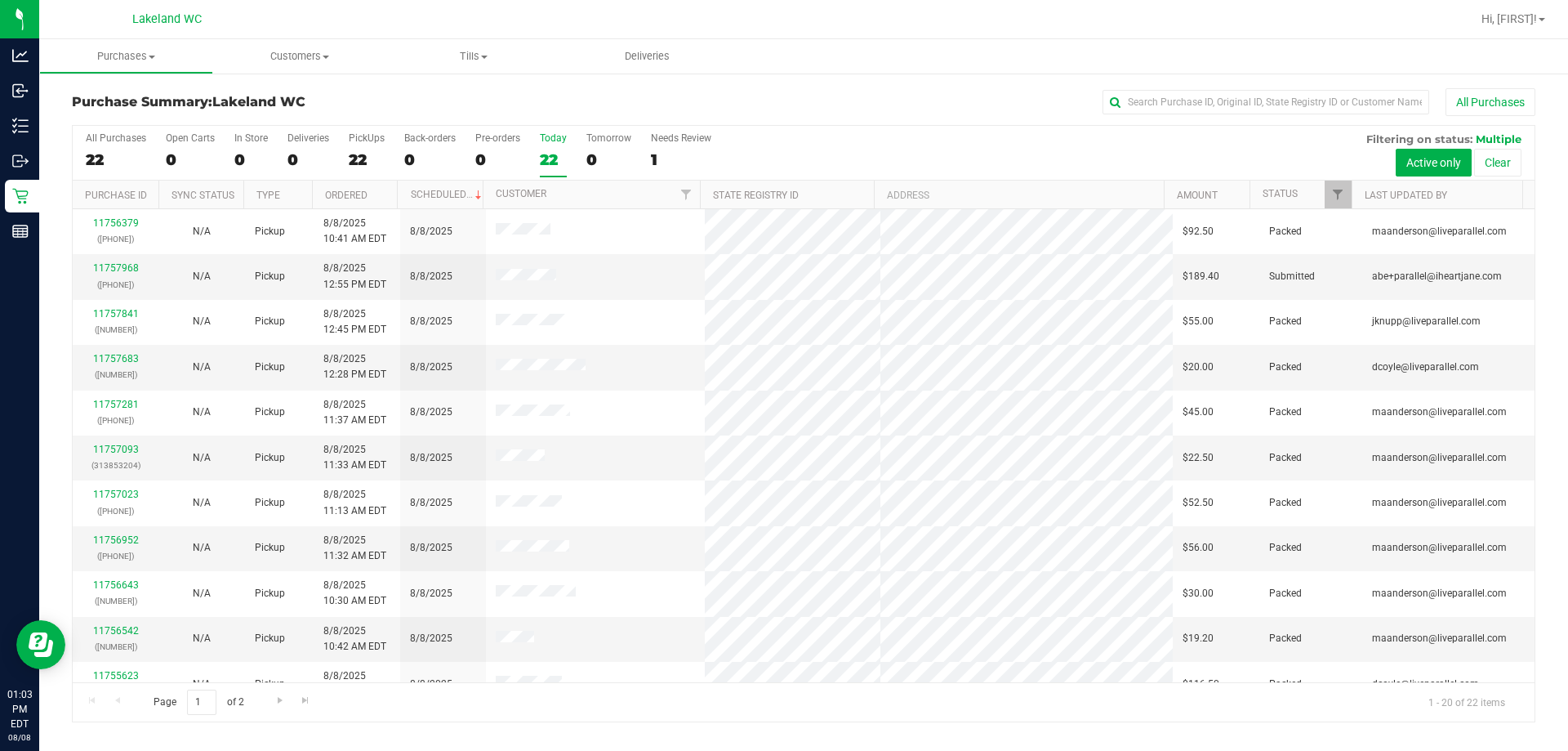 click on "Status" at bounding box center [1300, 194] 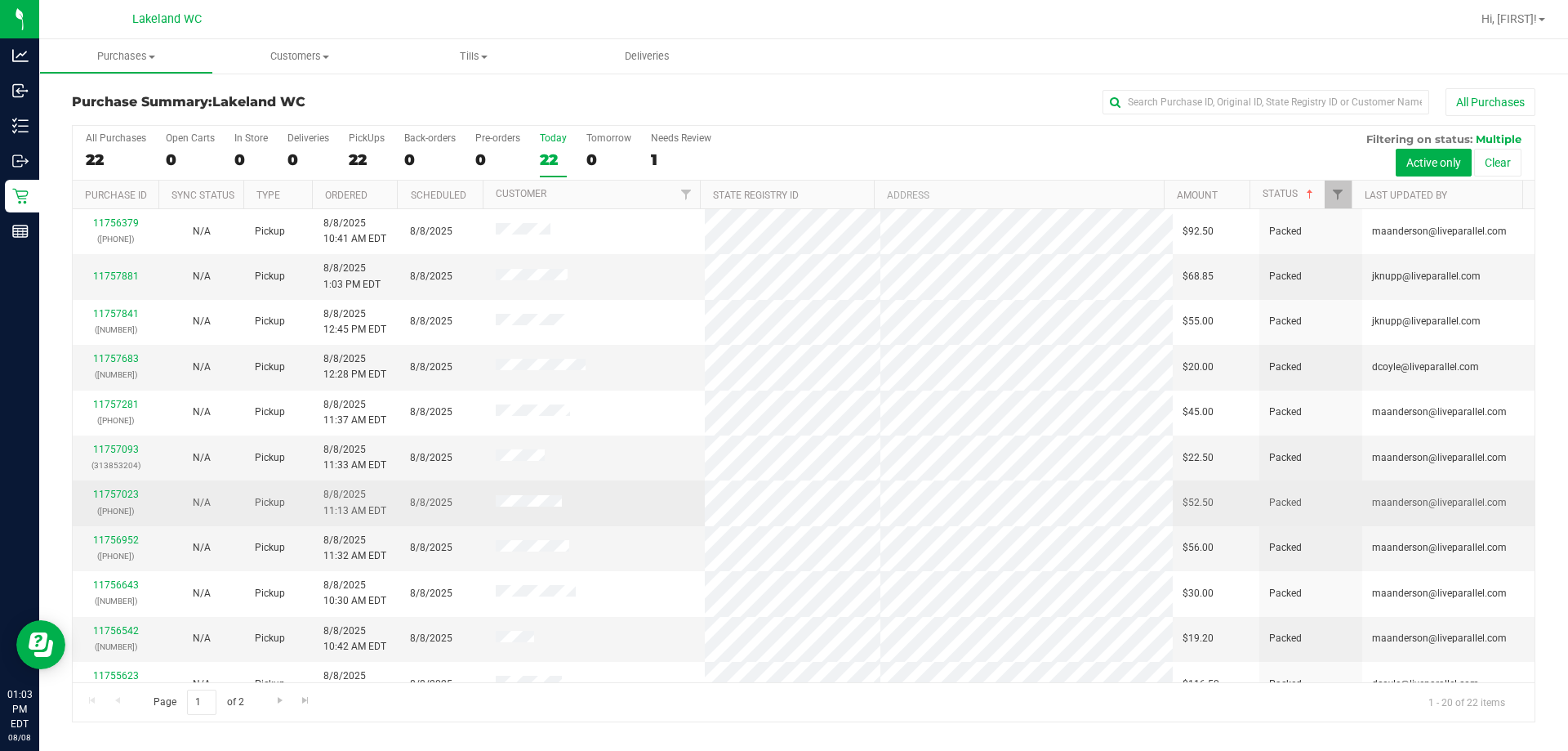 scroll, scrollTop: 431, scrollLeft: 0, axis: vertical 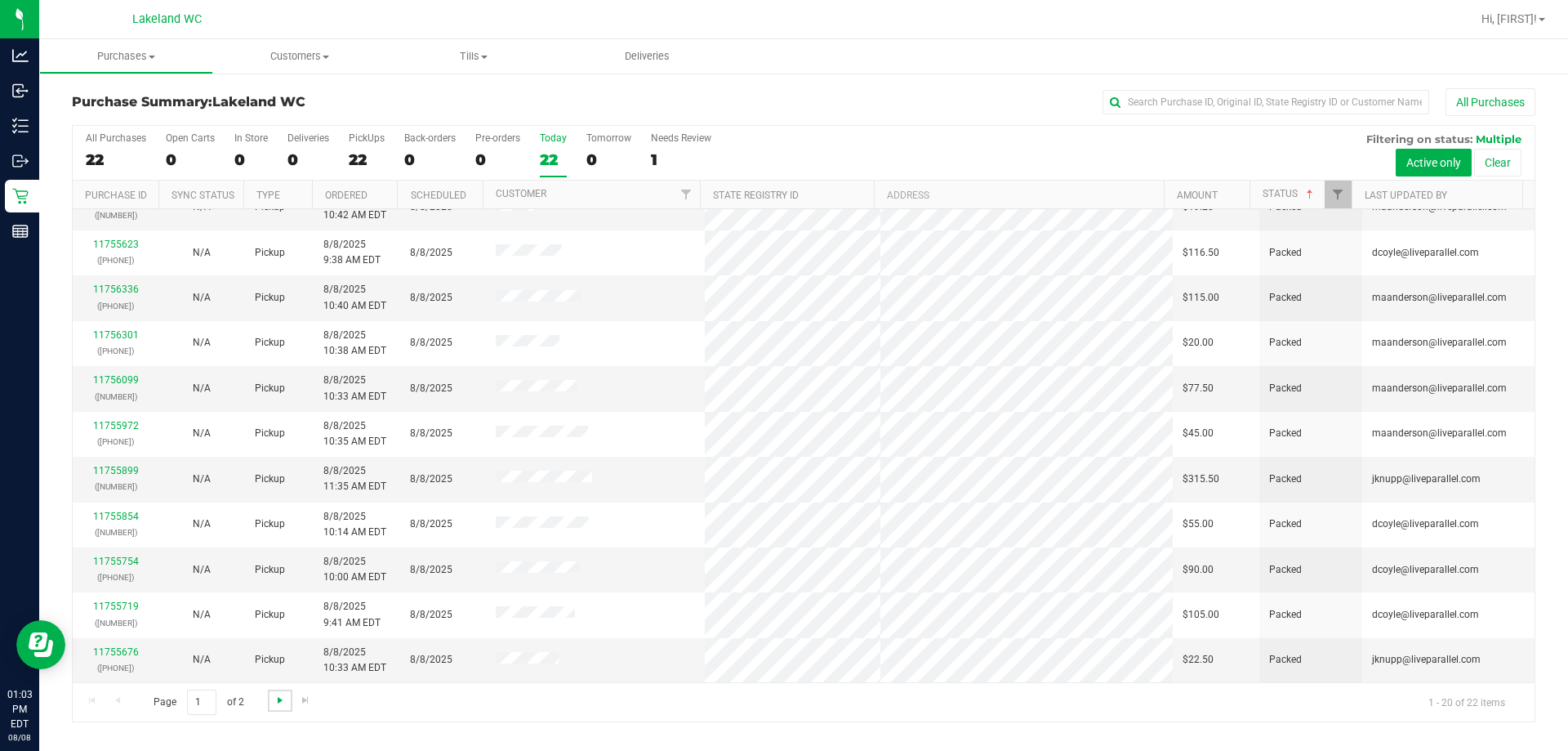 click at bounding box center [280, 700] 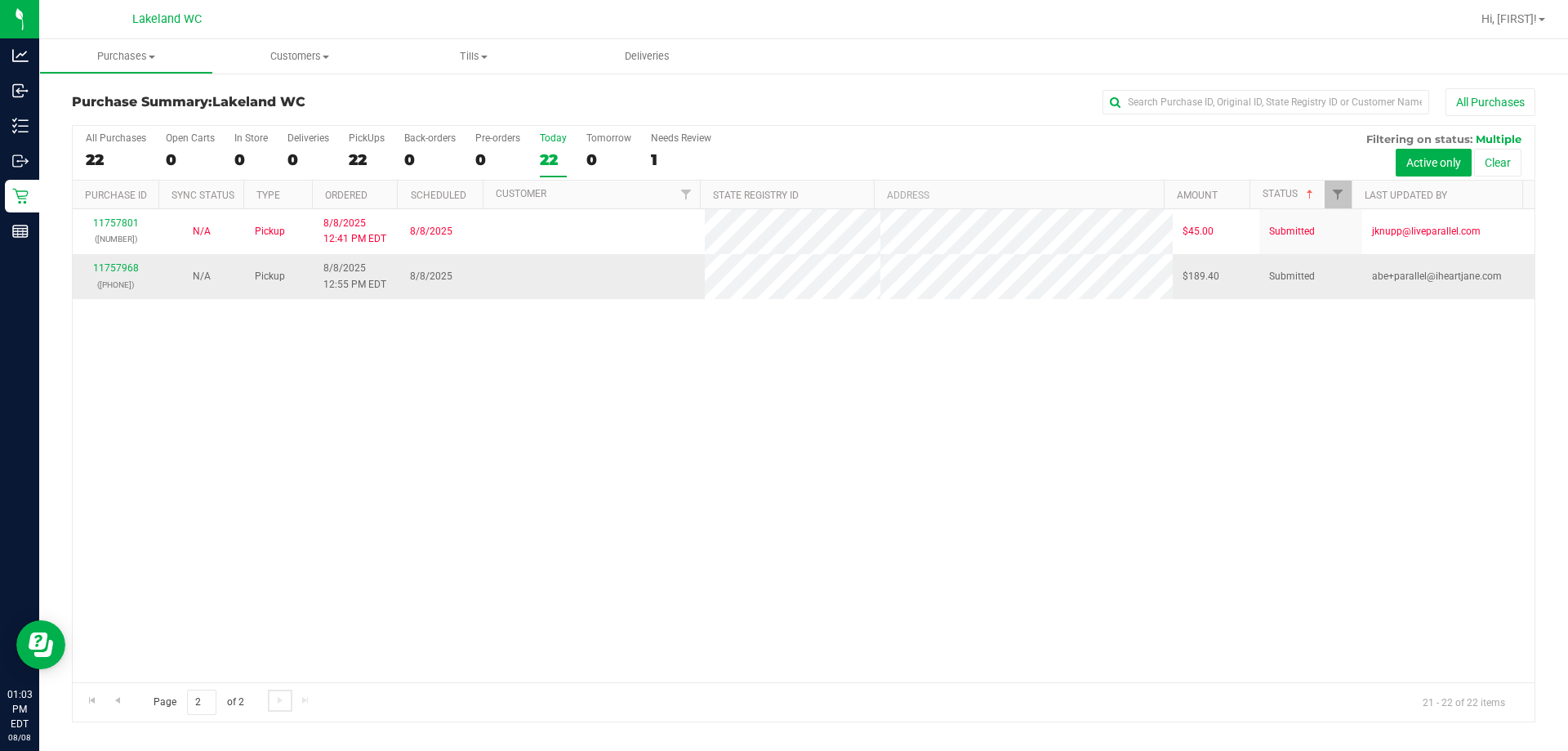 scroll, scrollTop: 0, scrollLeft: 0, axis: both 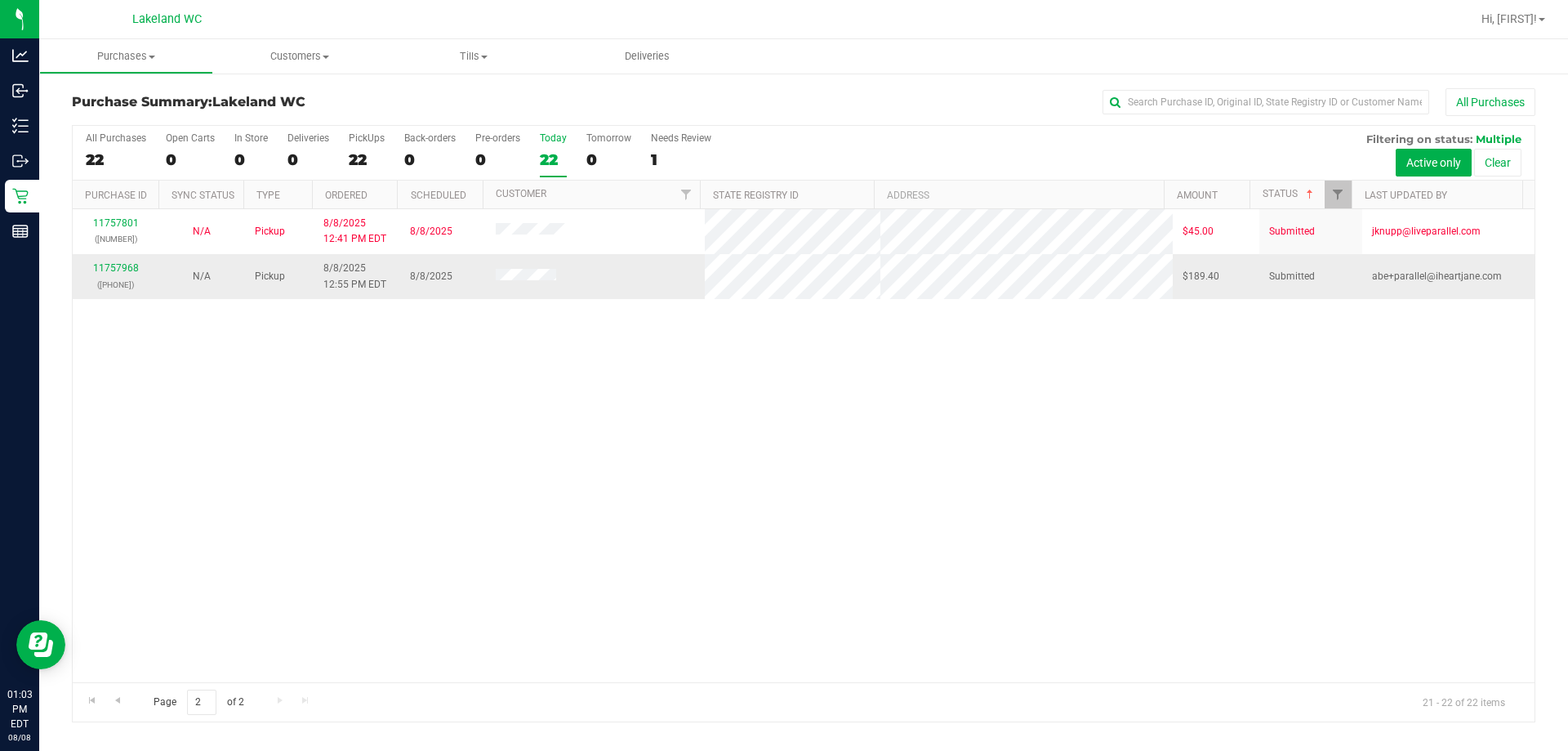 click on "11757968
([PHONE])" at bounding box center [115, 276] 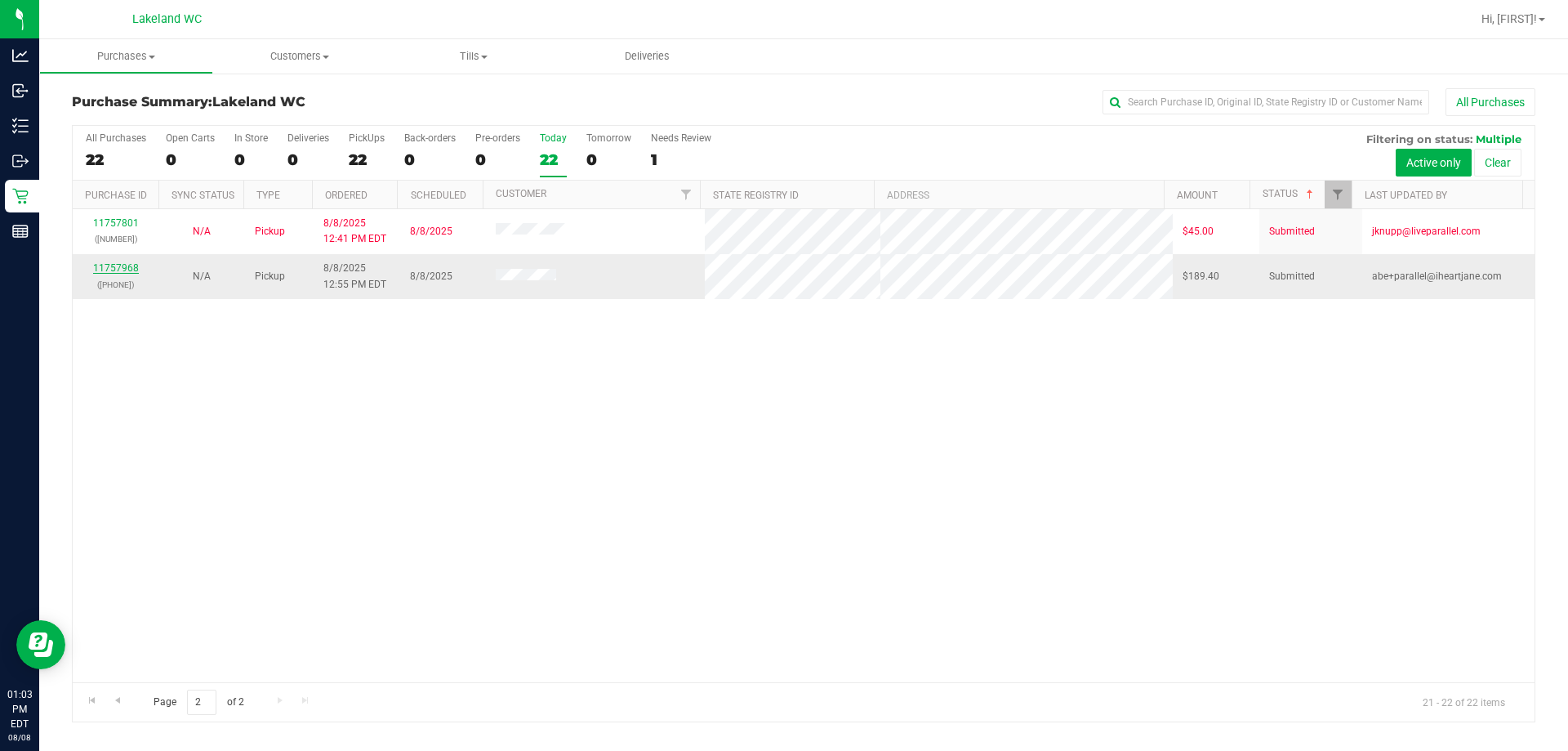 click on "11757968" at bounding box center (116, 268) 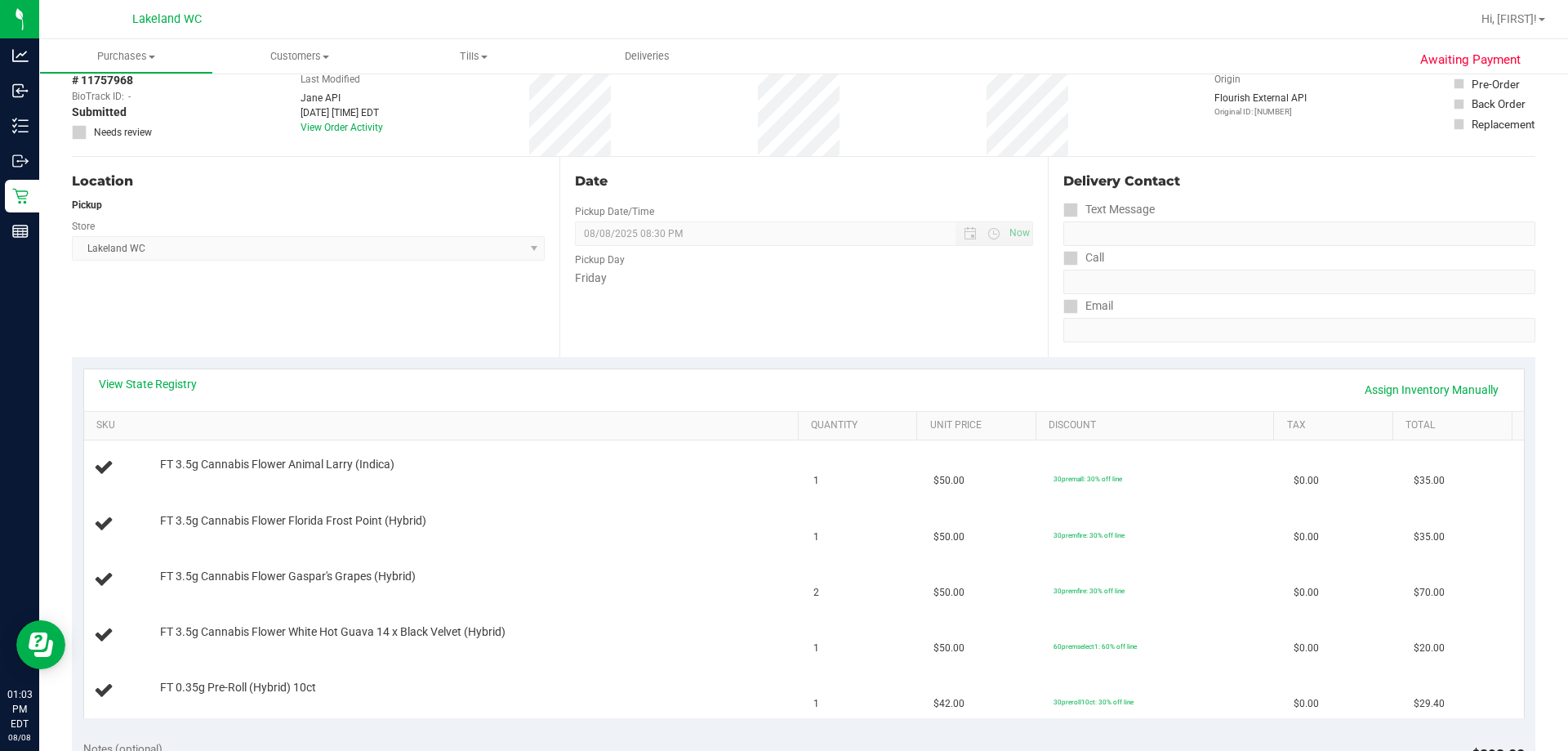 scroll, scrollTop: 82, scrollLeft: 0, axis: vertical 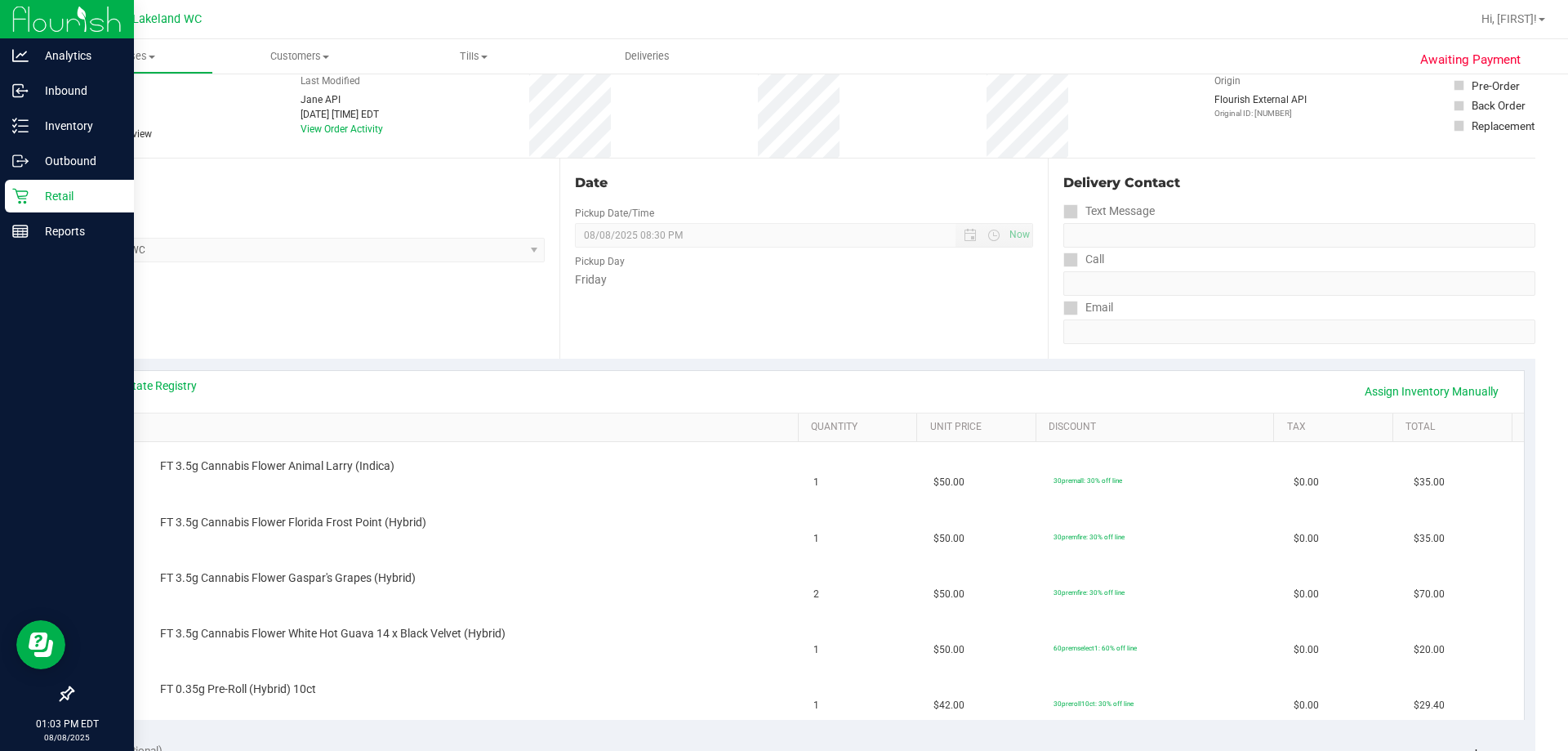 click on "Retail" at bounding box center (78, 196) 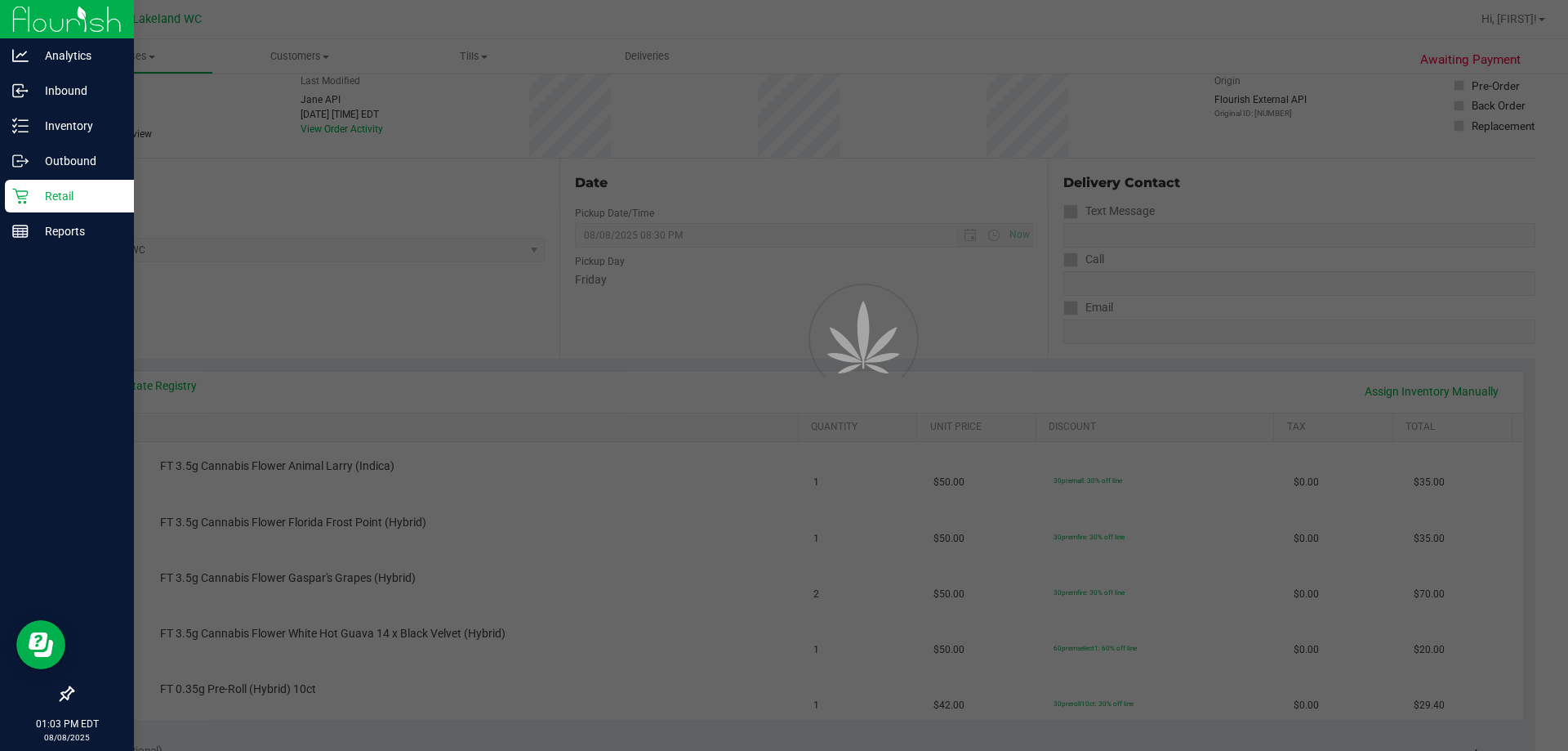 scroll, scrollTop: 0, scrollLeft: 0, axis: both 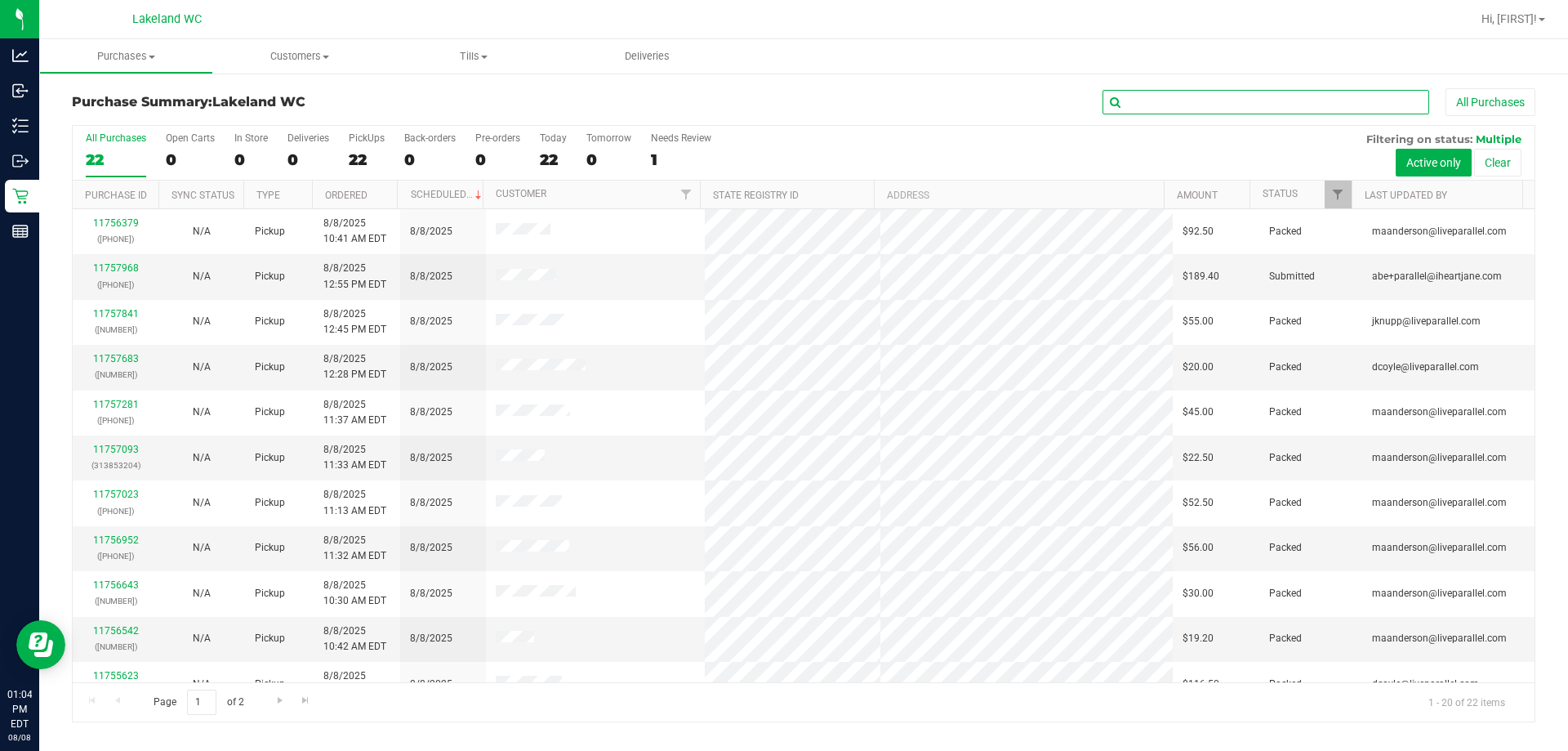 click at bounding box center (1266, 102) 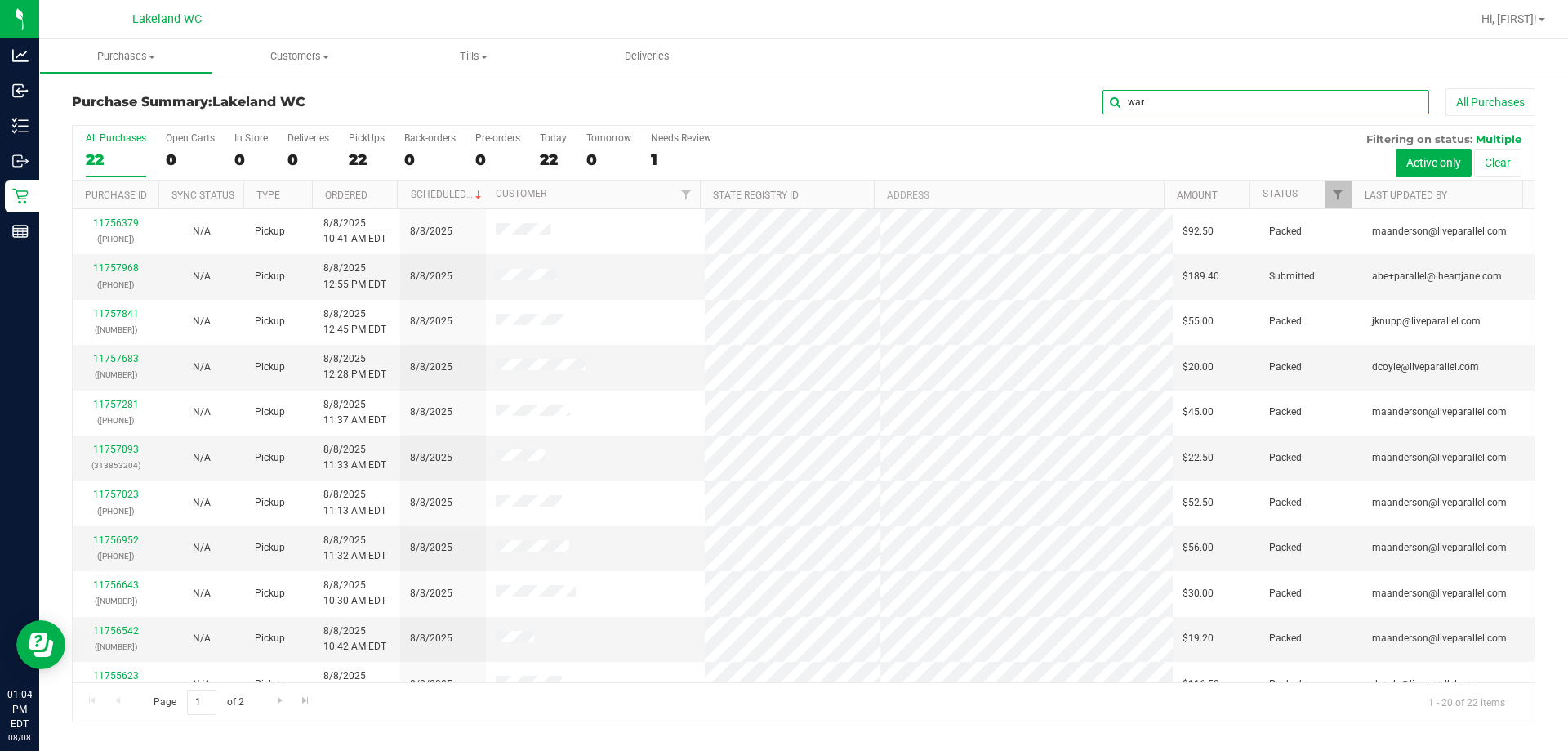 type on "war" 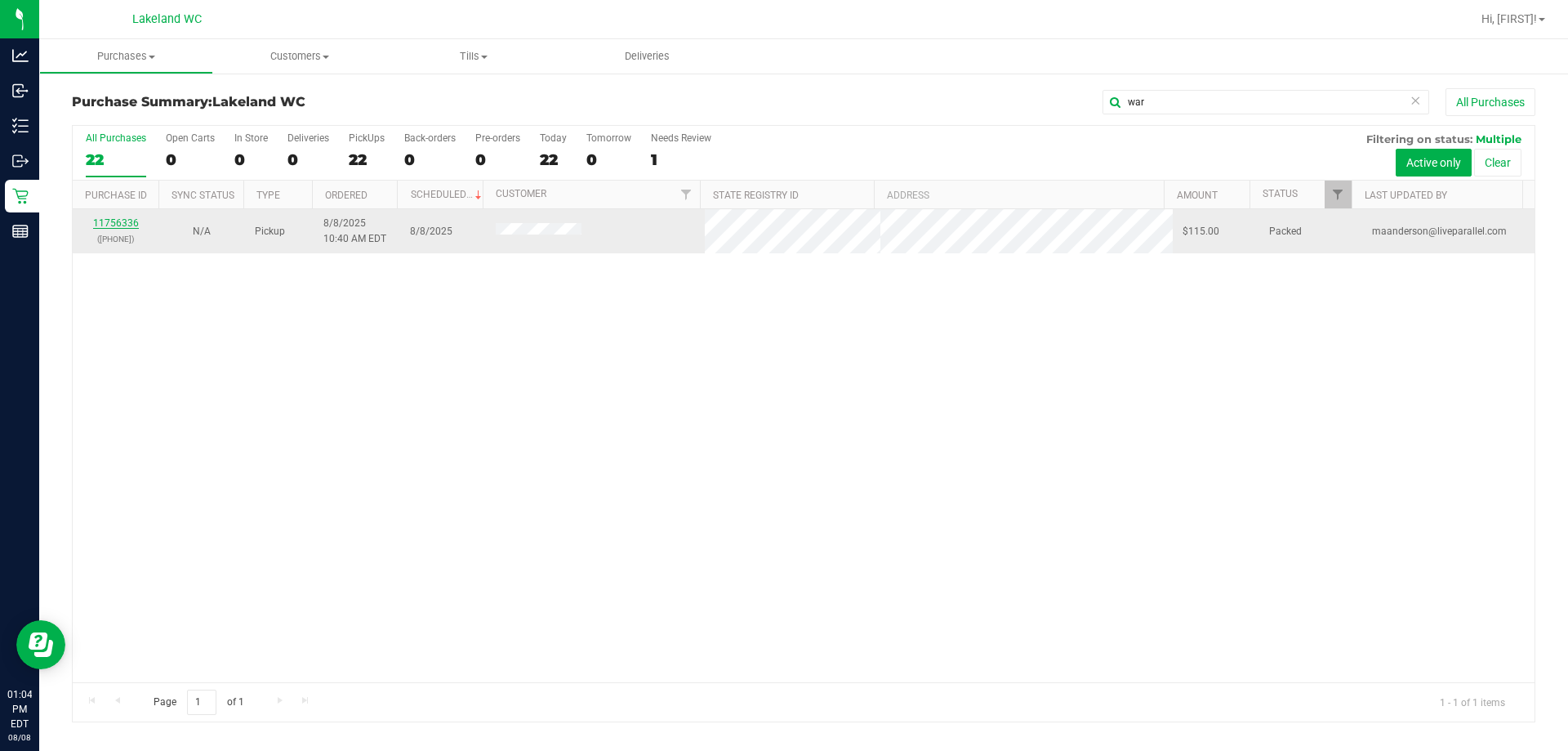 click on "11756336" at bounding box center (116, 223) 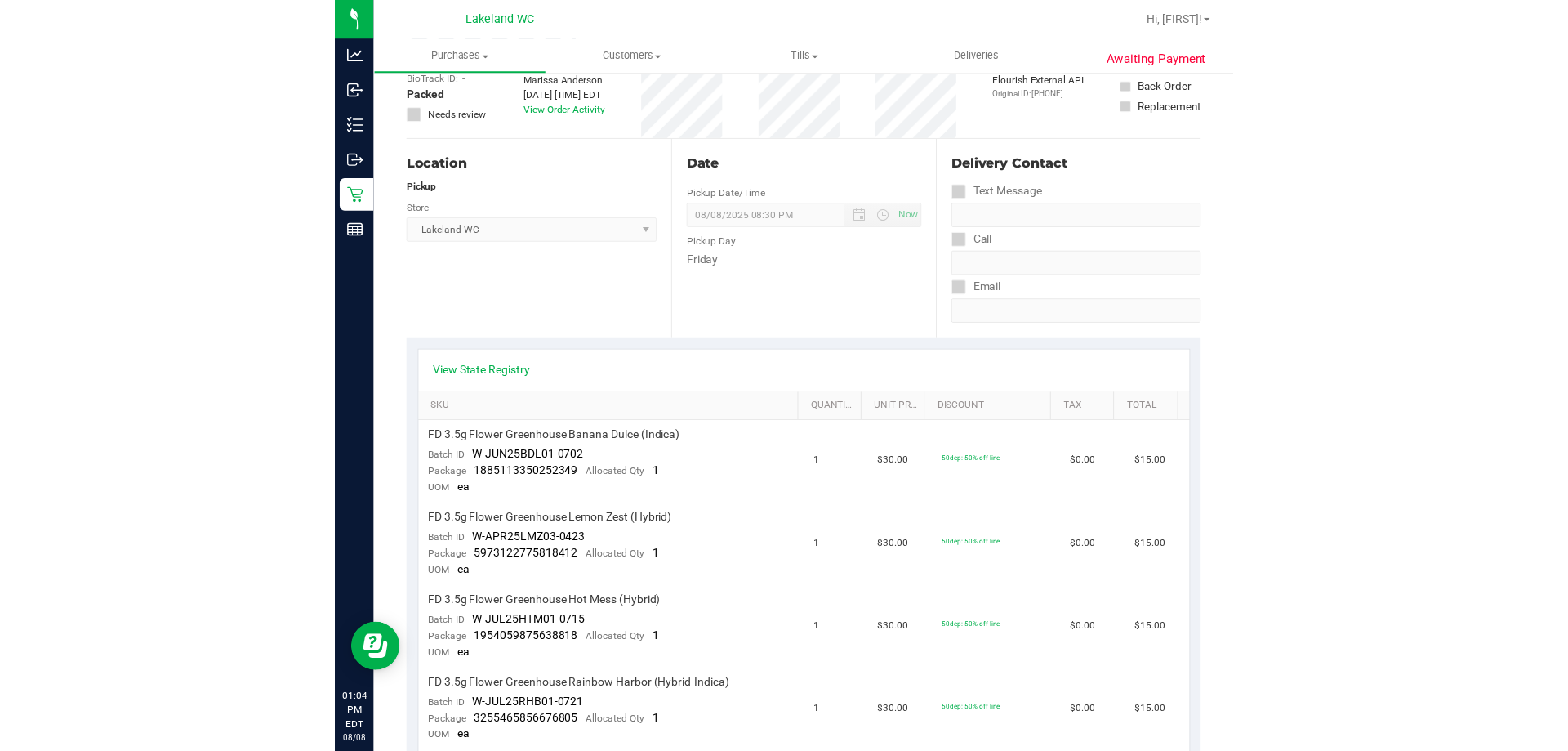 scroll, scrollTop: 0, scrollLeft: 0, axis: both 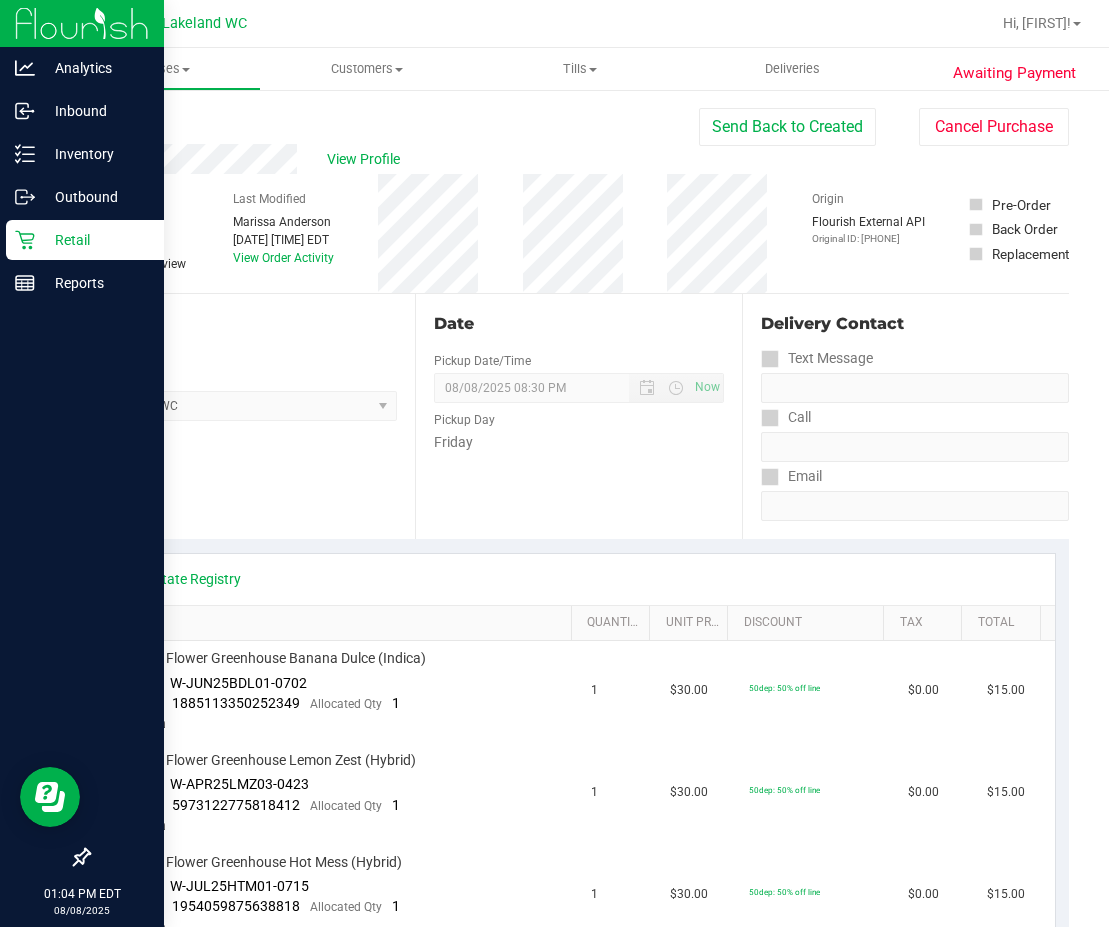 click 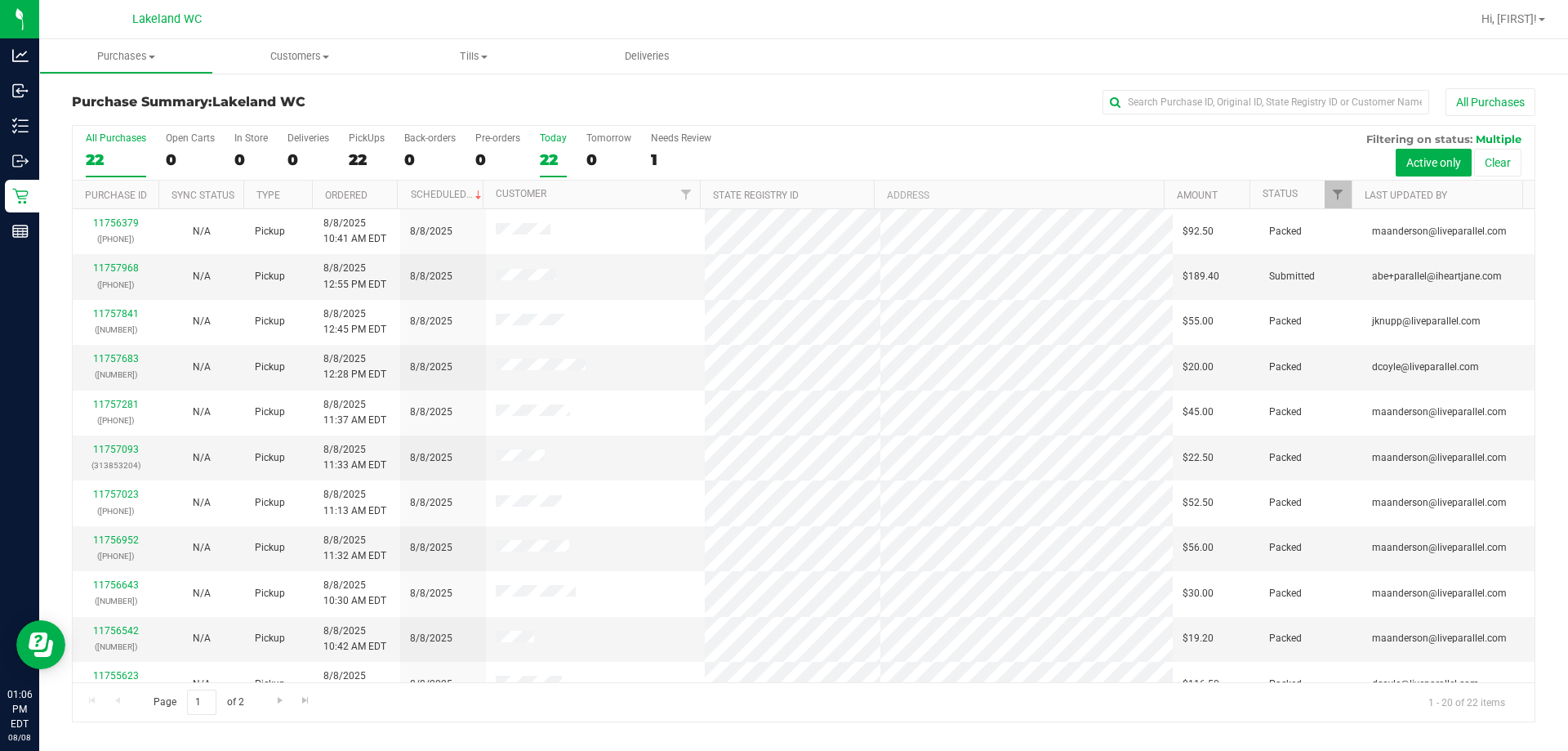 click on "22" at bounding box center [553, 159] 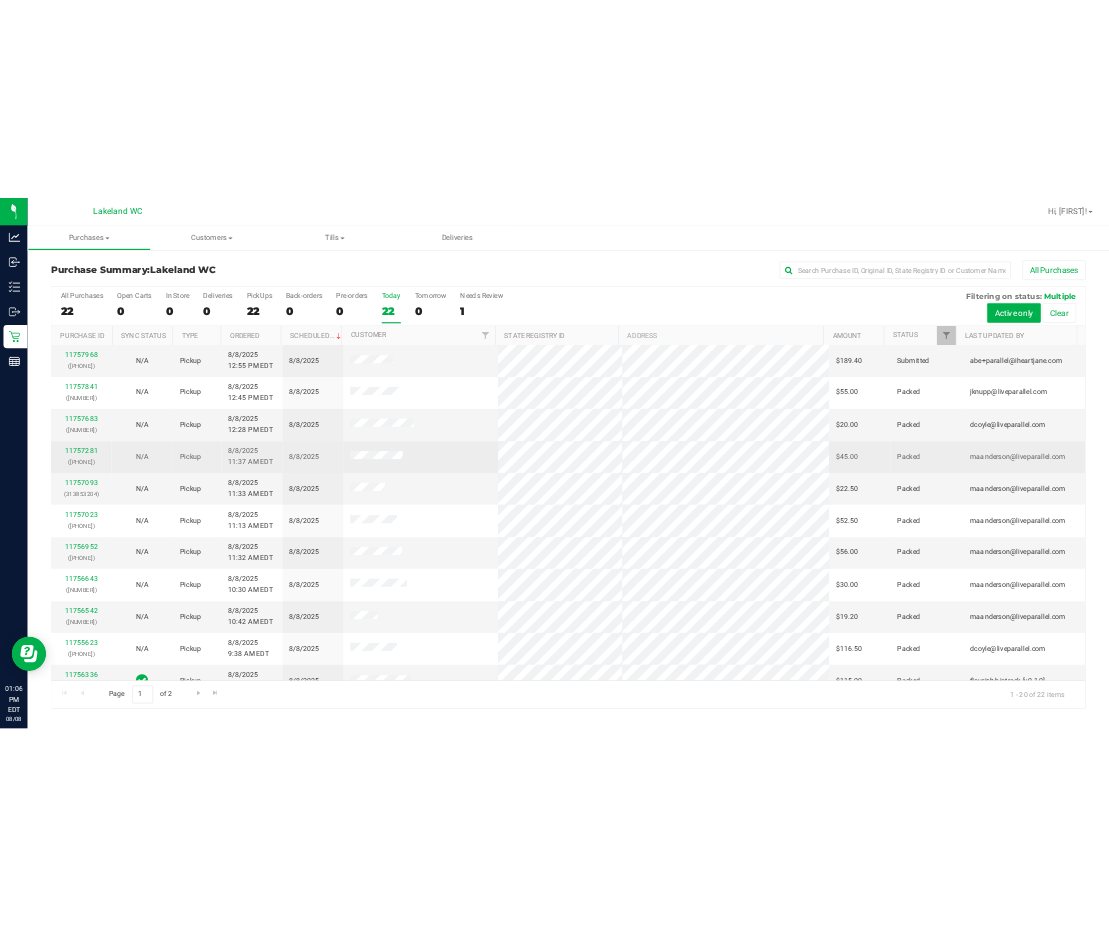 scroll, scrollTop: 0, scrollLeft: 0, axis: both 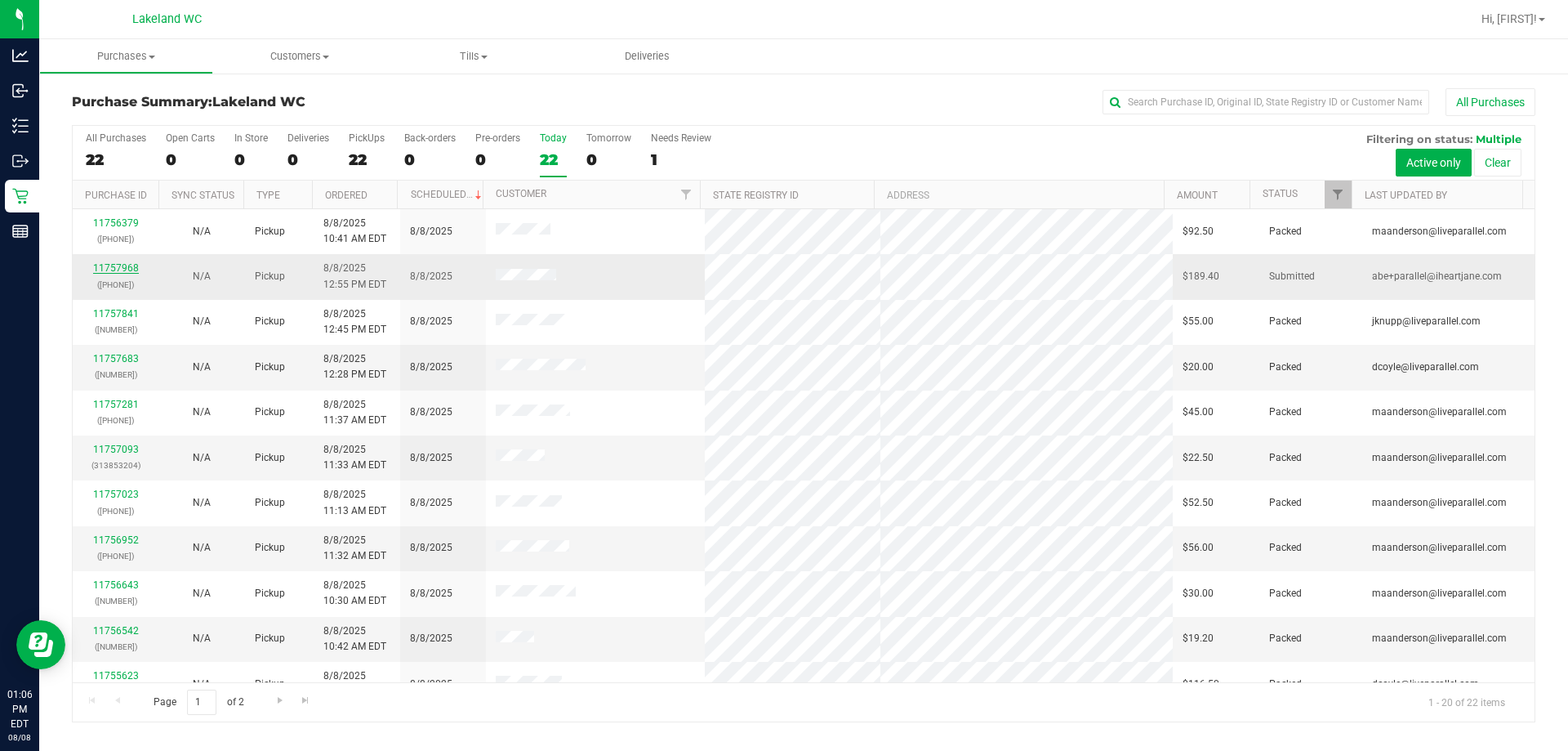 click on "11757968" at bounding box center (116, 268) 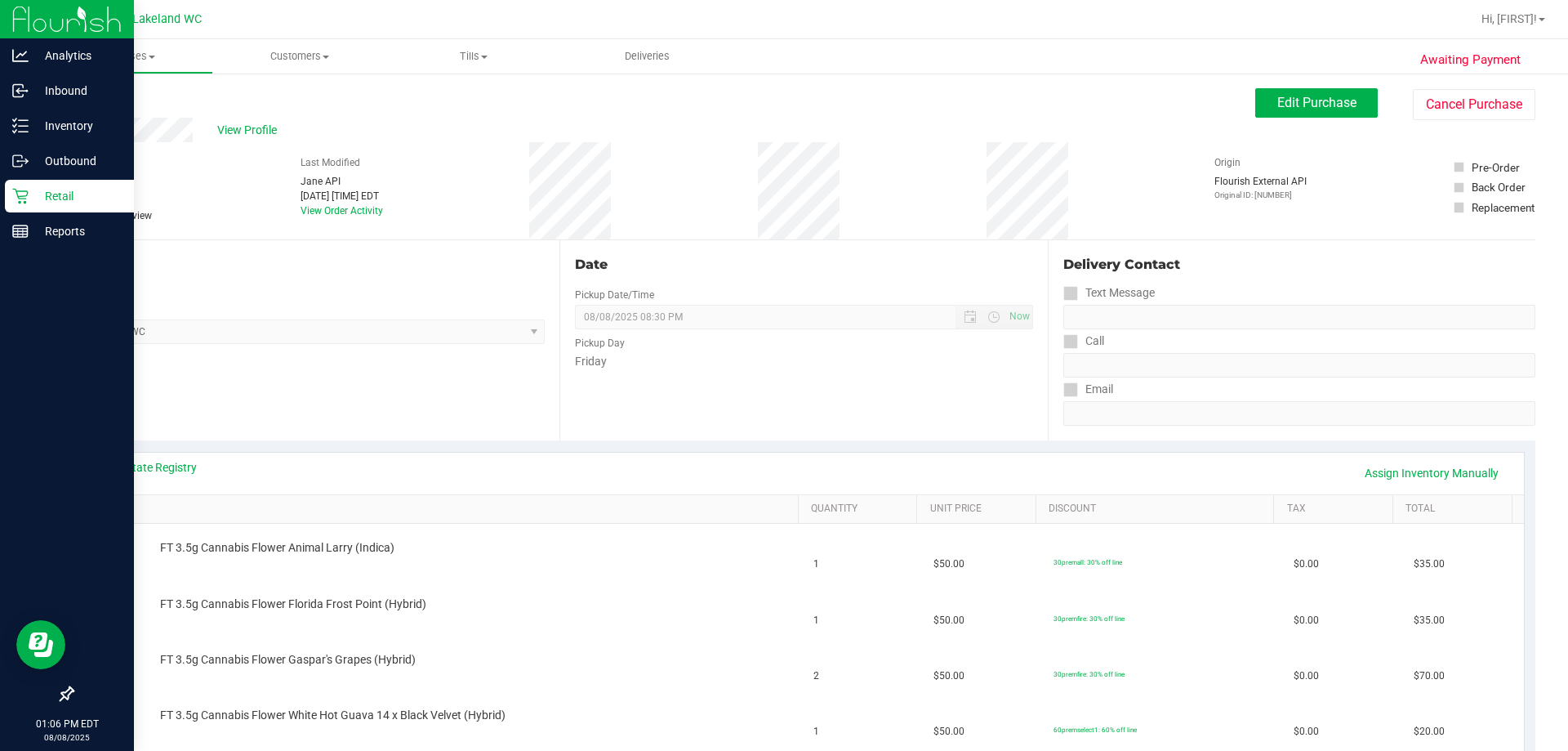 click 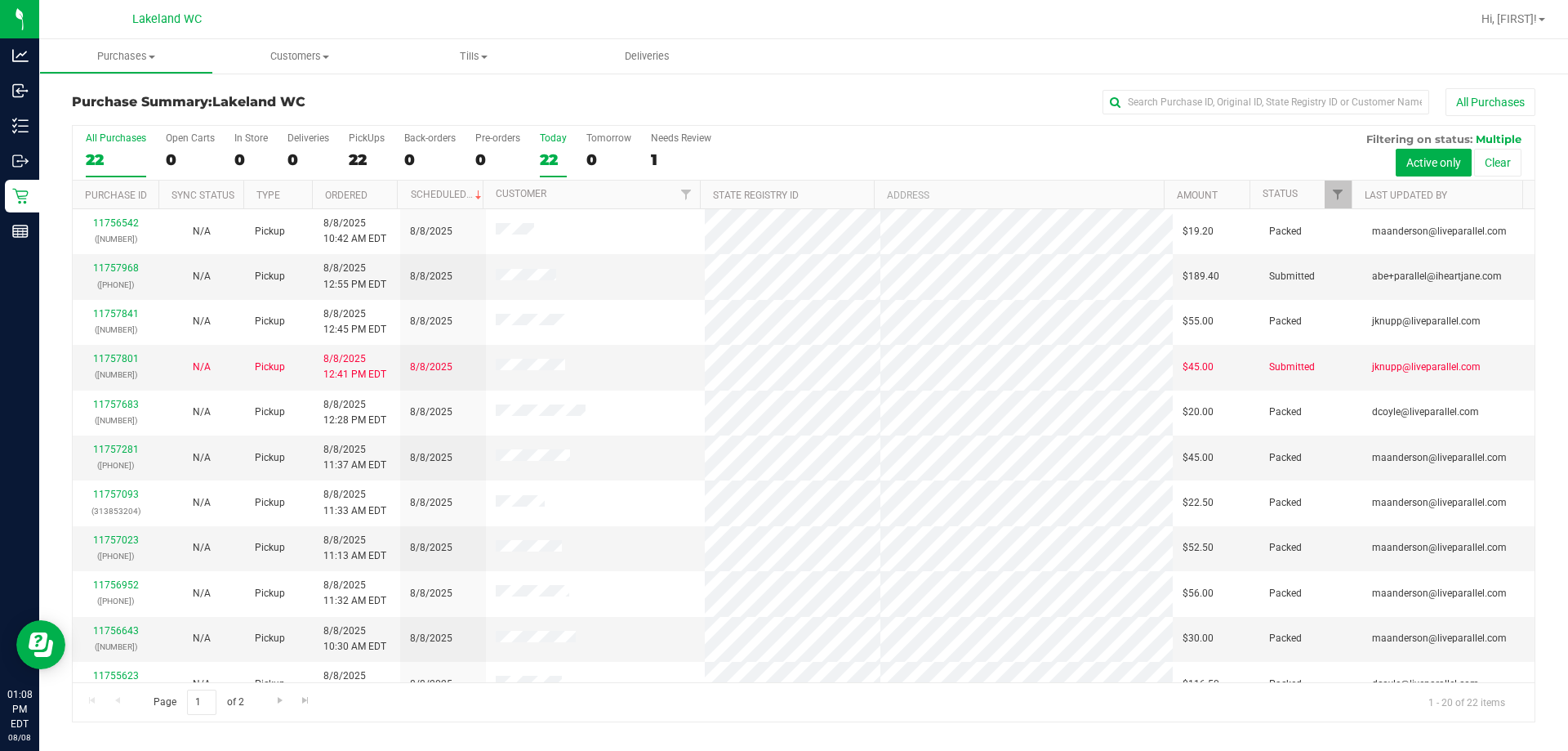 click on "22" at bounding box center (553, 159) 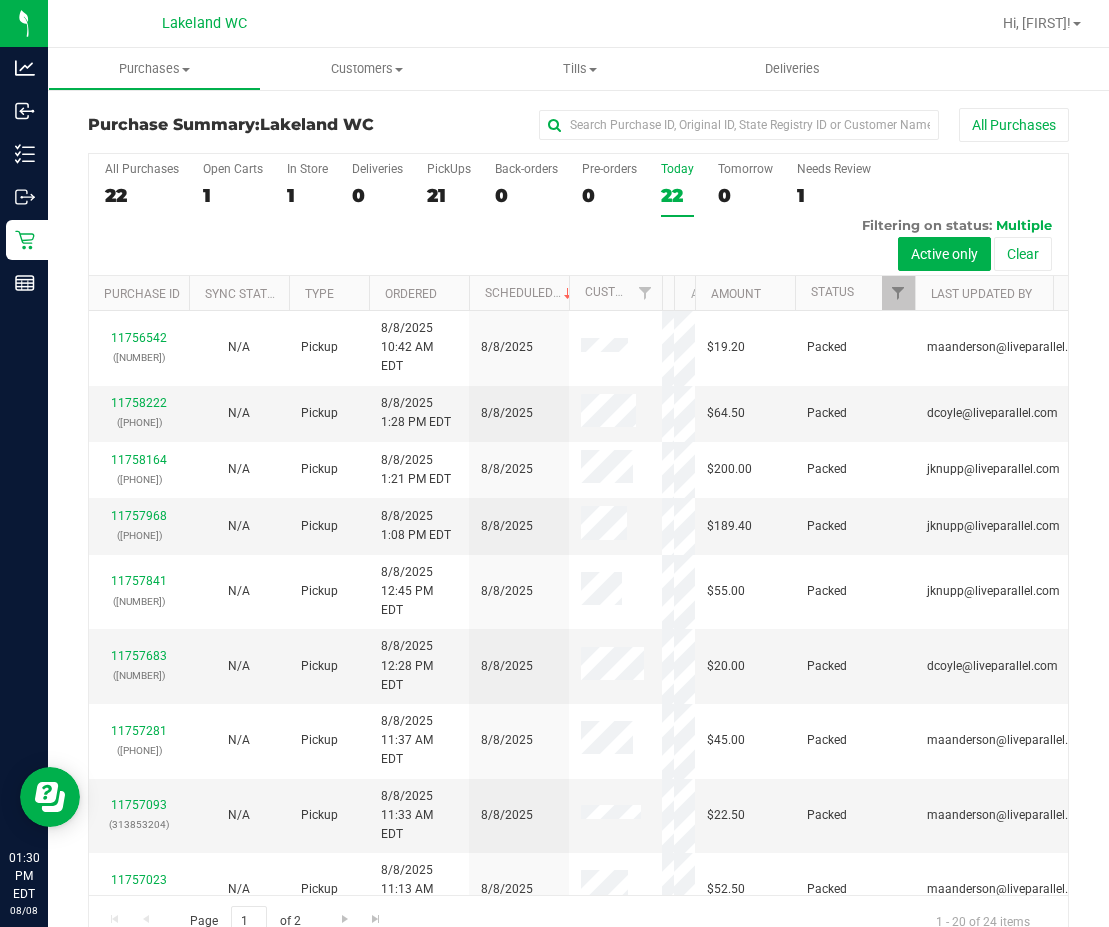drag, startPoint x: 581, startPoint y: 298, endPoint x: 664, endPoint y: 301, distance: 83.0542 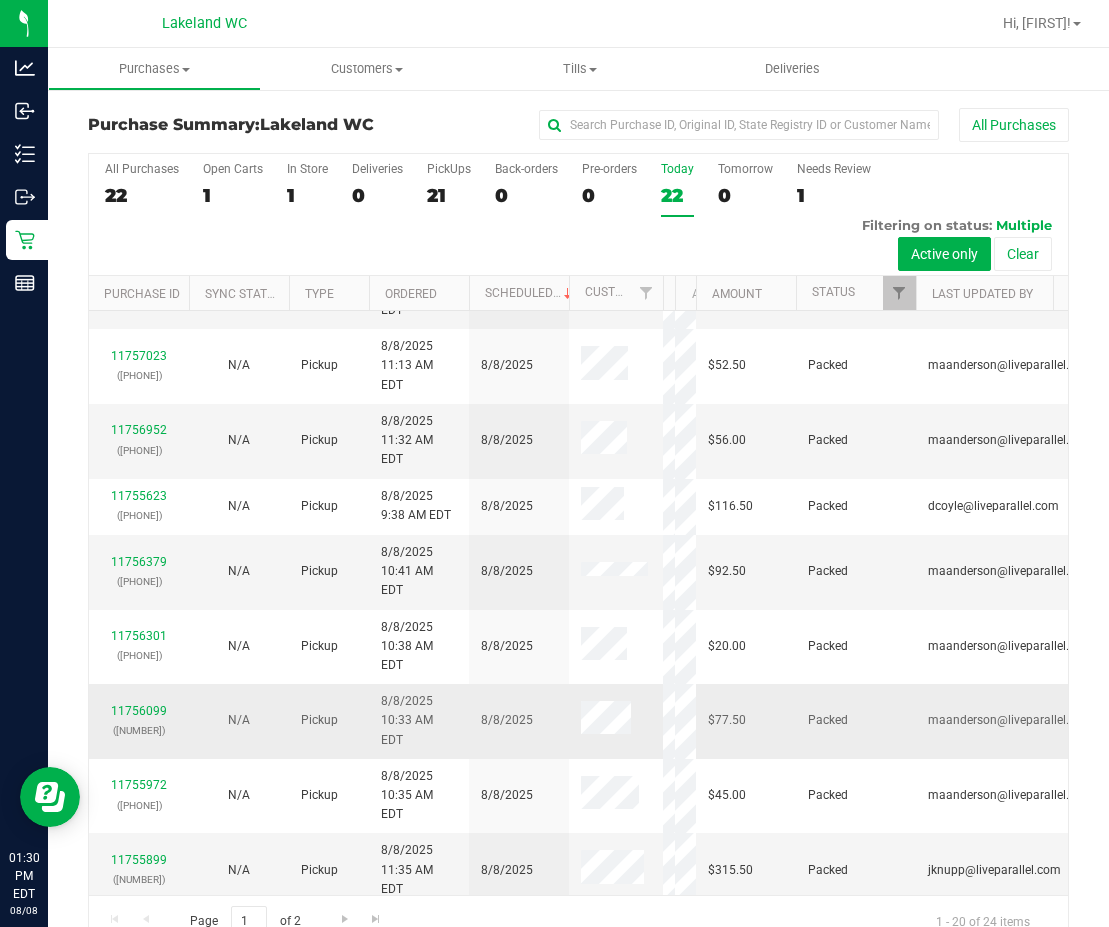 scroll, scrollTop: 538, scrollLeft: 0, axis: vertical 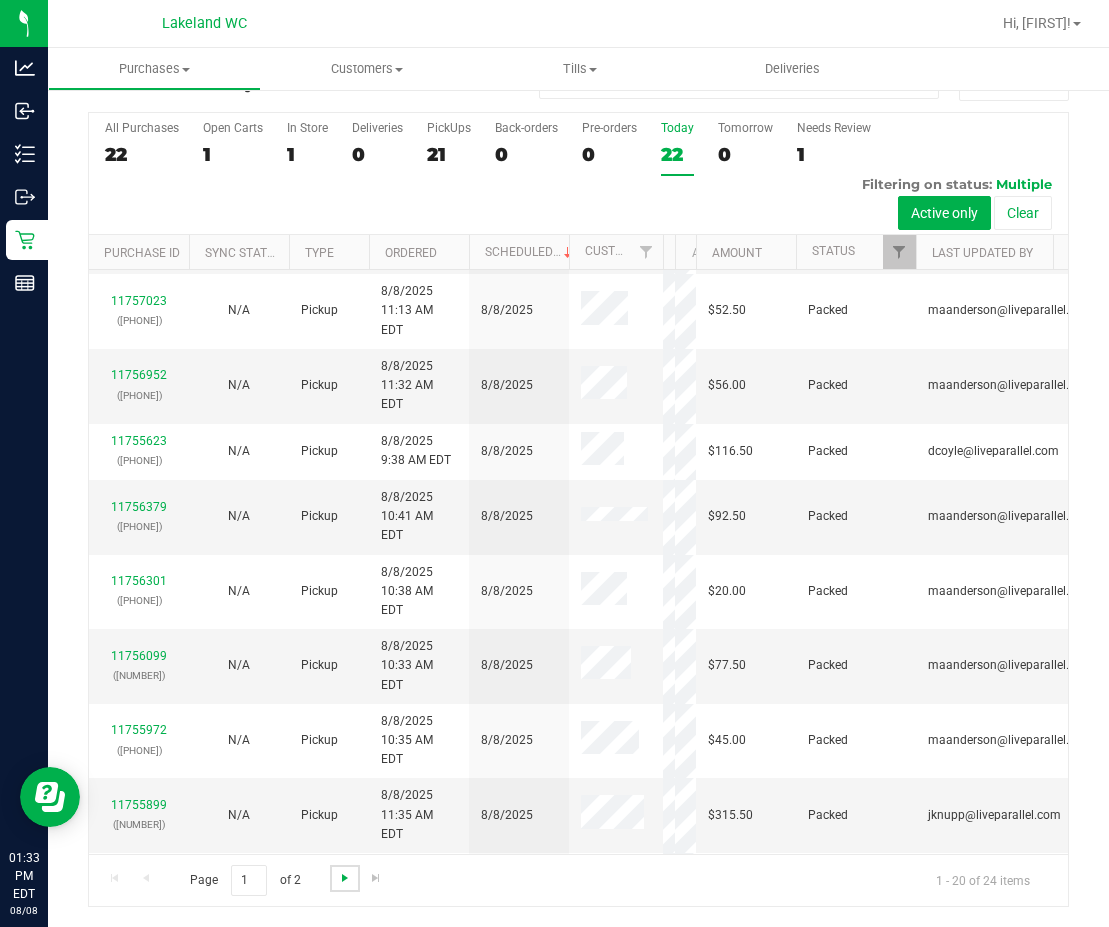 click at bounding box center (345, 878) 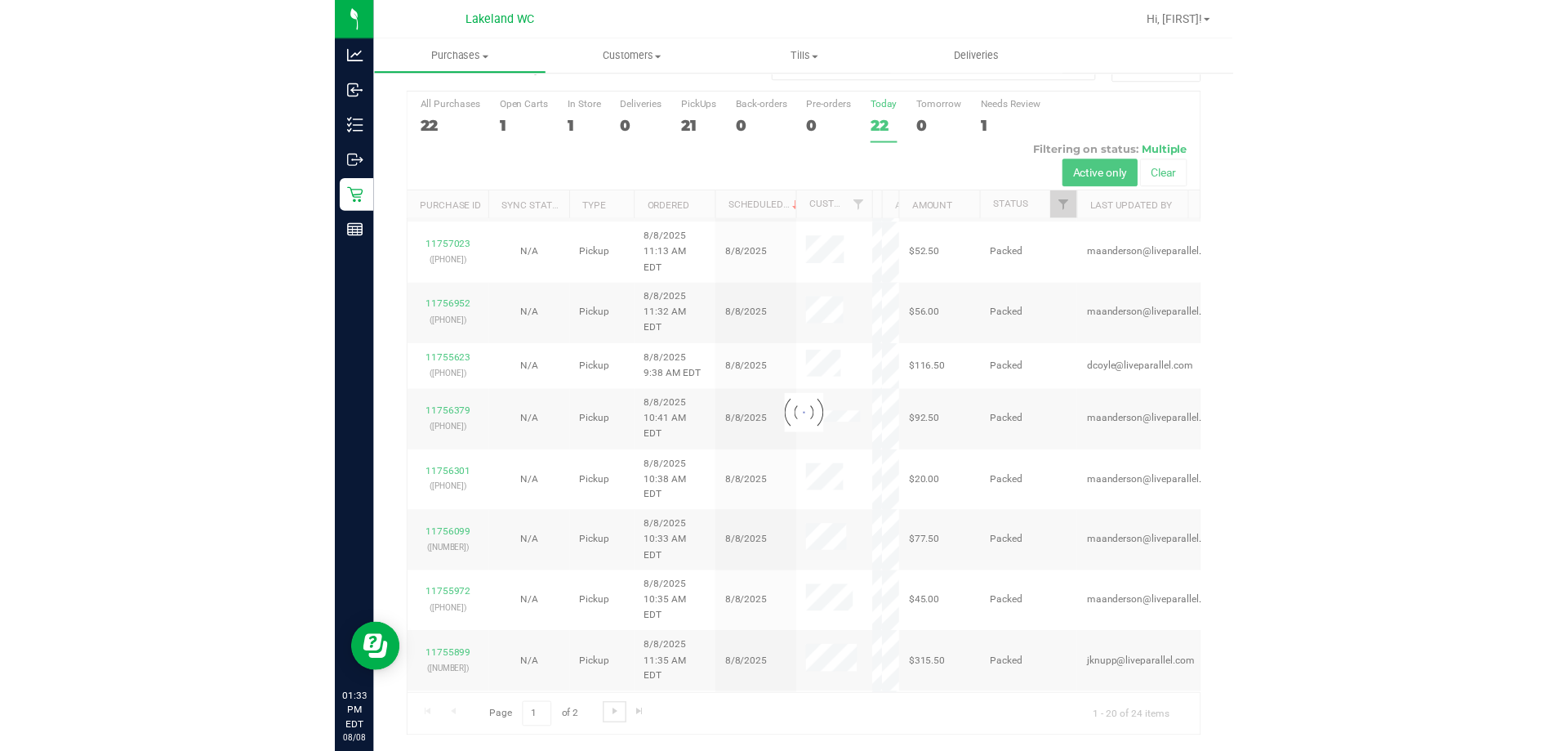scroll, scrollTop: 0, scrollLeft: 0, axis: both 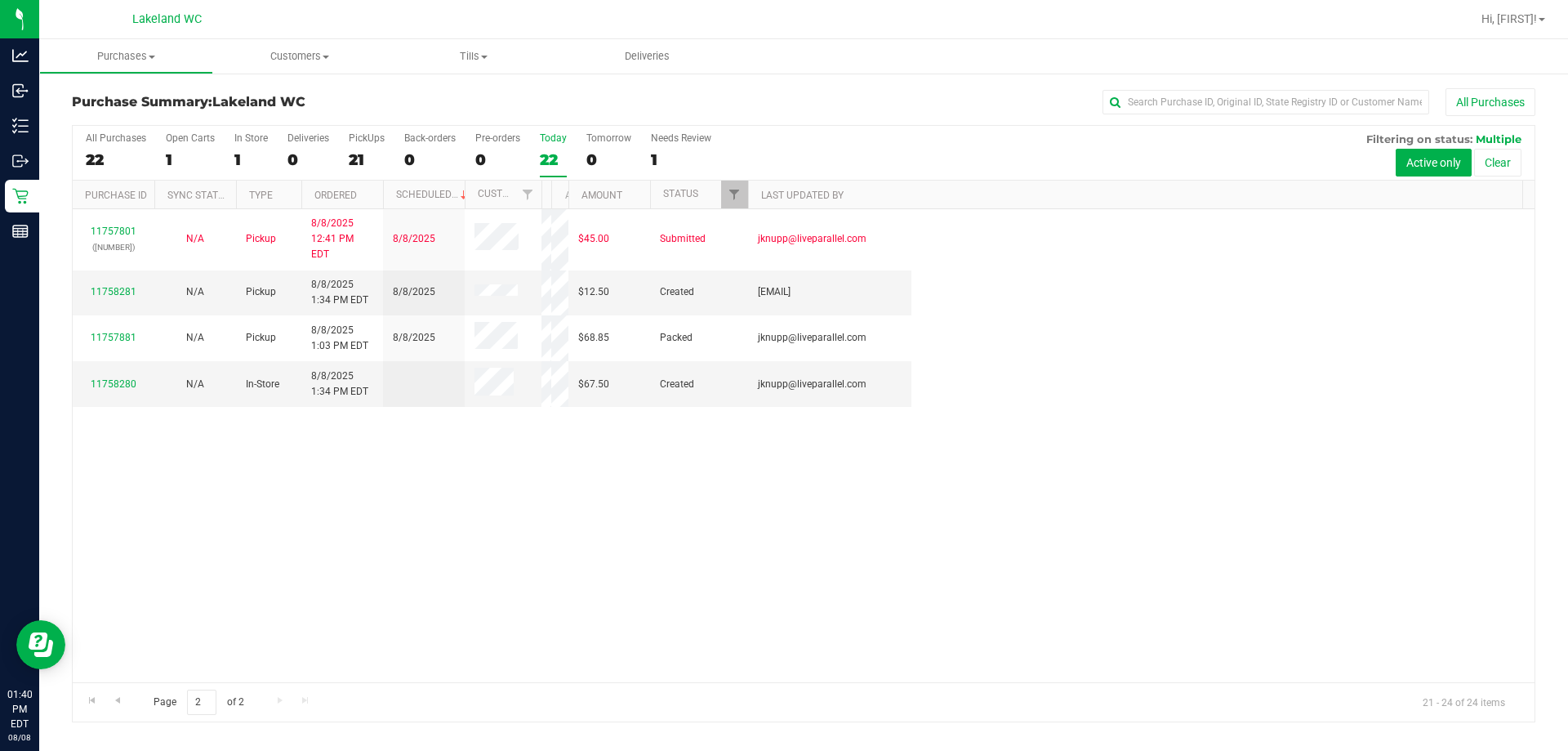 click on "All Purchases
22
Open Carts
1
In Store
1
Deliveries
0
PickUps
21
Back-orders
0
Pre-orders
0
Today
22
Tomorrow
0" at bounding box center (804, 132) 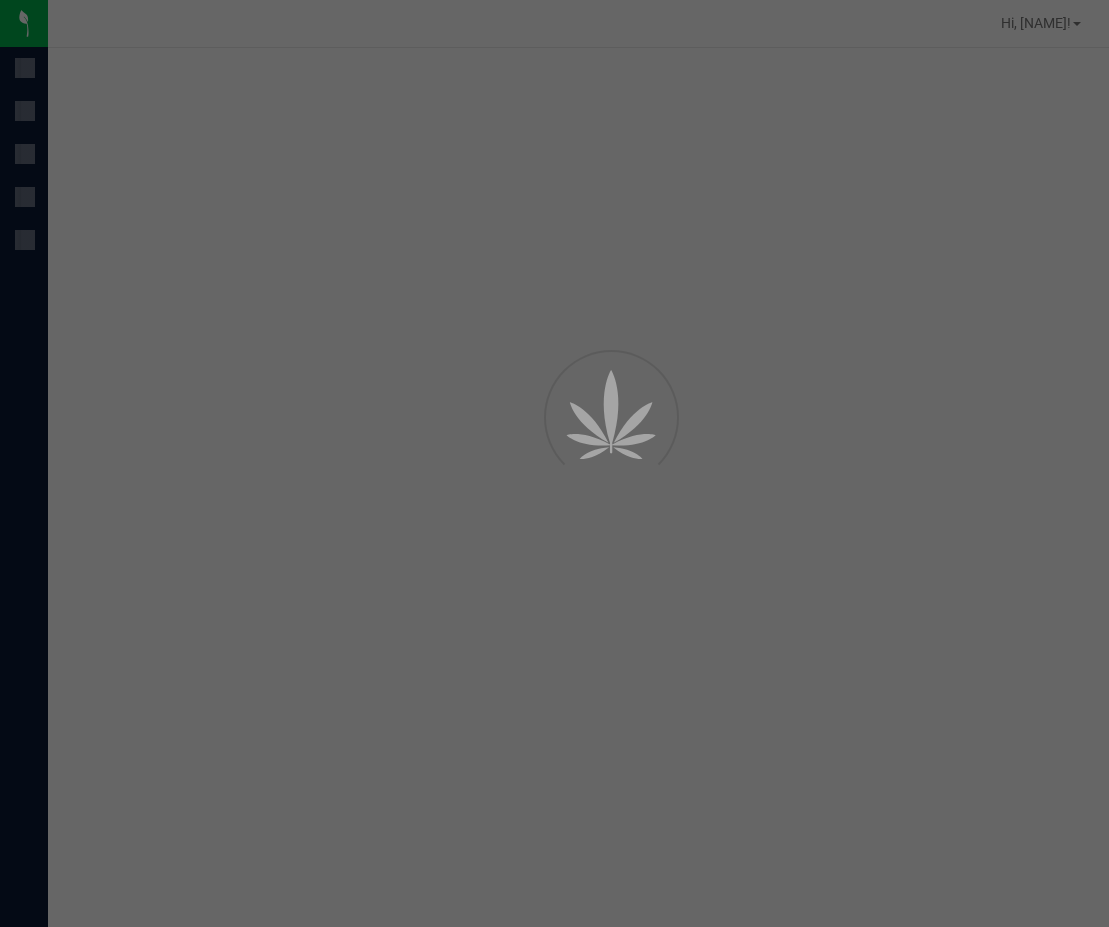 scroll, scrollTop: 0, scrollLeft: 0, axis: both 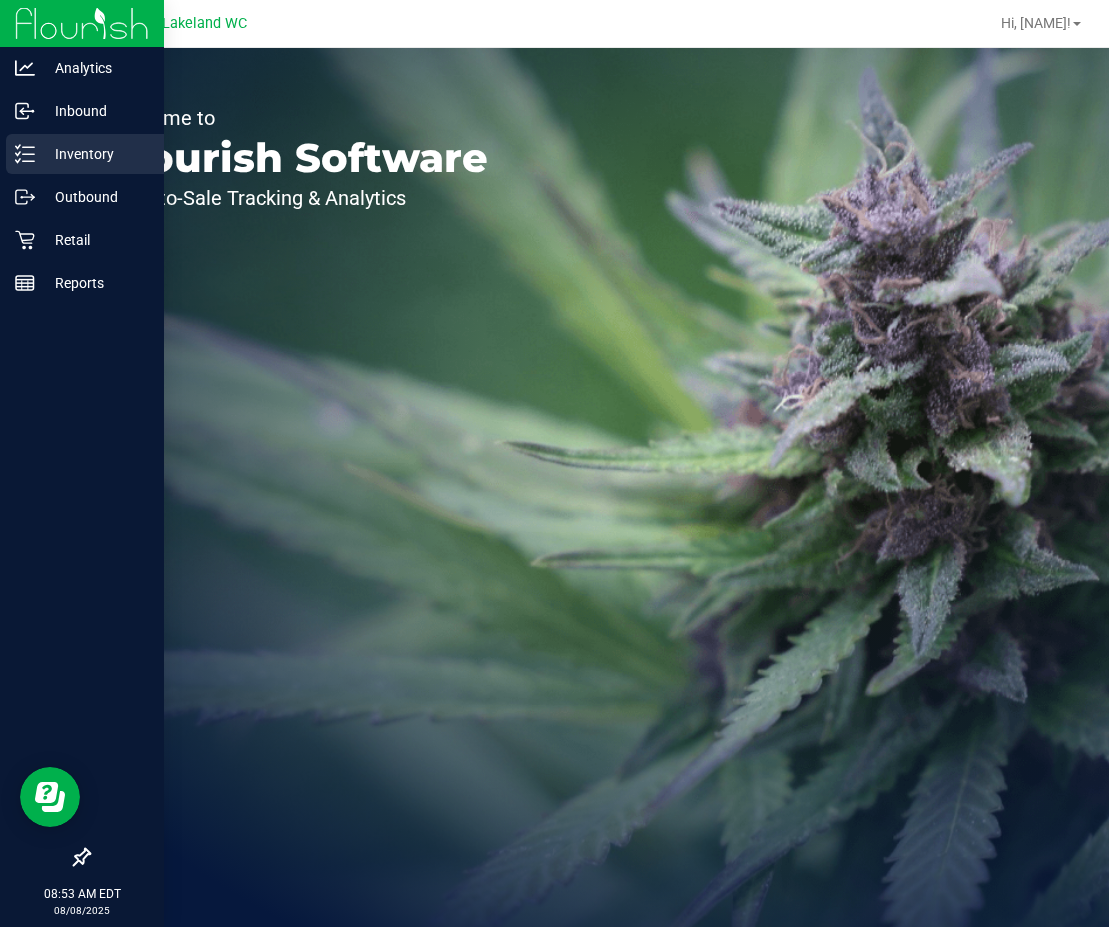 click on "Inventory" at bounding box center [95, 154] 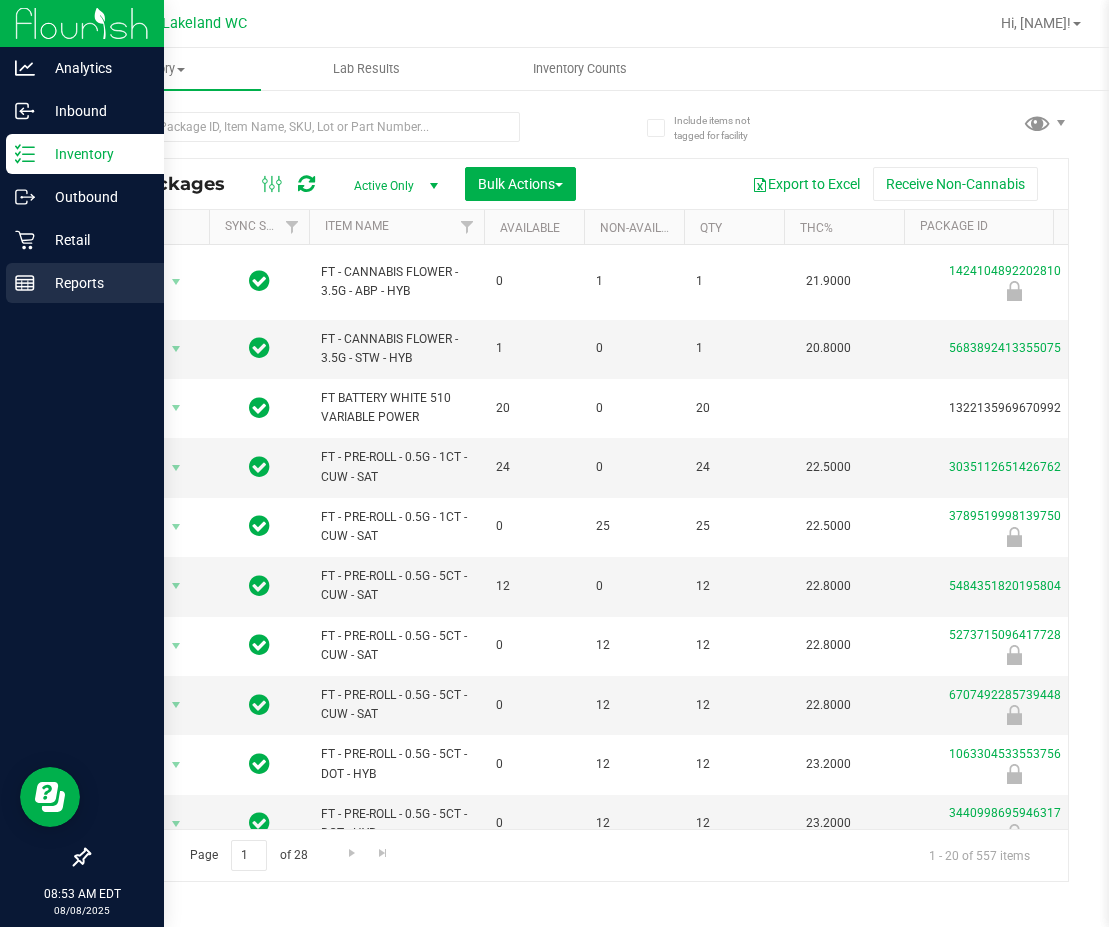 click on "Reports" at bounding box center [85, 283] 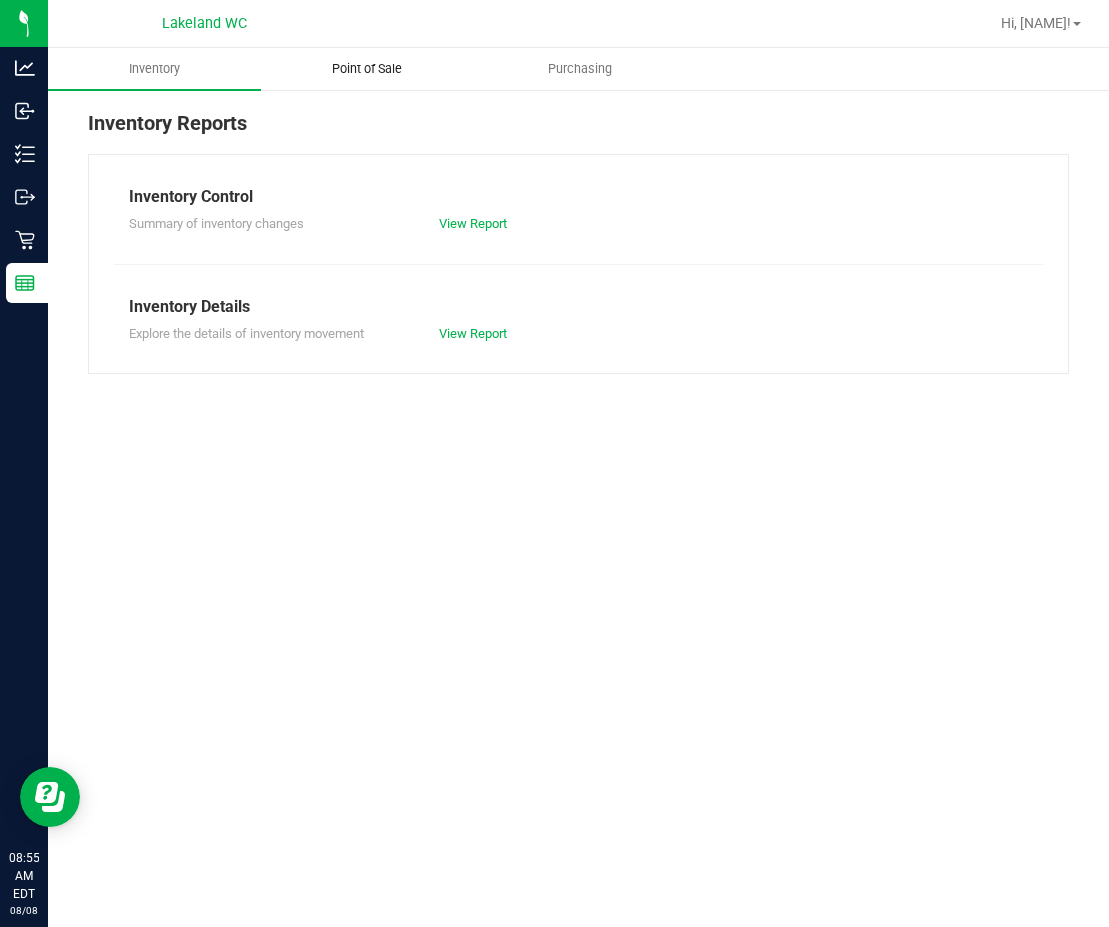 click on "Point of Sale" at bounding box center (367, 69) 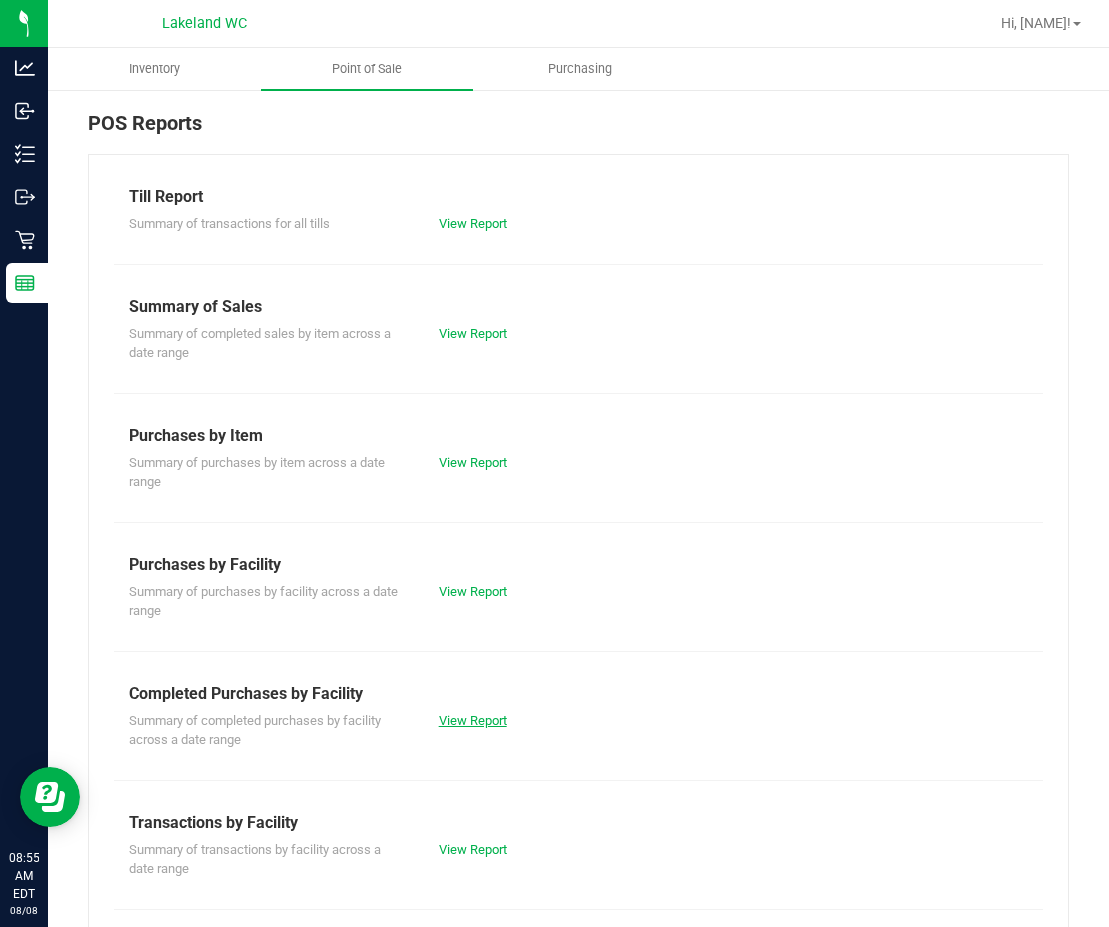 click on "View Report" at bounding box center [473, 720] 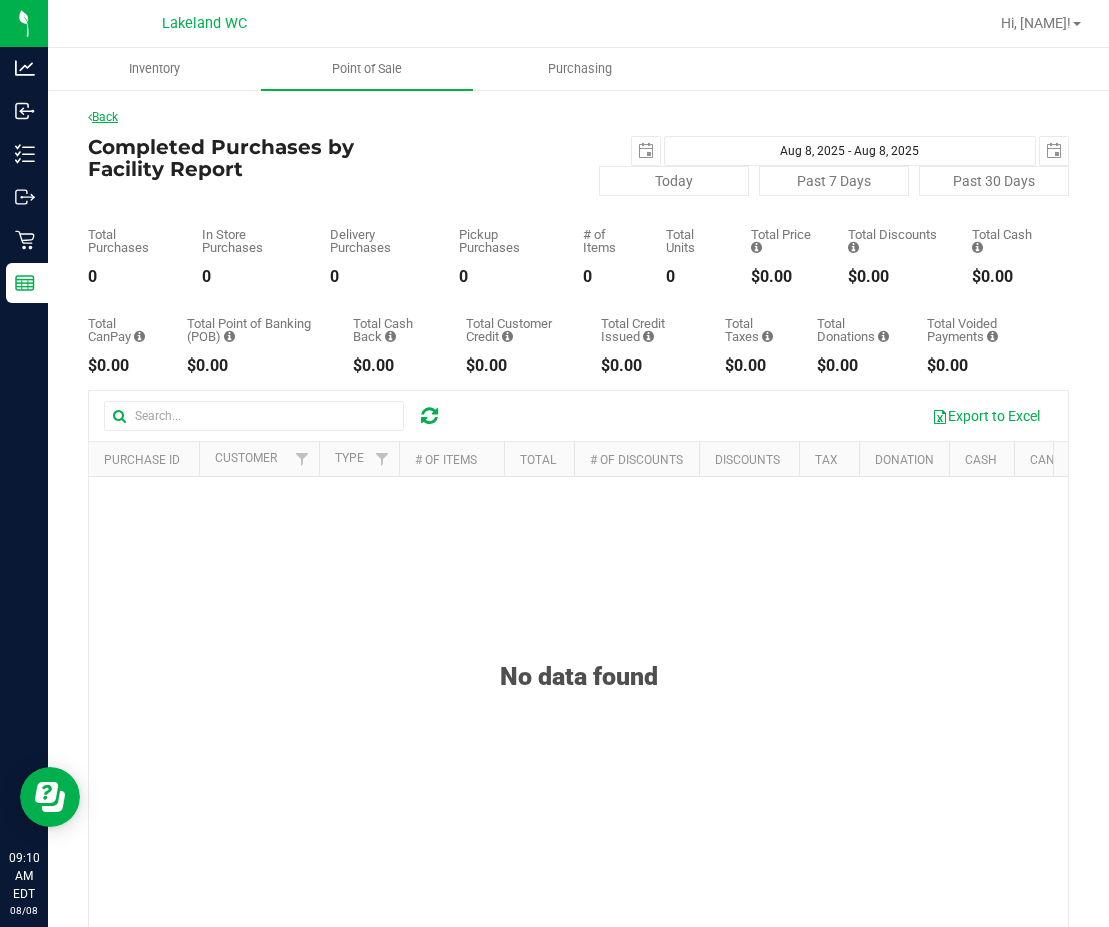 click on "Back" at bounding box center [103, 117] 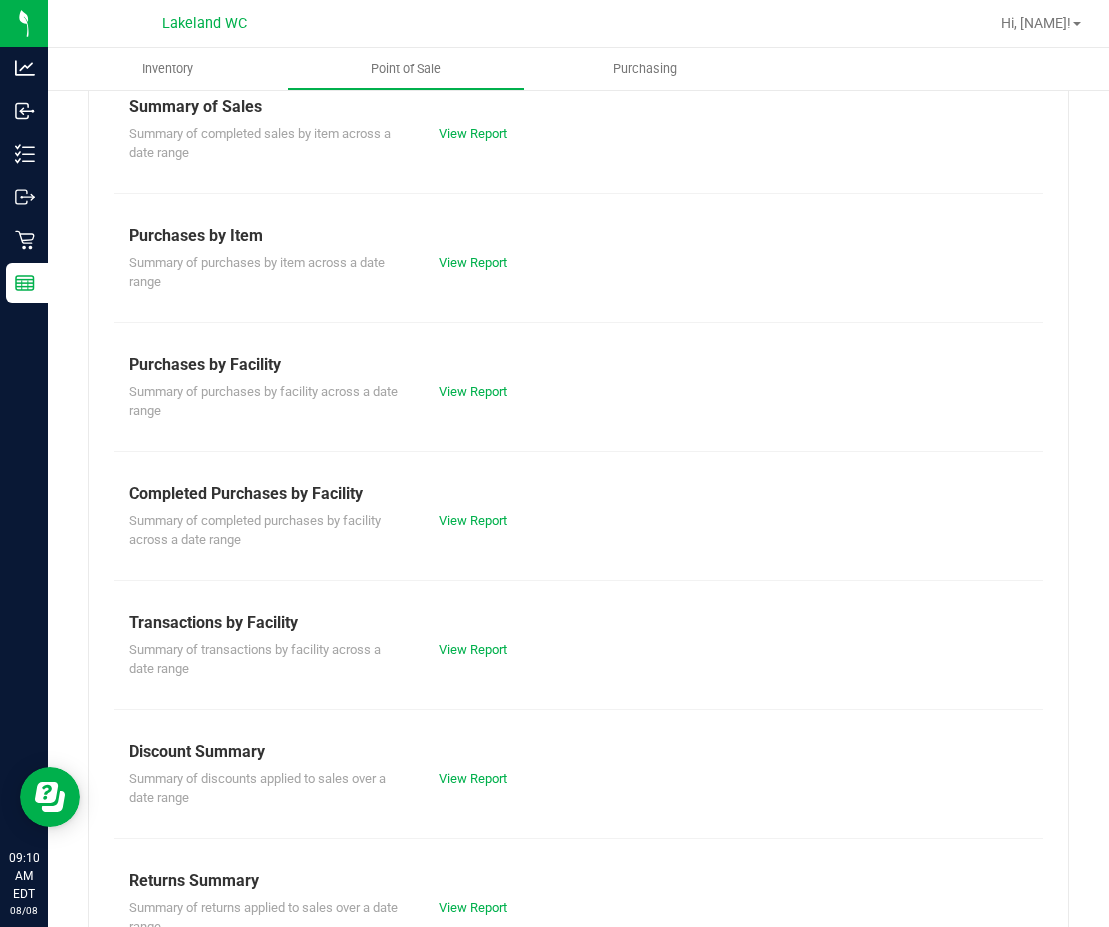 scroll, scrollTop: 261, scrollLeft: 0, axis: vertical 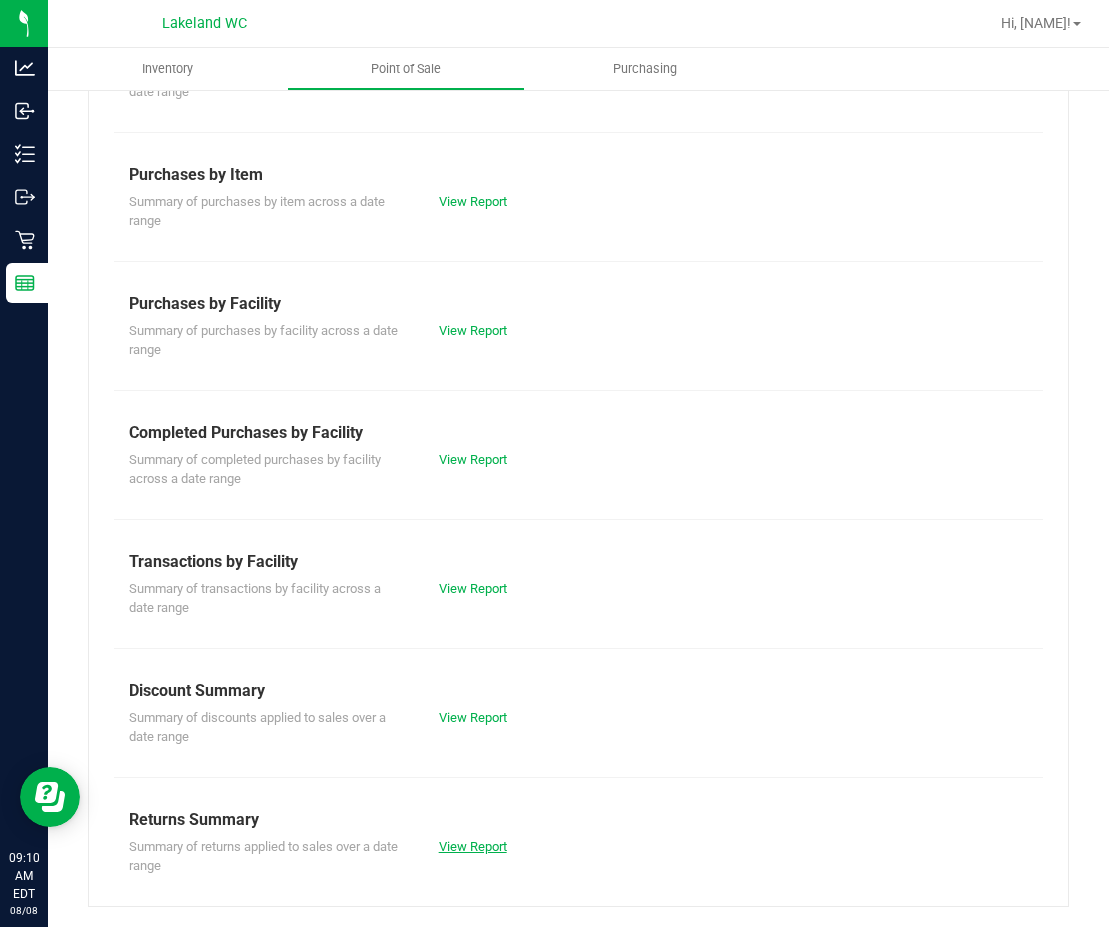 click on "View Report" at bounding box center (473, 846) 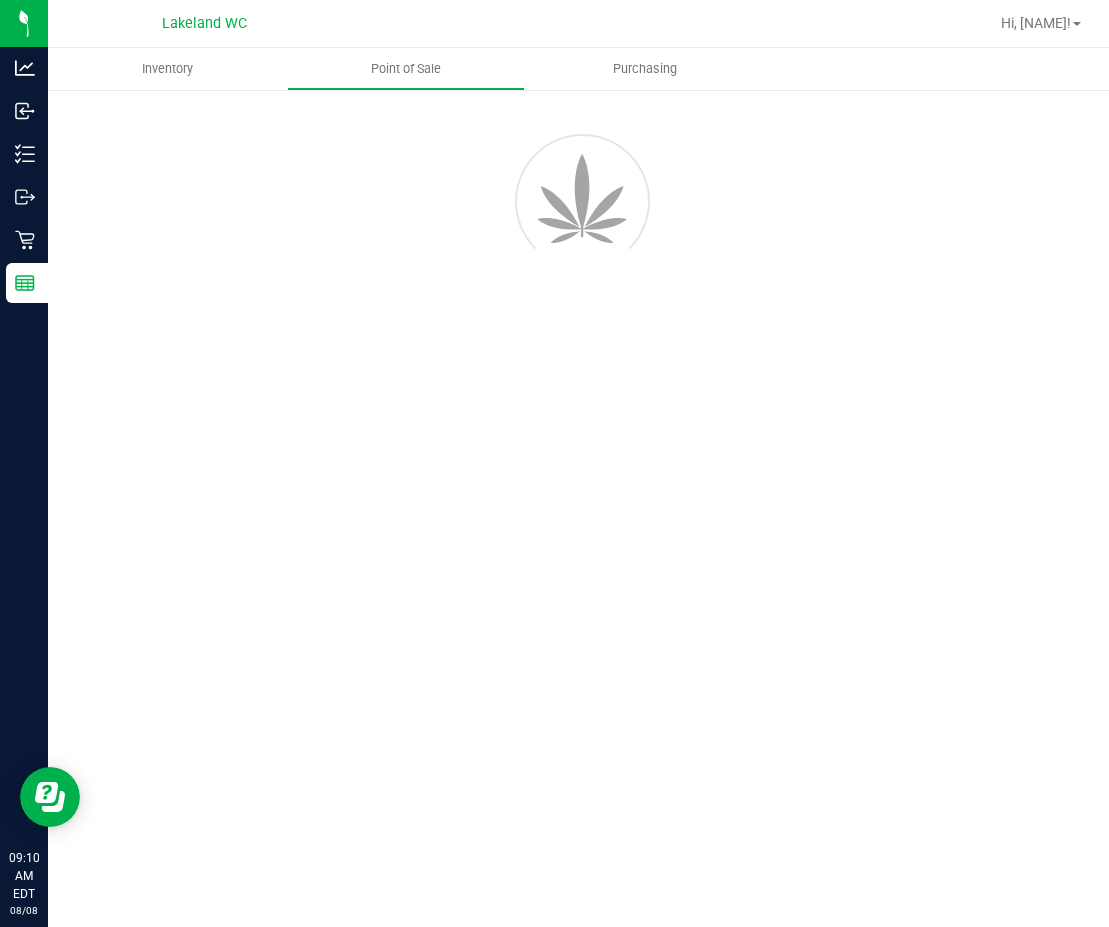 scroll, scrollTop: 0, scrollLeft: 0, axis: both 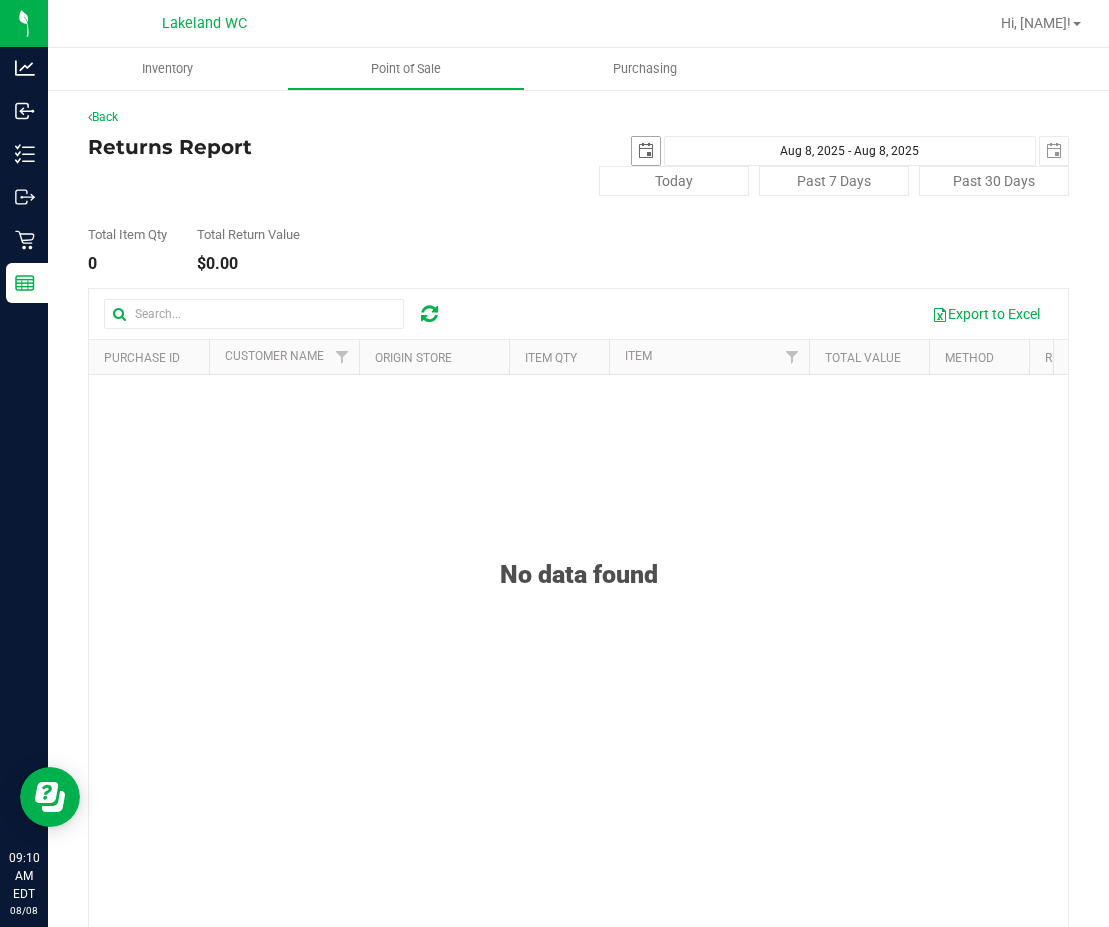 click at bounding box center (646, 151) 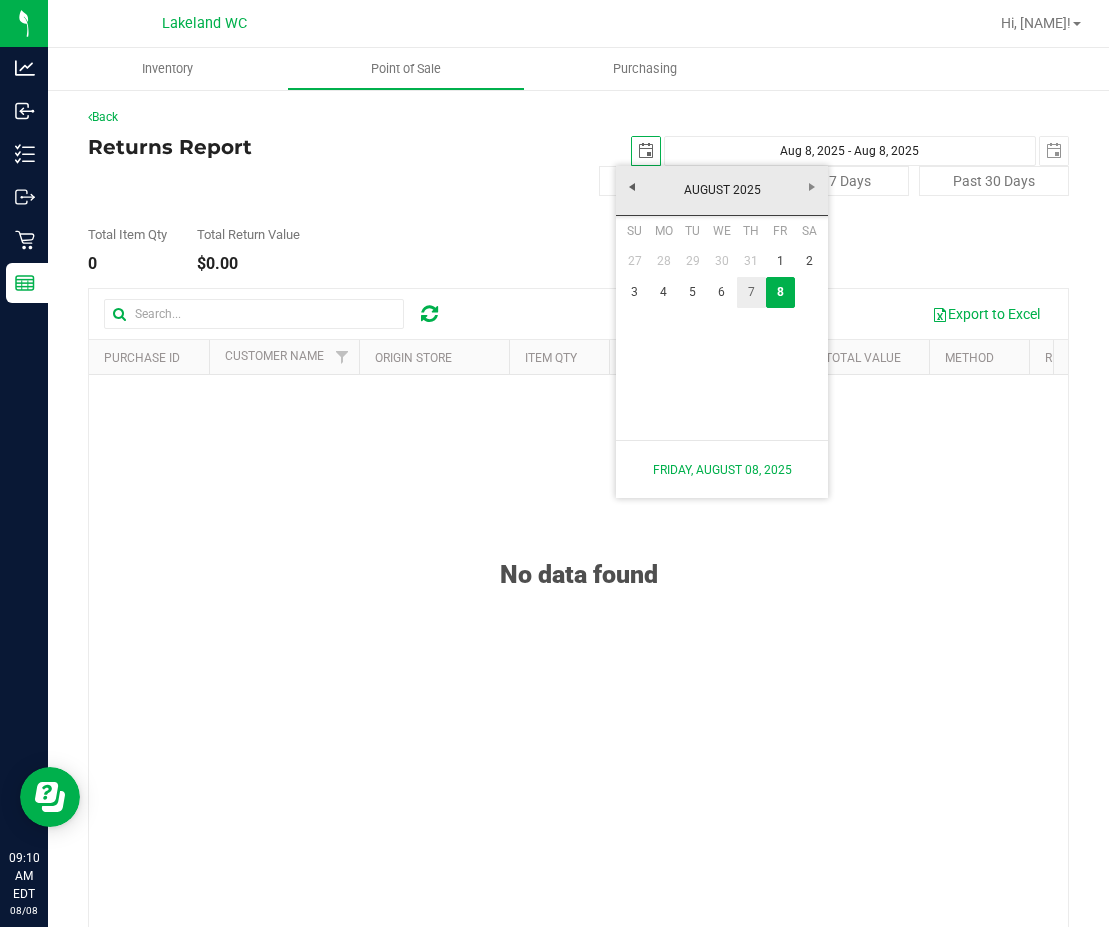 click on "7" at bounding box center [751, 292] 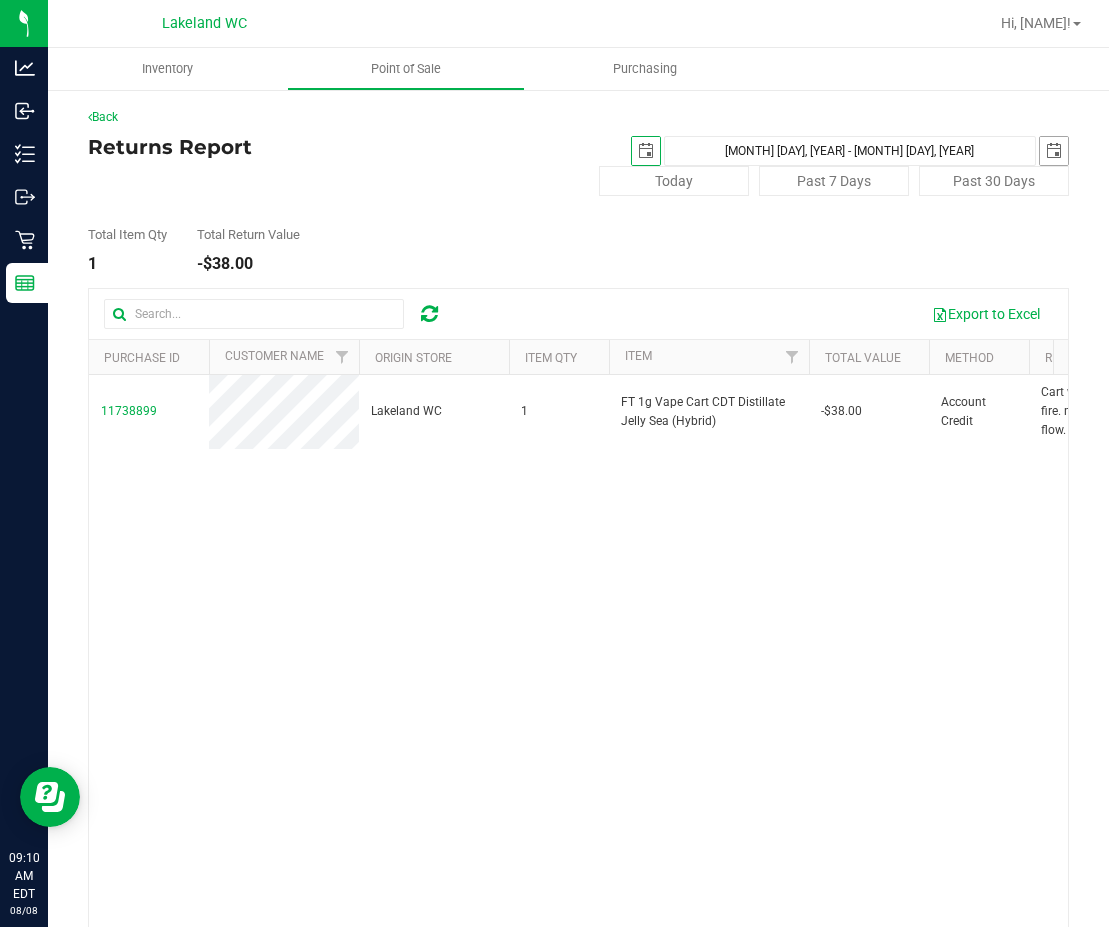 click at bounding box center (1054, 151) 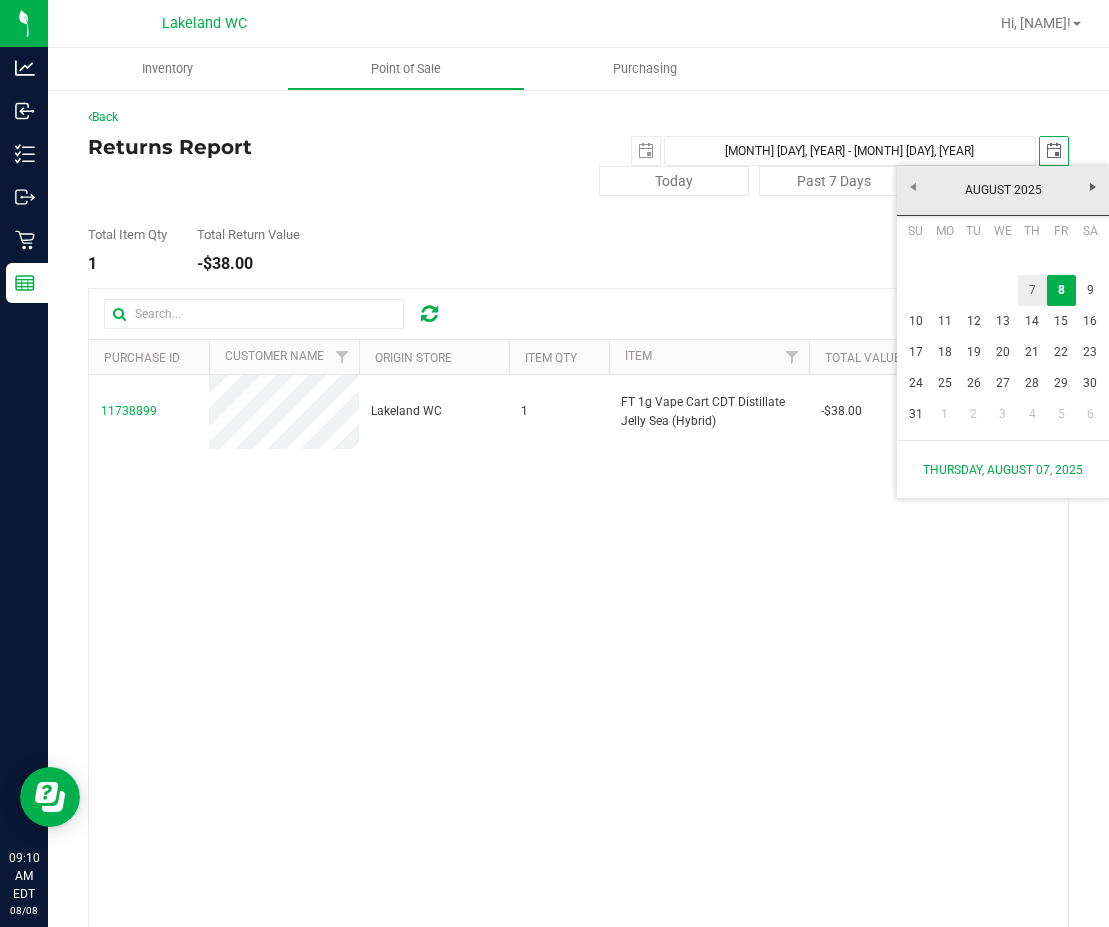 click on "7" at bounding box center (1032, 290) 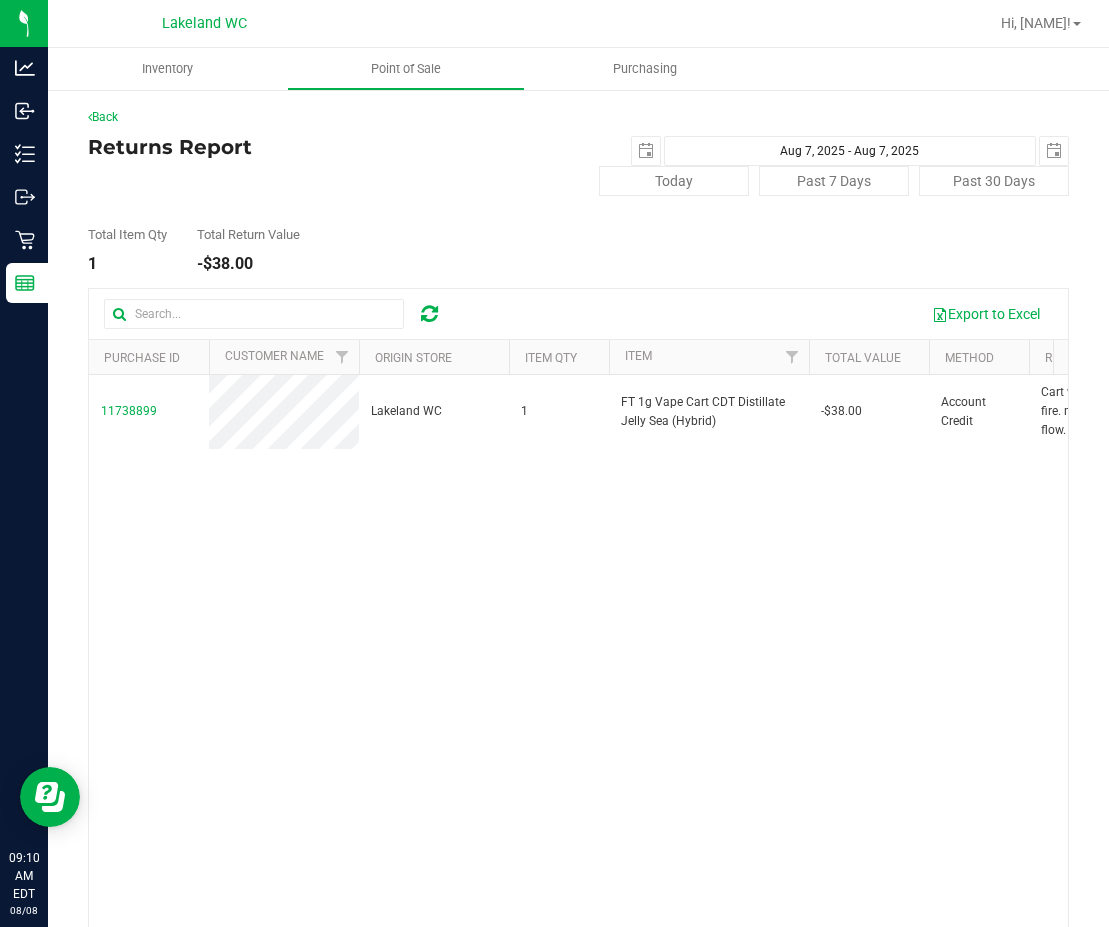 scroll, scrollTop: 0, scrollLeft: 0, axis: both 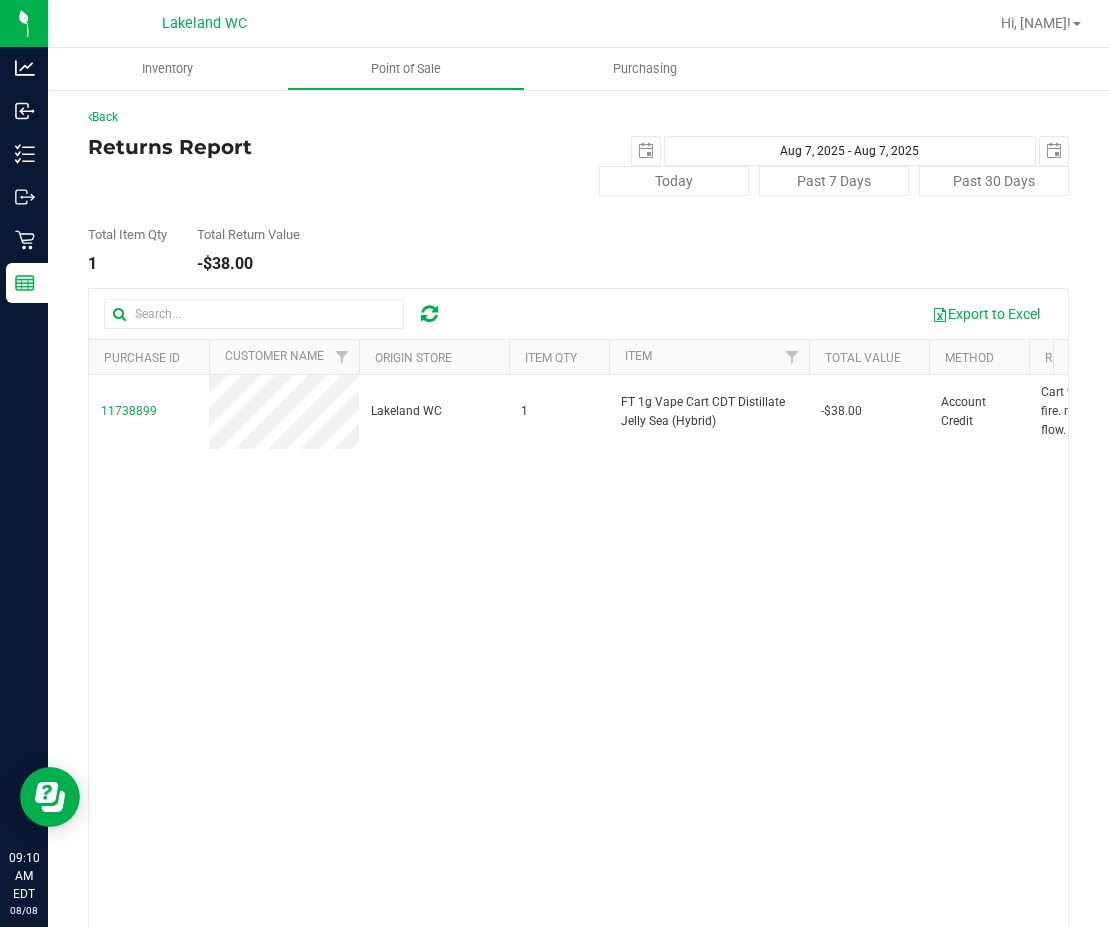 drag, startPoint x: 817, startPoint y: 506, endPoint x: 611, endPoint y: 505, distance: 206.00243 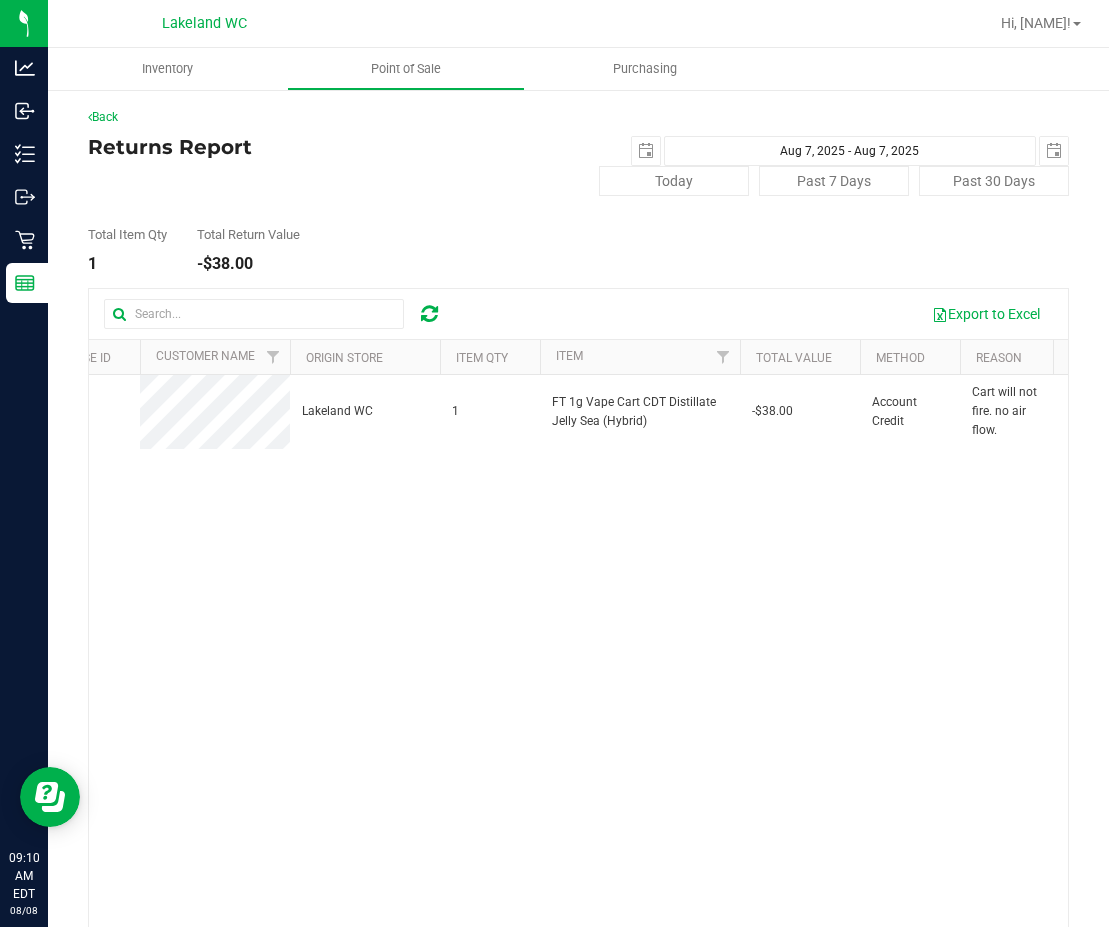 scroll, scrollTop: 0, scrollLeft: 511, axis: horizontal 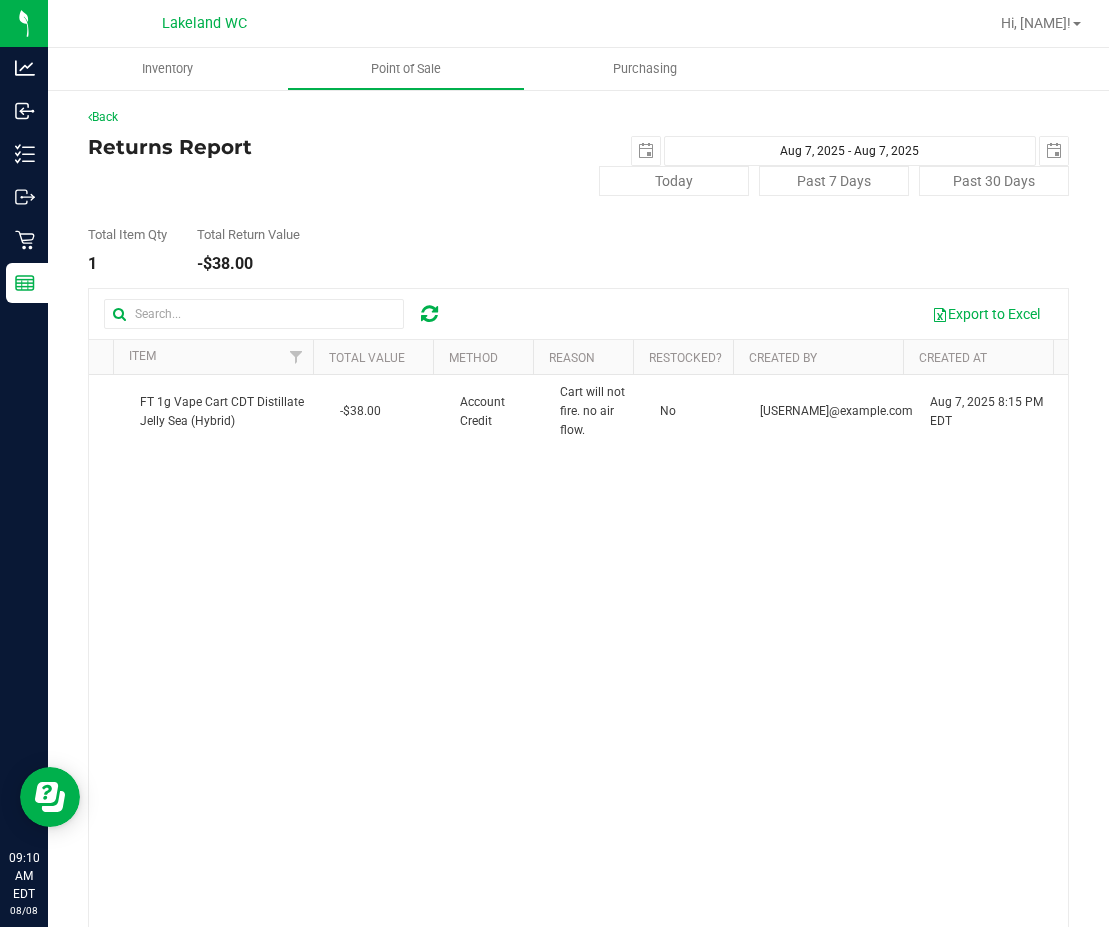 drag, startPoint x: 462, startPoint y: 496, endPoint x: 728, endPoint y: 490, distance: 266.06766 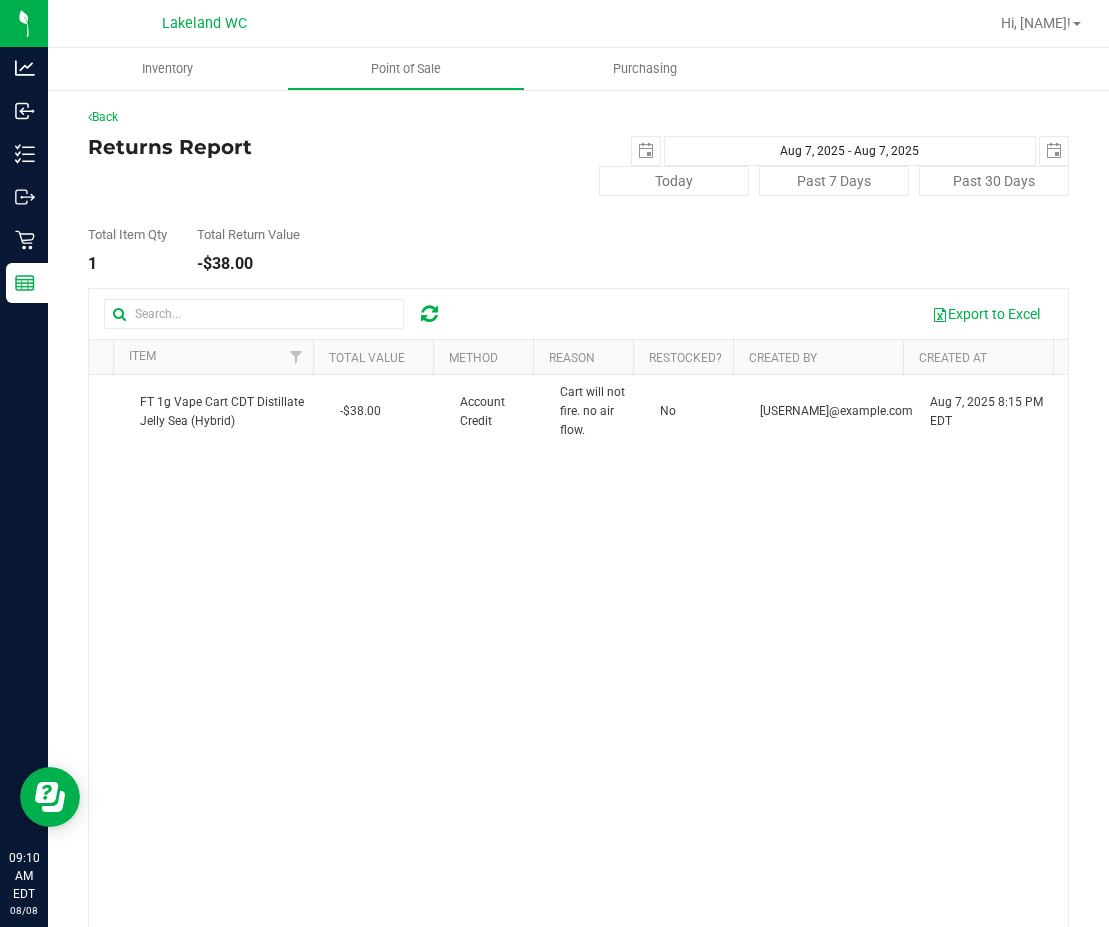 scroll, scrollTop: 0, scrollLeft: 0, axis: both 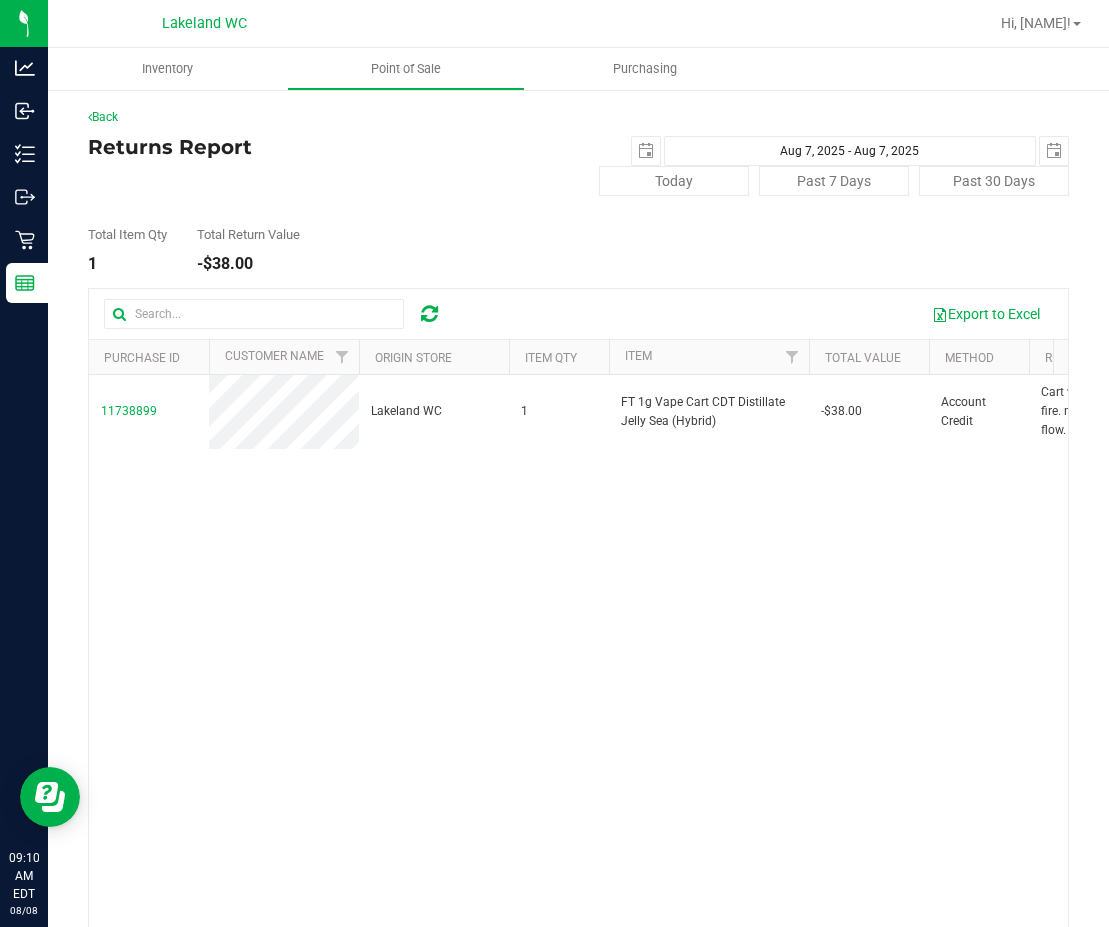 drag, startPoint x: 822, startPoint y: 488, endPoint x: 546, endPoint y: 510, distance: 276.87543 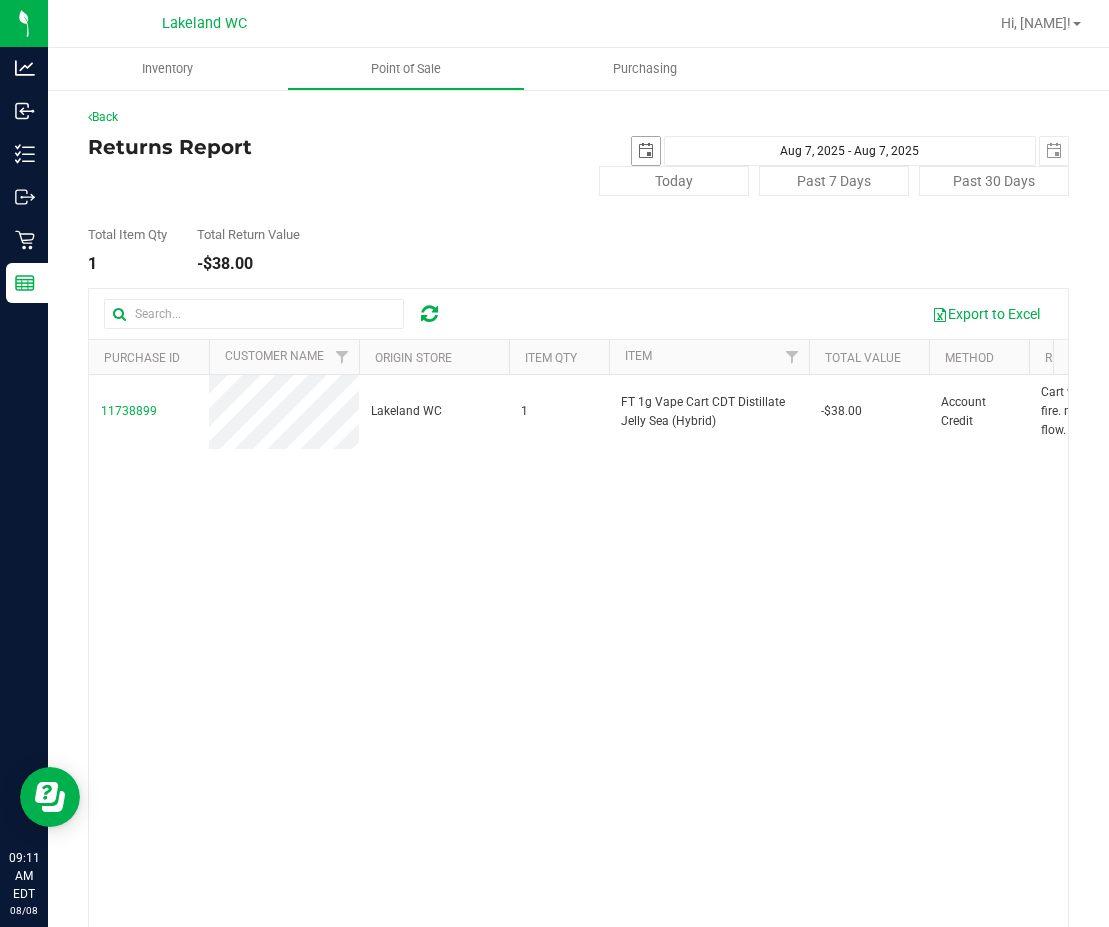 click at bounding box center (646, 151) 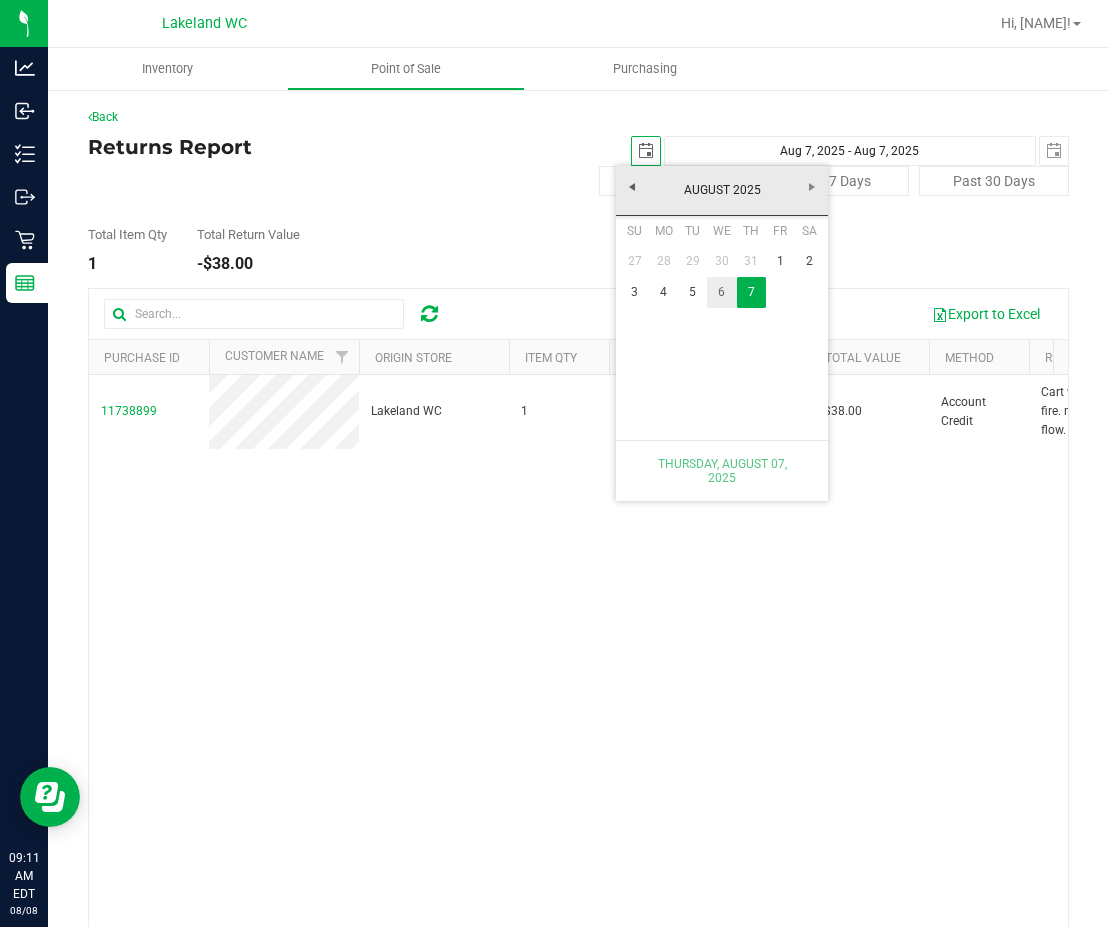 click on "6" at bounding box center (721, 292) 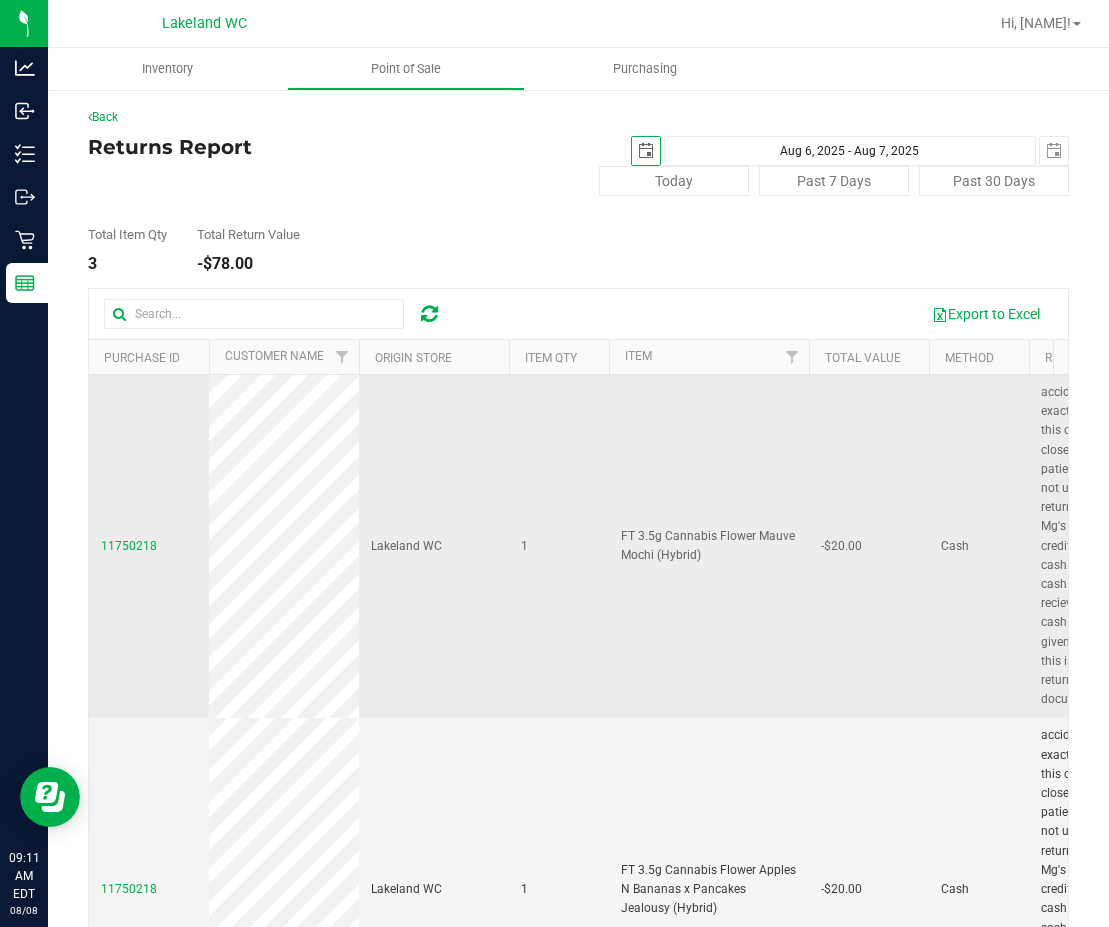 scroll, scrollTop: 0, scrollLeft: 0, axis: both 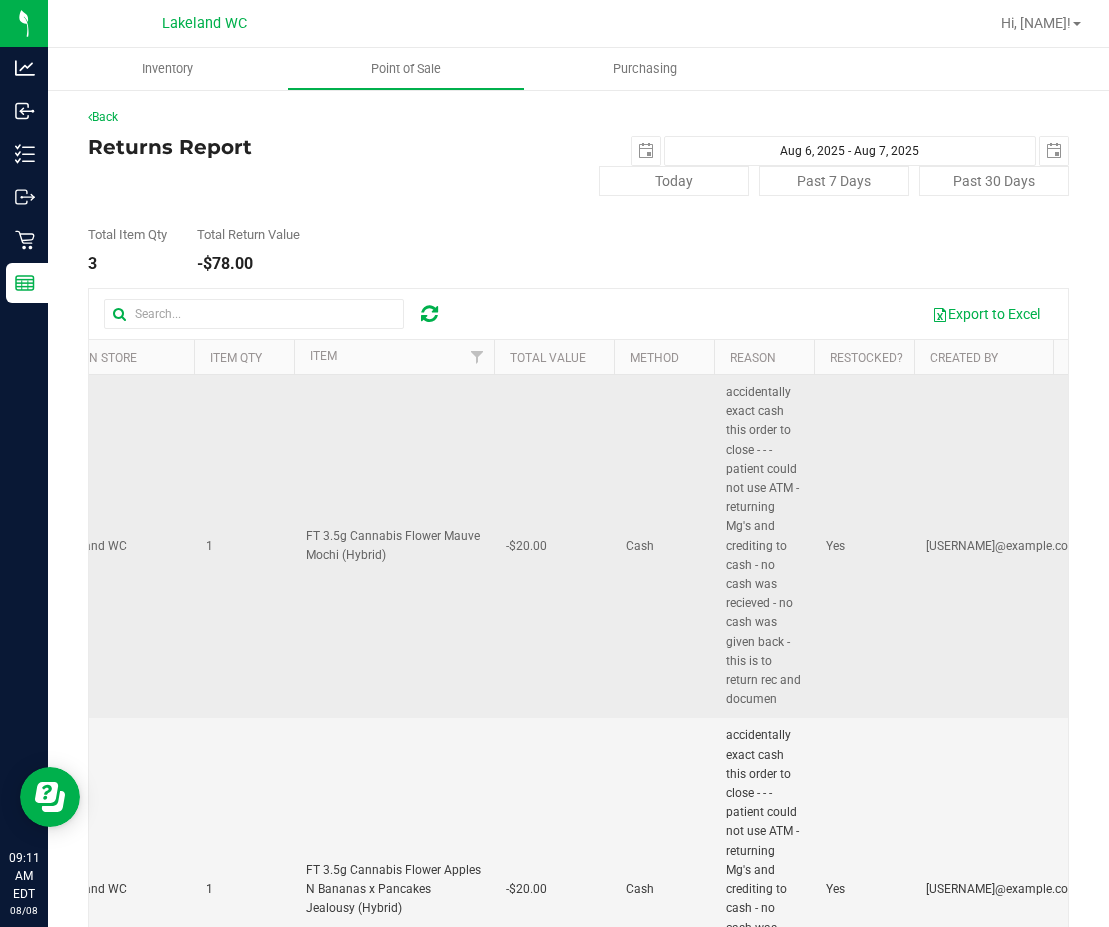 drag, startPoint x: 484, startPoint y: 578, endPoint x: 559, endPoint y: 585, distance: 75.32596 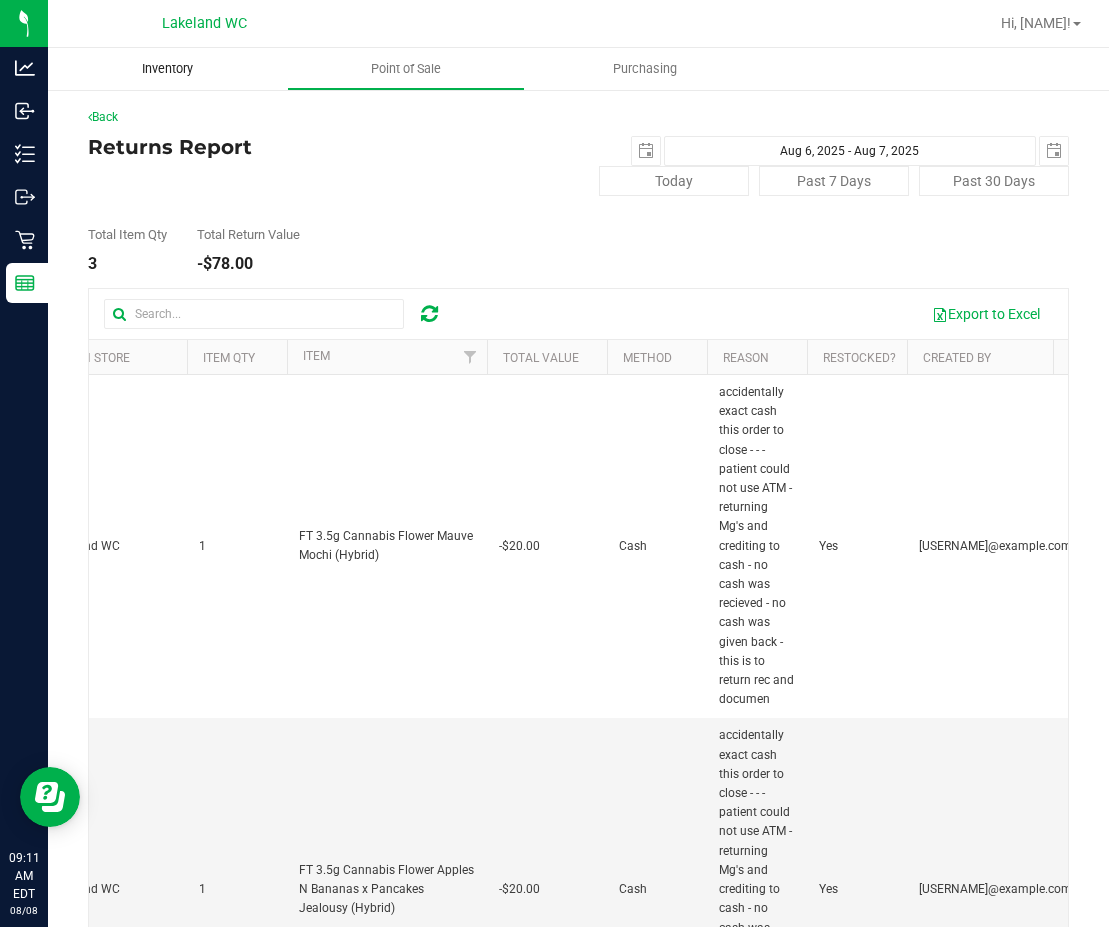 click on "Inventory" at bounding box center (167, 69) 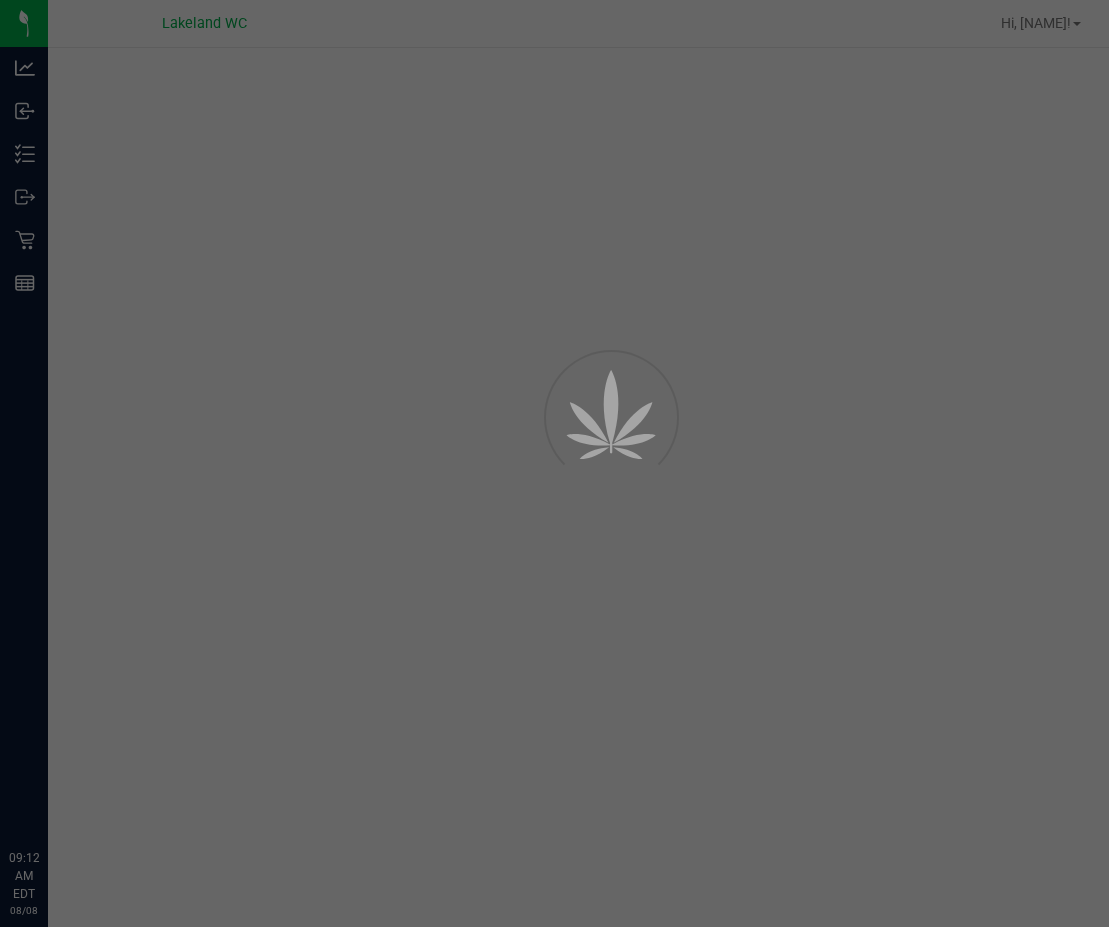 scroll, scrollTop: 0, scrollLeft: 0, axis: both 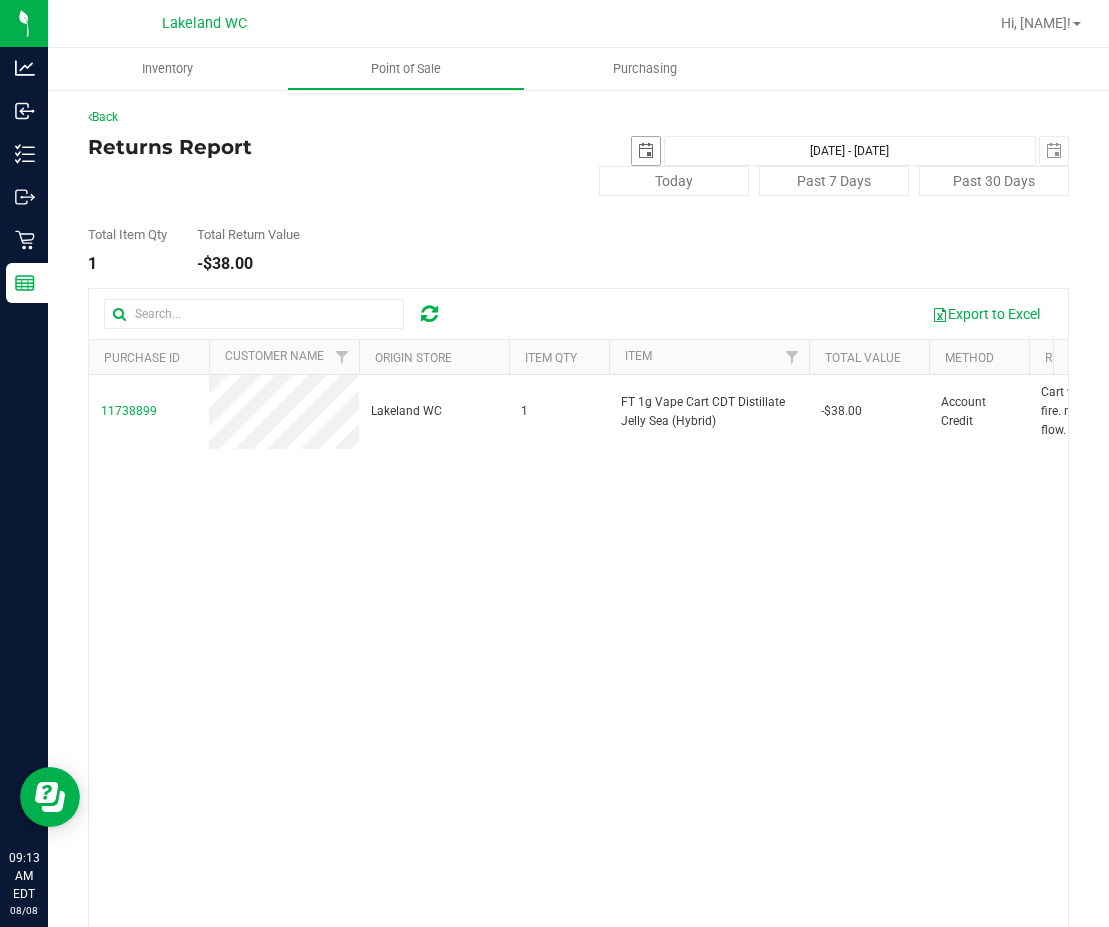 click at bounding box center (646, 151) 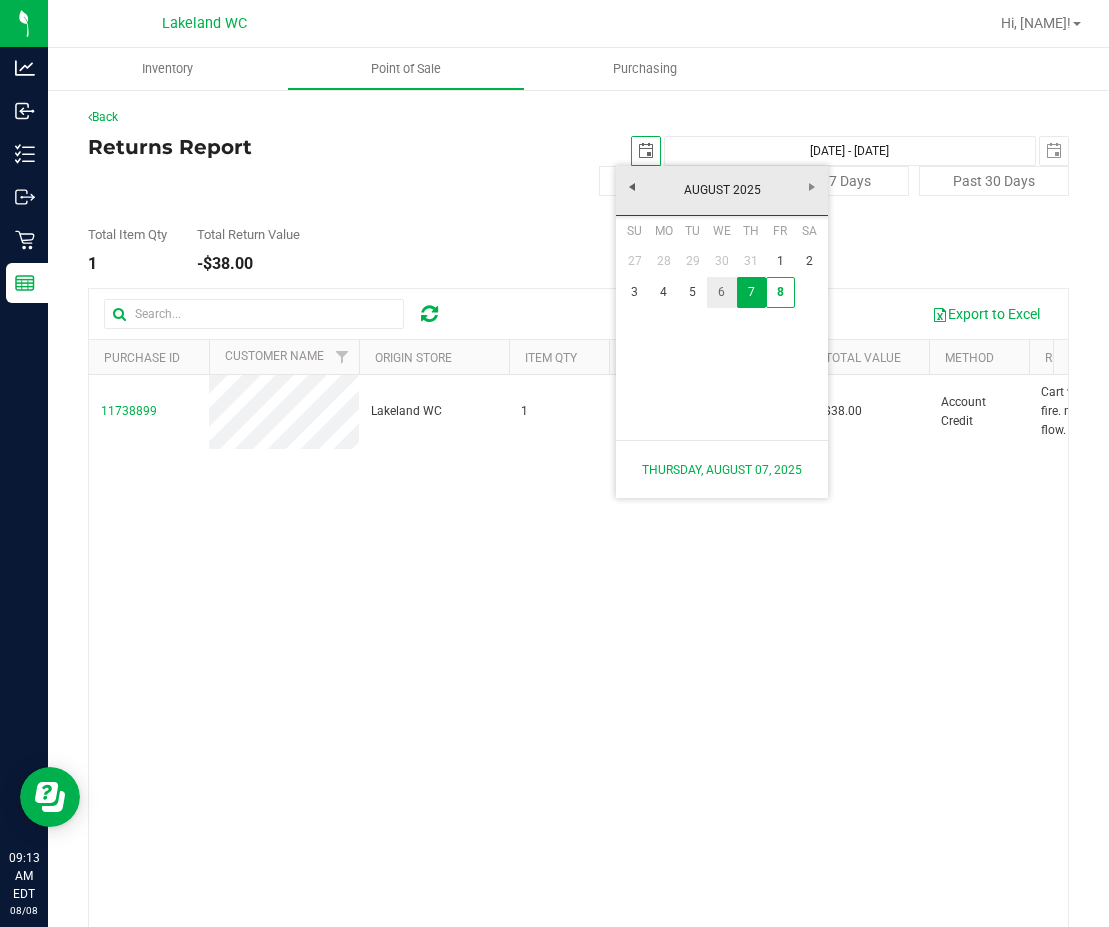 click on "6" at bounding box center (721, 292) 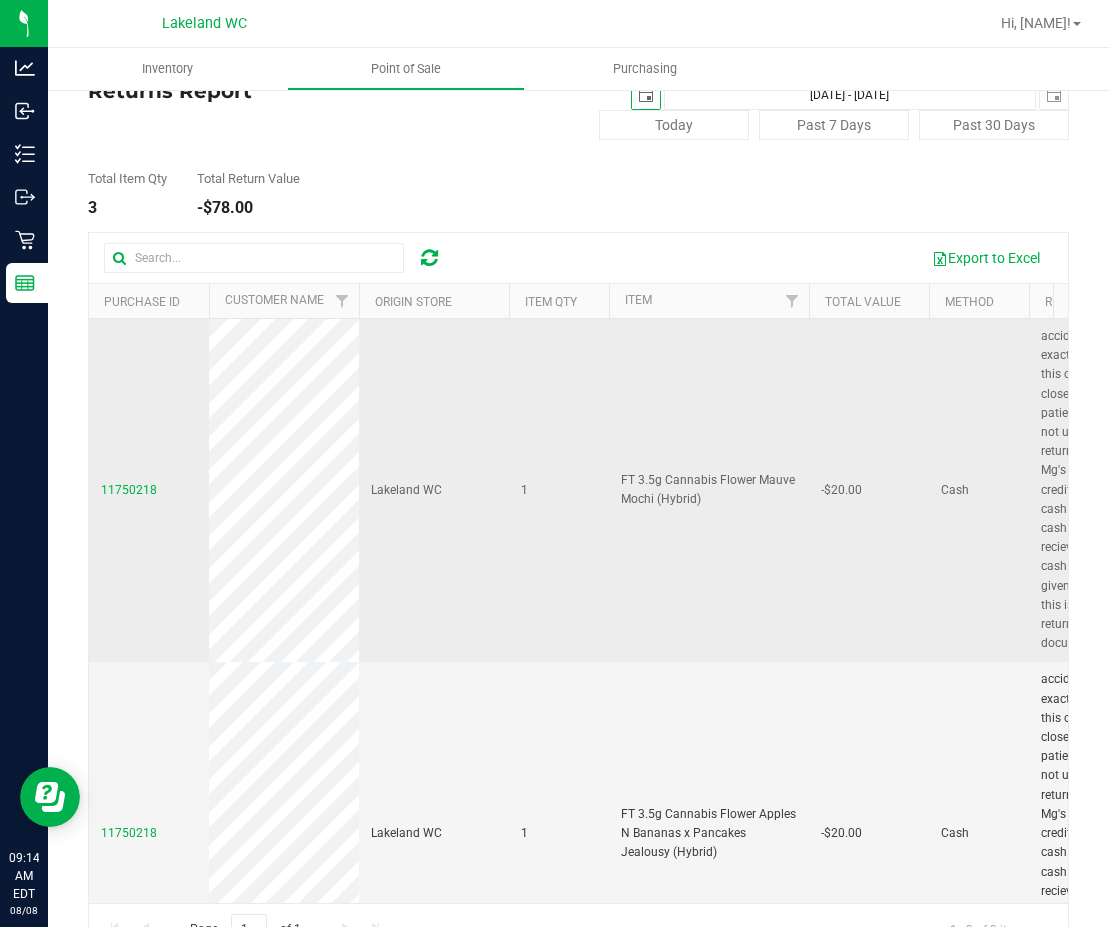 scroll, scrollTop: 105, scrollLeft: 0, axis: vertical 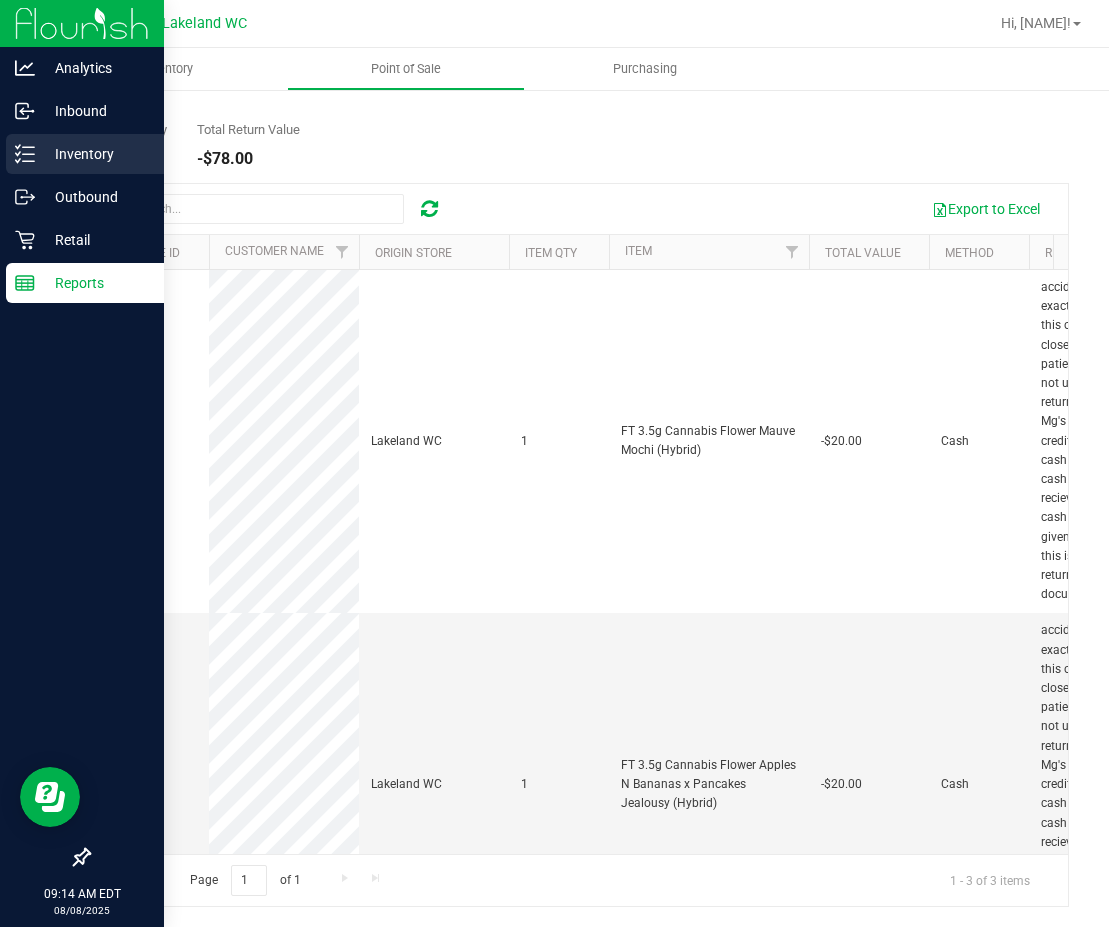 click 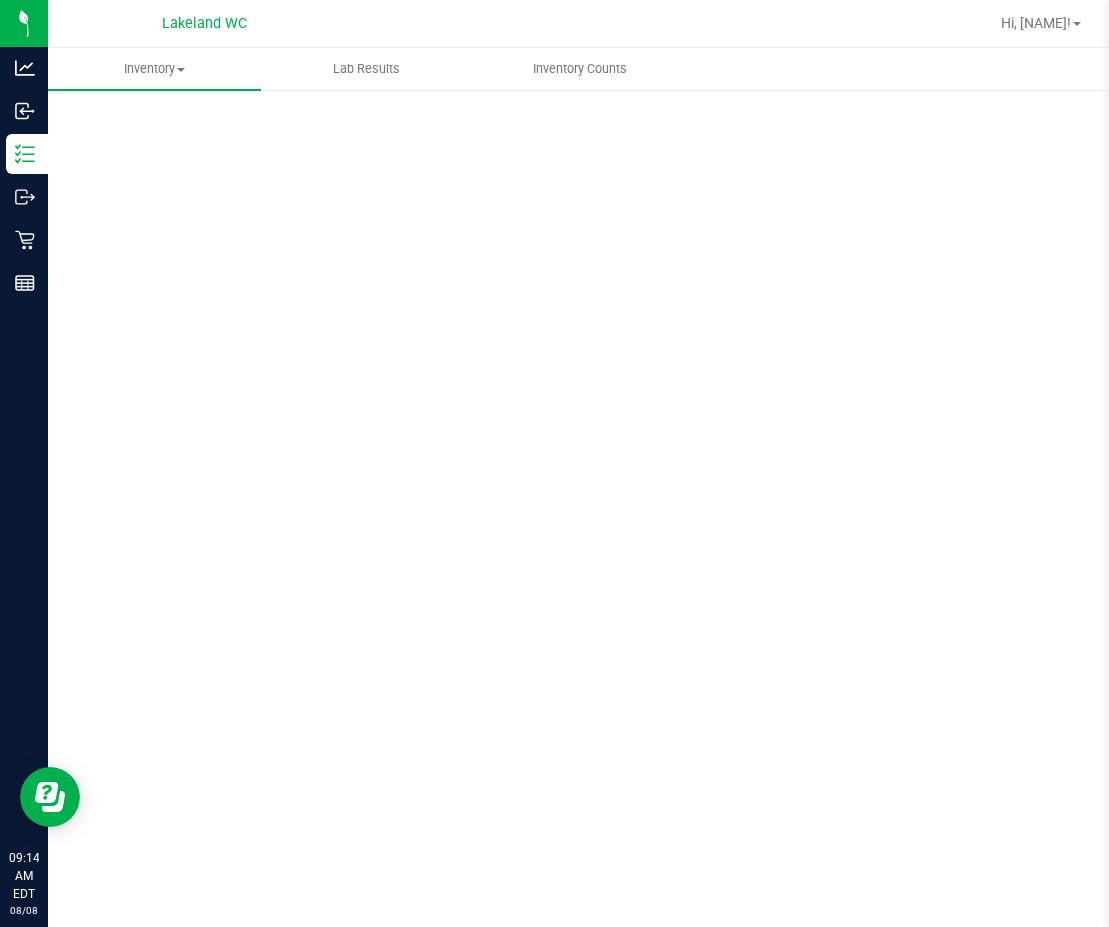 scroll, scrollTop: 0, scrollLeft: 0, axis: both 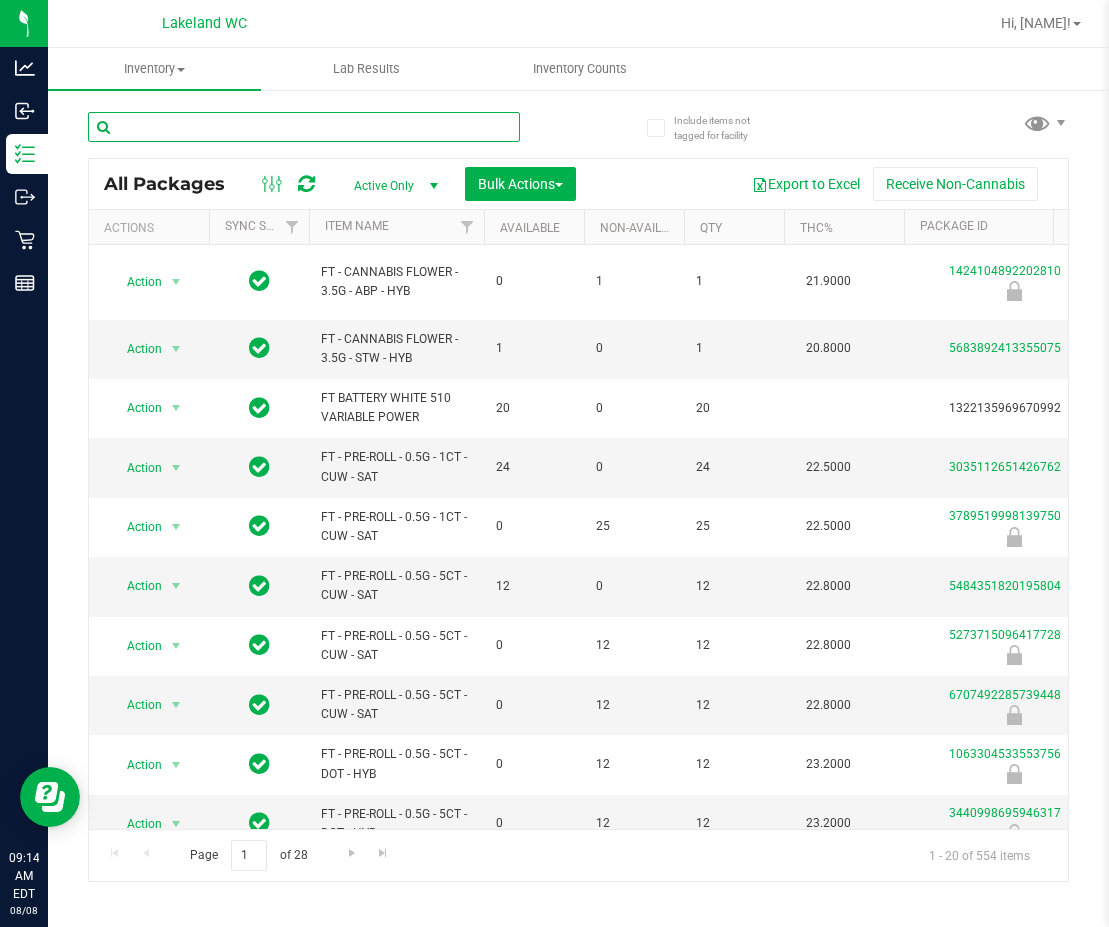 click at bounding box center (304, 127) 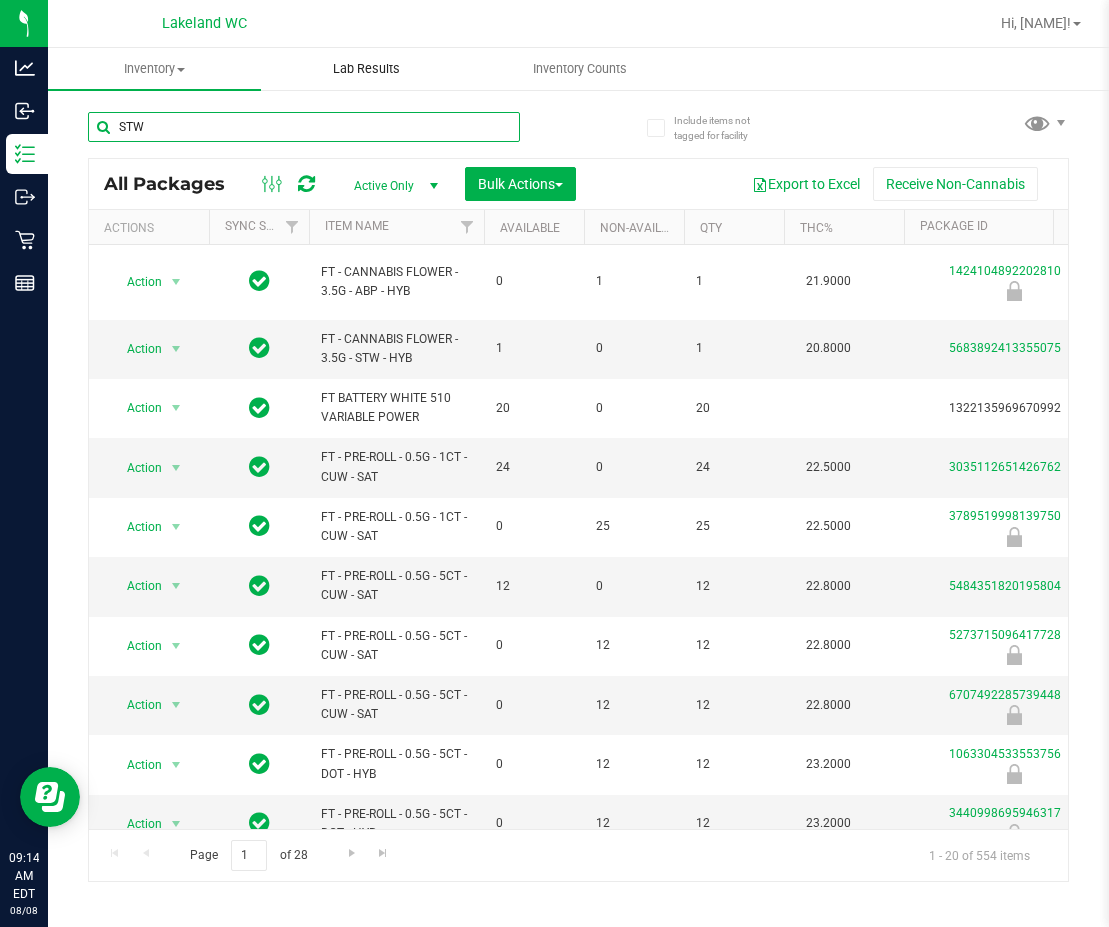type on "STW" 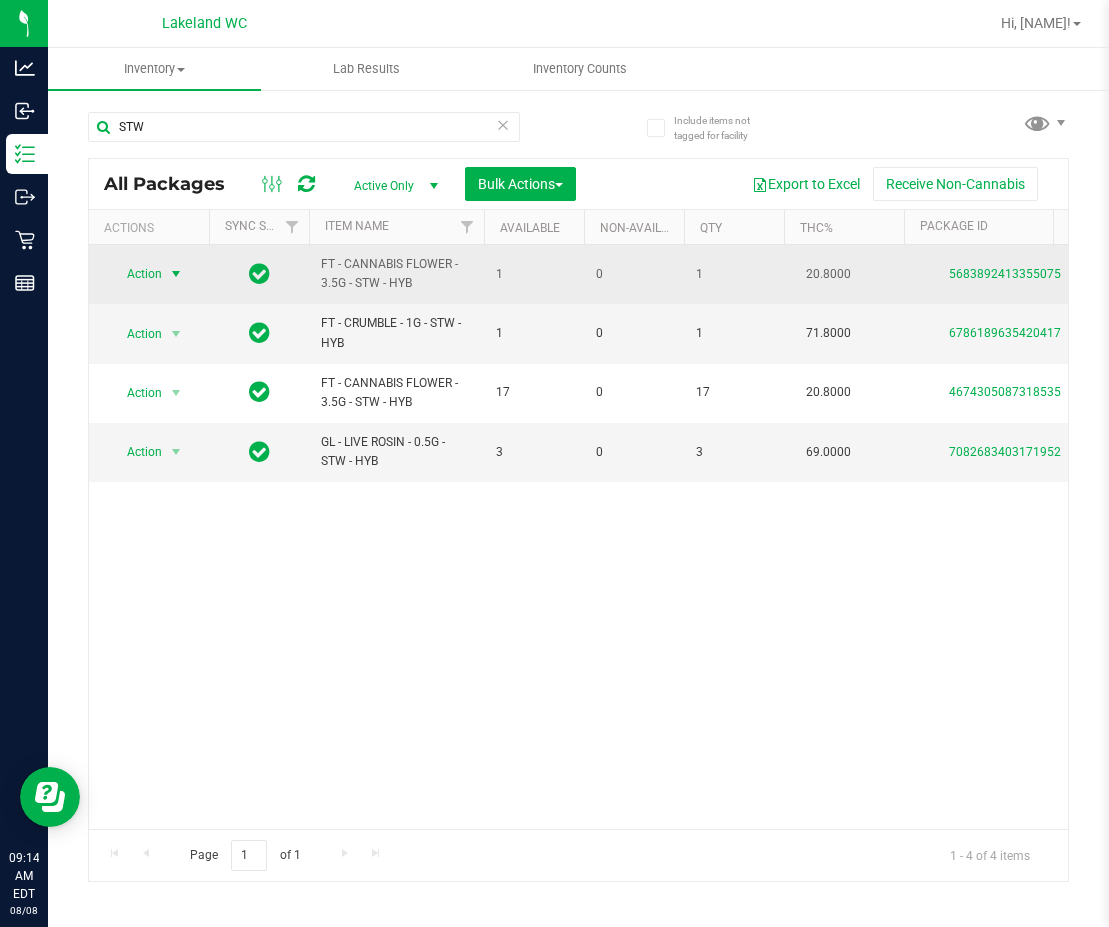click at bounding box center [176, 274] 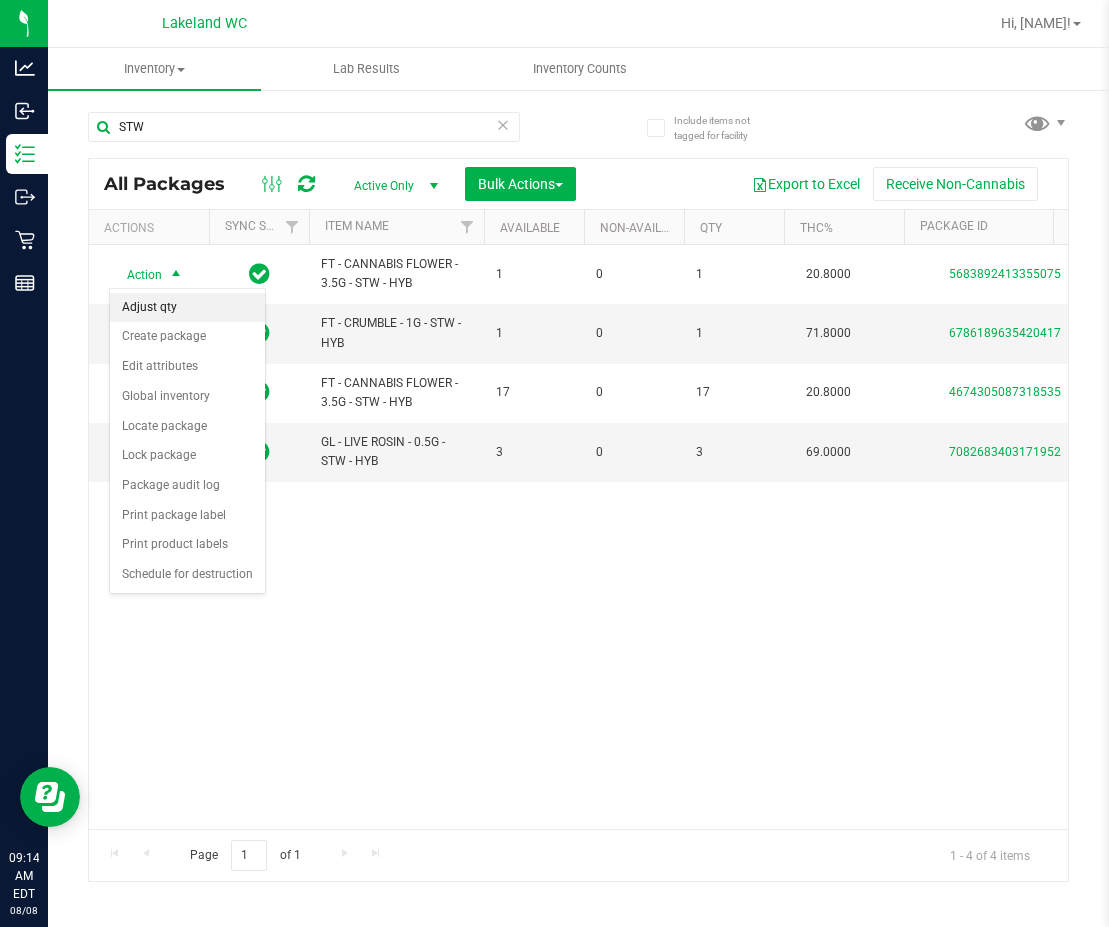 click on "Adjust qty" at bounding box center (187, 308) 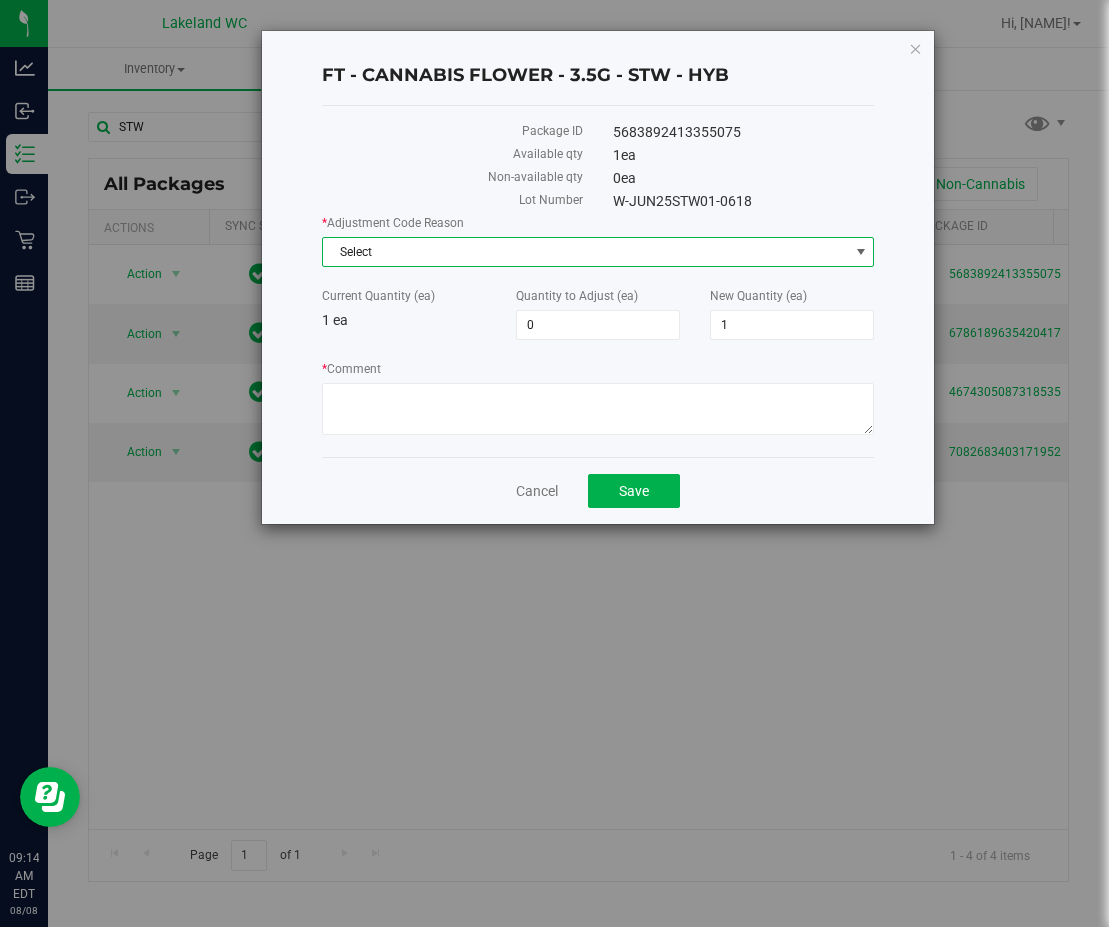 click on "Select" at bounding box center [585, 252] 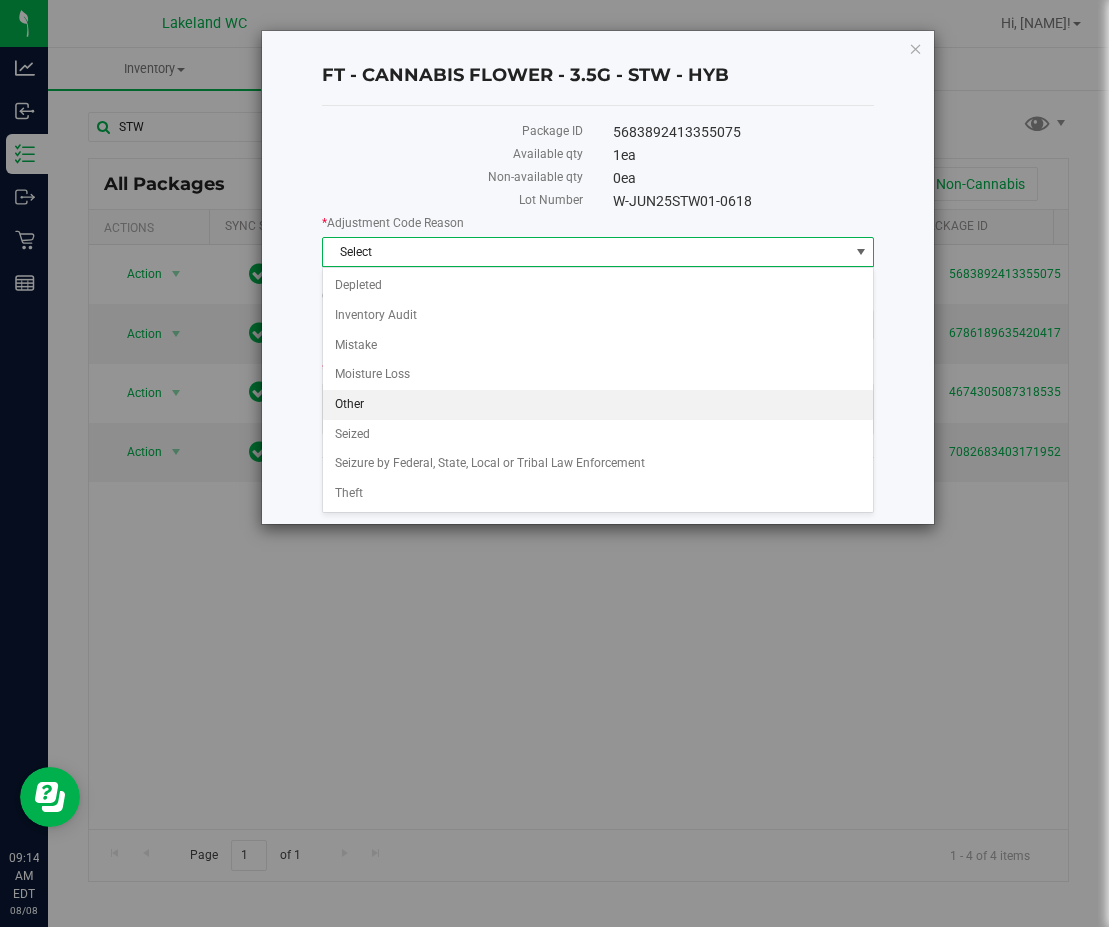 click on "Other" at bounding box center (598, 405) 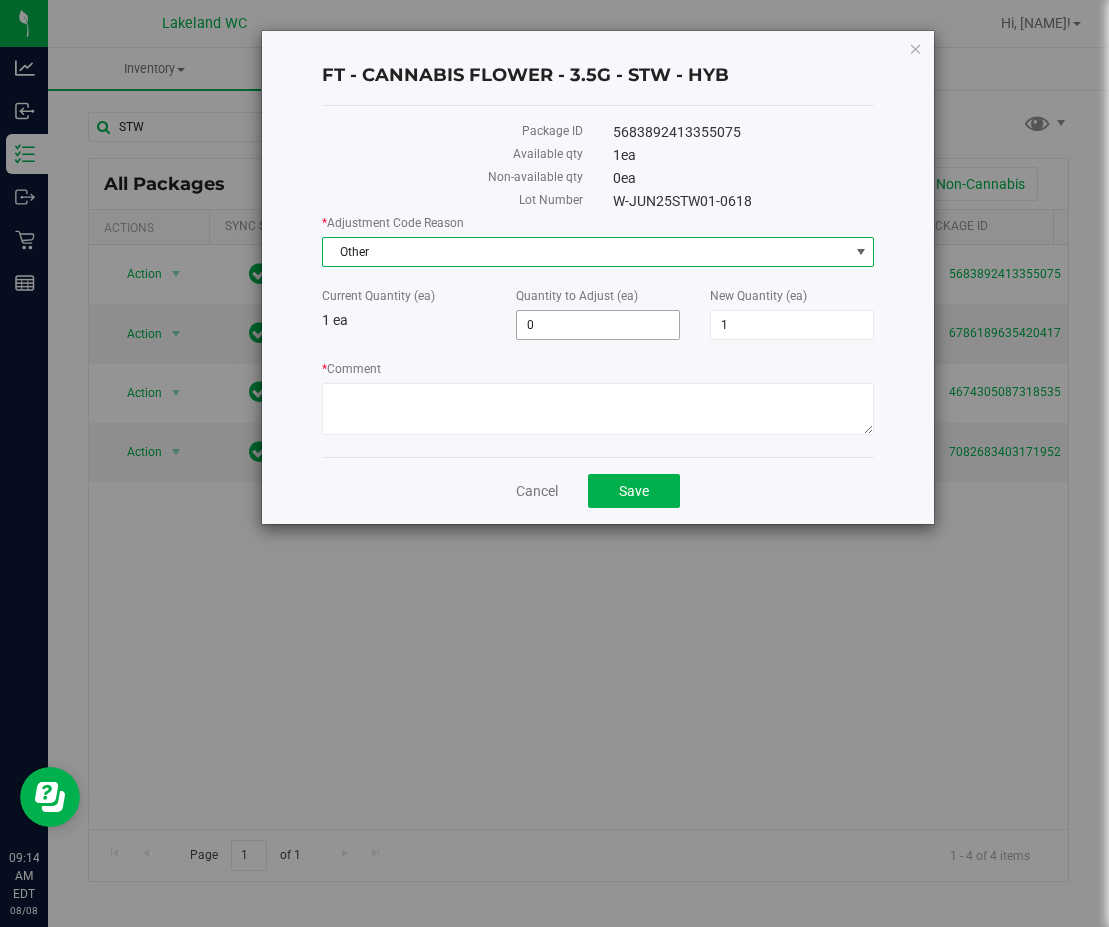 click on "0 0" at bounding box center (598, 325) 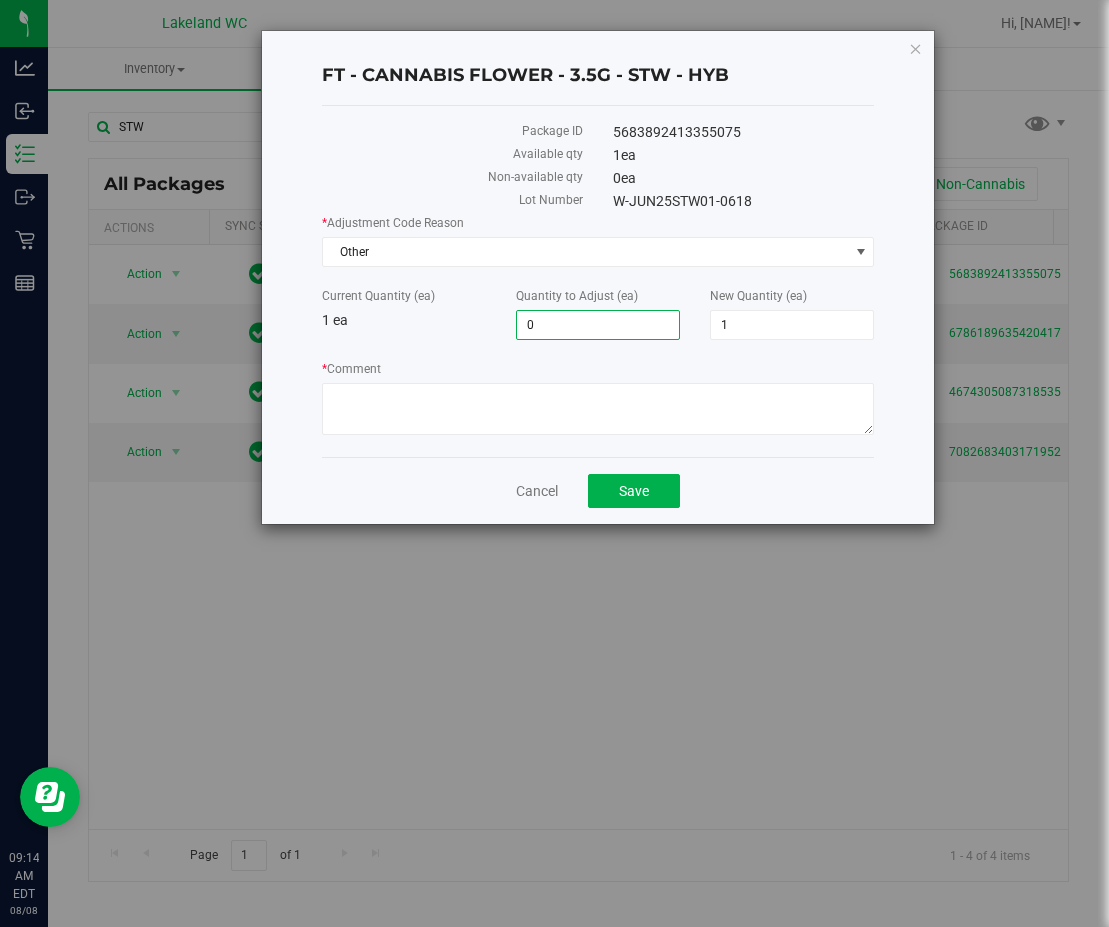click on "0" at bounding box center (598, 325) 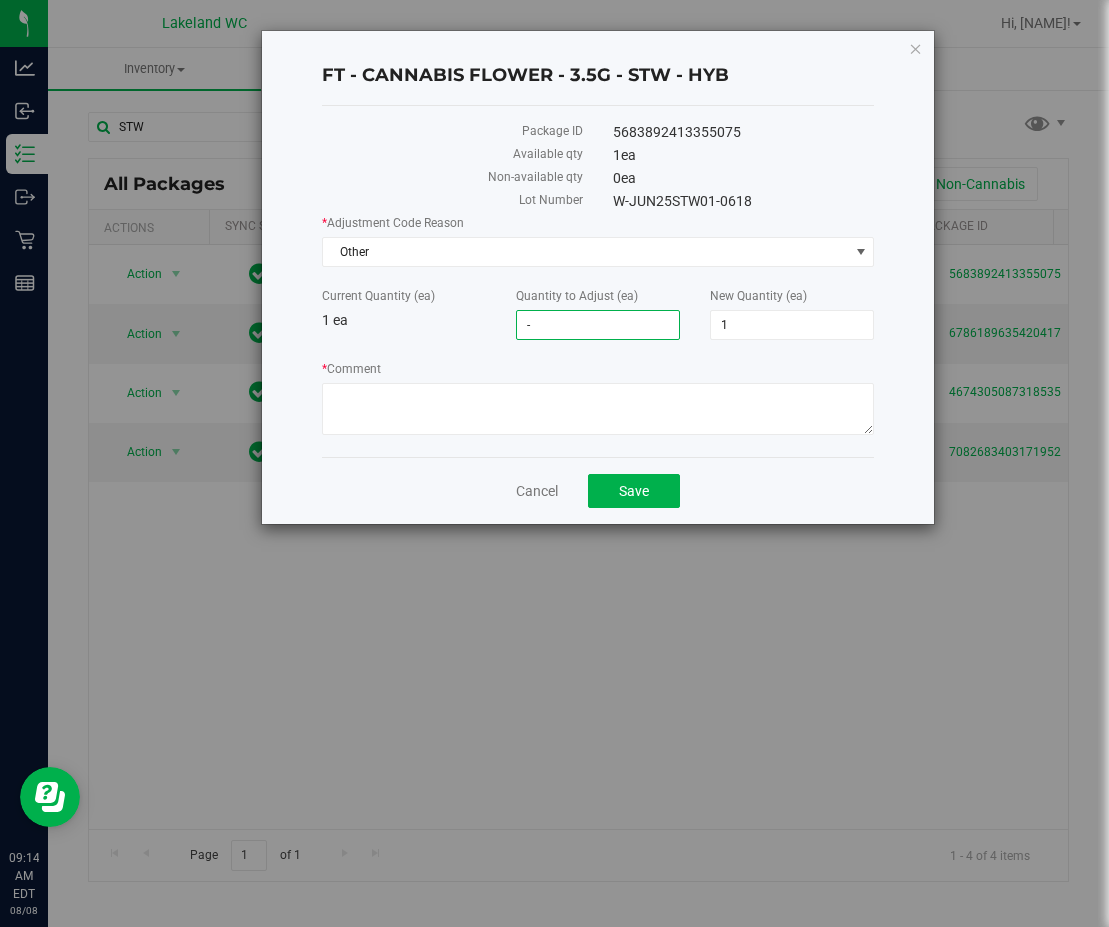type on "-1" 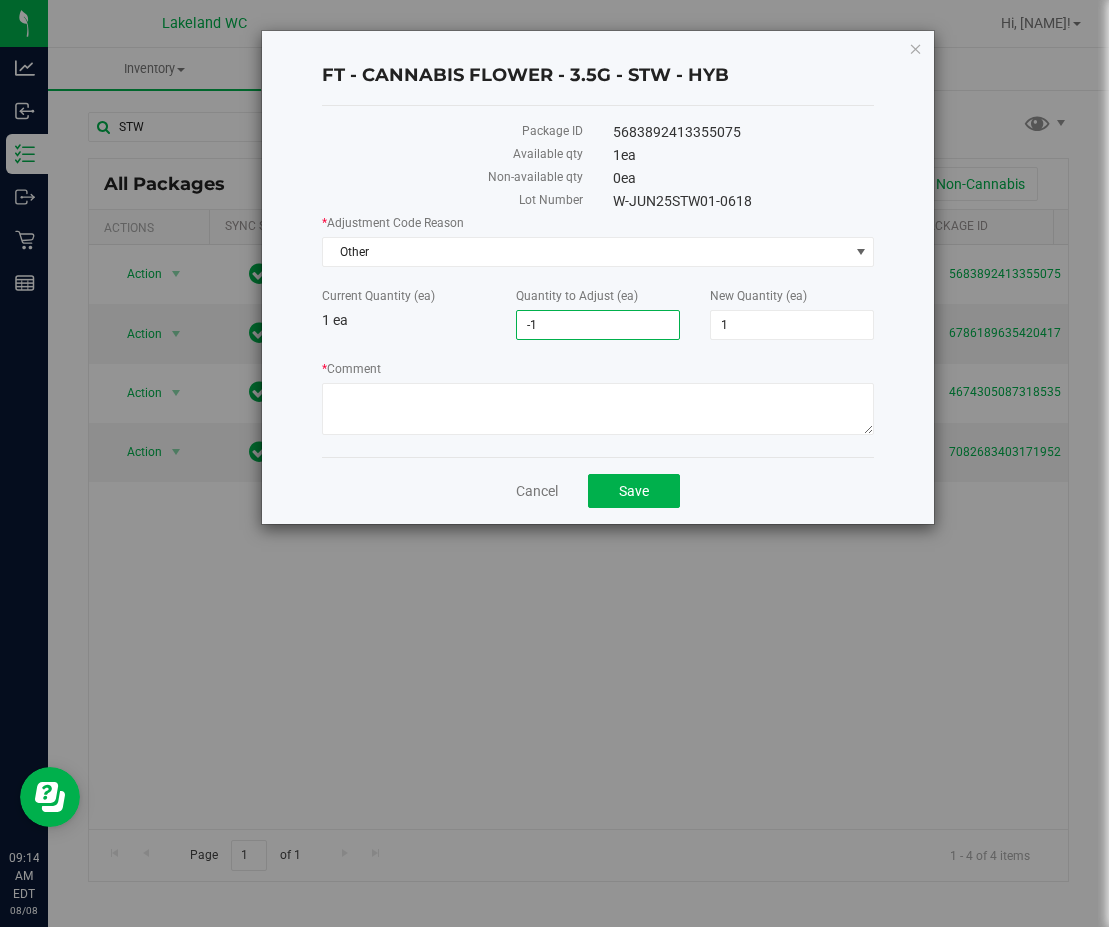 type on "-1" 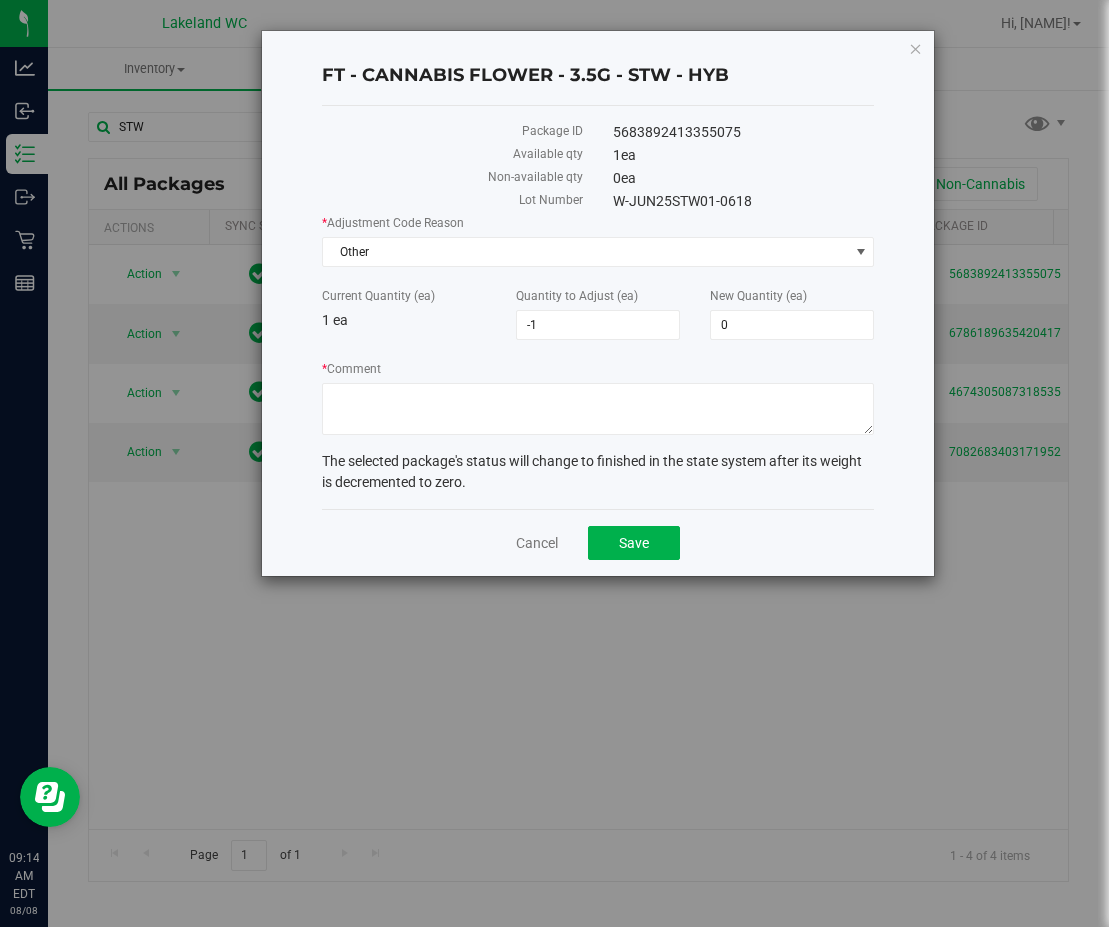 click on "*
Comment" at bounding box center [598, 369] 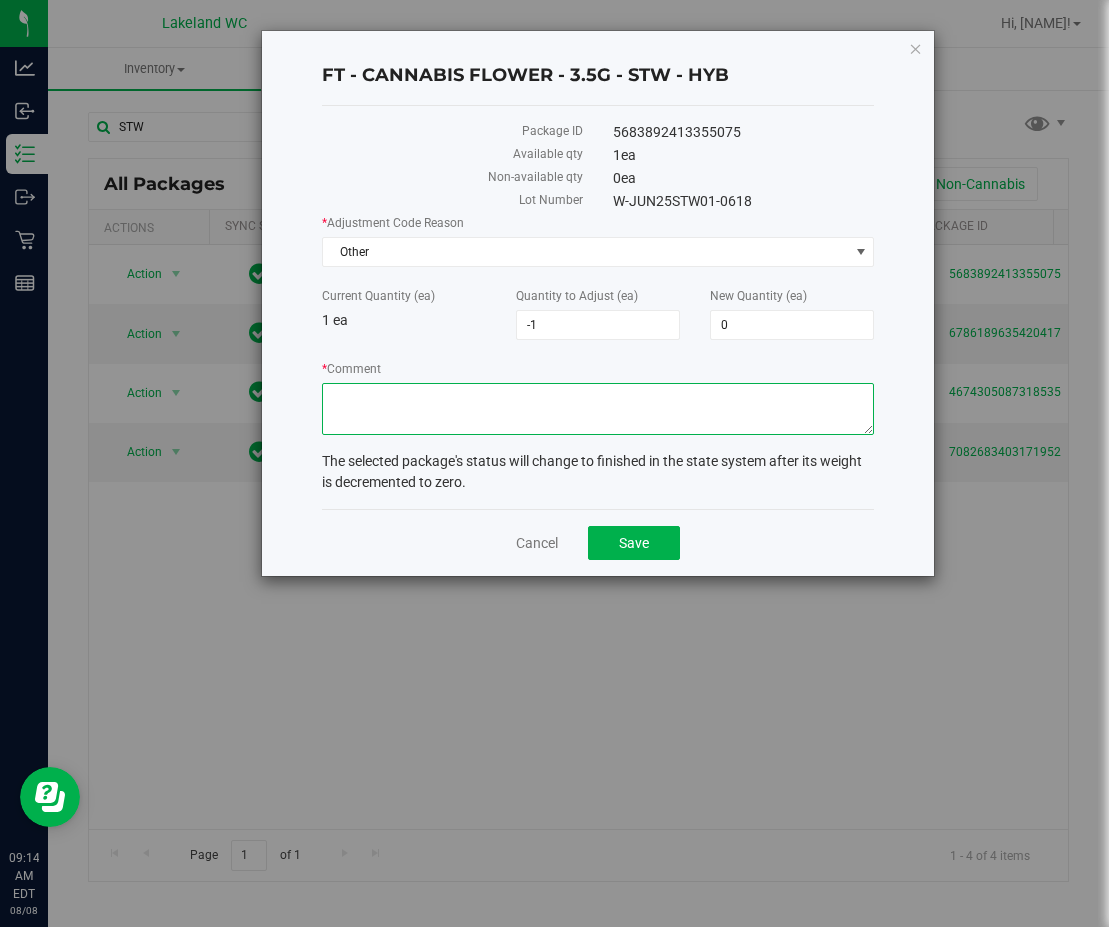 click on "*
Comment" at bounding box center (598, 409) 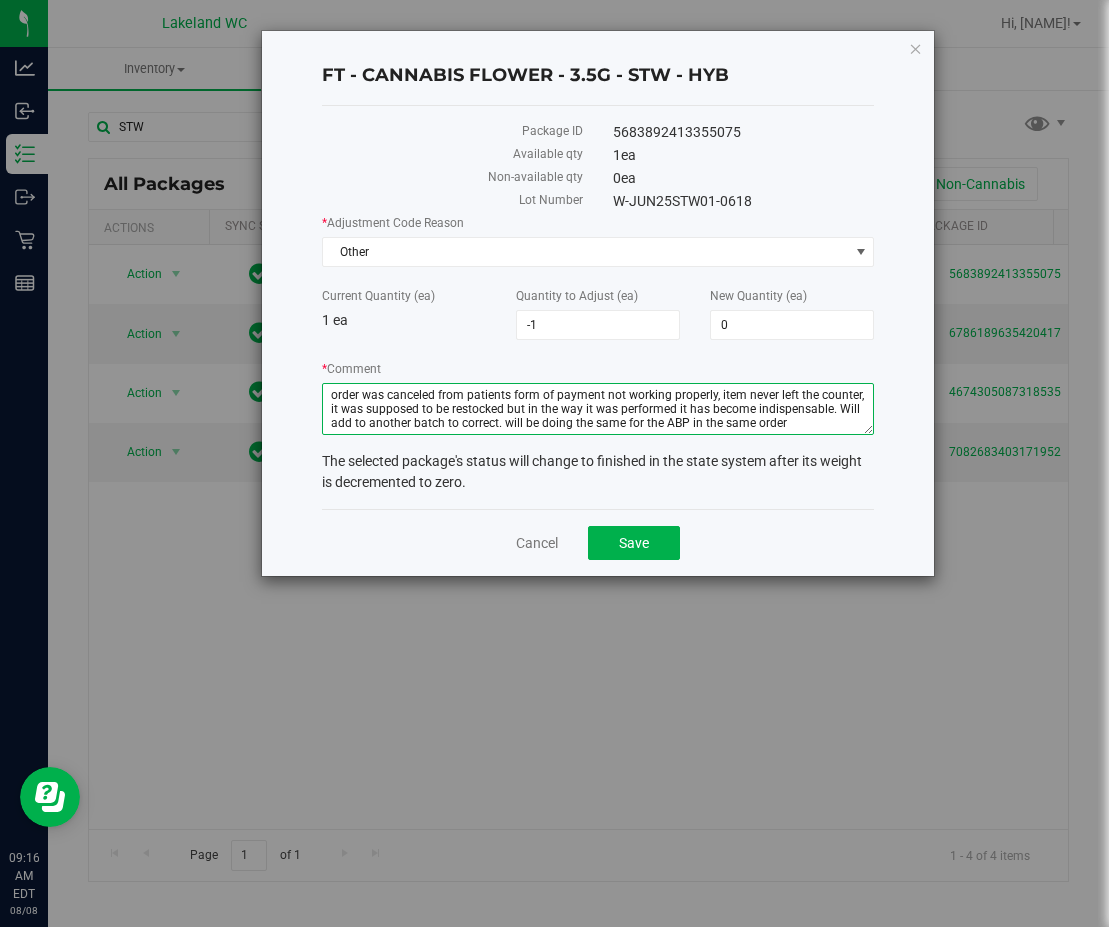 drag, startPoint x: 793, startPoint y: 425, endPoint x: 306, endPoint y: 388, distance: 488.40353 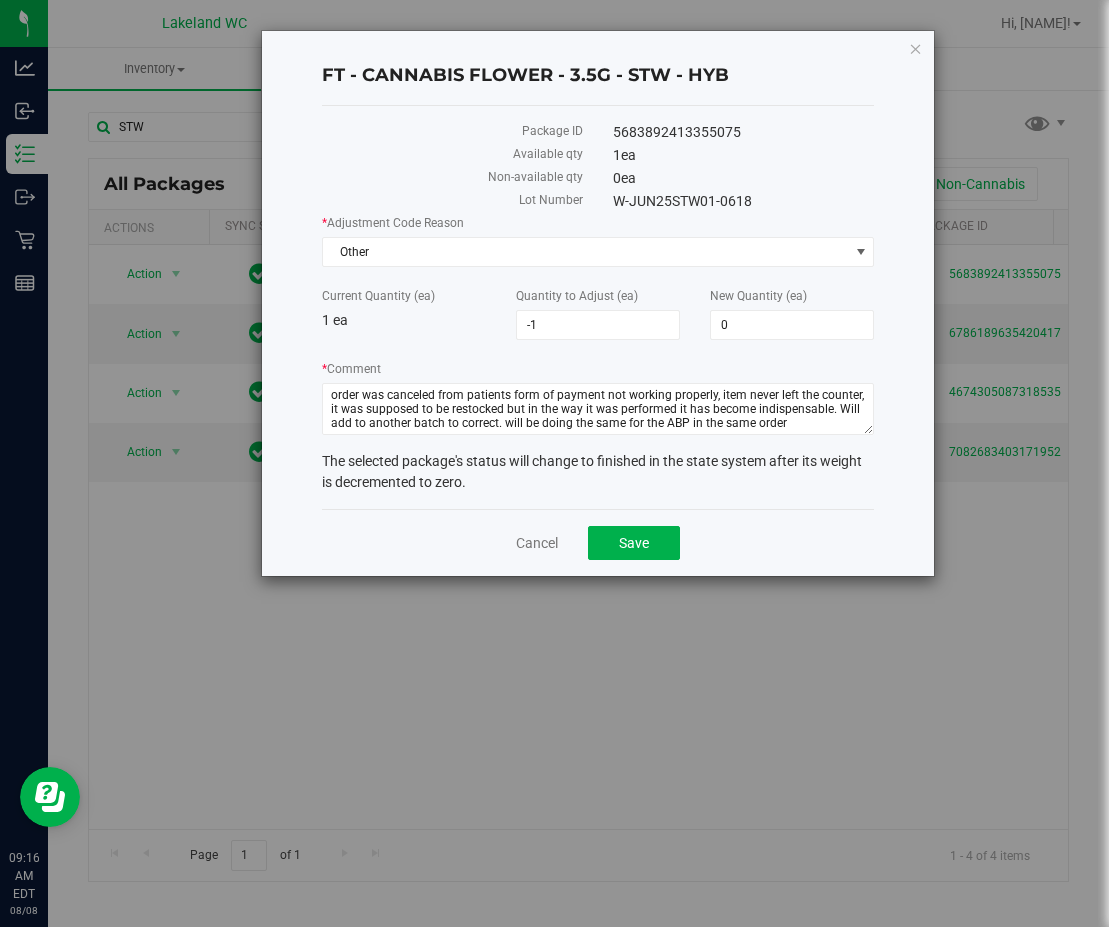 click on "Cancel
Save" at bounding box center [598, 542] 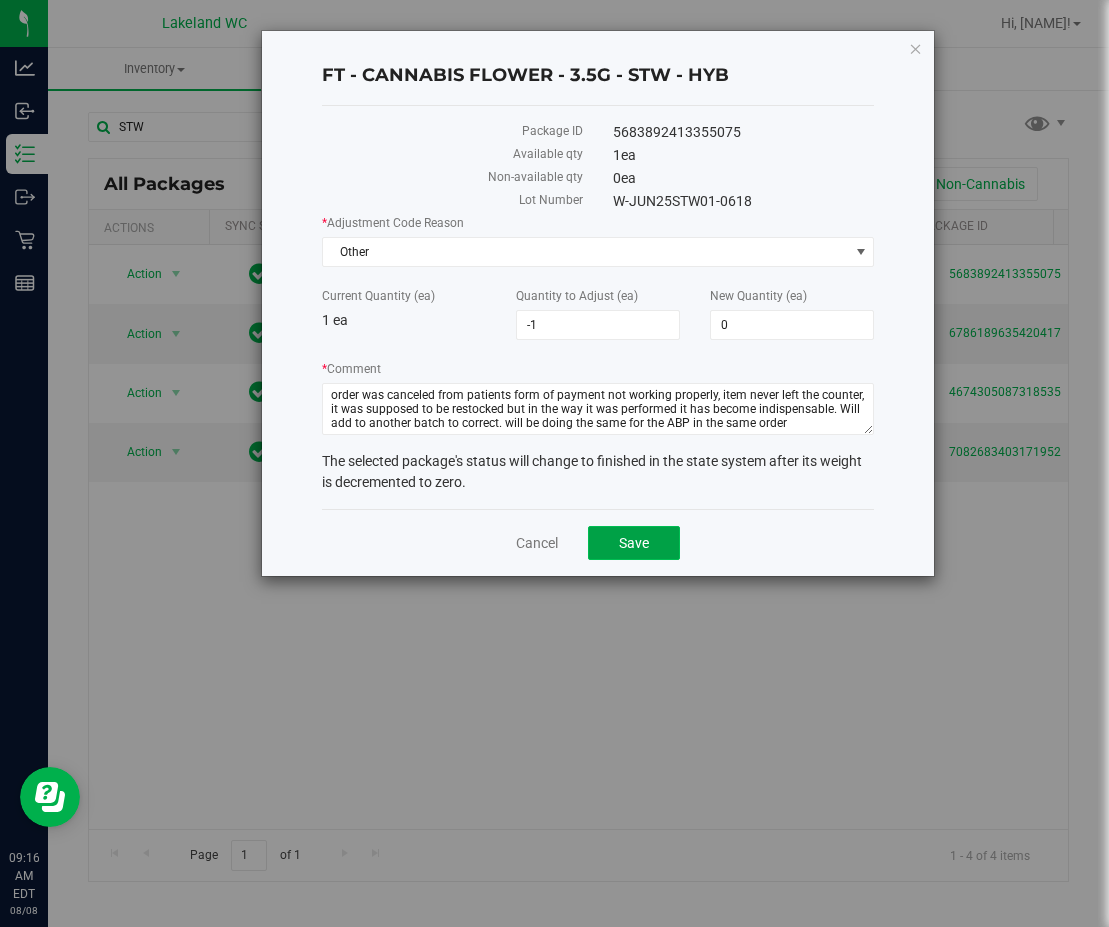 click on "Save" 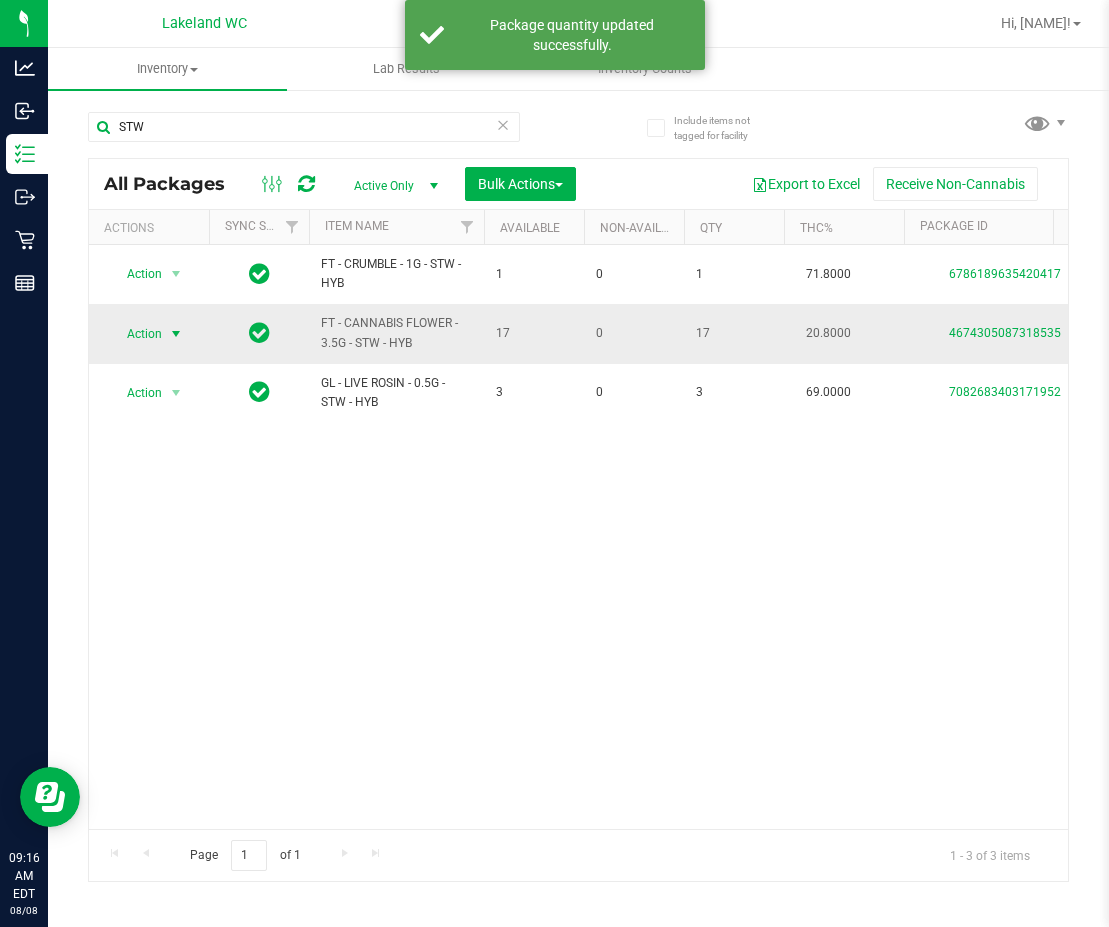 click at bounding box center [176, 334] 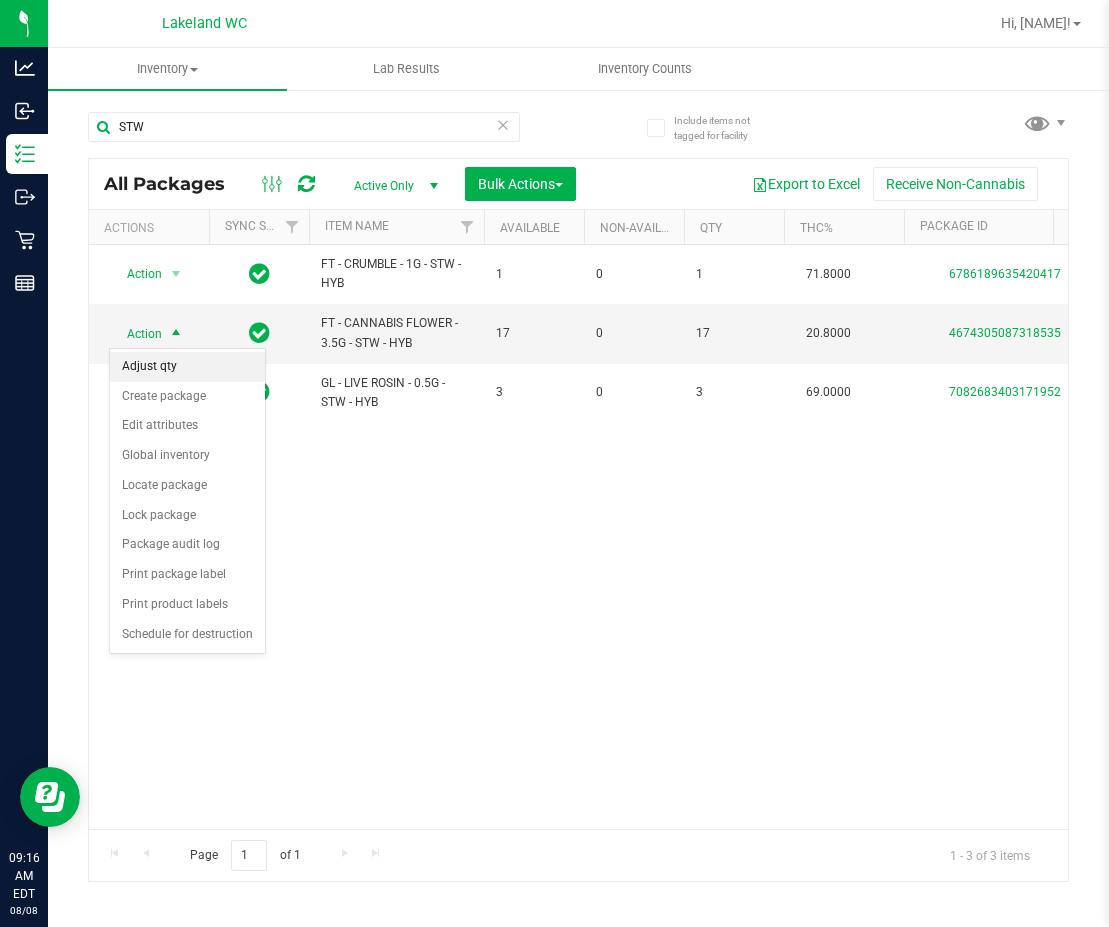 click on "Adjust qty" at bounding box center [187, 367] 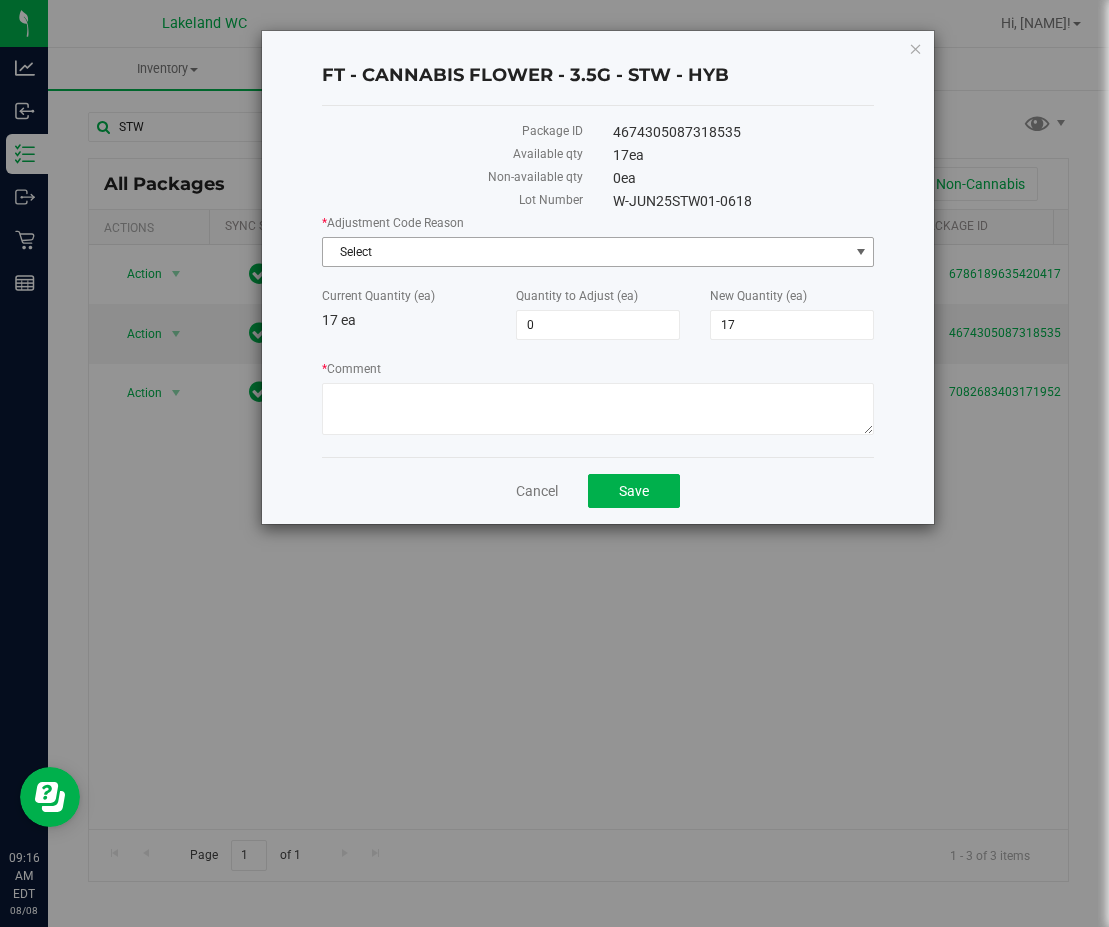 click on "Select" at bounding box center [585, 252] 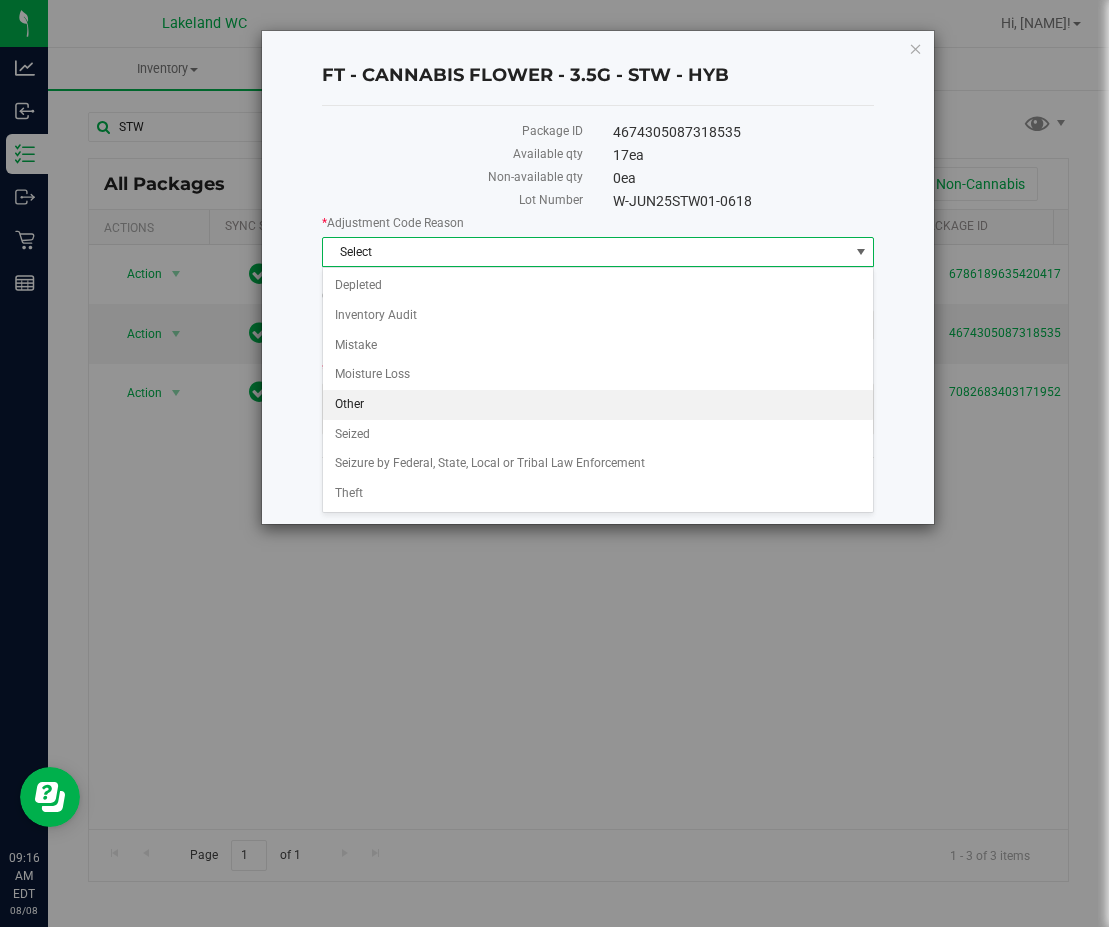 click on "Other" at bounding box center [598, 405] 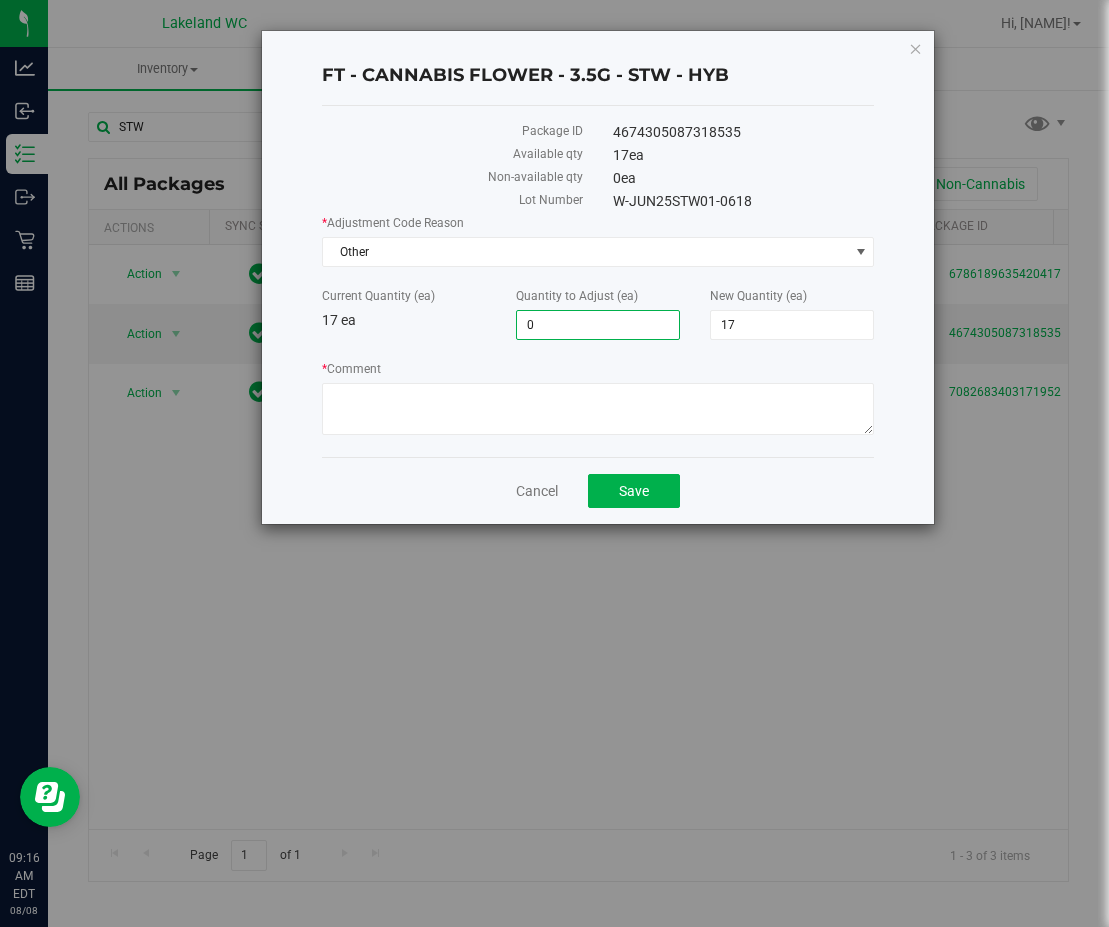 click on "0 0" at bounding box center (598, 325) 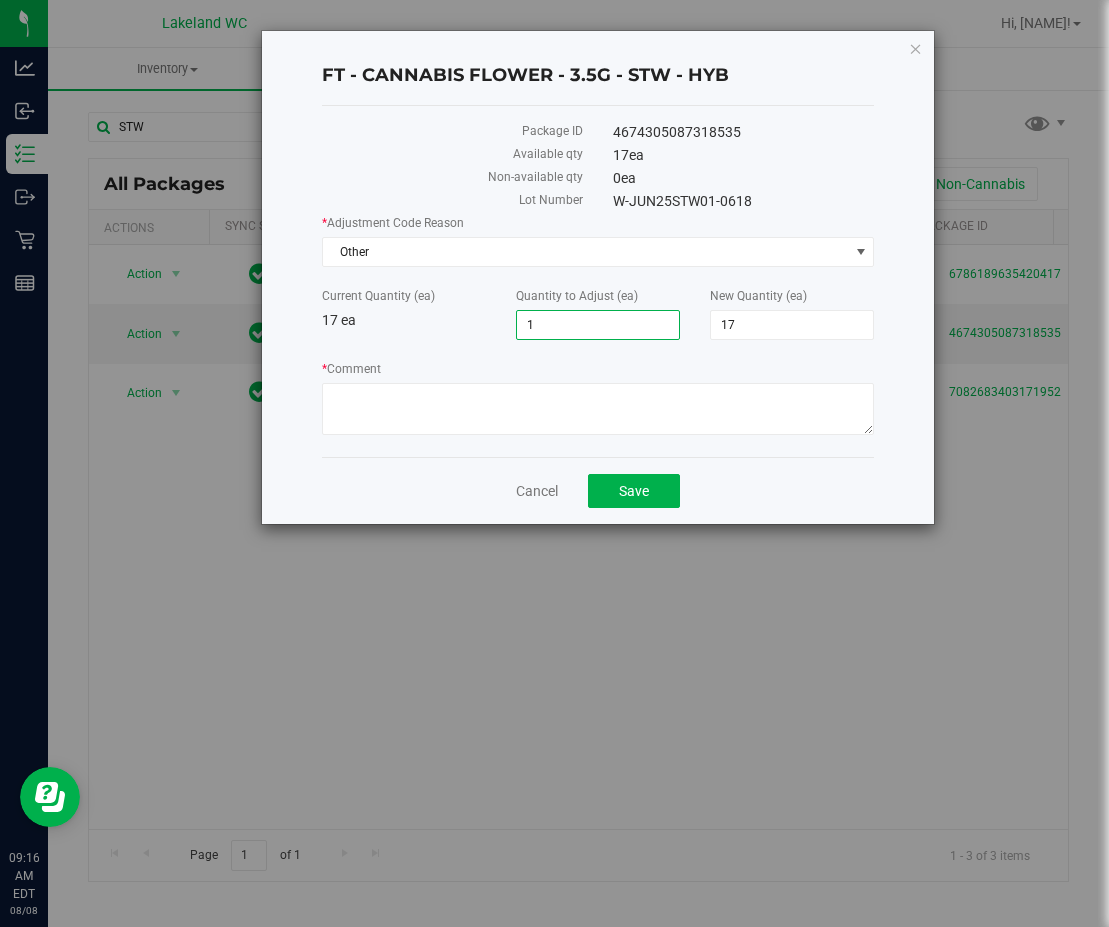 type on "1" 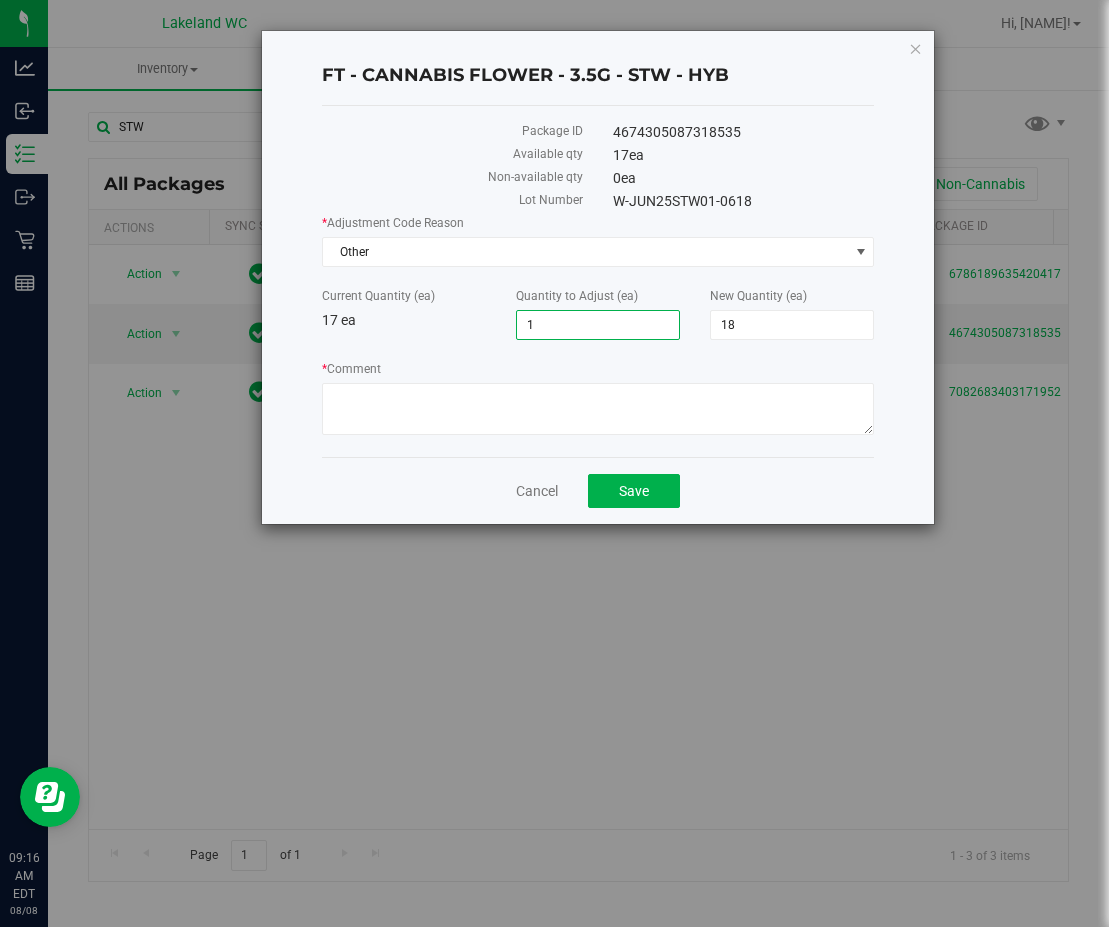 click on "*
Comment" at bounding box center (598, 369) 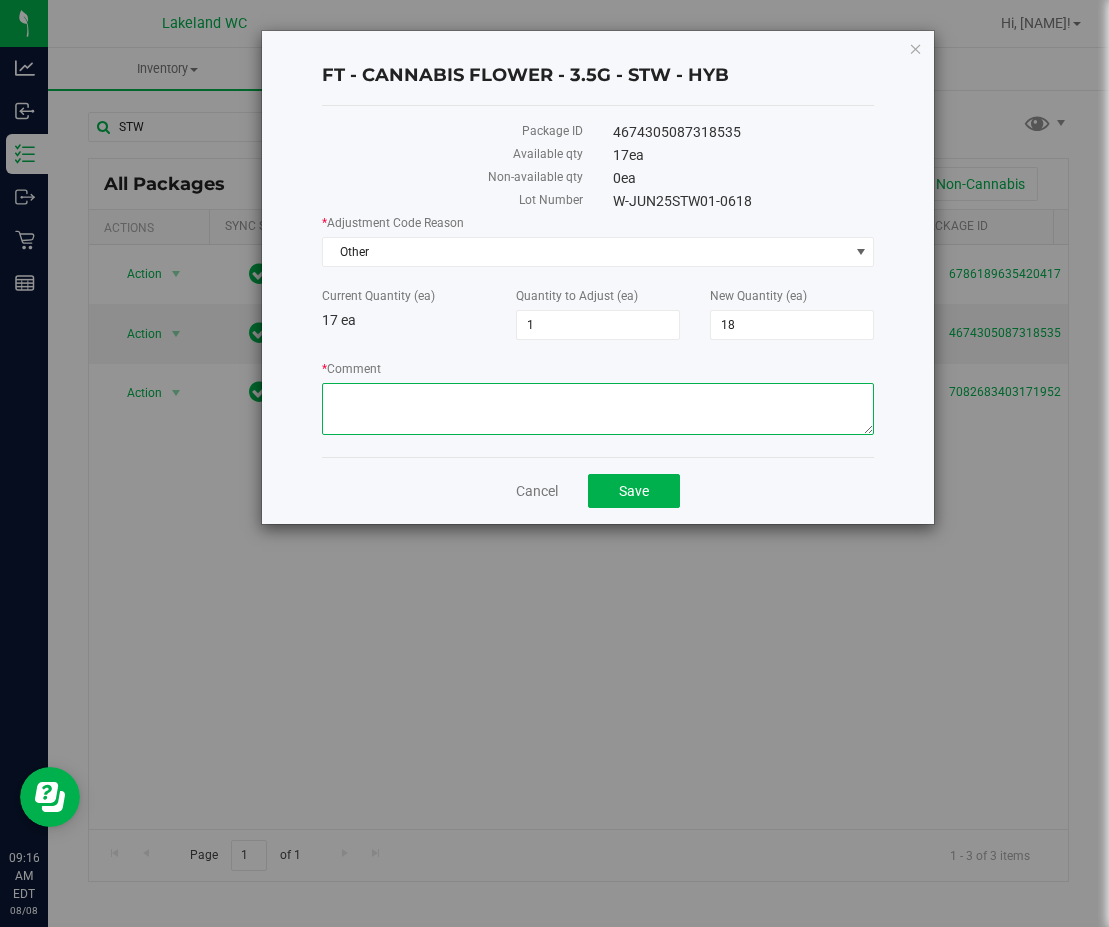 click on "*
Comment" at bounding box center (598, 409) 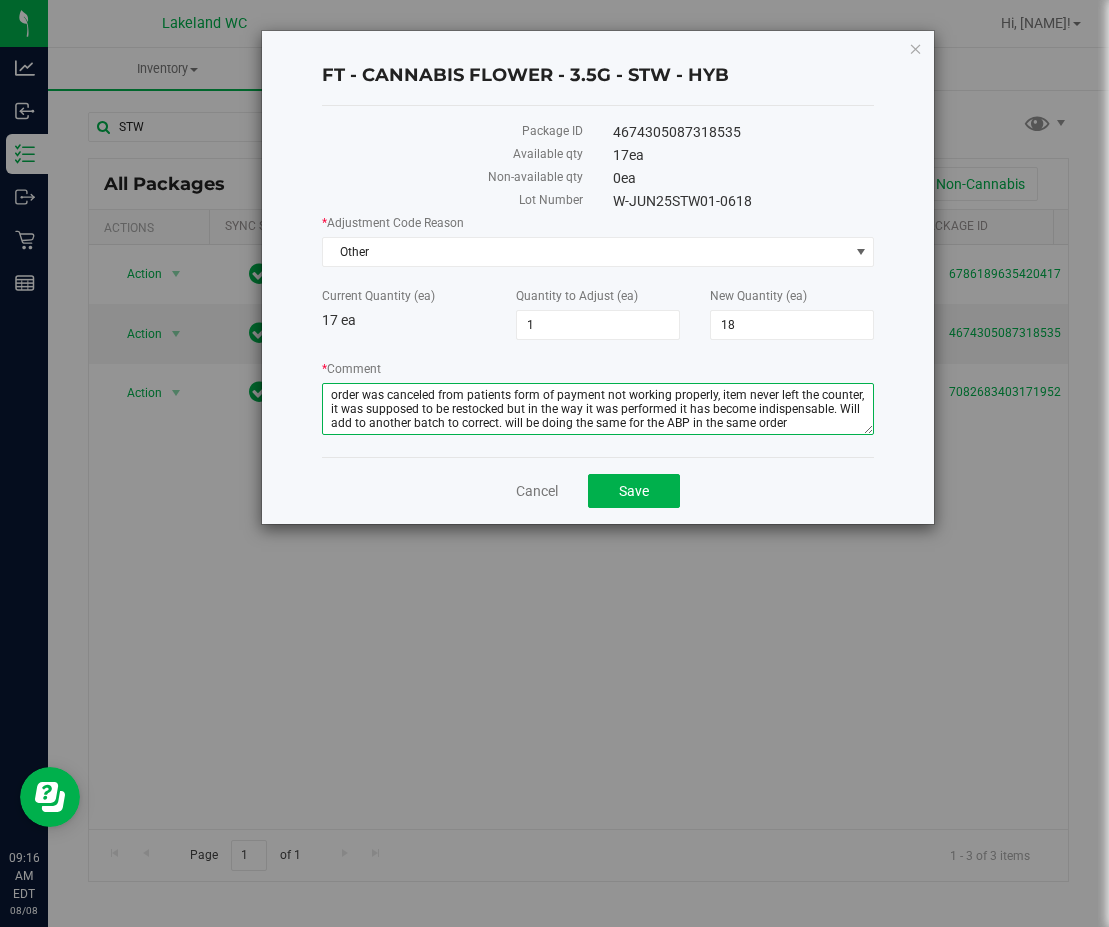drag, startPoint x: 410, startPoint y: 427, endPoint x: 369, endPoint y: 430, distance: 41.109608 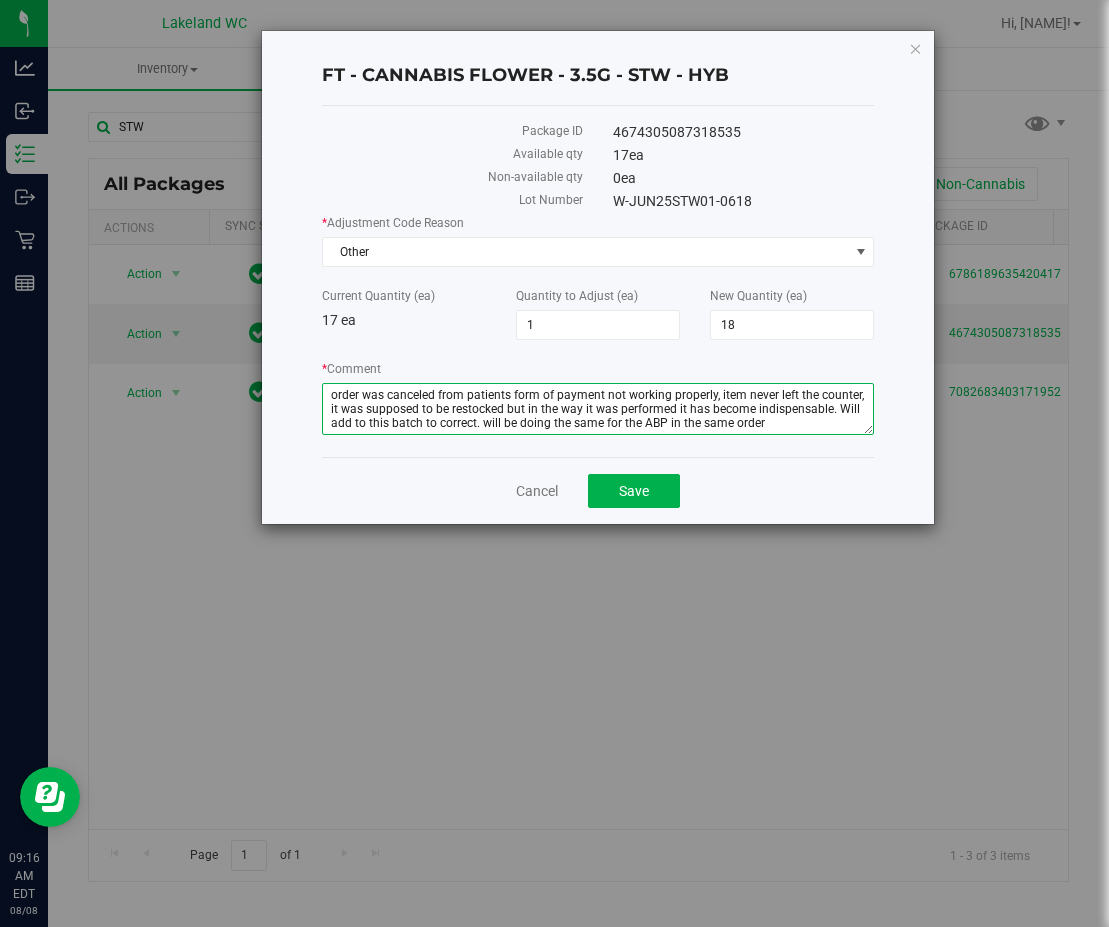 type on "order was canceled from patients form of payment not working properly, item never left the counter, it was supposed to be restocked but in the way it was performed it has become indispensable. Will add to this batch to correct. will be doing the same for the ABP in the same order" 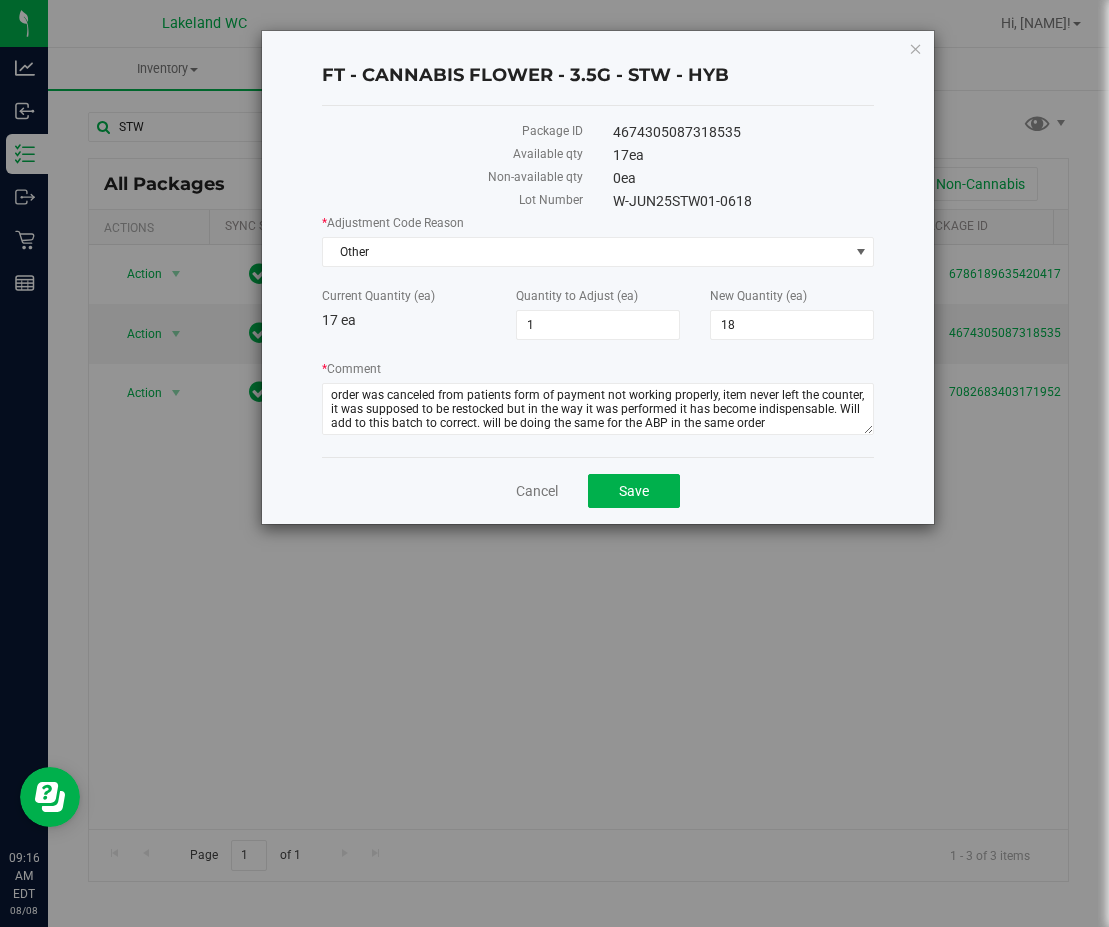 click on "Cancel
Save" at bounding box center (598, 490) 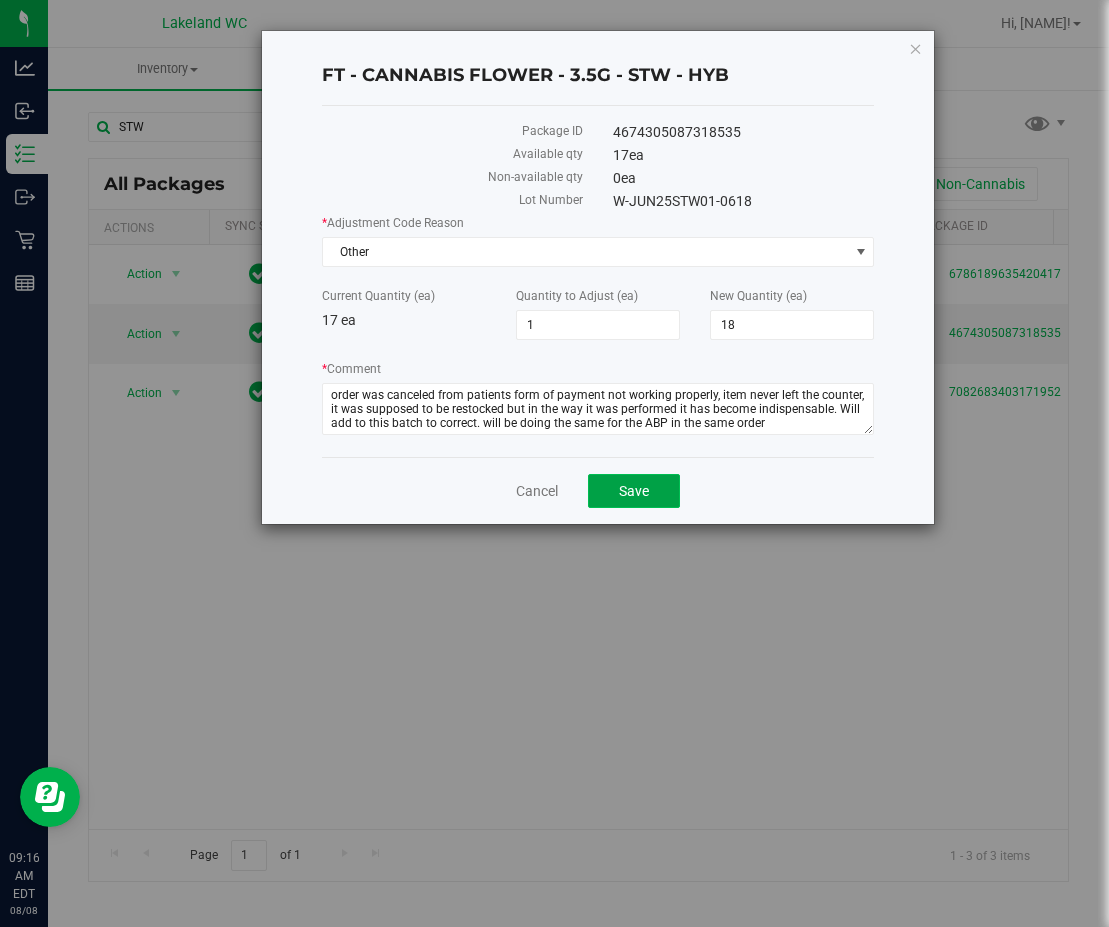 click on "Save" 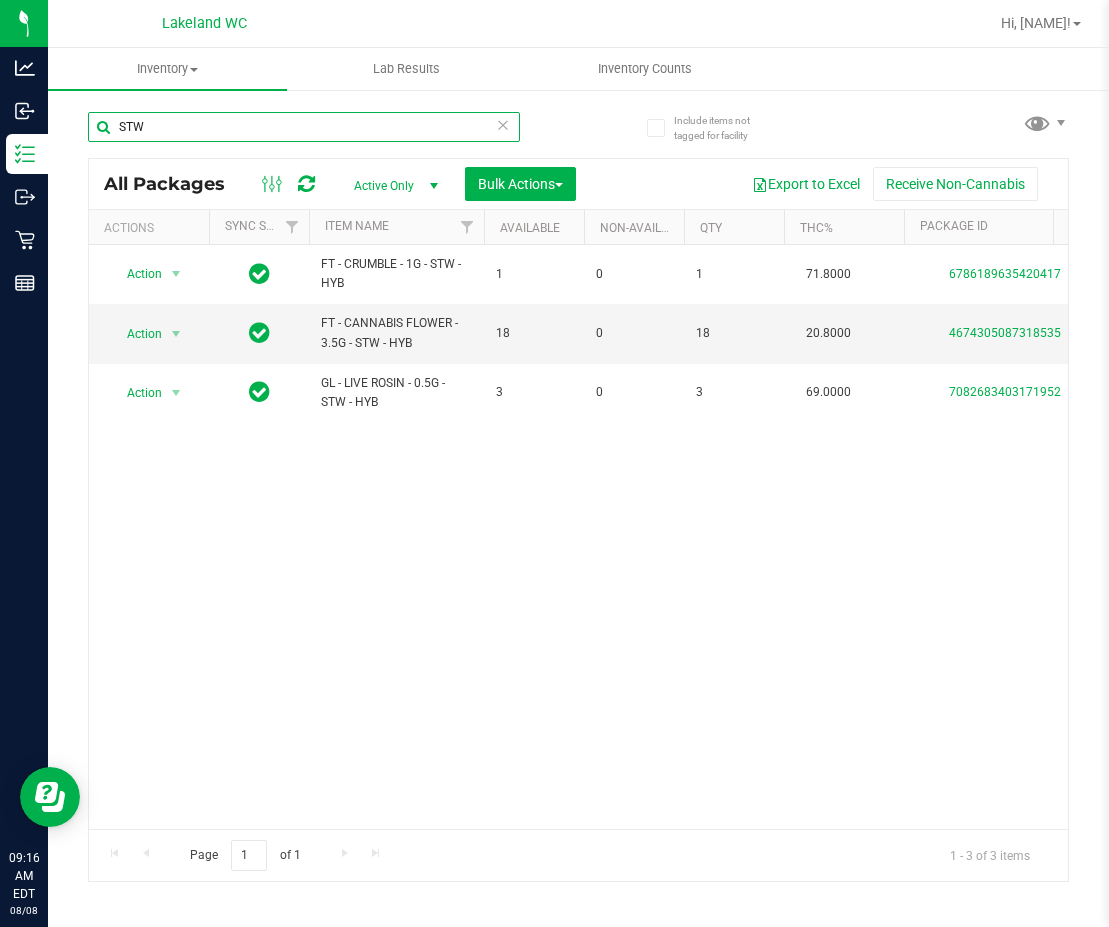 click on "STW" at bounding box center [304, 127] 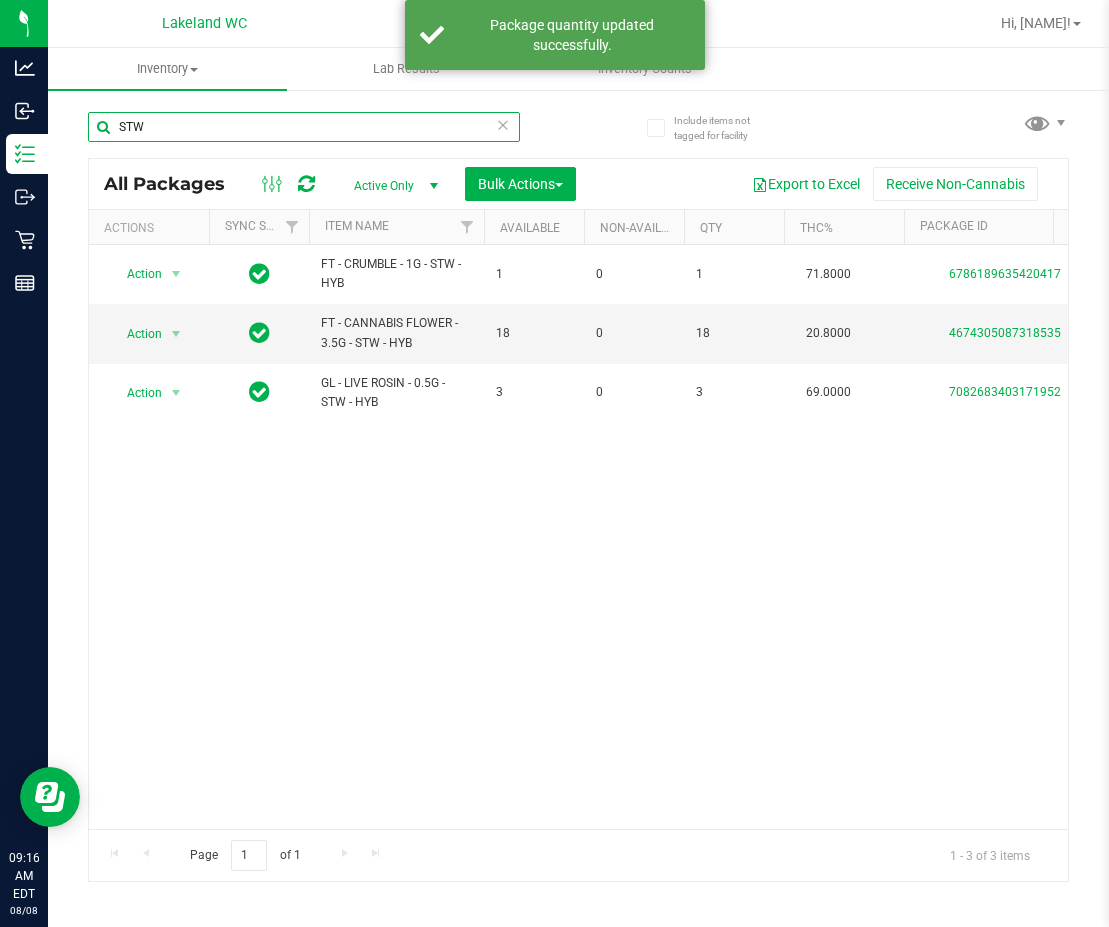 click on "STW" at bounding box center [304, 127] 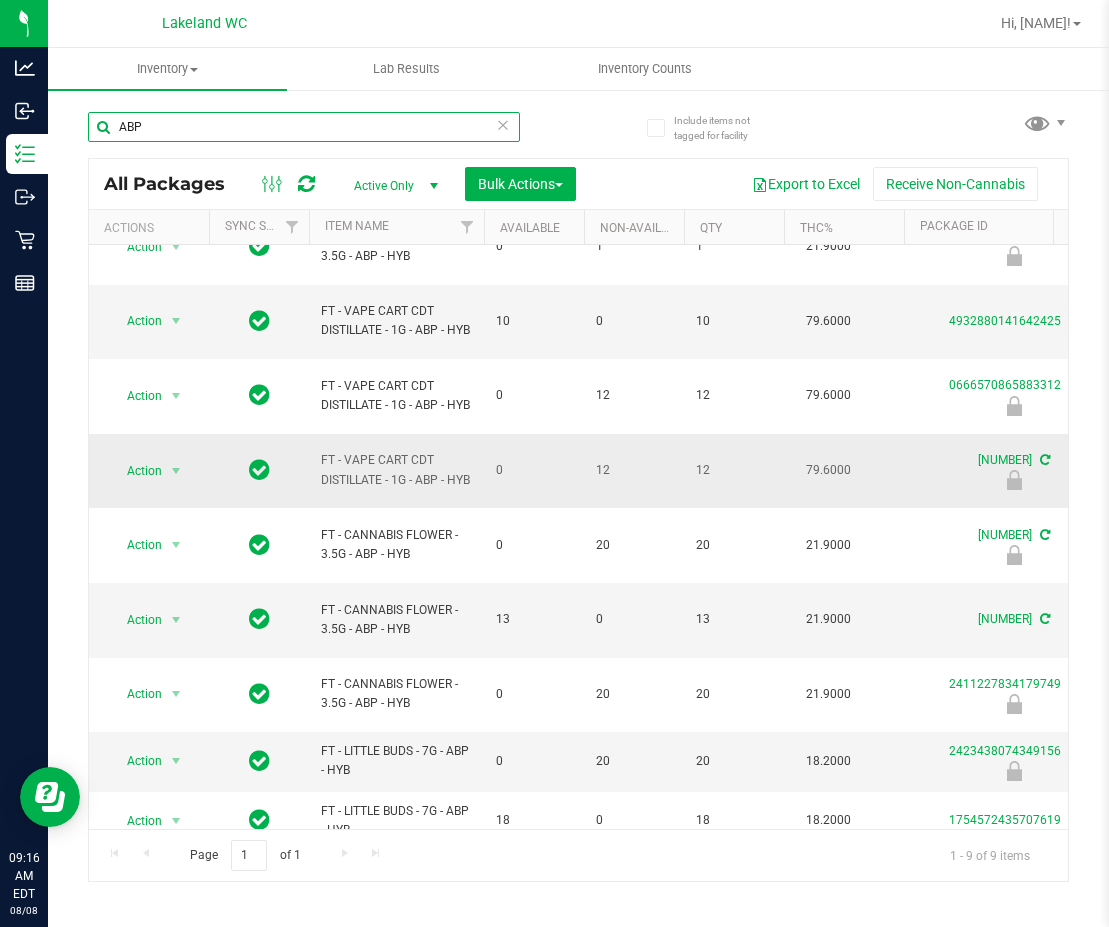 scroll, scrollTop: 0, scrollLeft: 0, axis: both 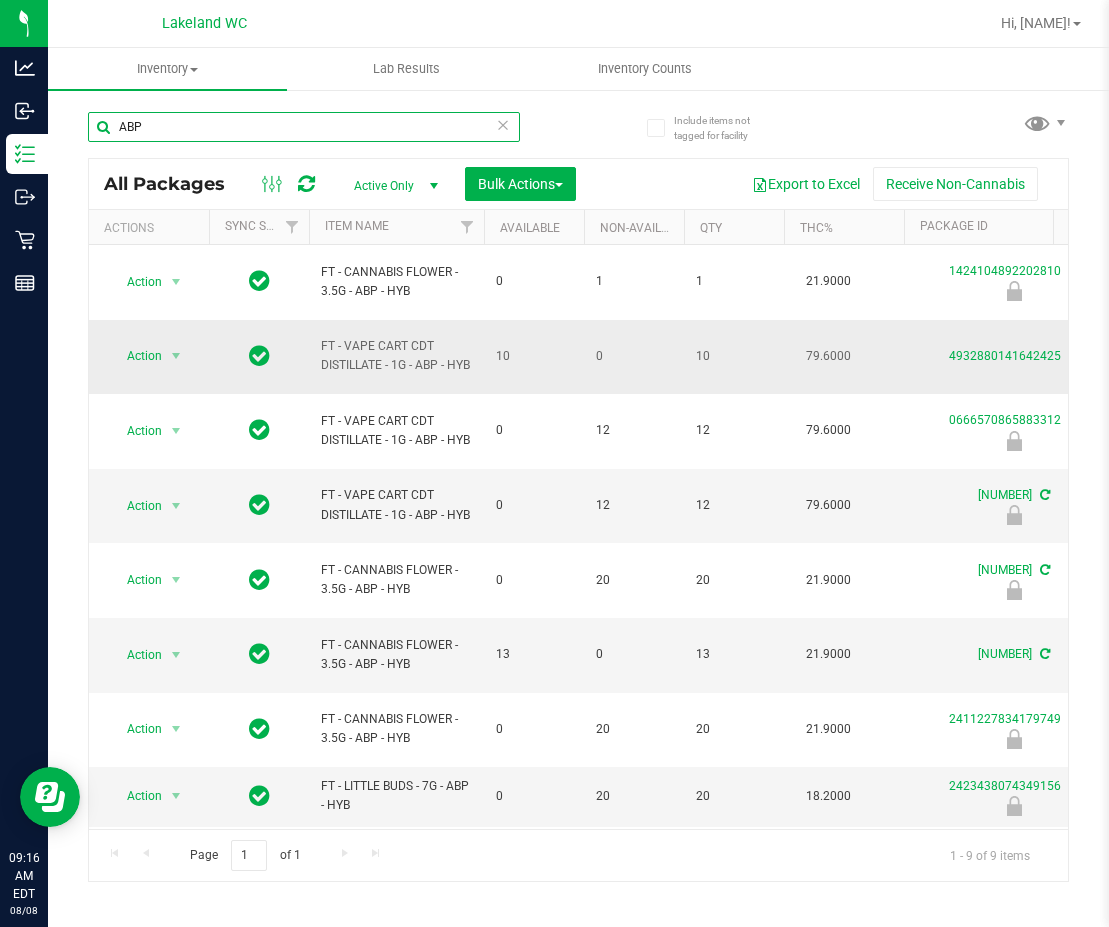 type on "ABP" 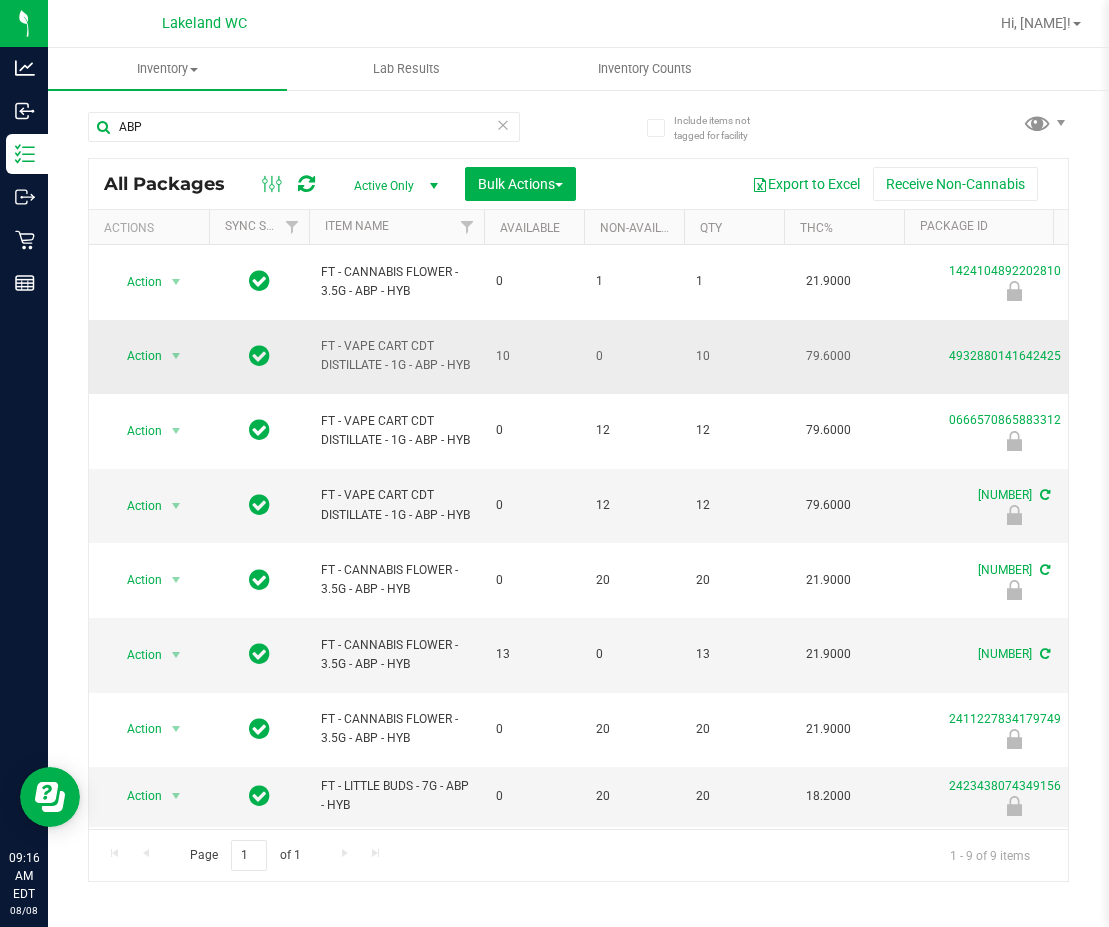 scroll, scrollTop: 0, scrollLeft: 24, axis: horizontal 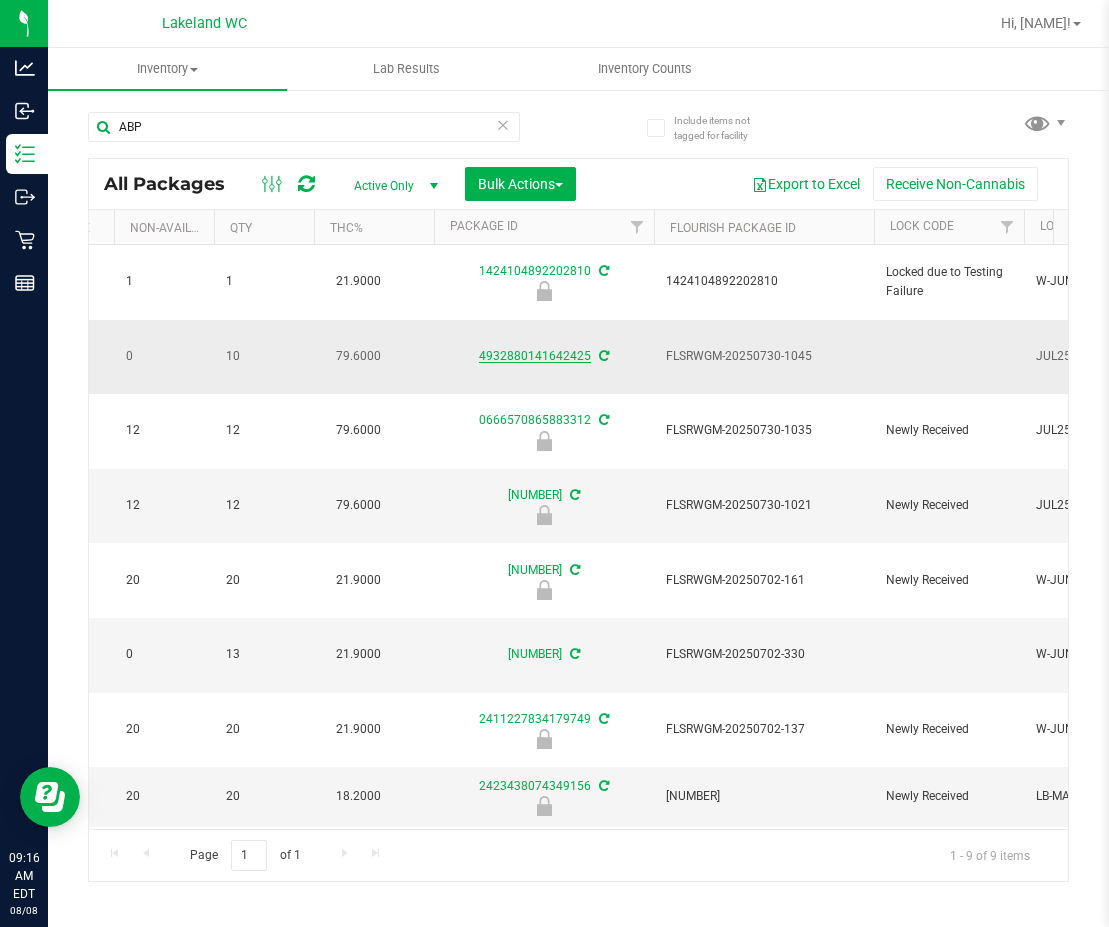 drag, startPoint x: 441, startPoint y: 358, endPoint x: 506, endPoint y: 361, distance: 65.06919 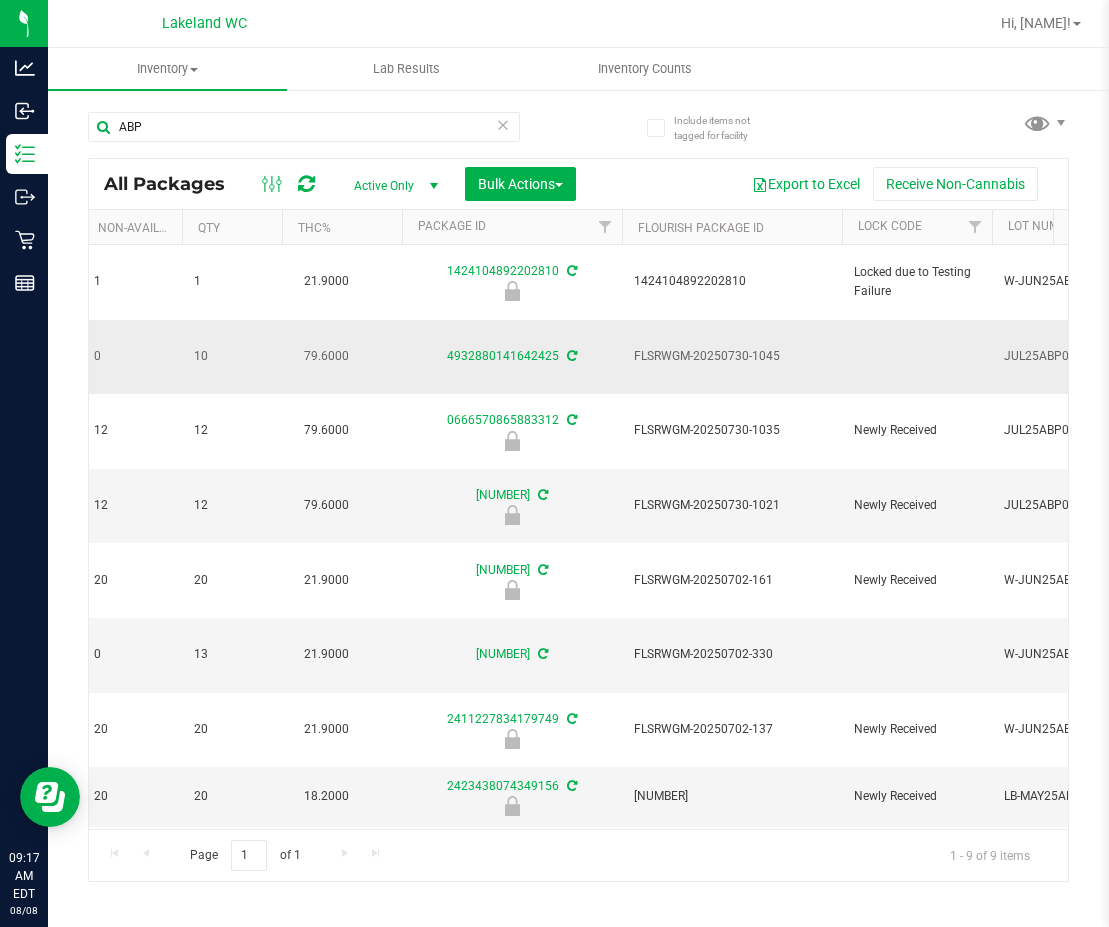 scroll, scrollTop: 0, scrollLeft: 433, axis: horizontal 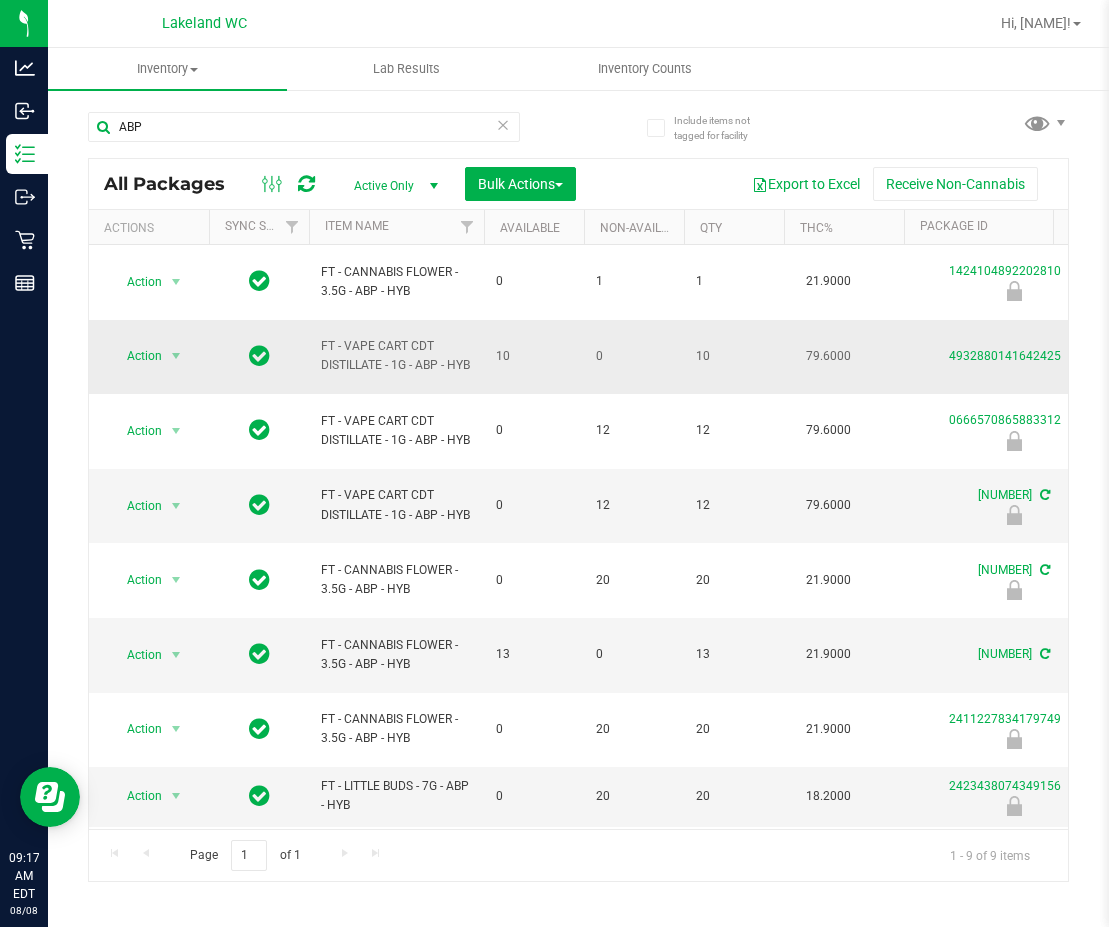 drag, startPoint x: 506, startPoint y: 336, endPoint x: 316, endPoint y: 336, distance: 190 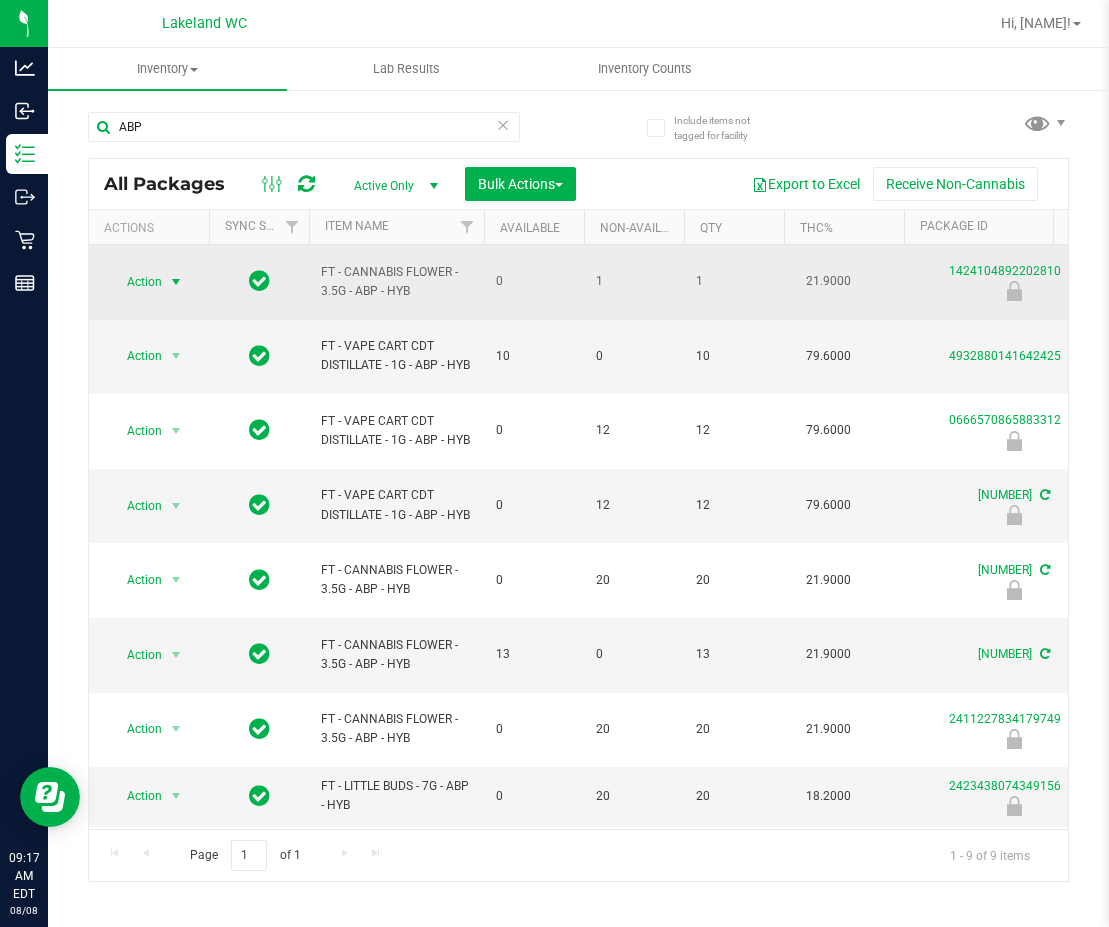 click at bounding box center (176, 282) 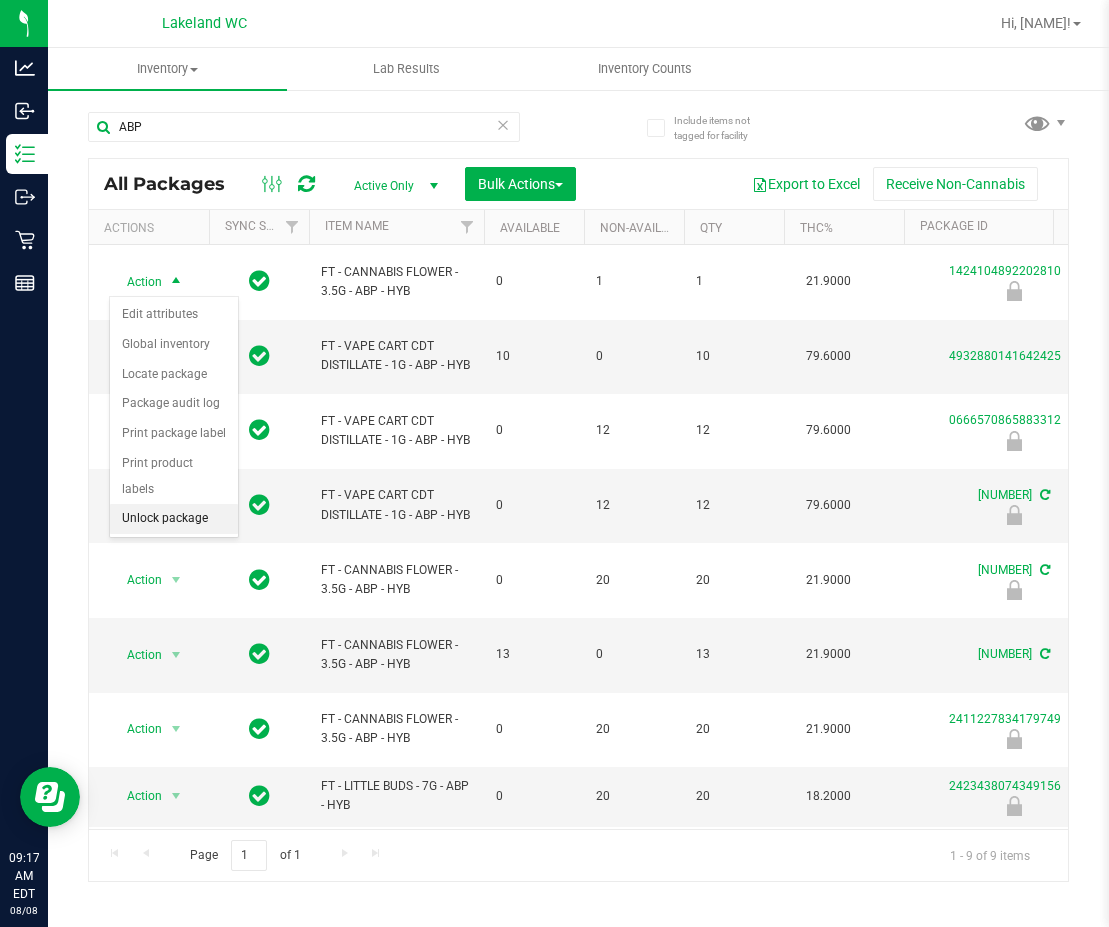 click on "Unlock package" at bounding box center [174, 519] 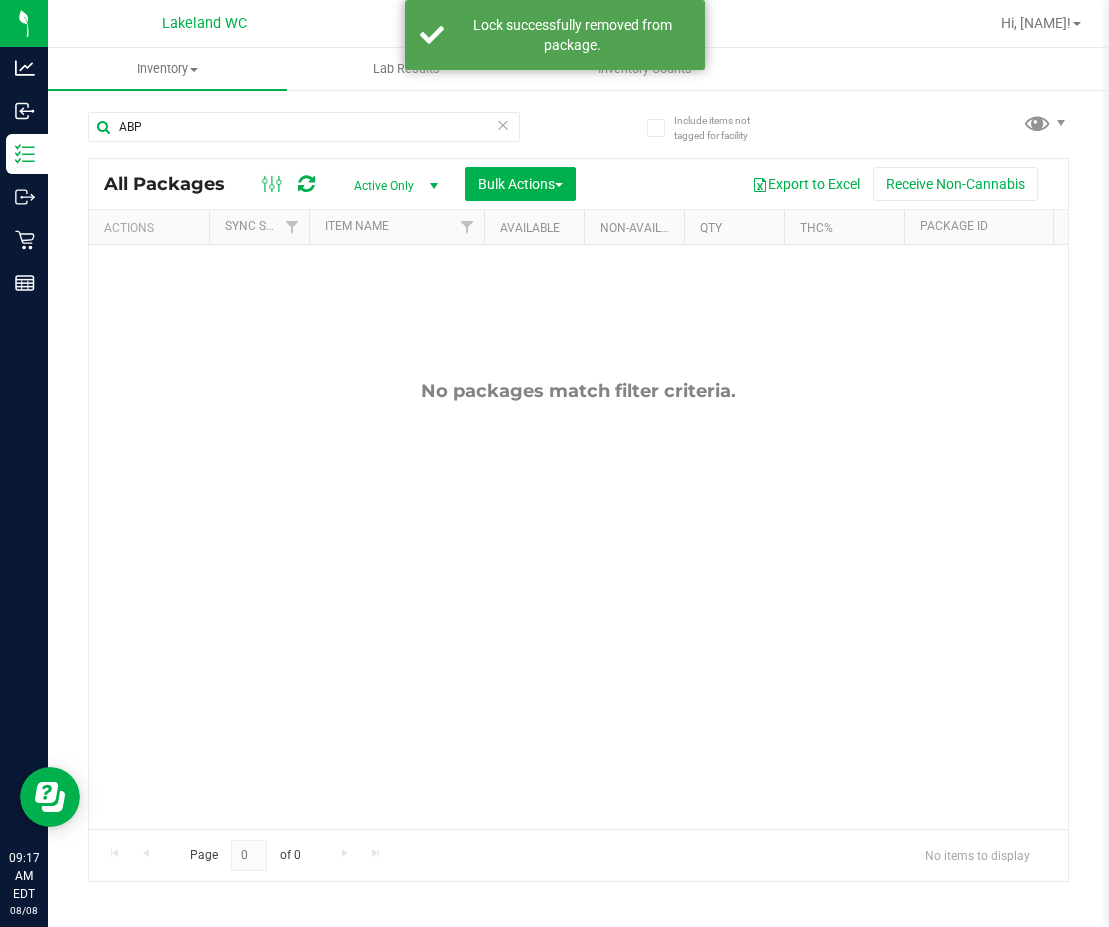 click at bounding box center [288, 184] 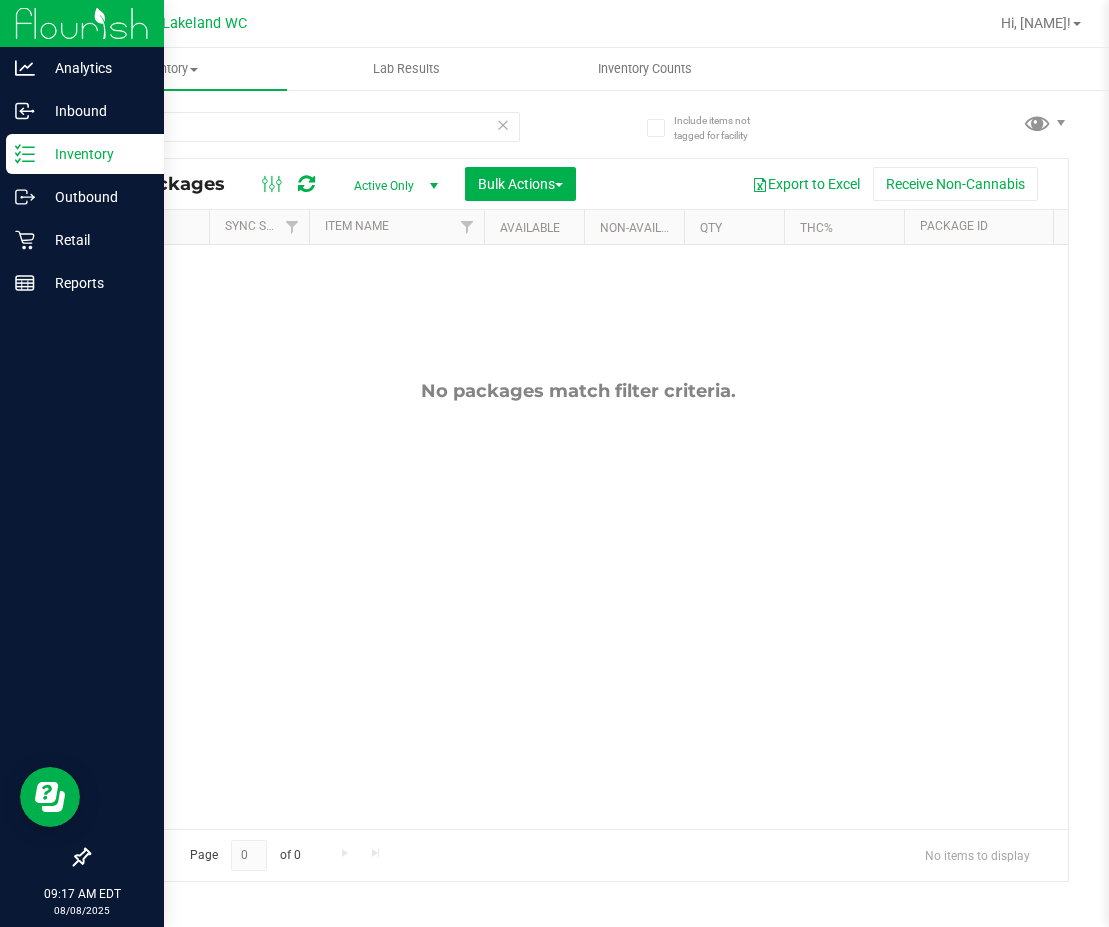 click on "Inventory" at bounding box center (85, 154) 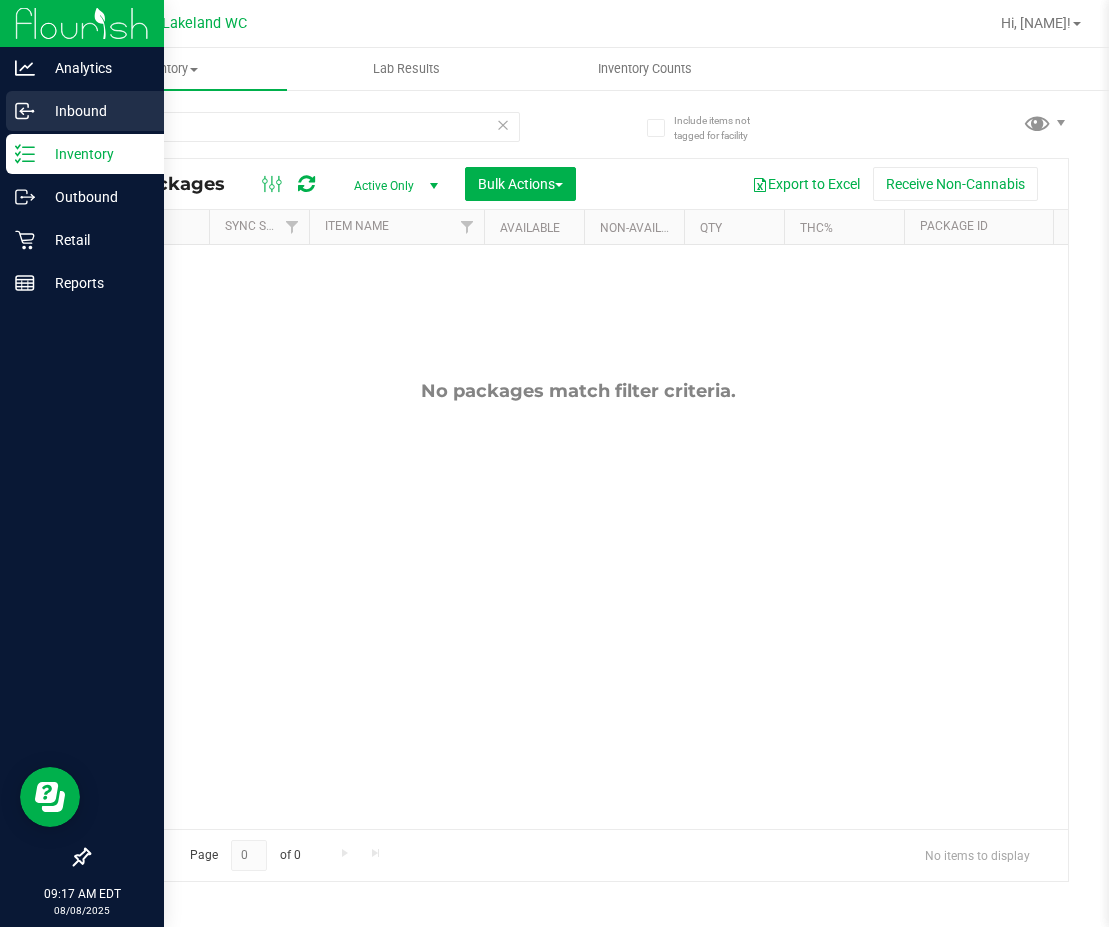 click 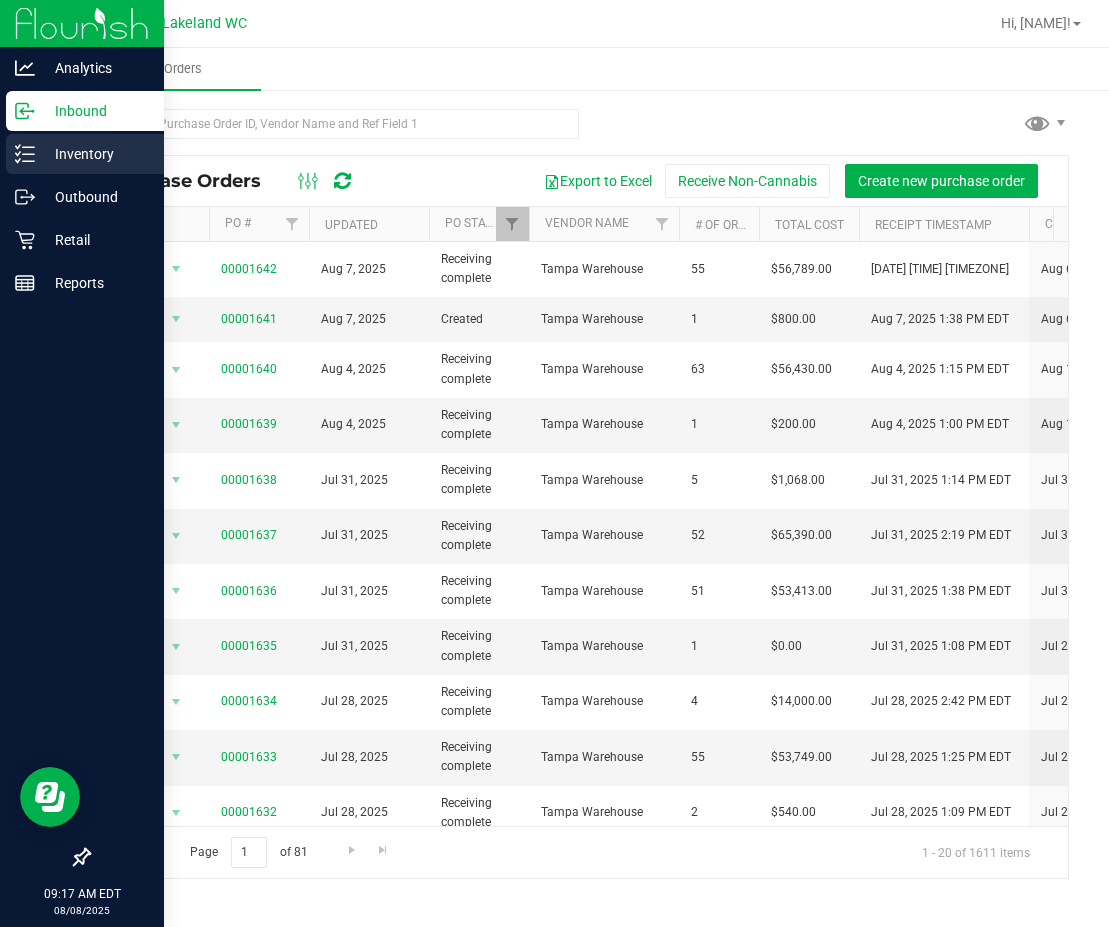 click on "Inventory" at bounding box center (95, 154) 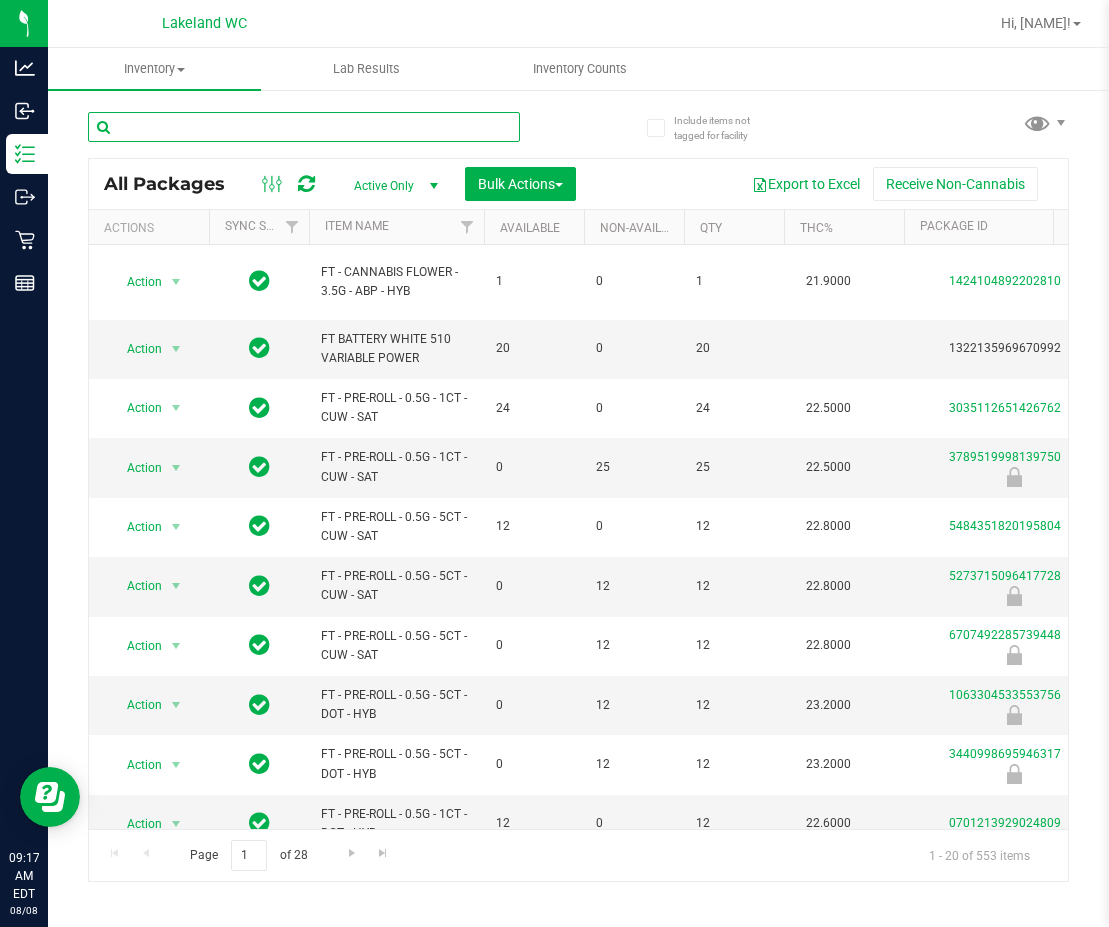 click at bounding box center [304, 127] 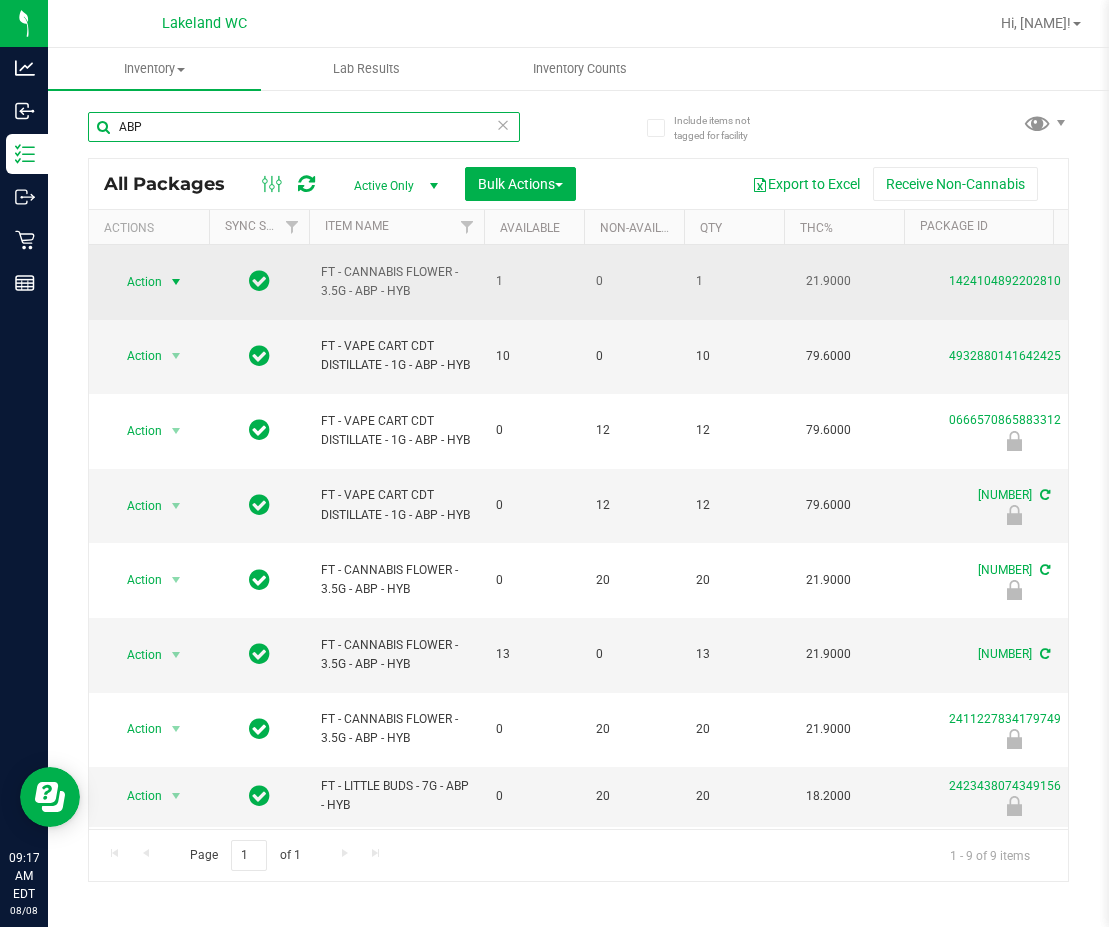 type on "ABP" 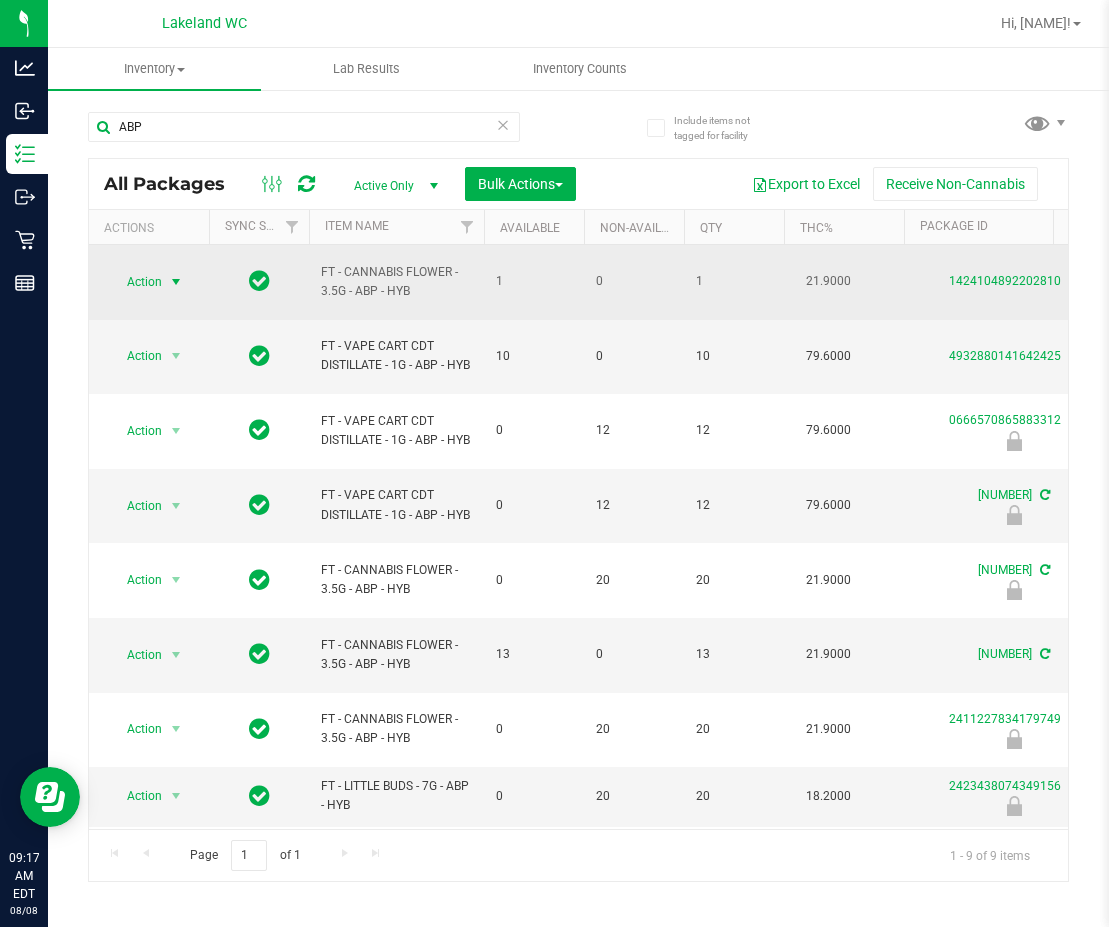 click at bounding box center (176, 282) 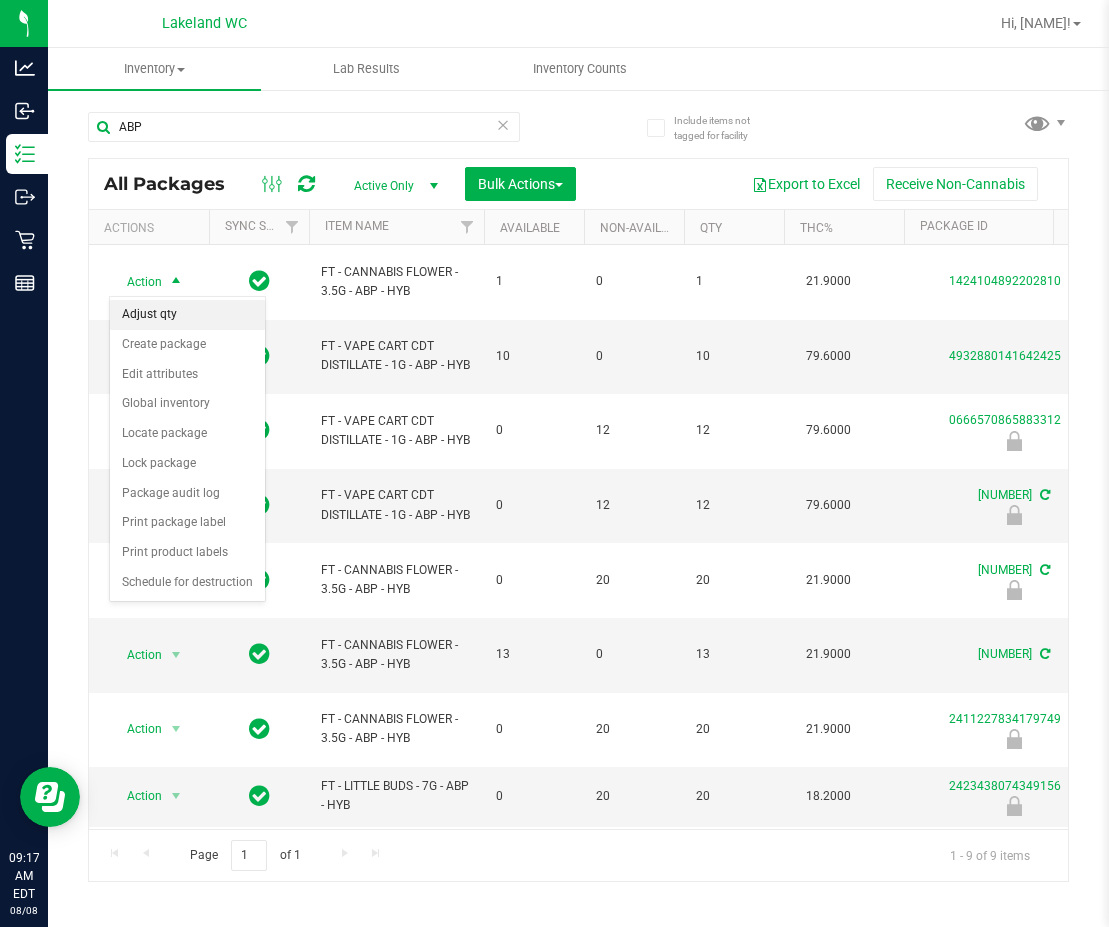 click on "Adjust qty" at bounding box center (187, 315) 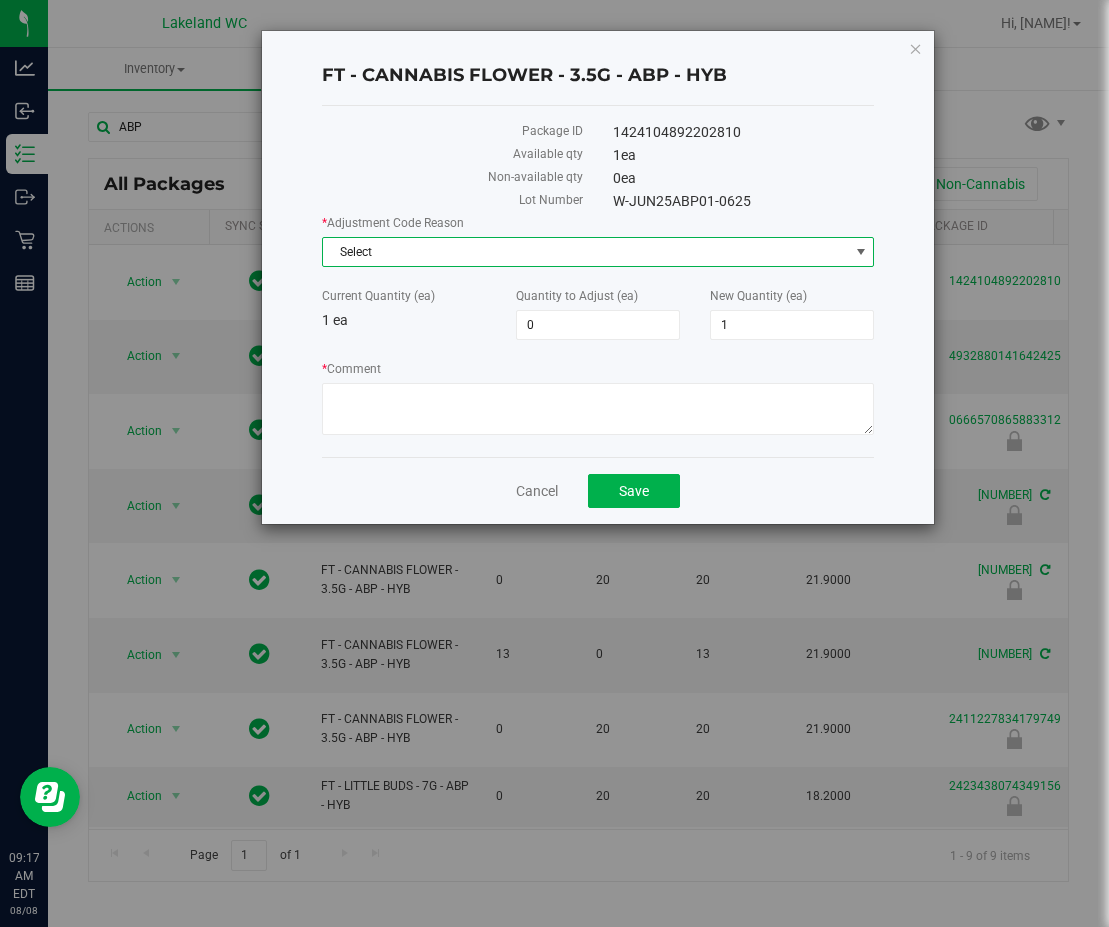 click on "Select" at bounding box center [585, 252] 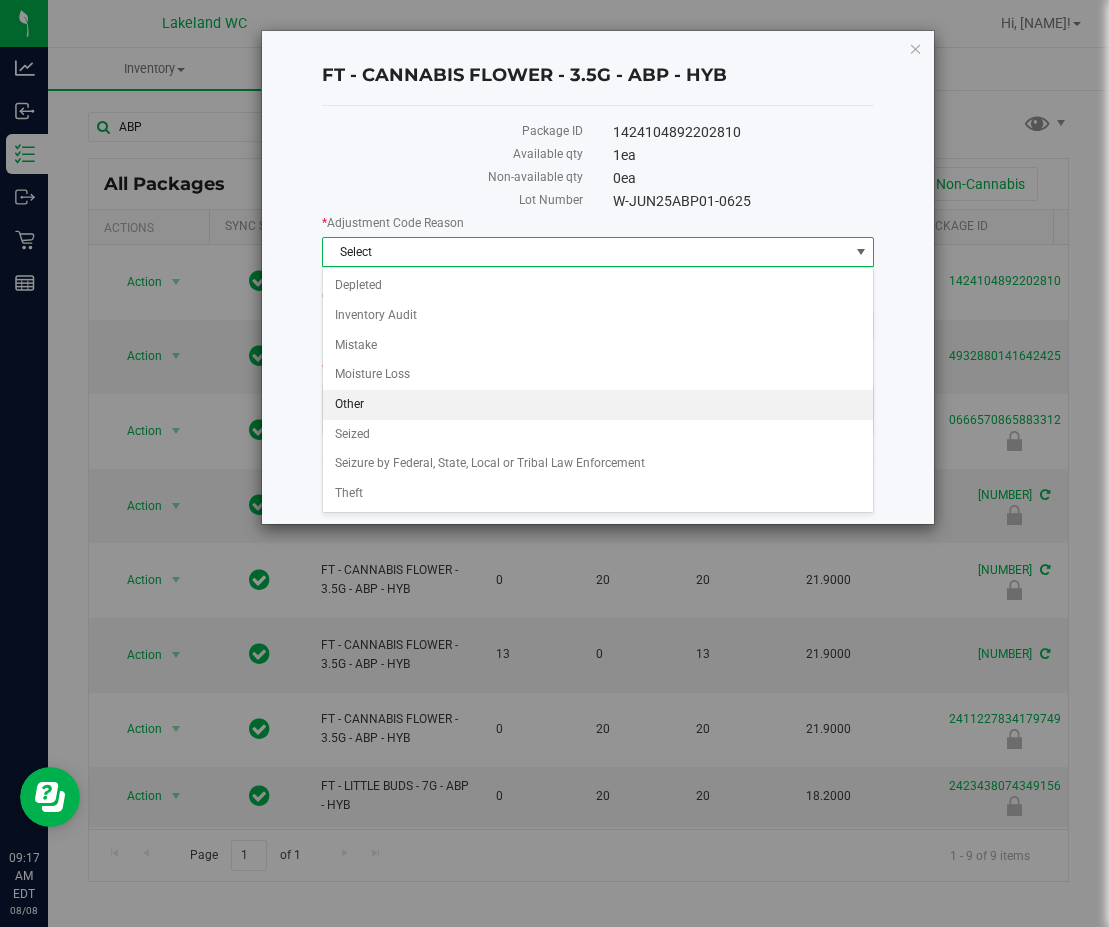 click on "Other" at bounding box center (598, 405) 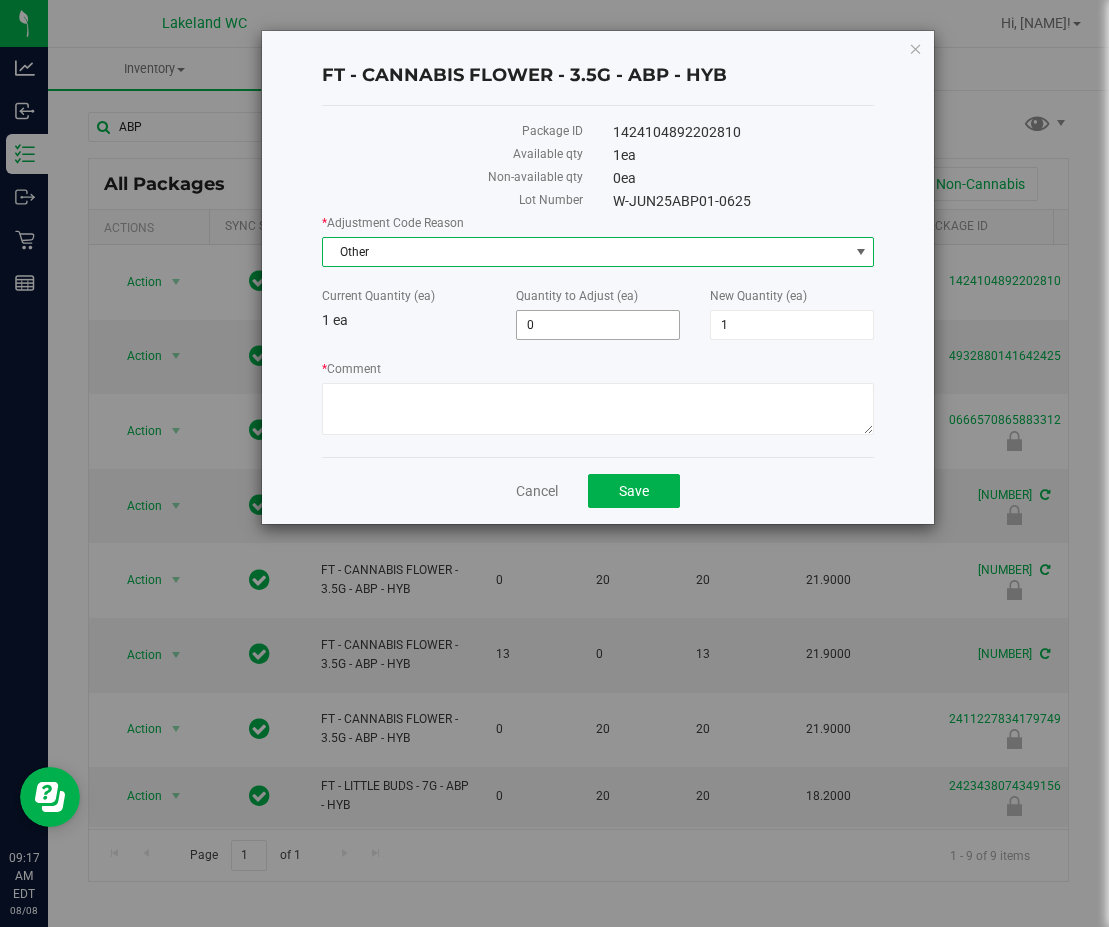 click on "0 0" at bounding box center [598, 325] 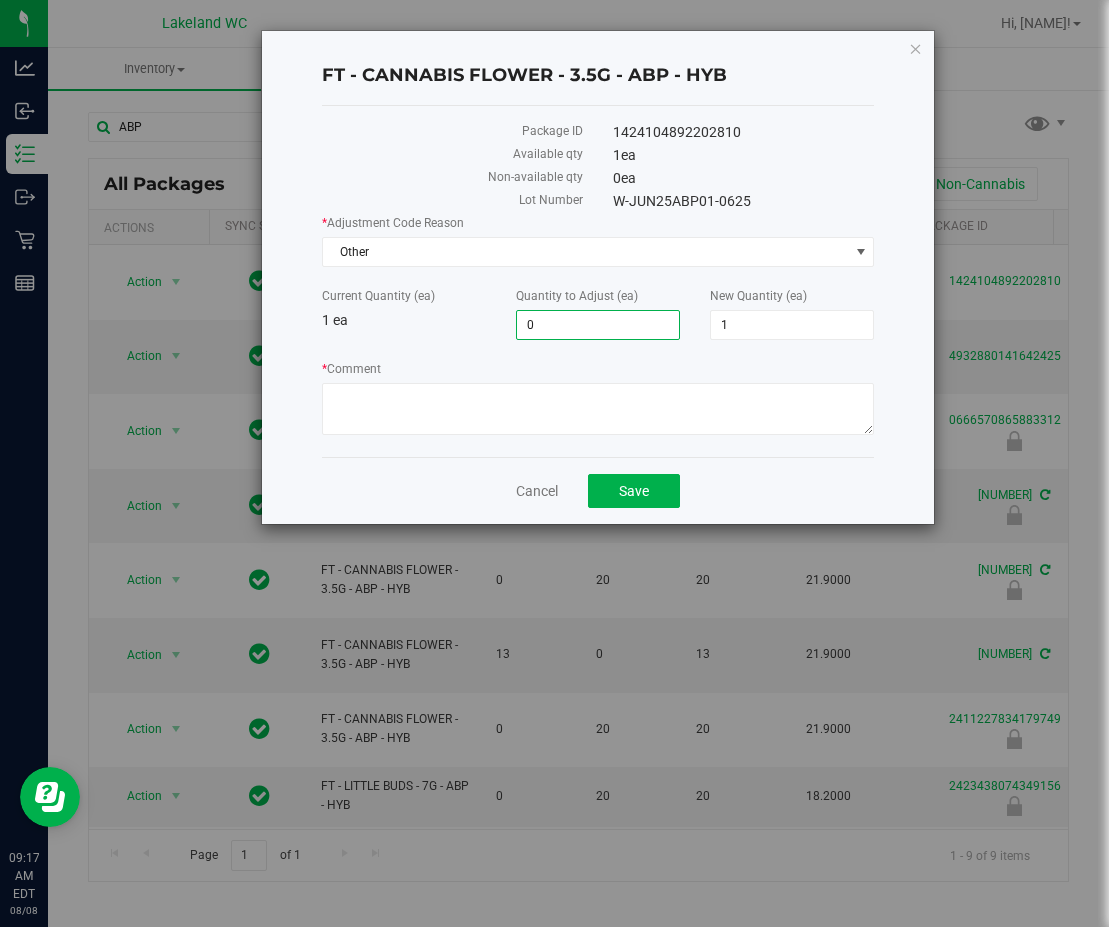 click on "0" at bounding box center (598, 325) 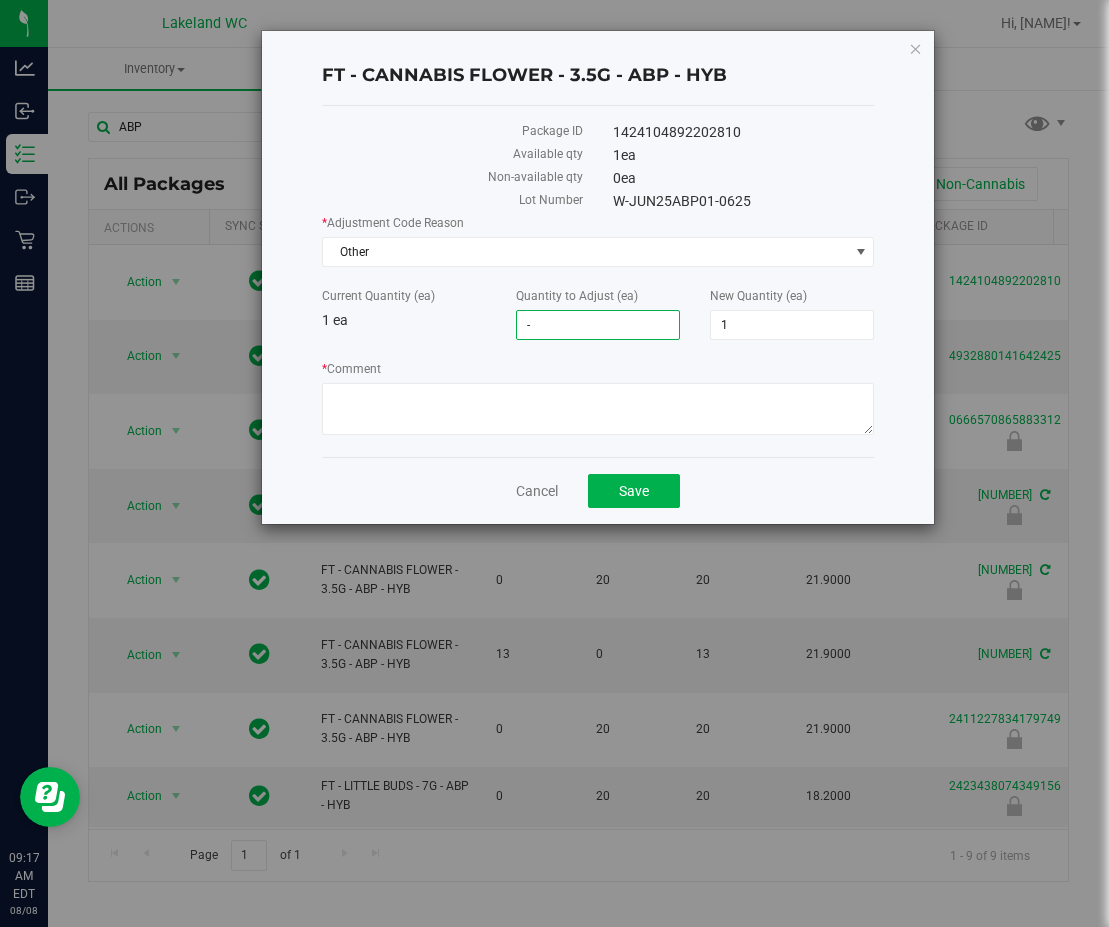 type on "-1" 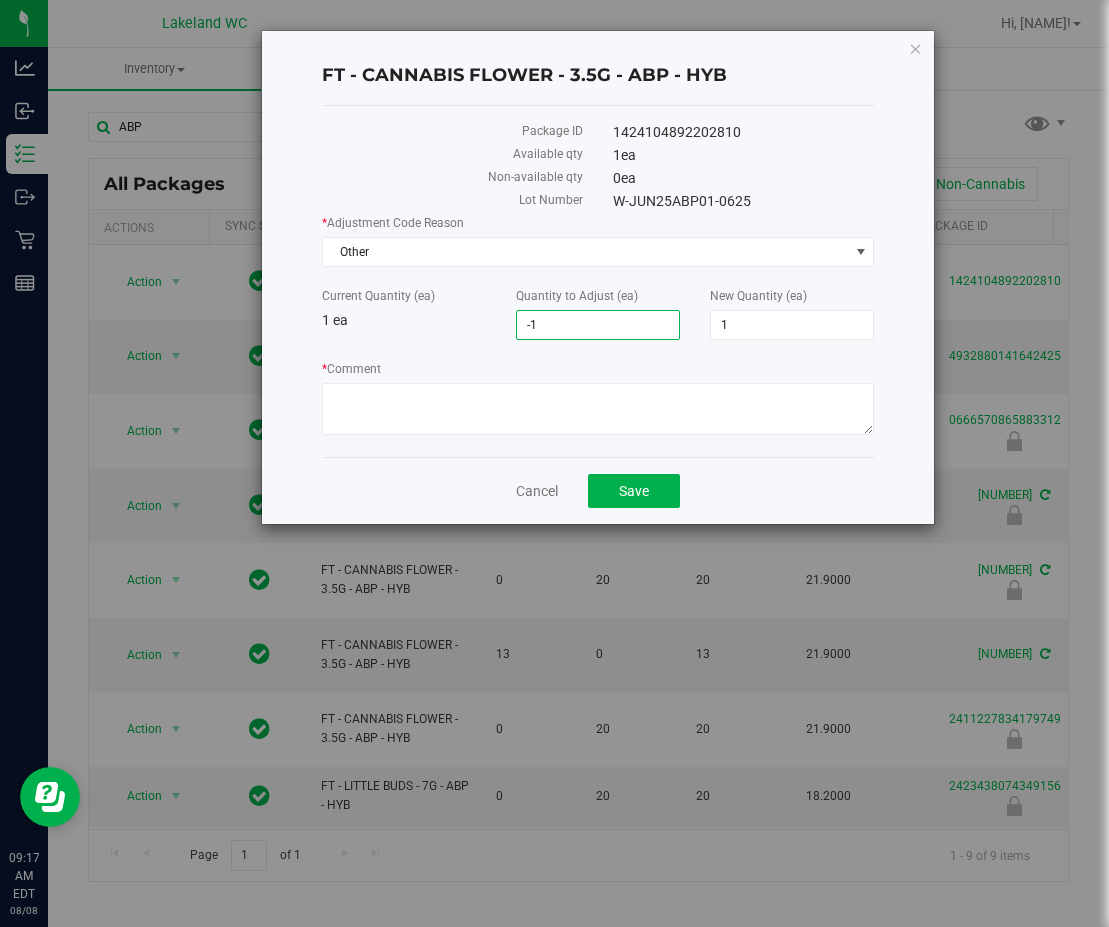 type on "-1" 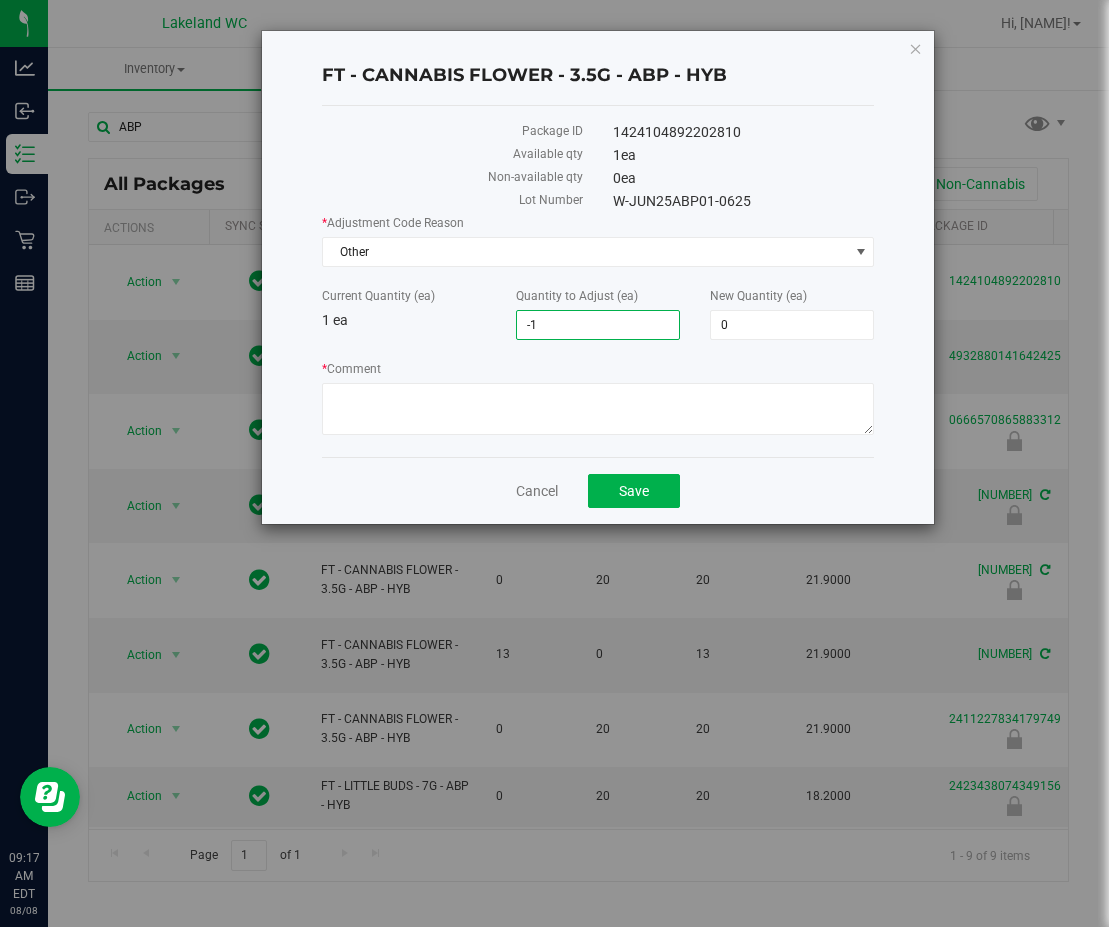 click on "*
Comment" at bounding box center [598, 369] 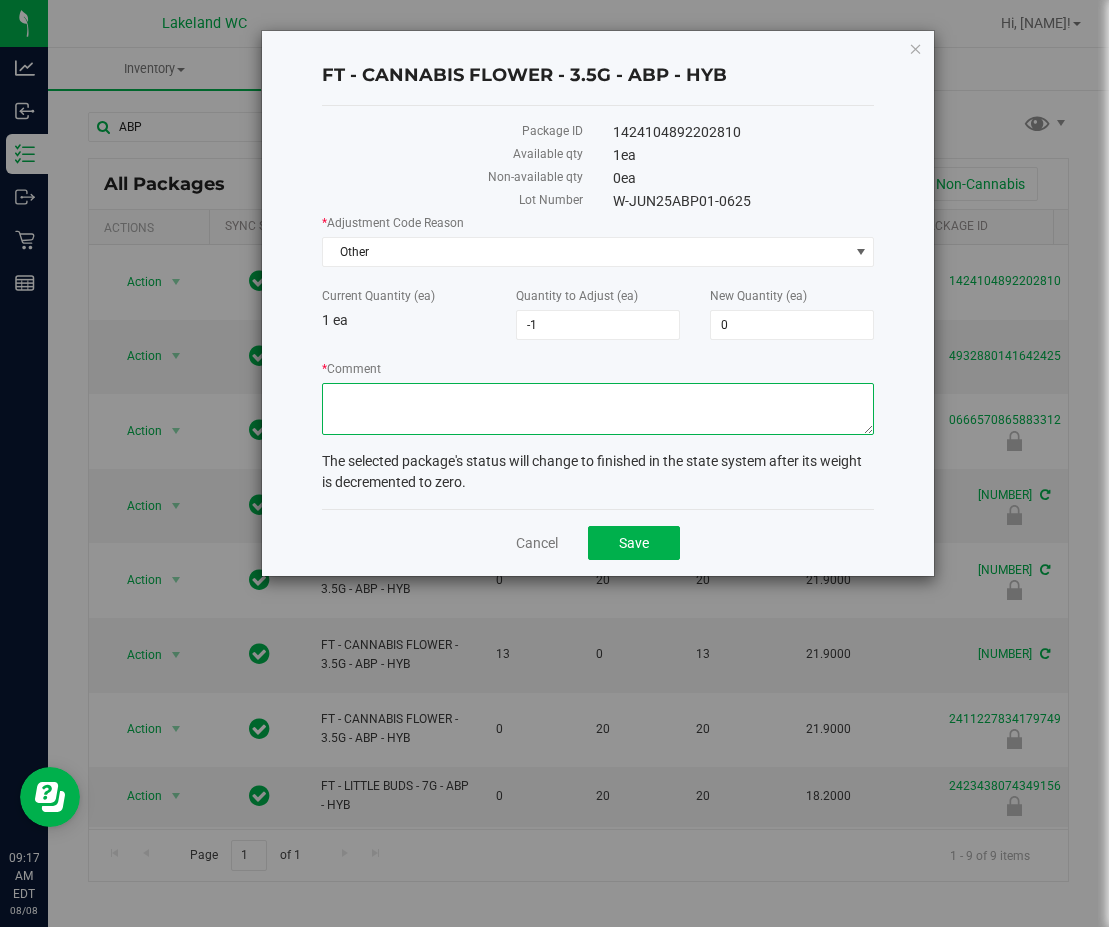 click on "*
Comment" at bounding box center (598, 409) 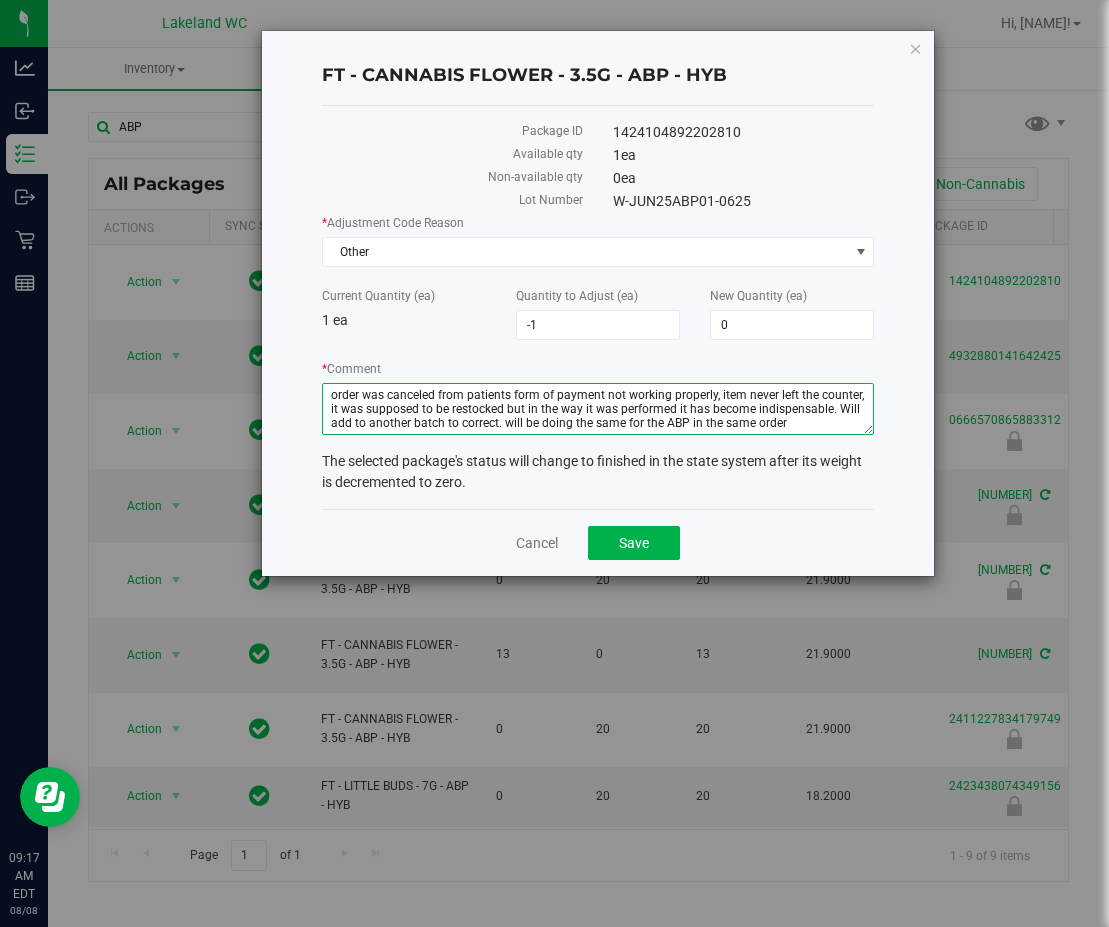 drag, startPoint x: 685, startPoint y: 426, endPoint x: 662, endPoint y: 432, distance: 23.769728 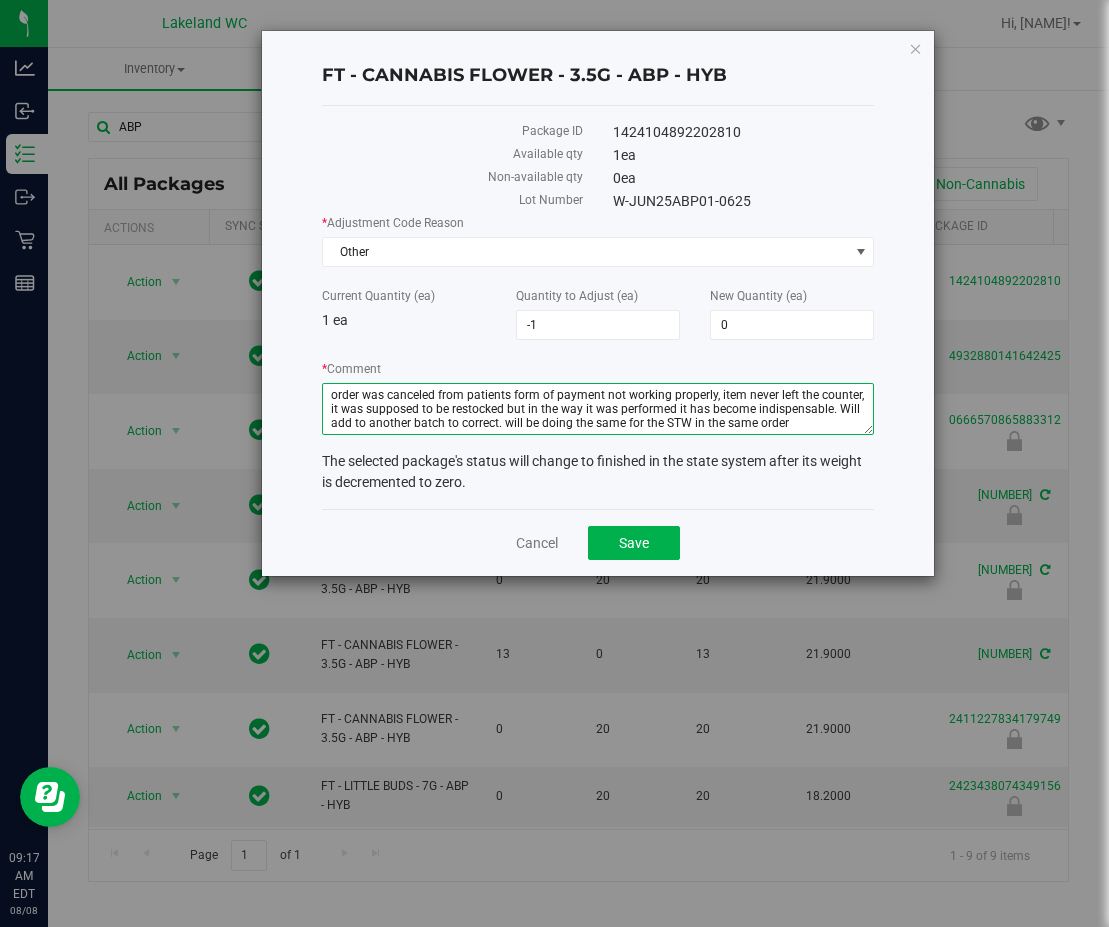 drag, startPoint x: 792, startPoint y: 426, endPoint x: 283, endPoint y: 389, distance: 510.34302 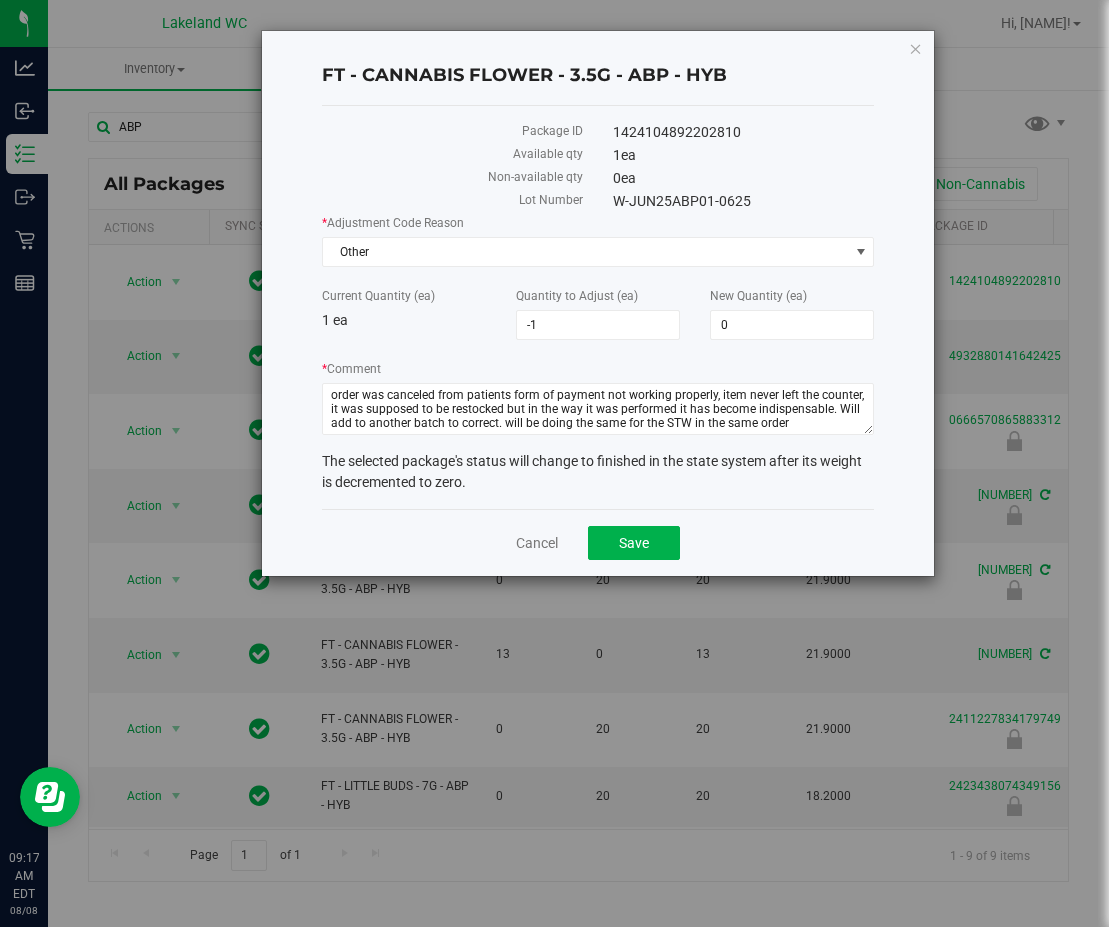 click on "The selected package's status will change to finished in the state system after its weight is decremented to zero." at bounding box center [598, 472] 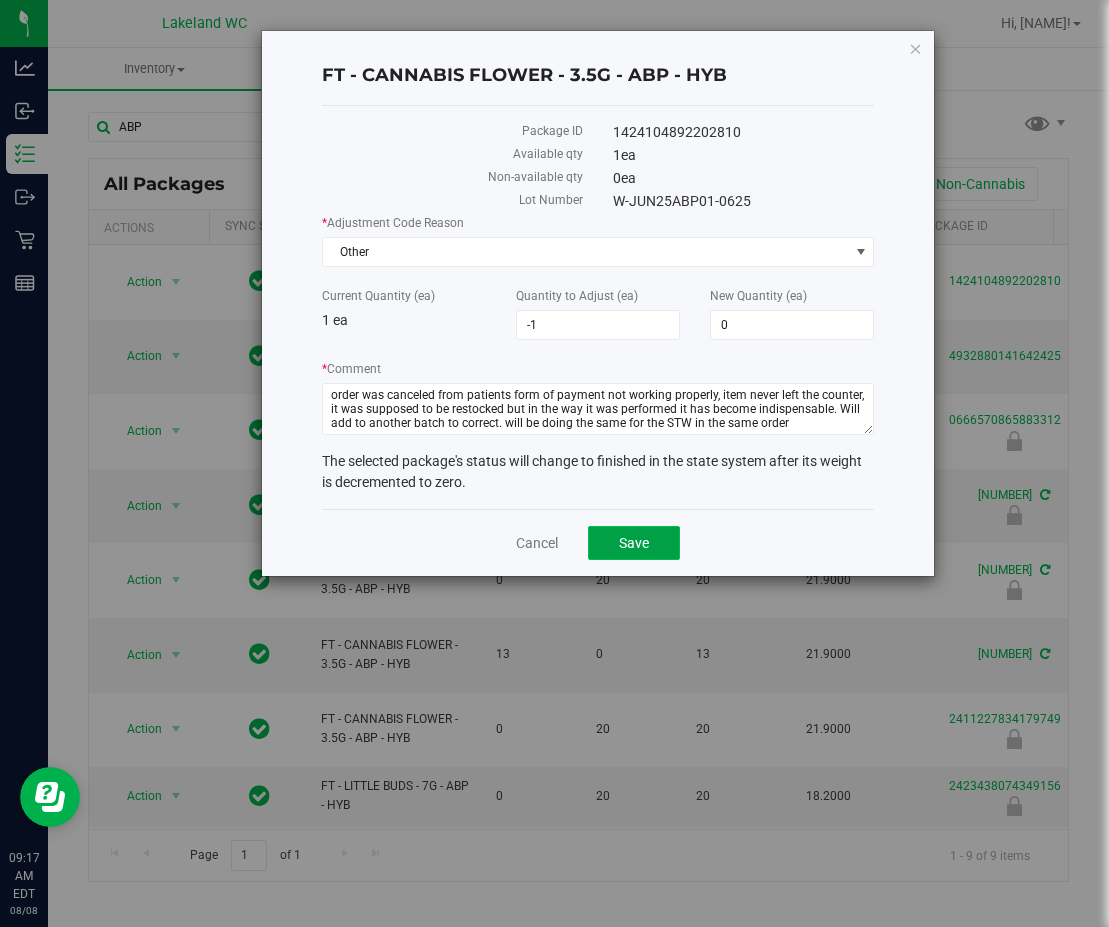click on "Save" 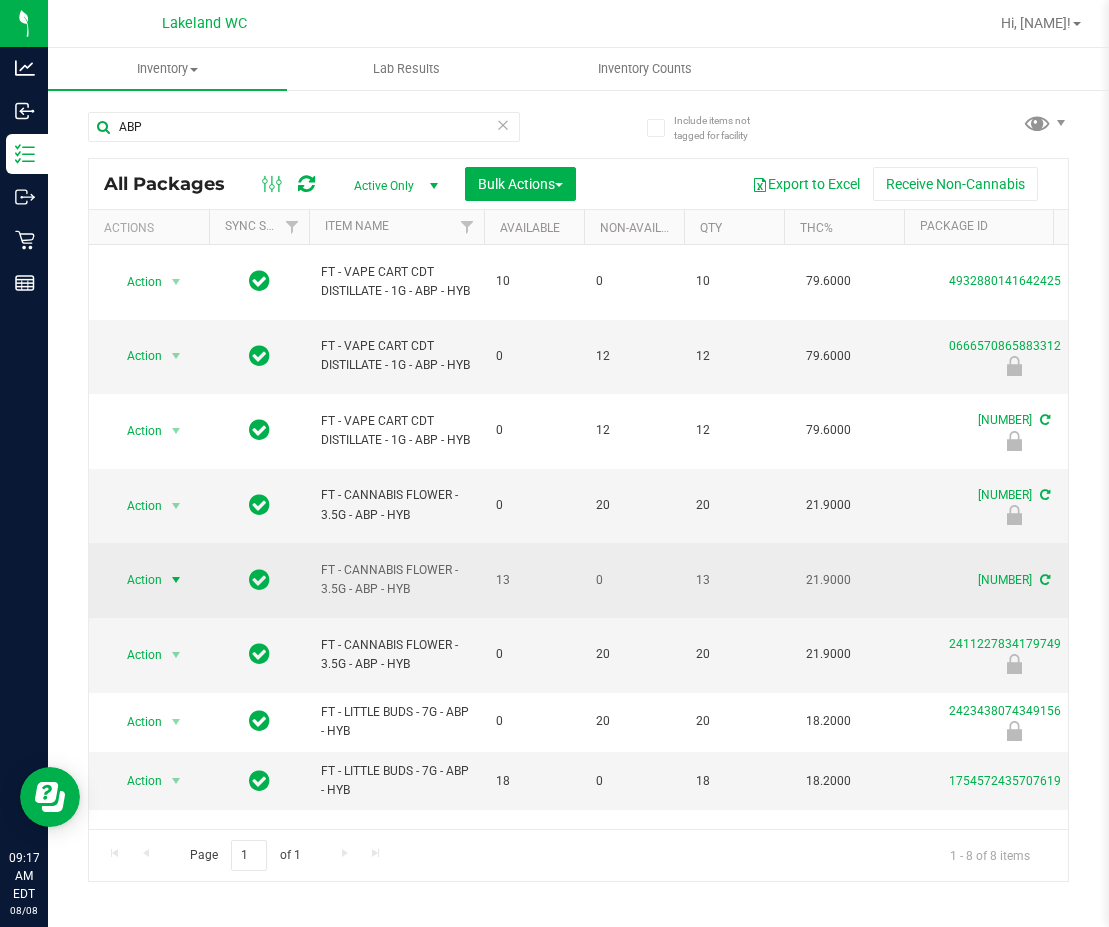 click at bounding box center [176, 580] 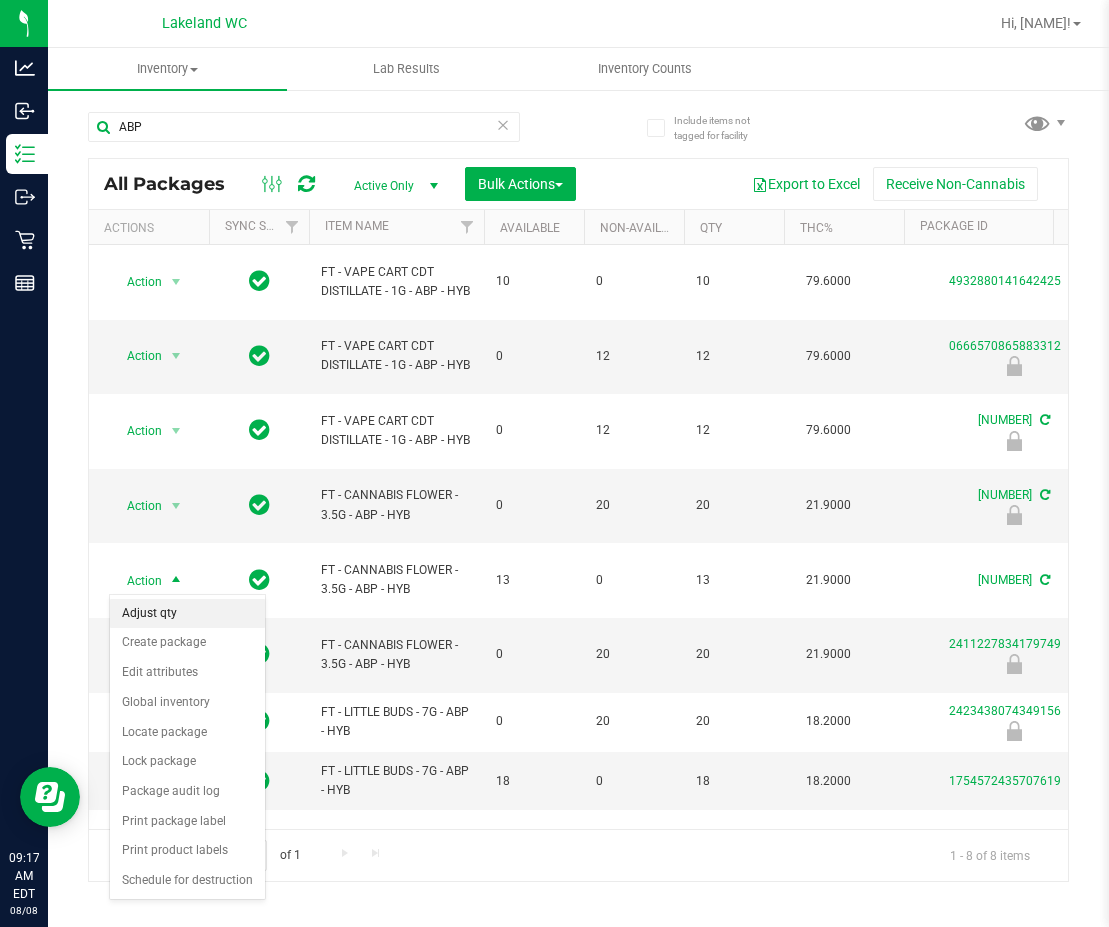 click on "Adjust qty" at bounding box center (187, 614) 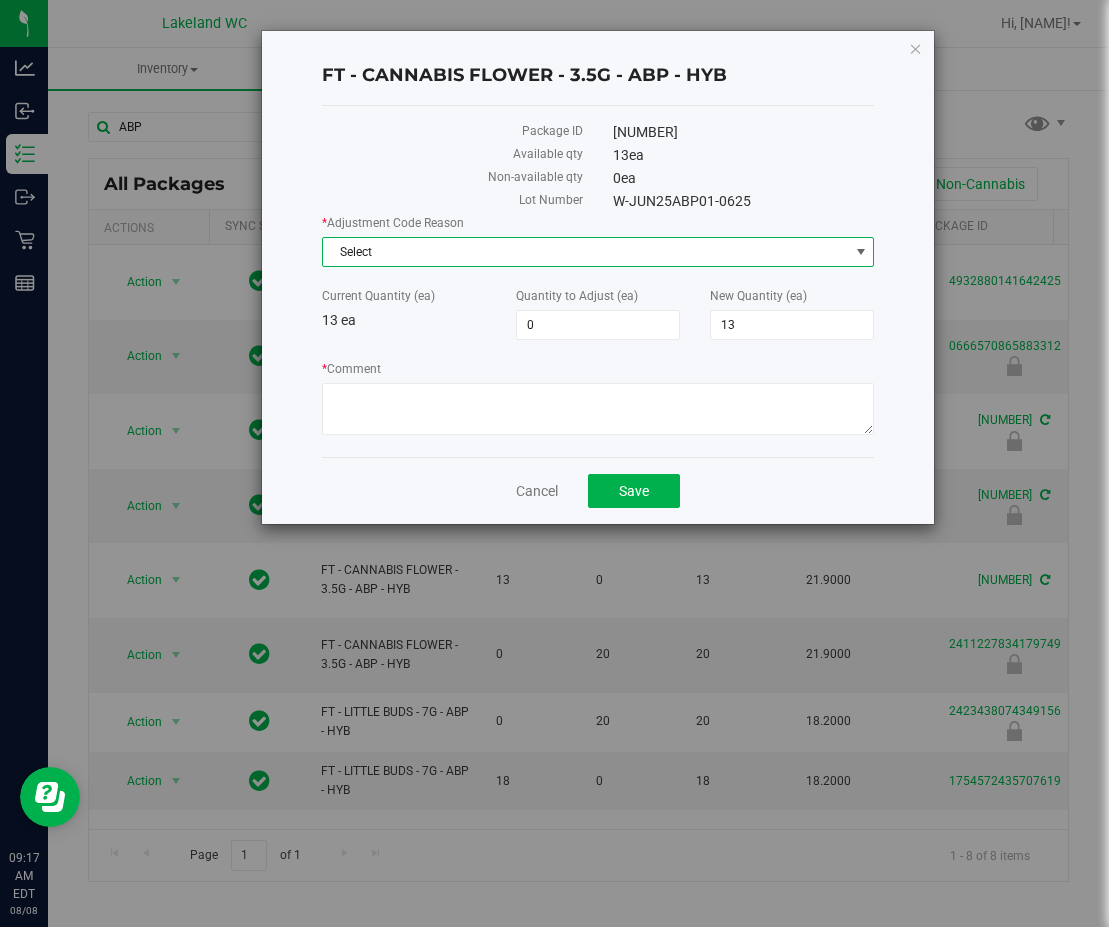 click on "Select" at bounding box center (585, 252) 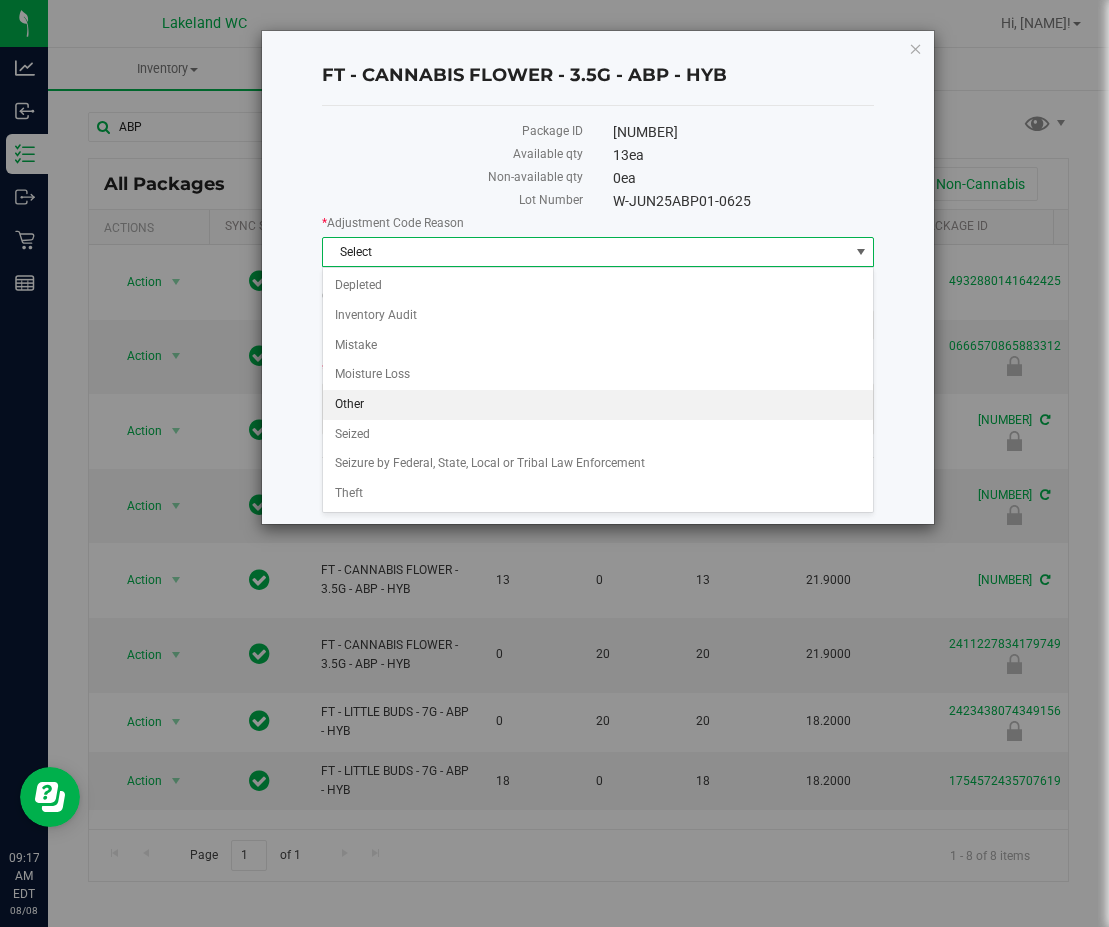 click on "Other" at bounding box center [598, 405] 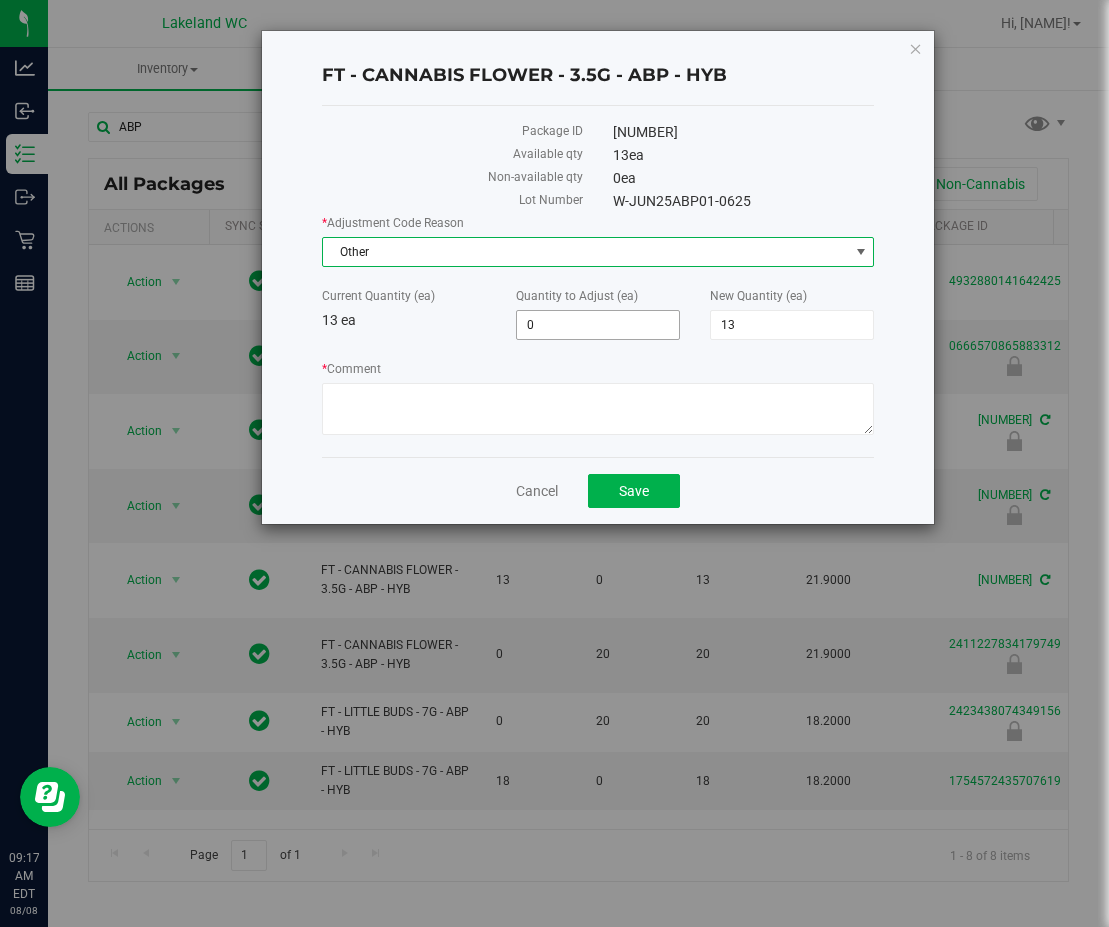 click on "0 0" at bounding box center [598, 325] 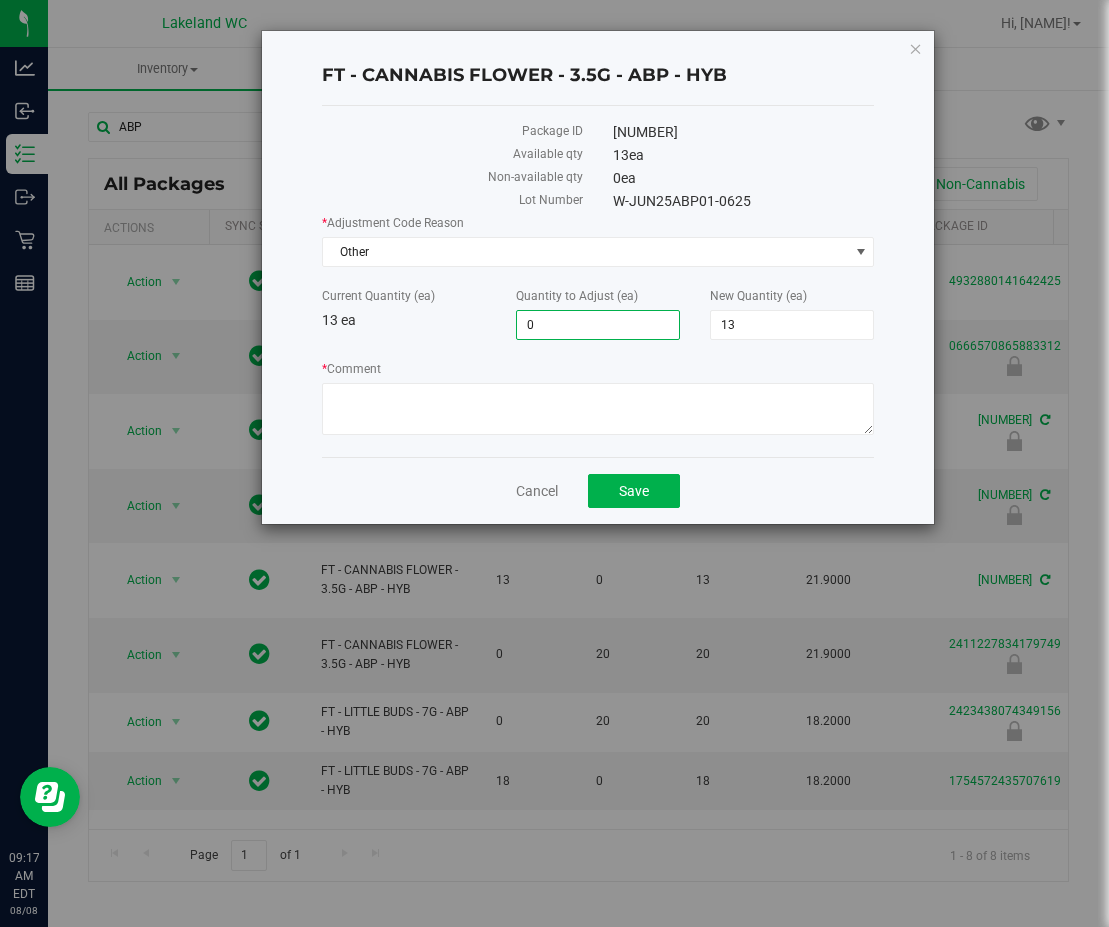 click on "0" at bounding box center (598, 325) 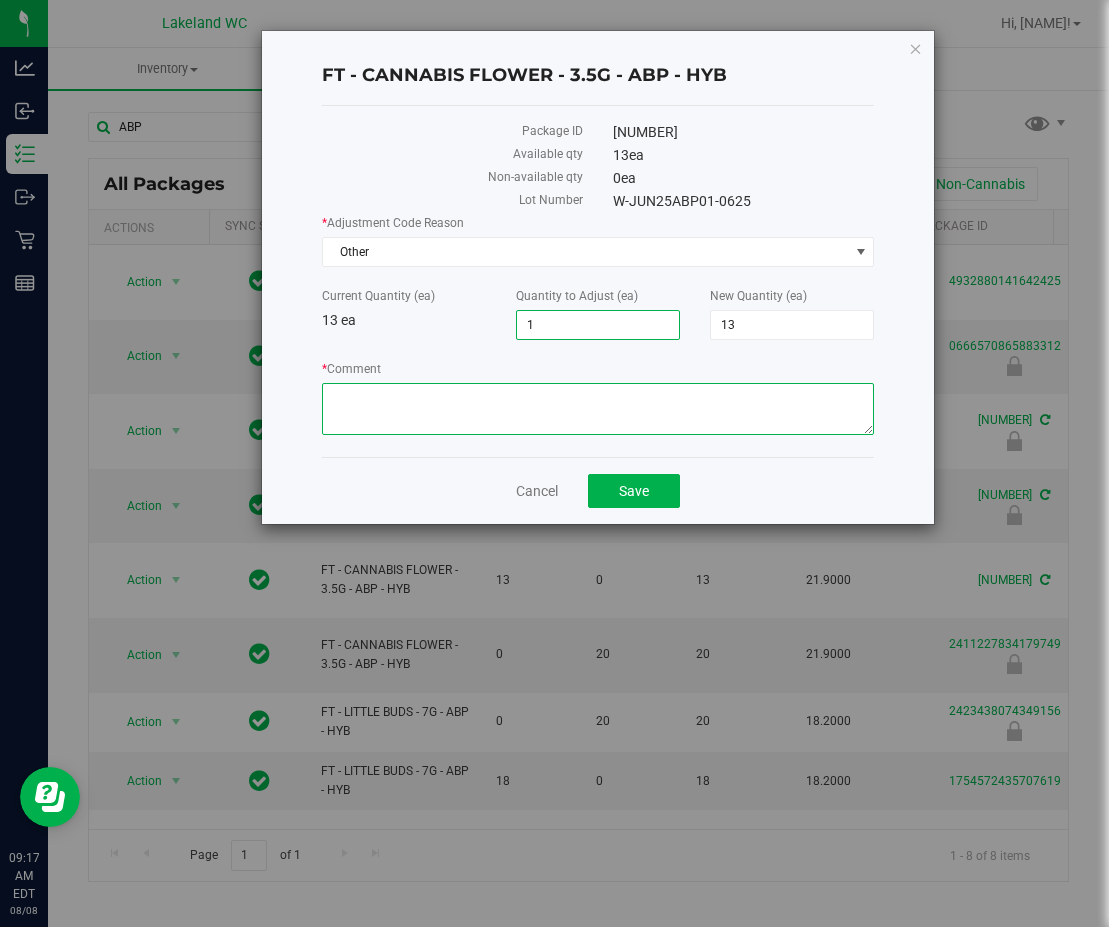 type on "1" 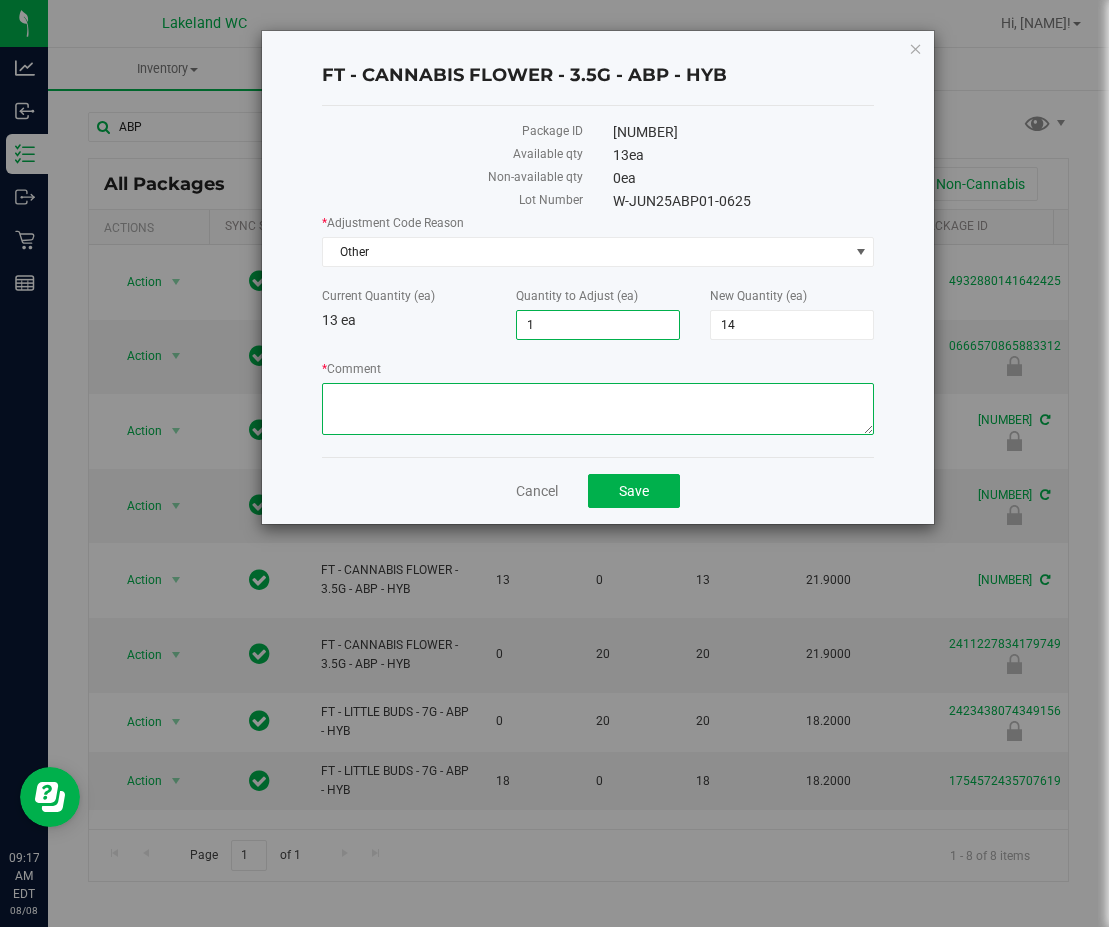 click on "*
Comment" at bounding box center [598, 409] 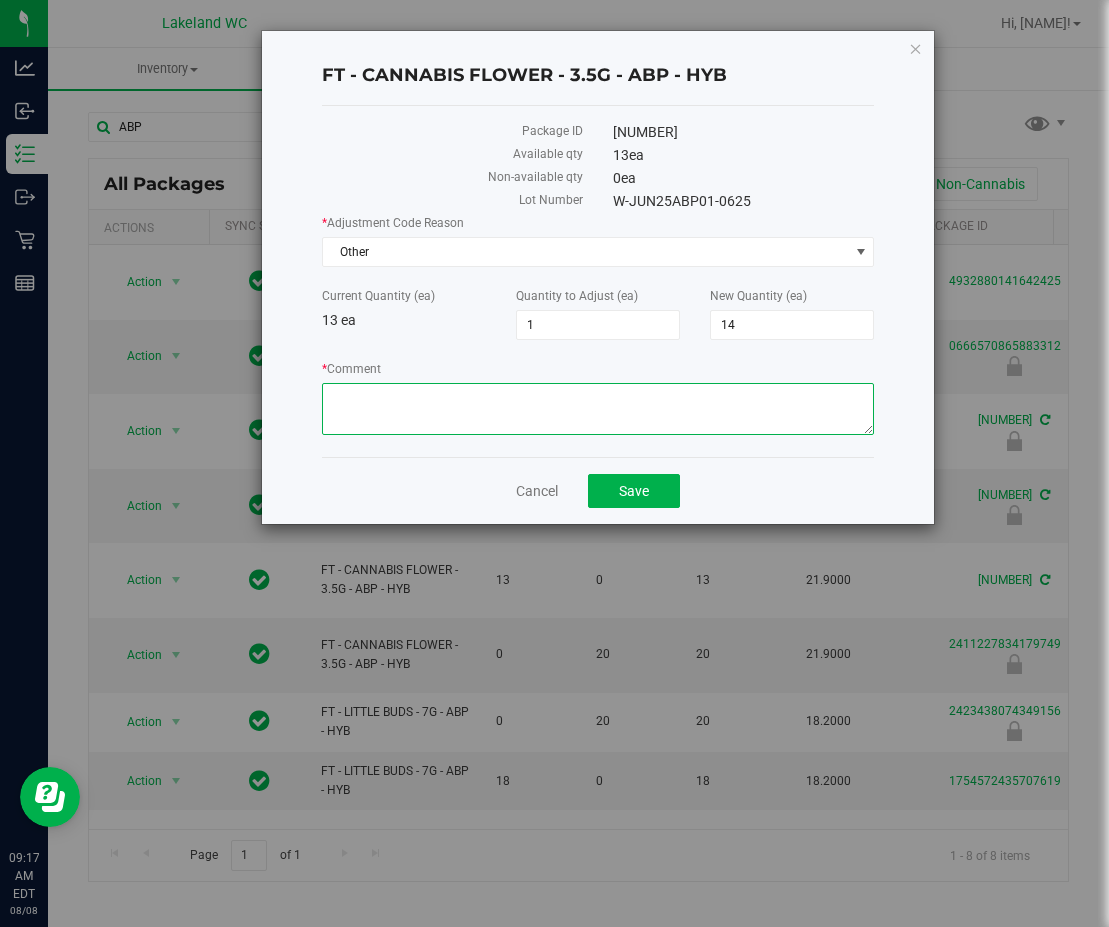 paste on "order was canceled from patients form of payment not working properly, item never left the counter, it was supposed to be restocked but in the way it was performed it has become indispensable. Will add to another batch to correct. will be doing the same for the STW in the same order" 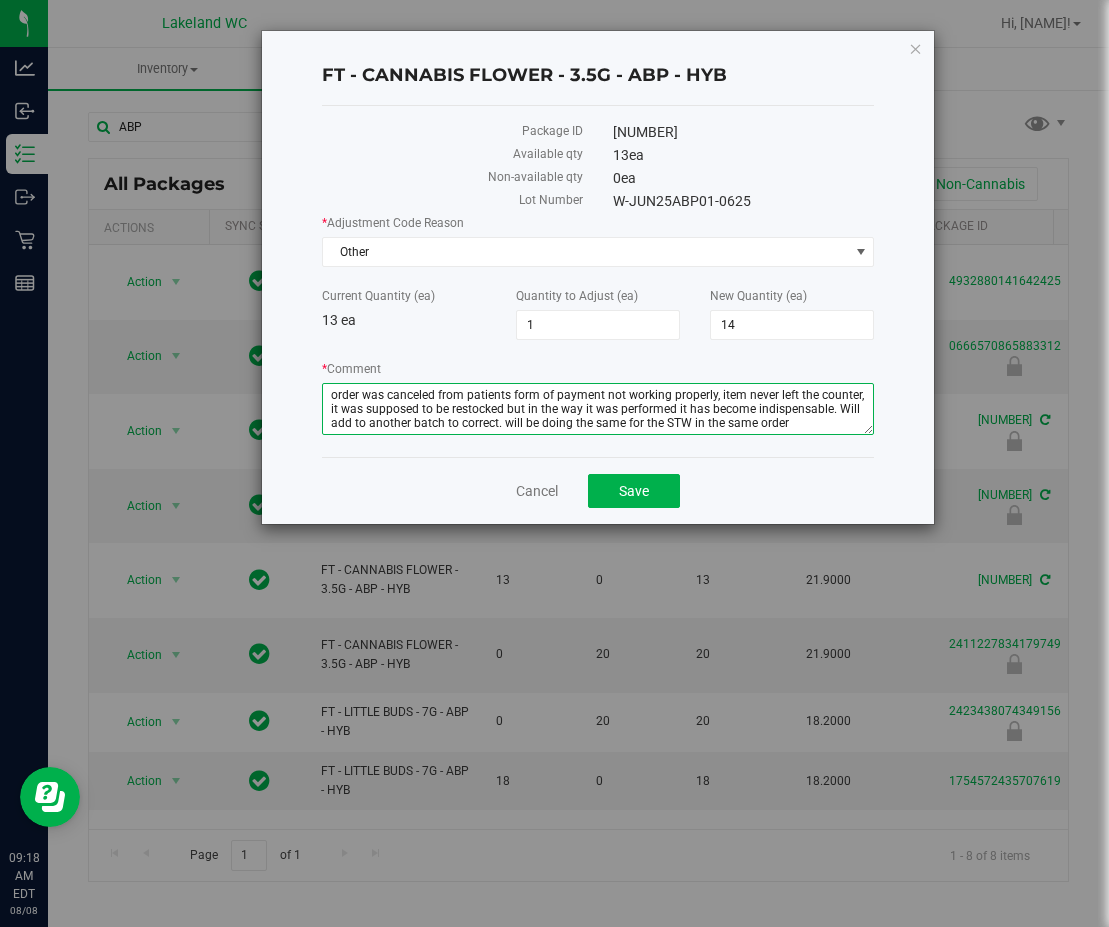 drag, startPoint x: 407, startPoint y: 423, endPoint x: 369, endPoint y: 430, distance: 38.63936 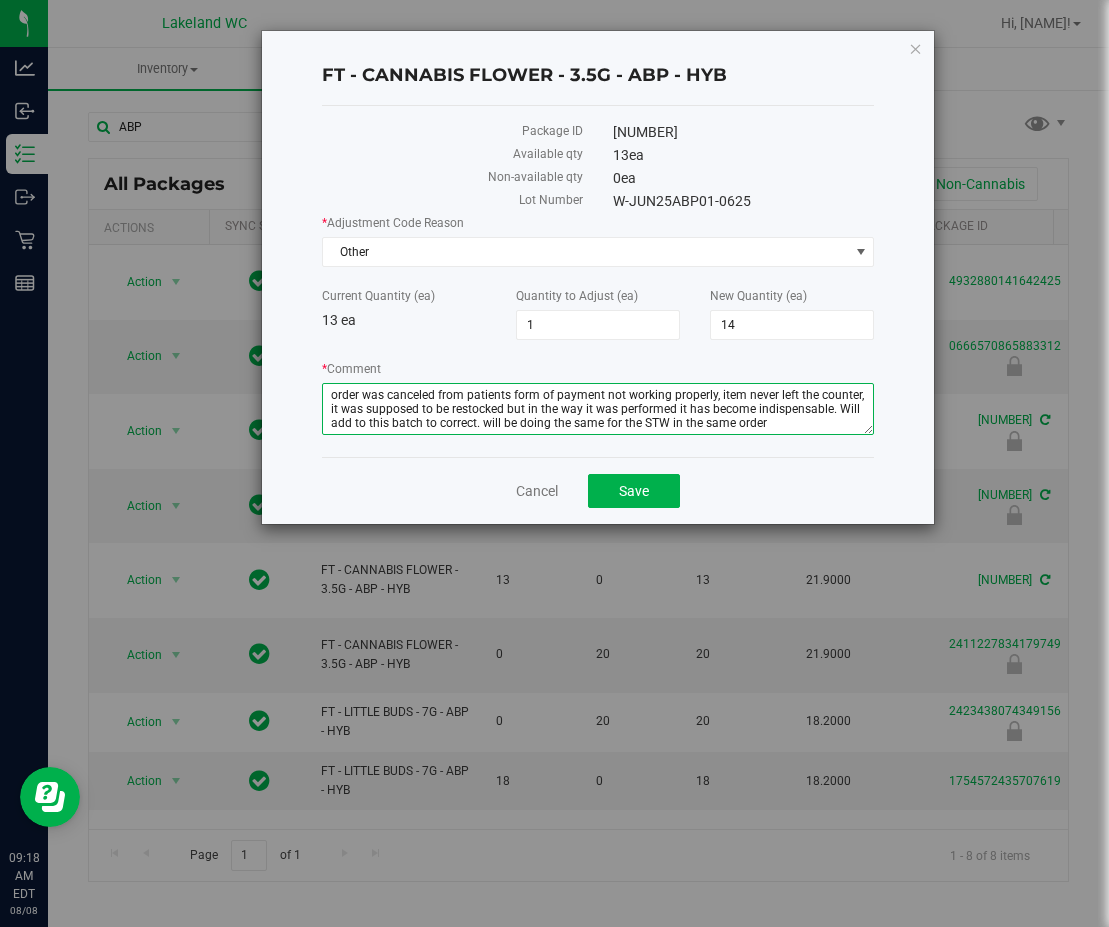 type on "order was canceled from patients form of payment not working properly, item never left the counter, it was supposed to be restocked but in the way it was performed it has become indispensable. Will add to this batch to correct. will be doing the same for the STW in the same order" 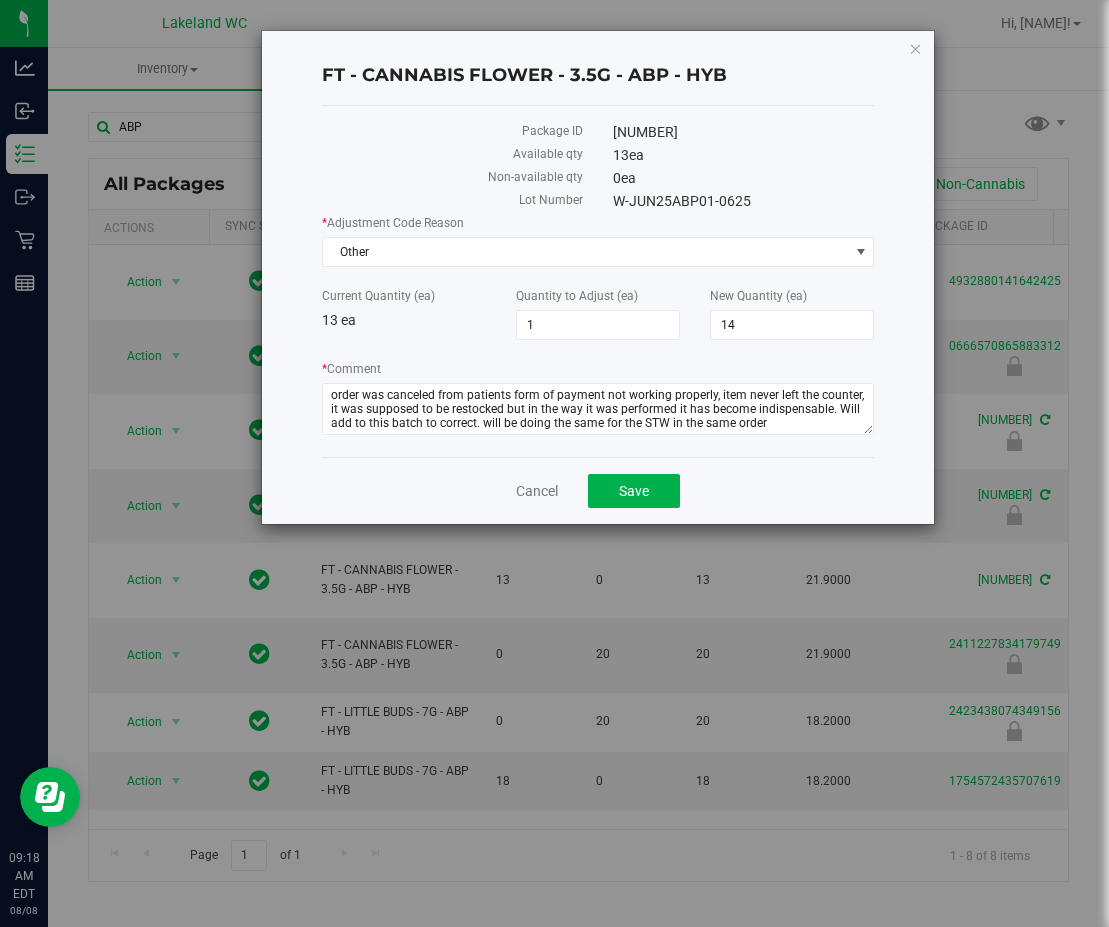 click on "Package ID
7962145049064950
Available qty
13
ea
Non-available qty
0
ea
Lot Number
W-JUN25ABP01-0625
*
Adjustment Code Reason
Other Select Depleted Inventory Audit Mistake Moisture Loss Other Seized Seizure by Federal, State, Local or Tribal Law Enforcement Theft
Current Quantity (ea)
13 ea
Quantity to Adjust (ea)
1 1 14 *" at bounding box center (598, 281) 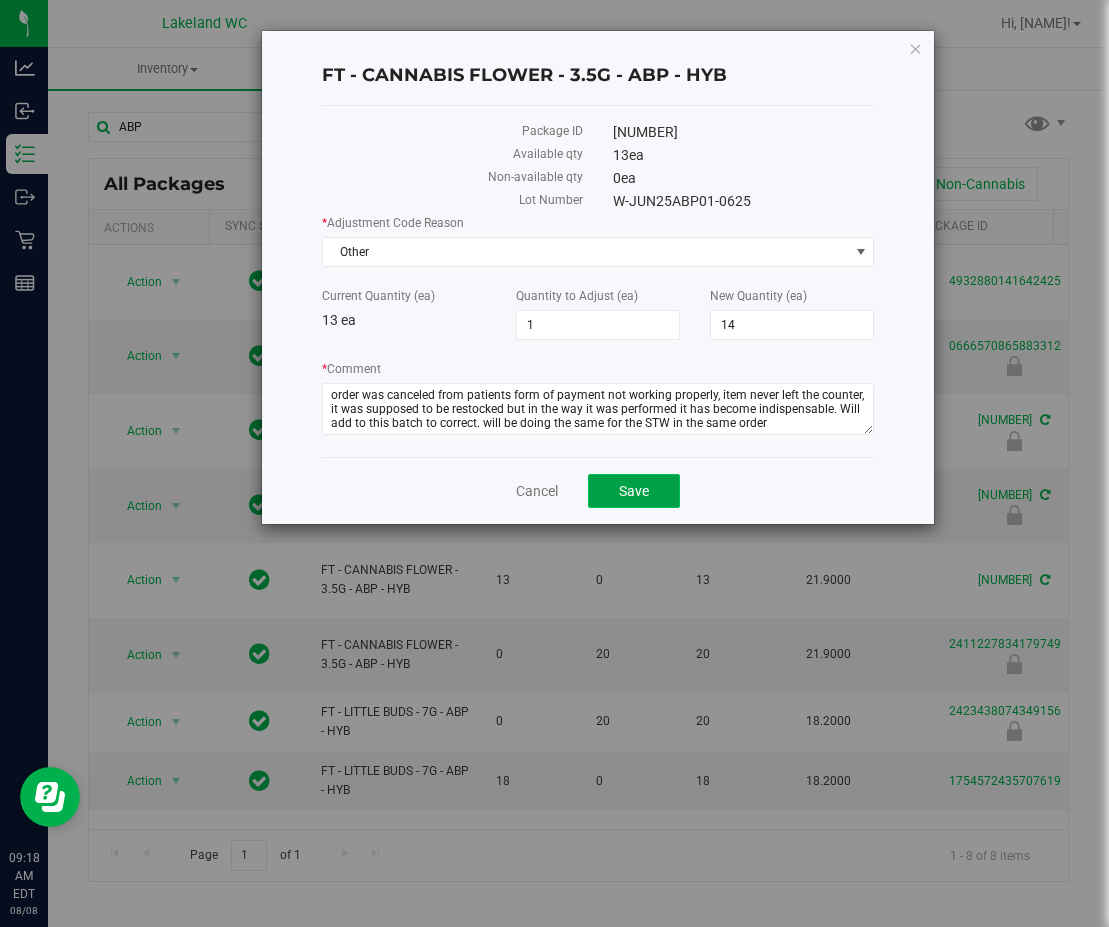 click on "Save" 